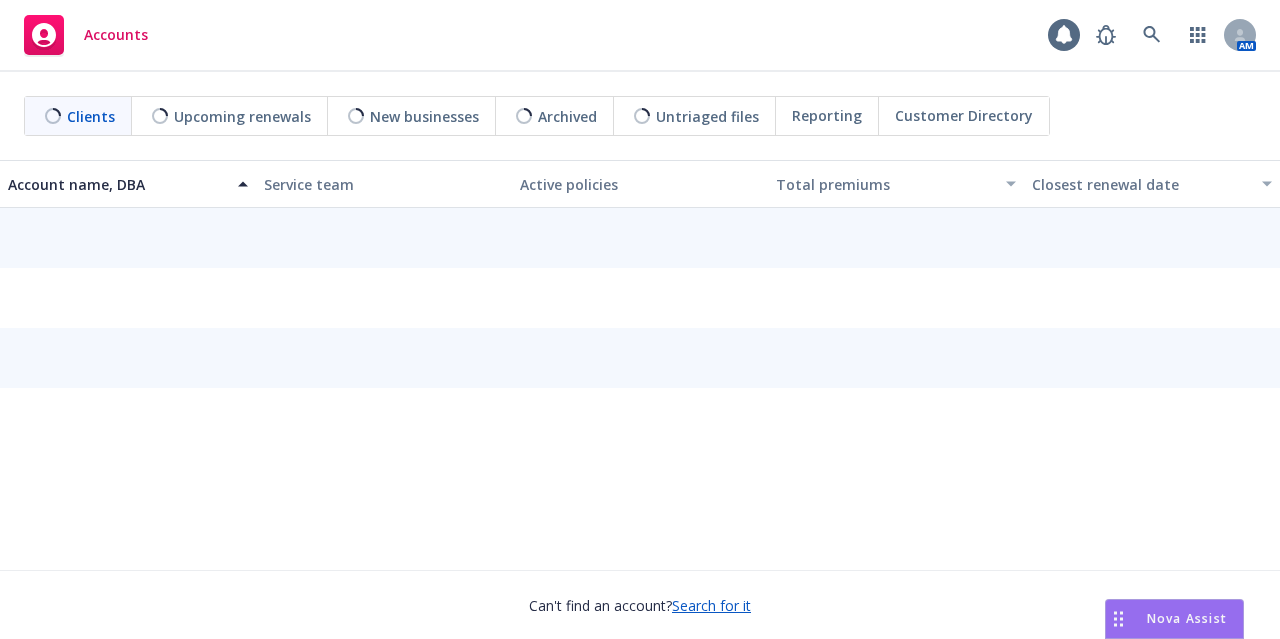 scroll, scrollTop: 0, scrollLeft: 0, axis: both 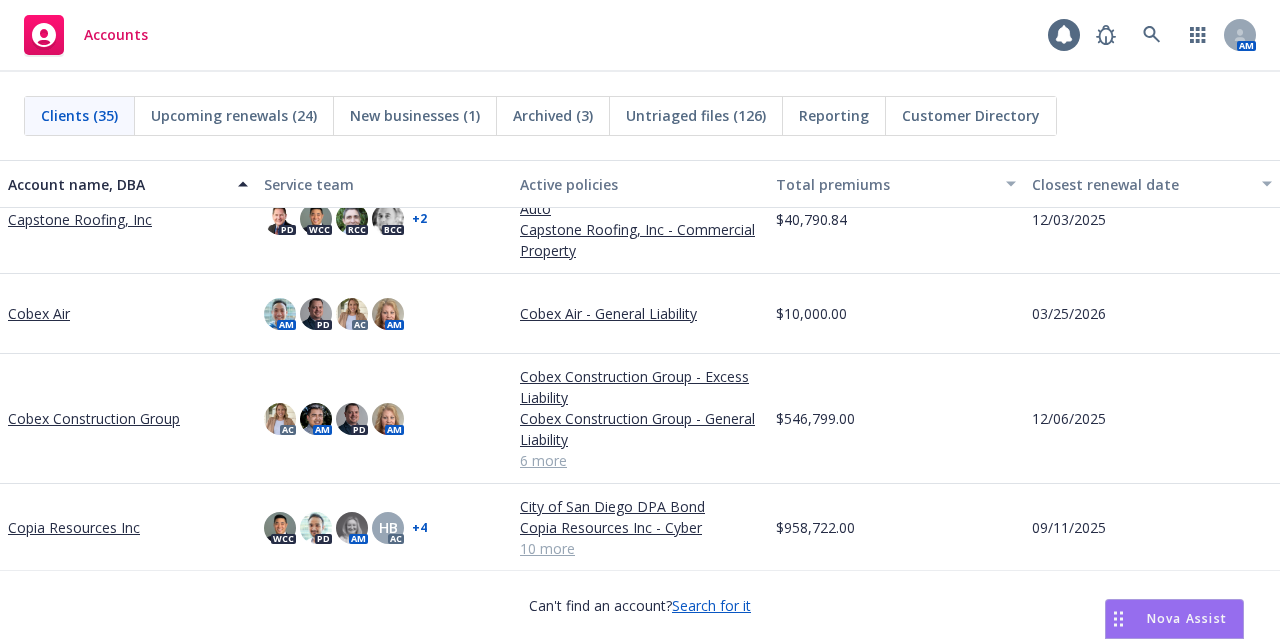 click on "Cobex Construction Group" at bounding box center (94, 418) 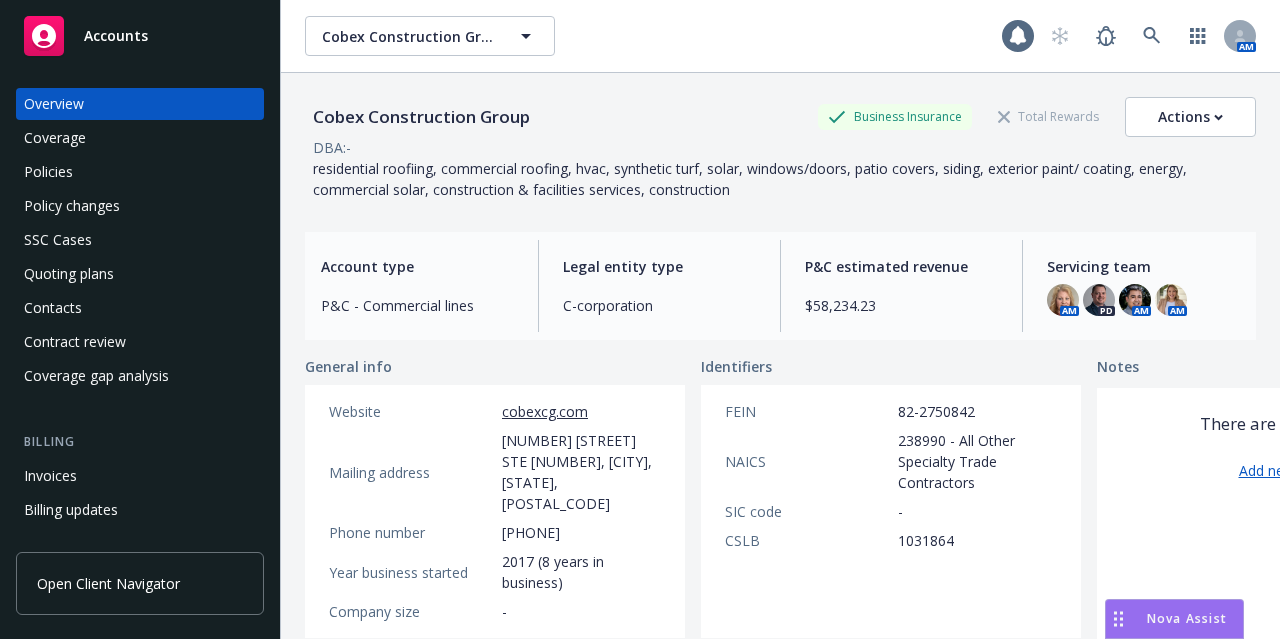 click on "Policies" at bounding box center (140, 172) 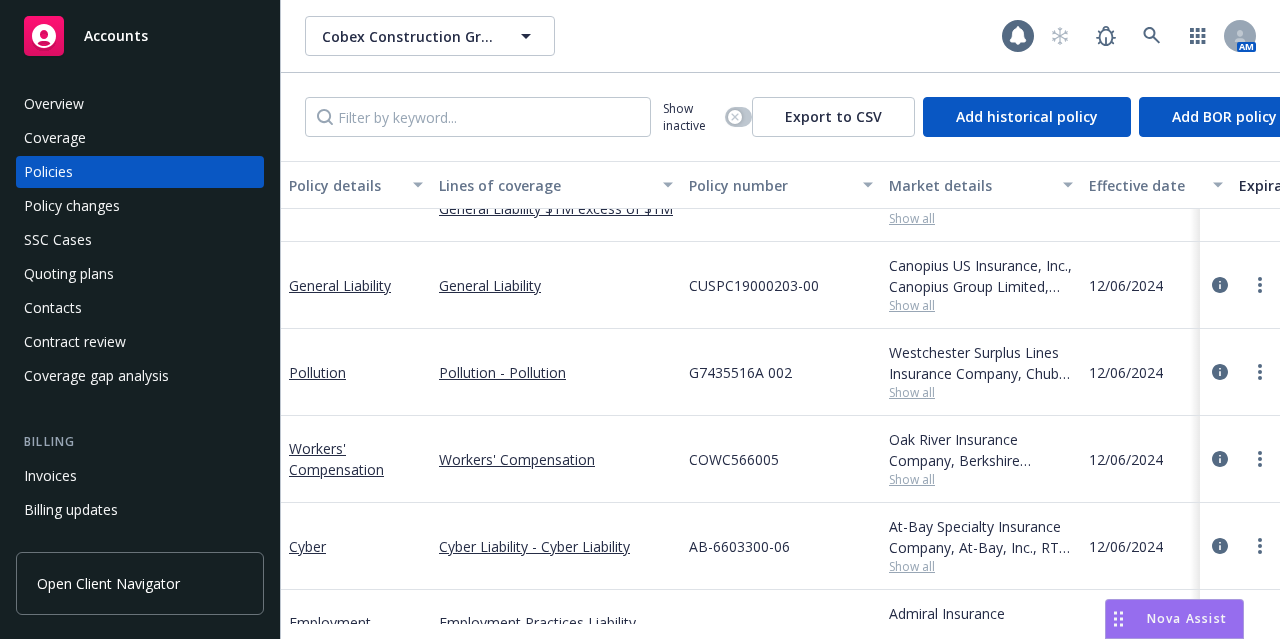 scroll, scrollTop: 0, scrollLeft: 0, axis: both 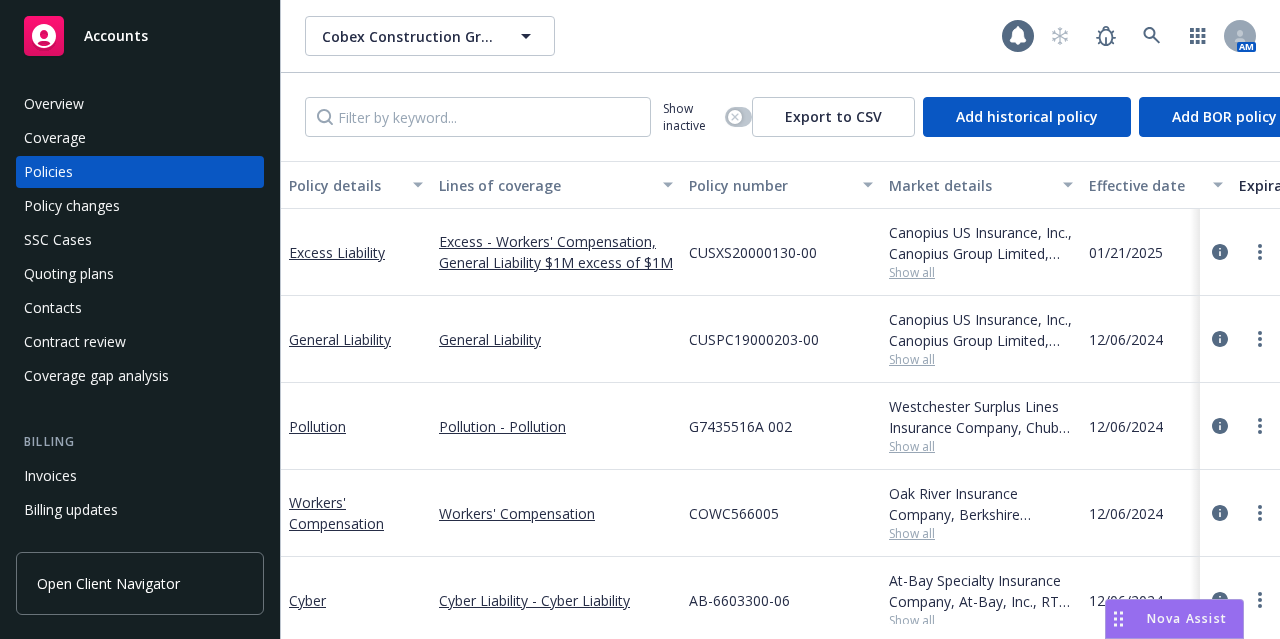 click on "Show all" at bounding box center [981, 359] 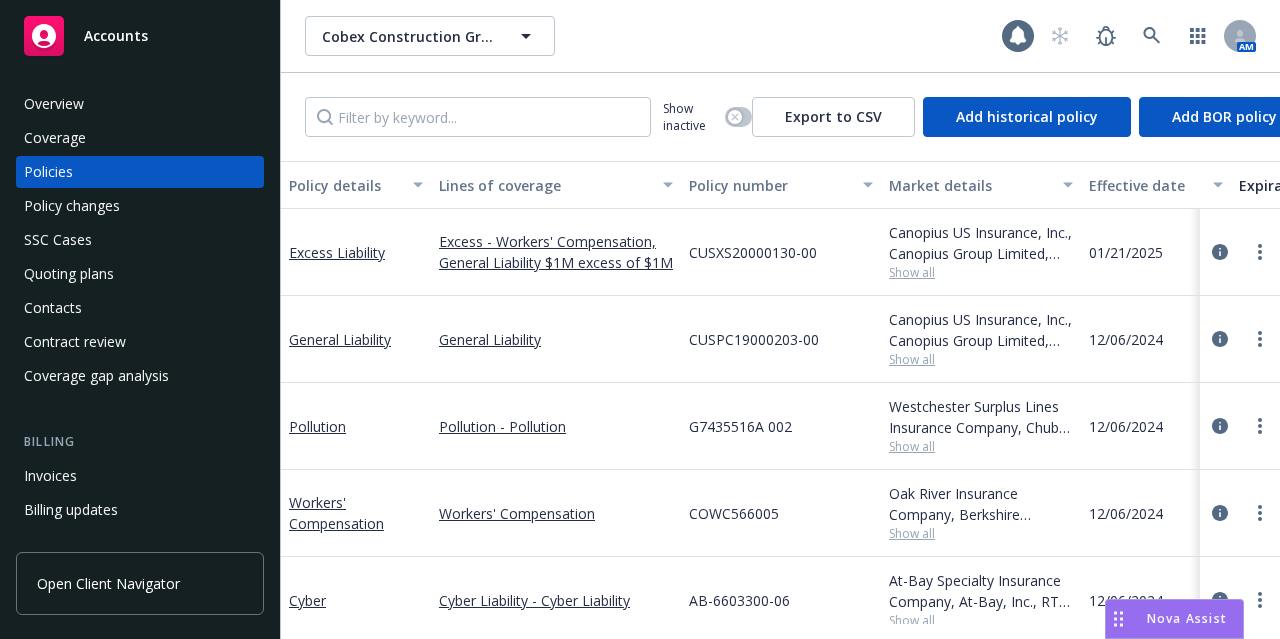 click on "CUSPC19000203-00" at bounding box center [781, 339] 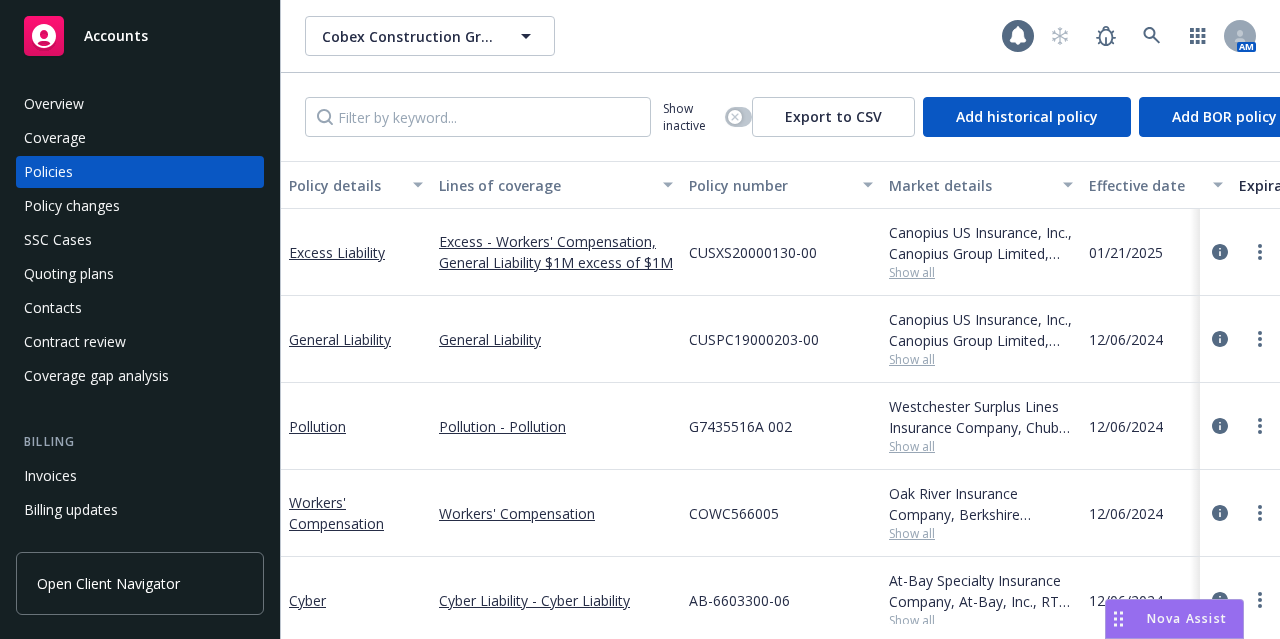 click on "COWC566005" at bounding box center [781, 513] 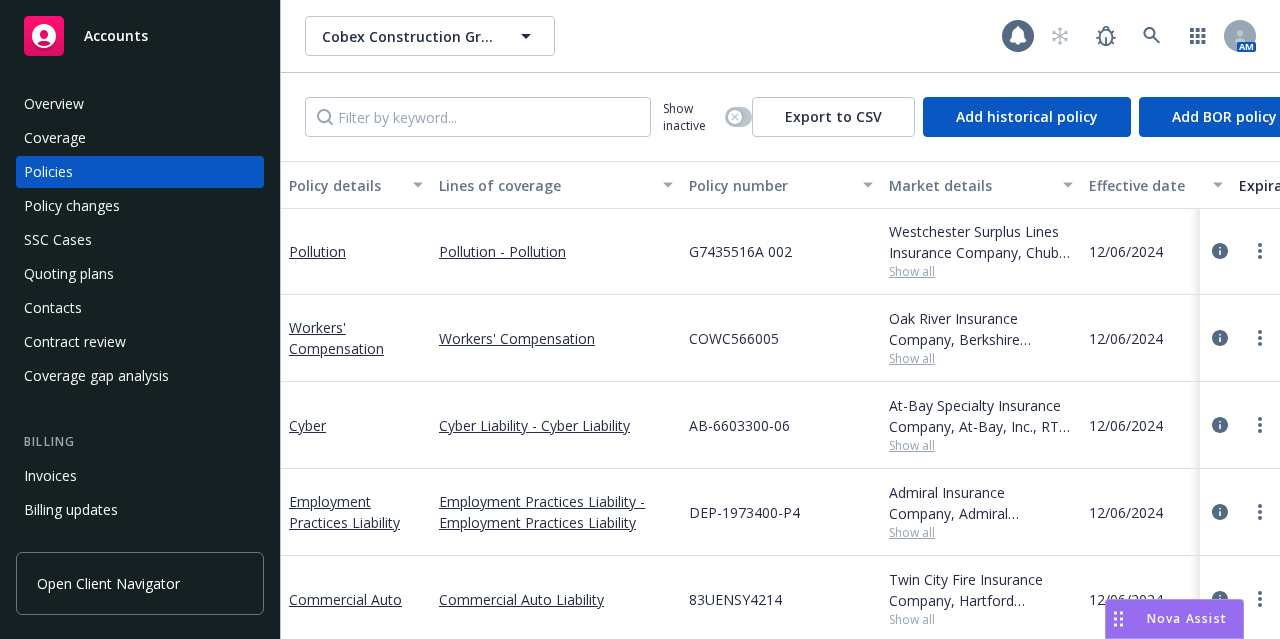 click on "Show all" at bounding box center [981, 445] 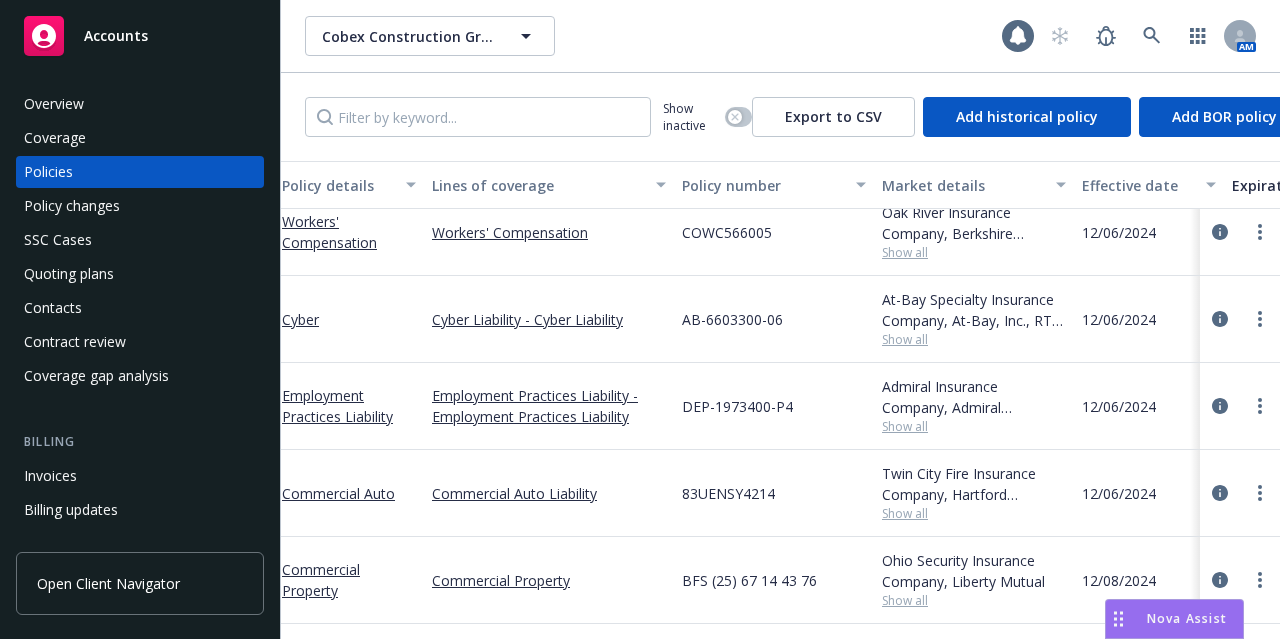 scroll, scrollTop: 278, scrollLeft: 6, axis: both 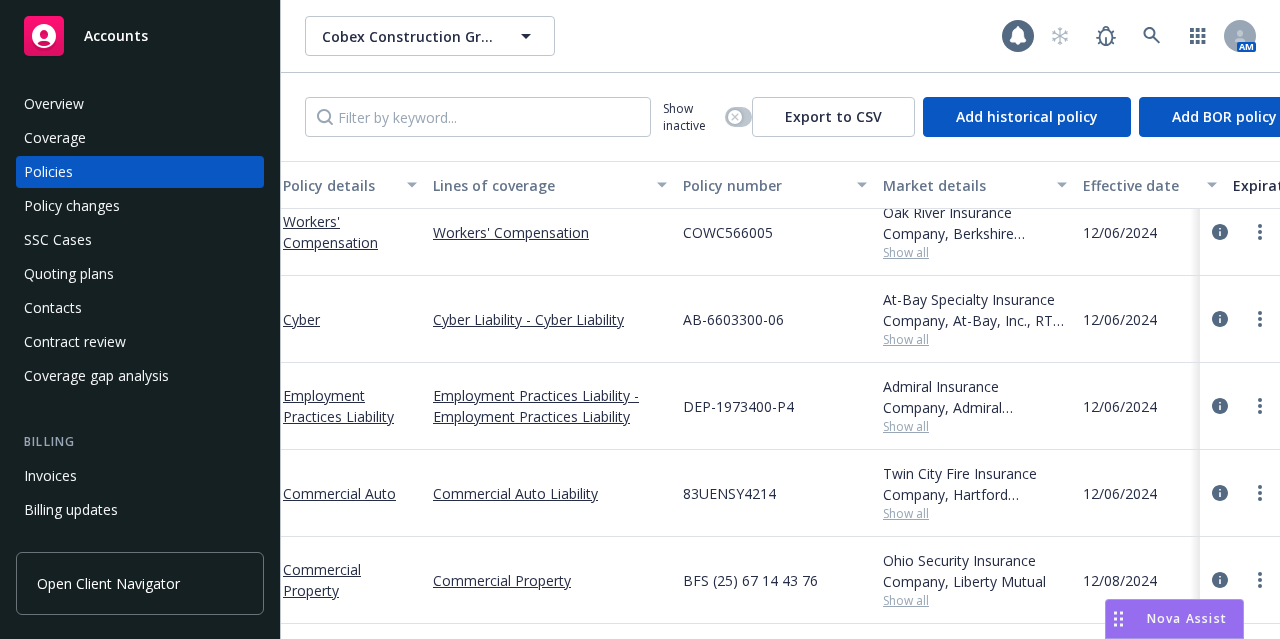 click on "Show all" at bounding box center (975, 513) 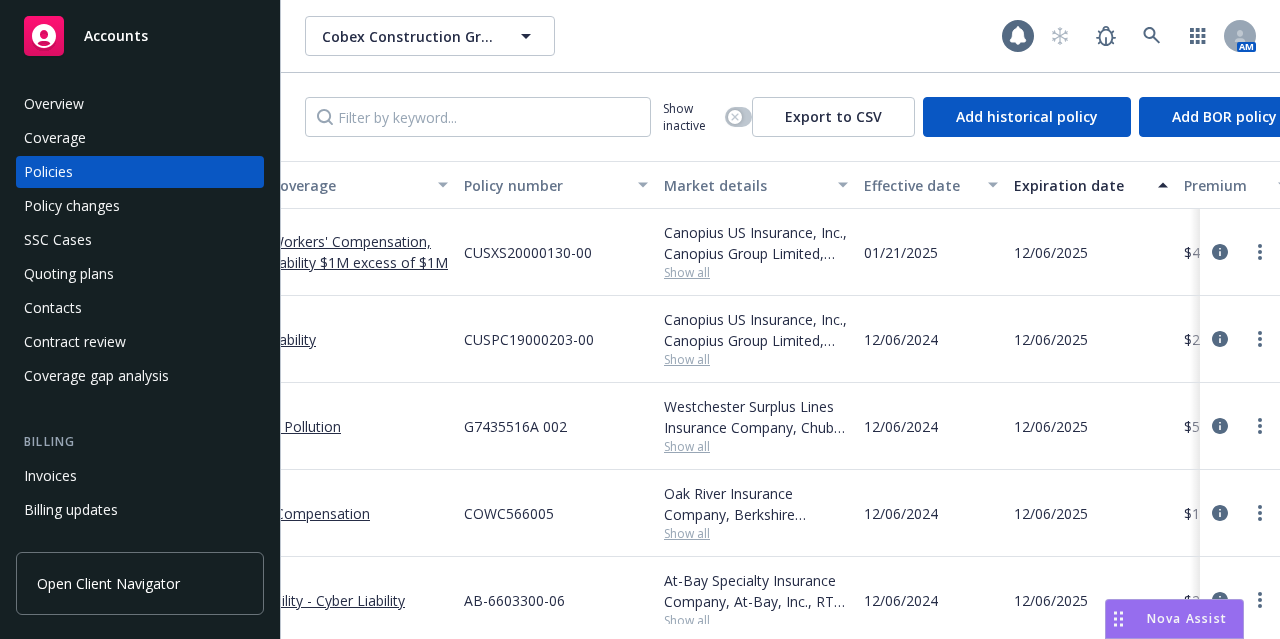 scroll, scrollTop: 0, scrollLeft: 129, axis: horizontal 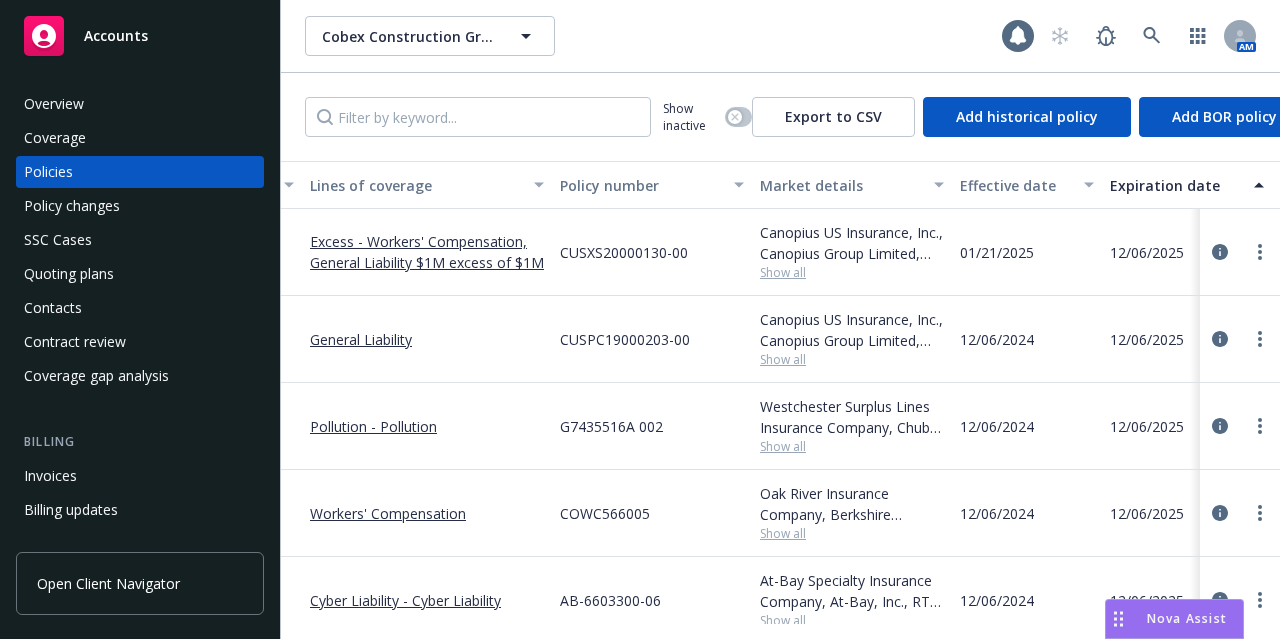 click on "Show all" at bounding box center (852, 272) 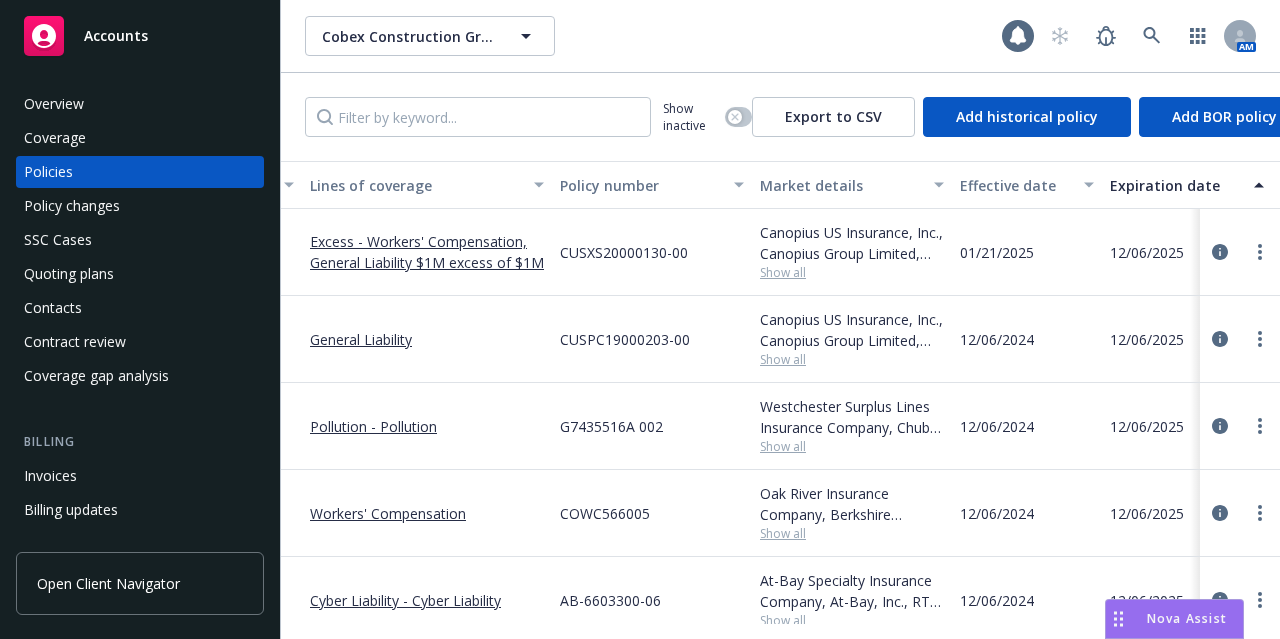 click on "CUSXS20000130-00" at bounding box center (652, 252) 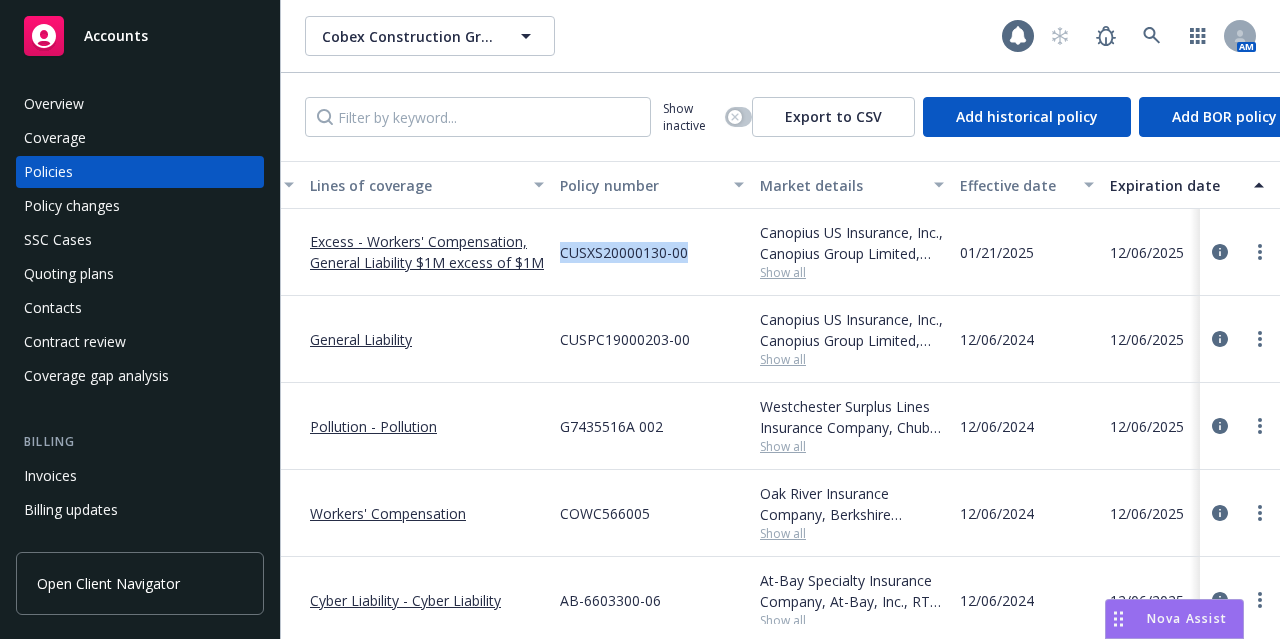 drag, startPoint x: 691, startPoint y: 245, endPoint x: 558, endPoint y: 249, distance: 133.06013 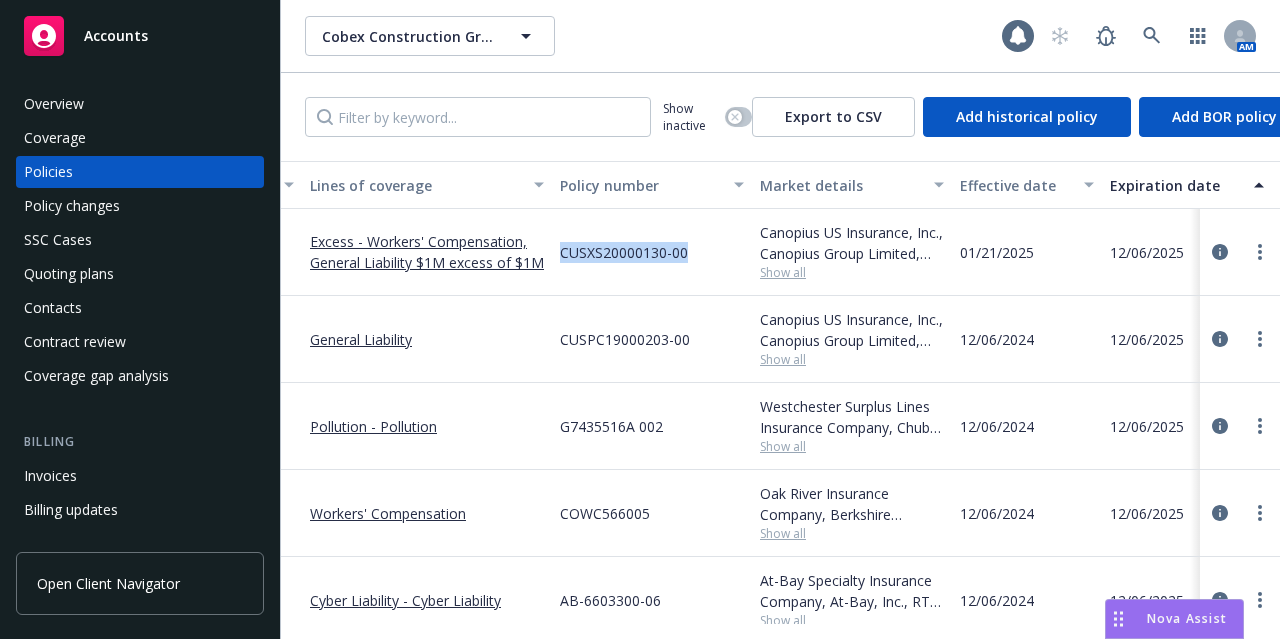 copy on "CUSXS20000130-00" 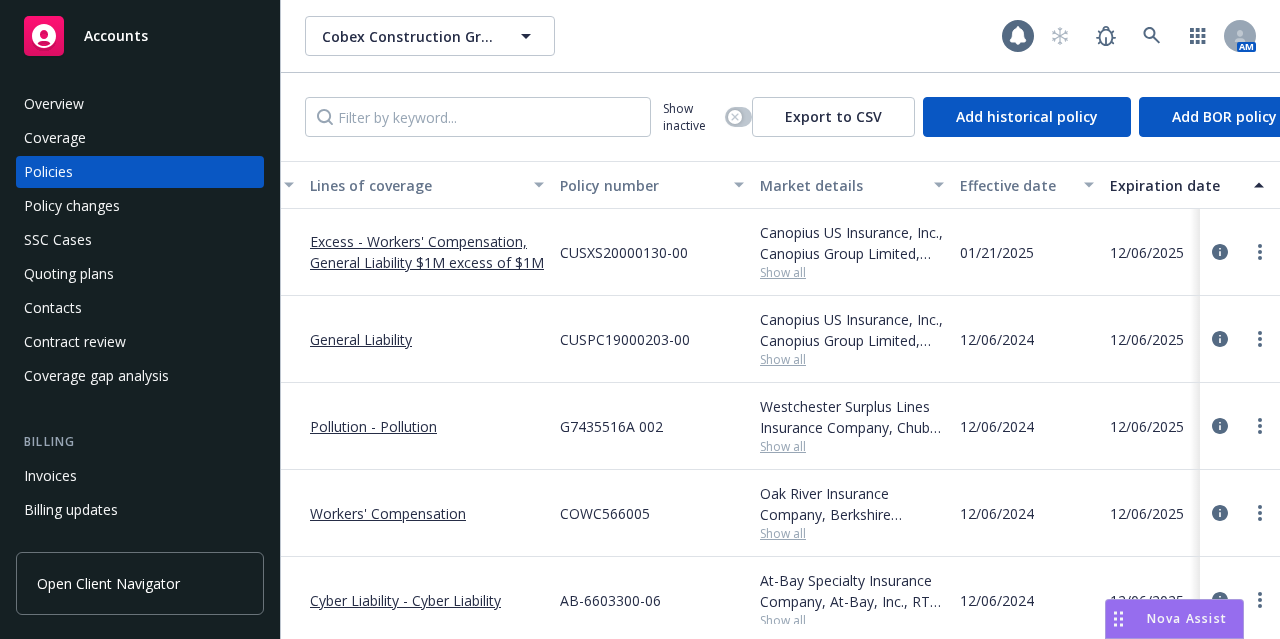 click on "Show all" at bounding box center [852, 359] 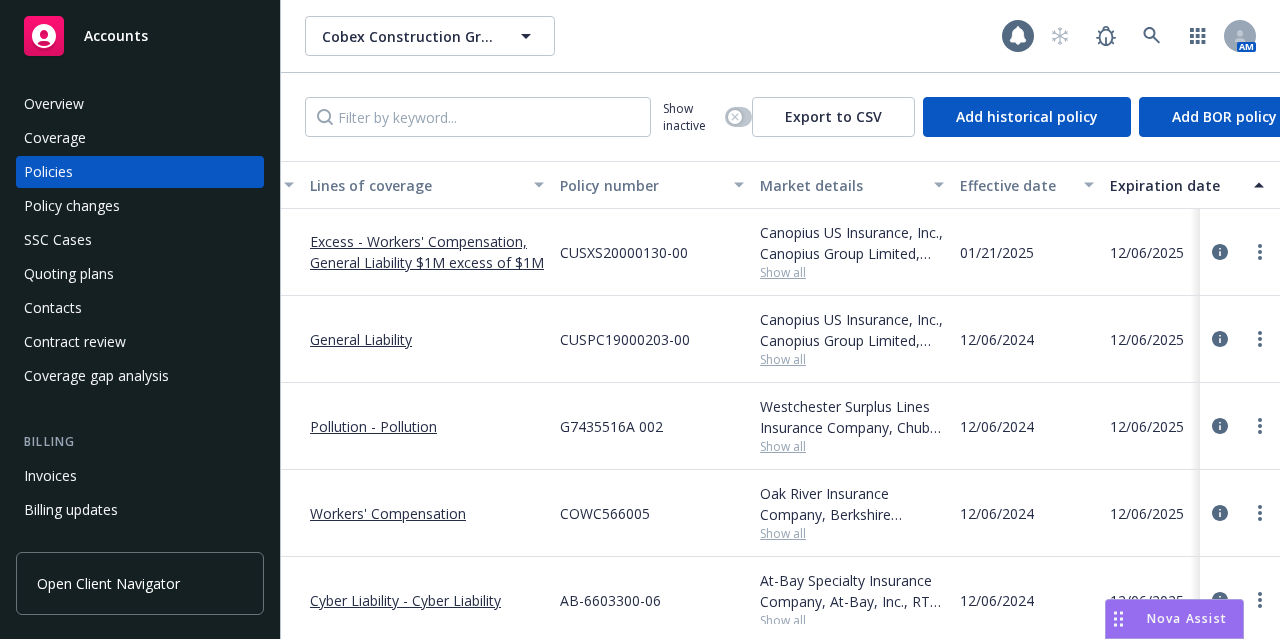 click on "CUSPC19000203-00" at bounding box center (652, 339) 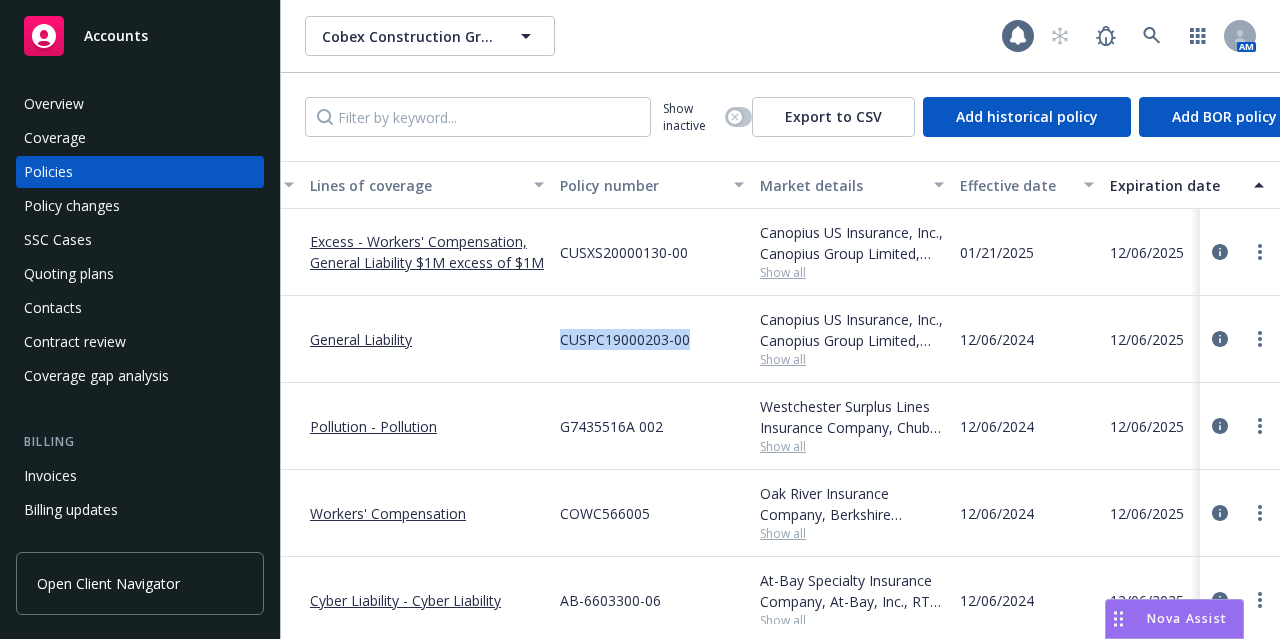 drag, startPoint x: 697, startPoint y: 340, endPoint x: 561, endPoint y: 337, distance: 136.03308 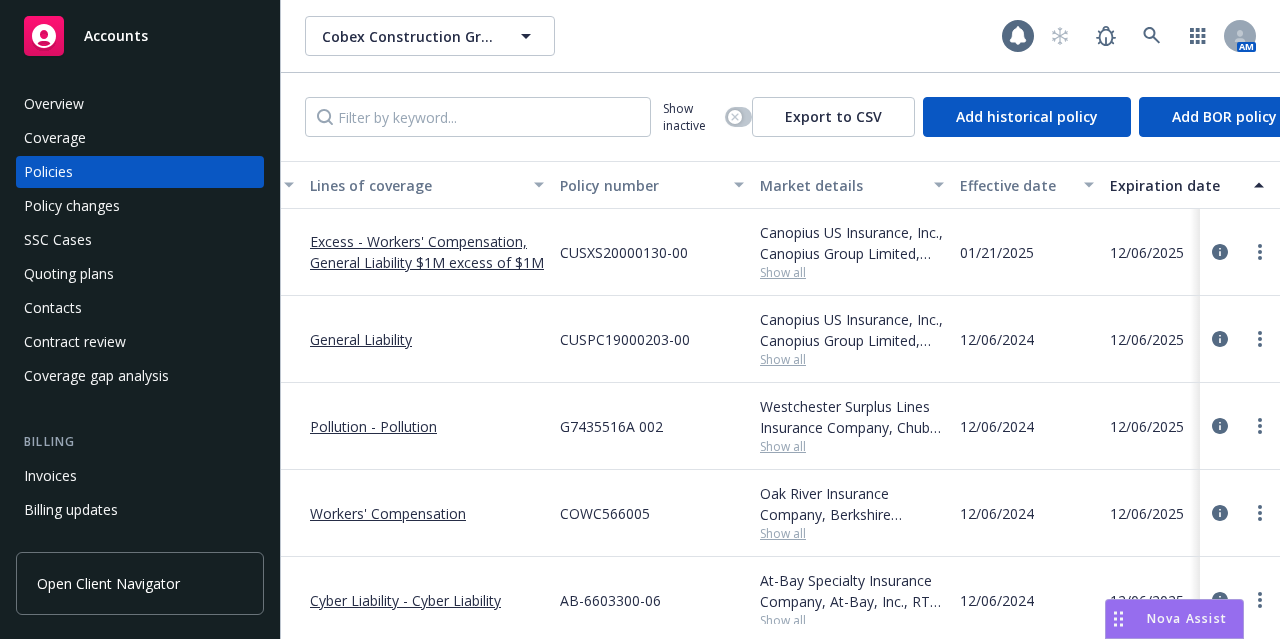click on "Show all" at bounding box center (852, 446) 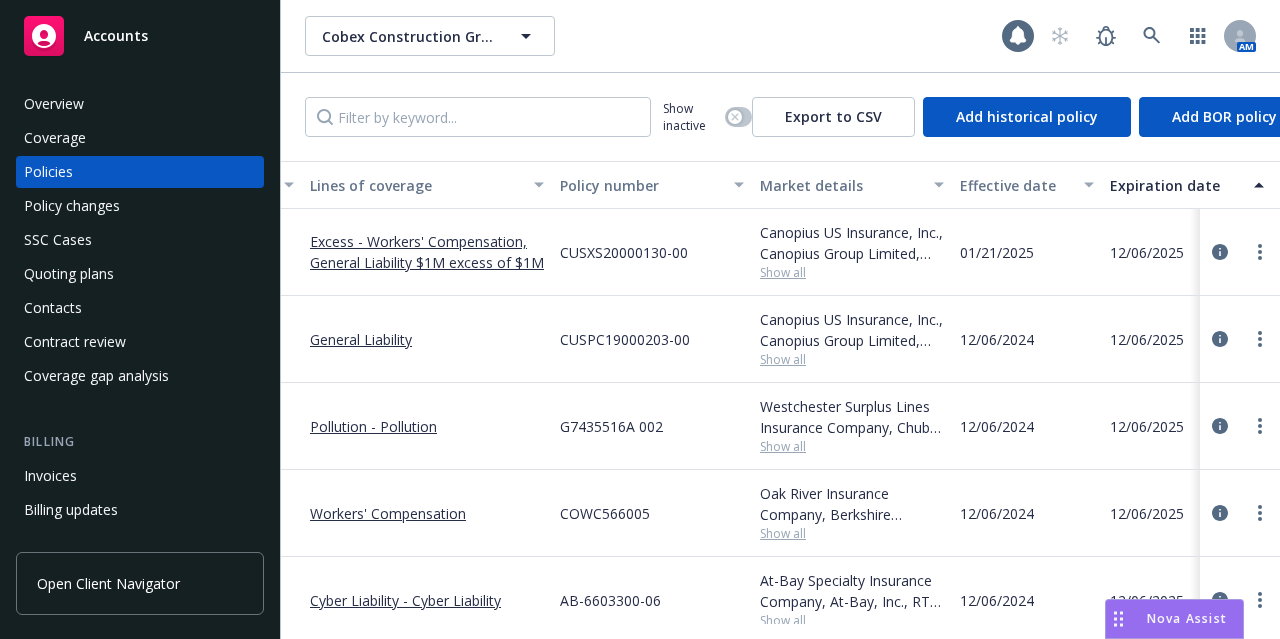 click on "G7435516A 002" at bounding box center (652, 426) 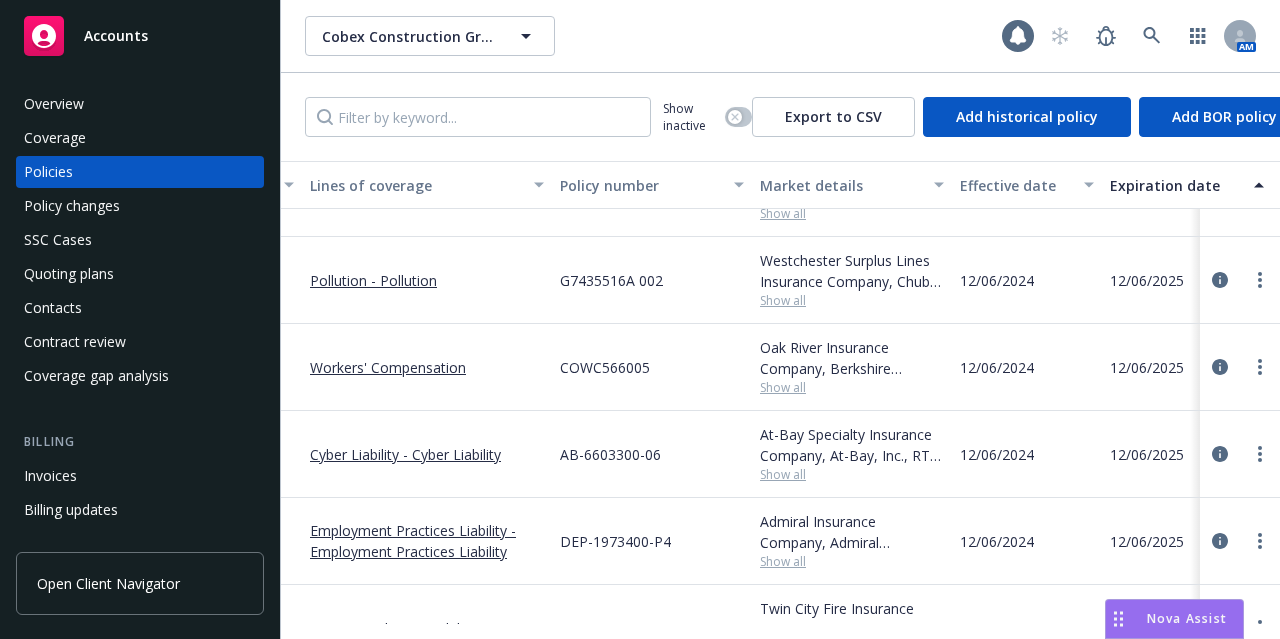 click on "Show all" at bounding box center [852, 387] 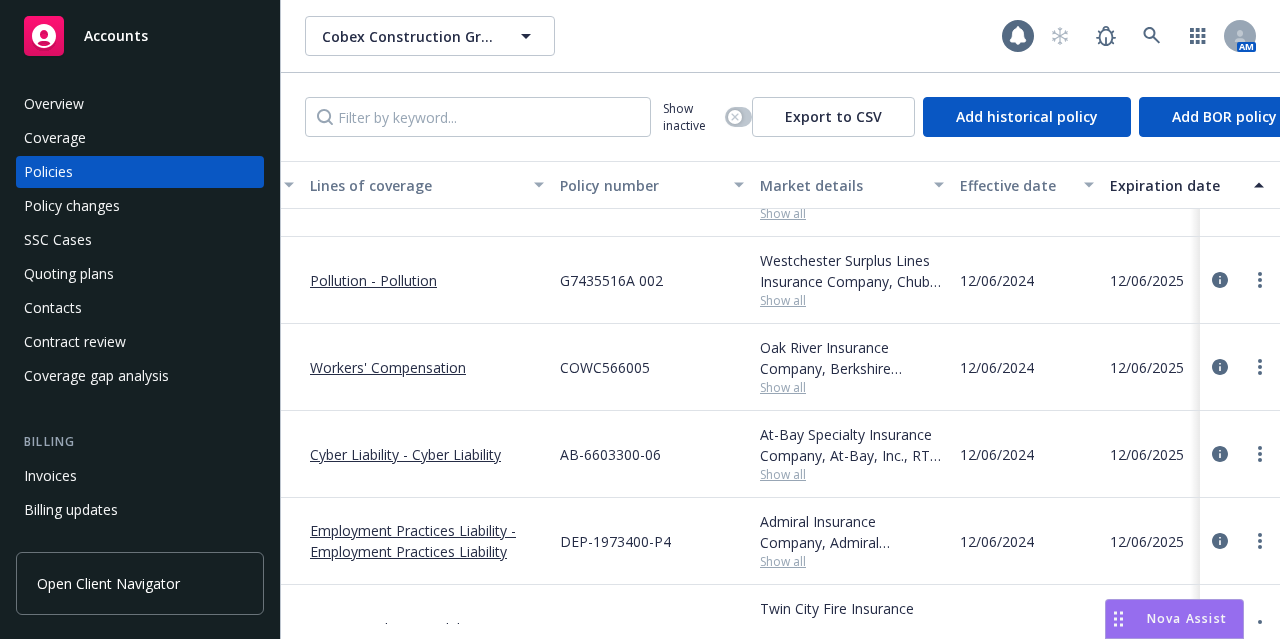 click on "COWC566005" at bounding box center [652, 367] 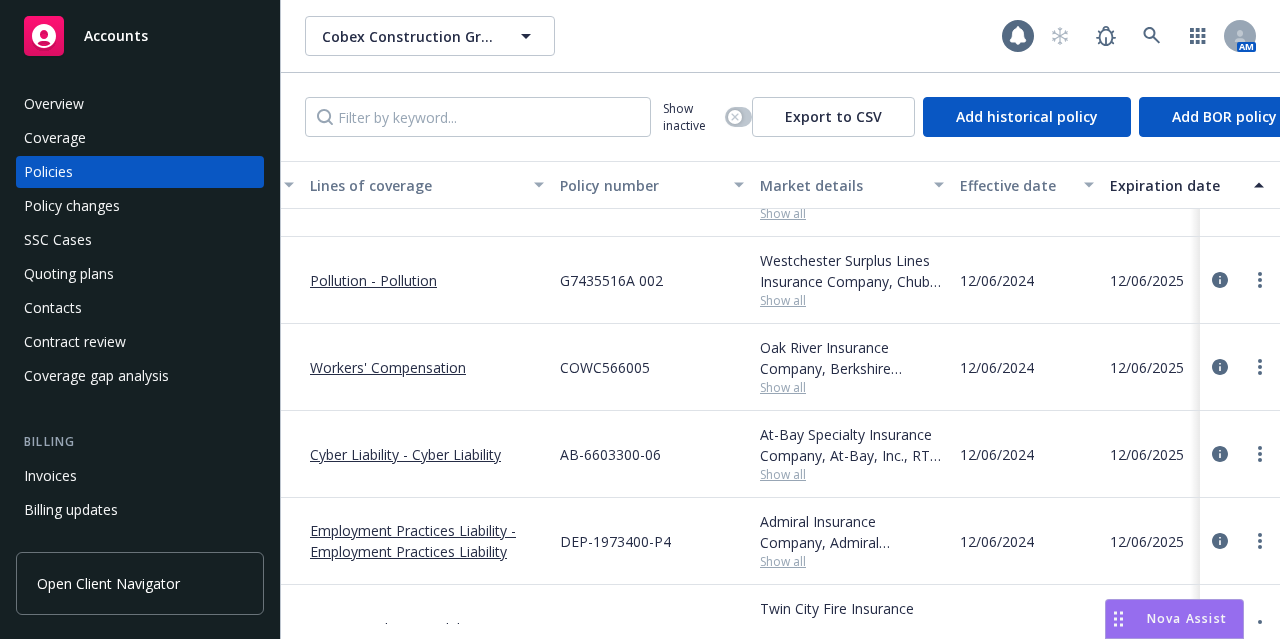 click on "Show all" at bounding box center [852, 474] 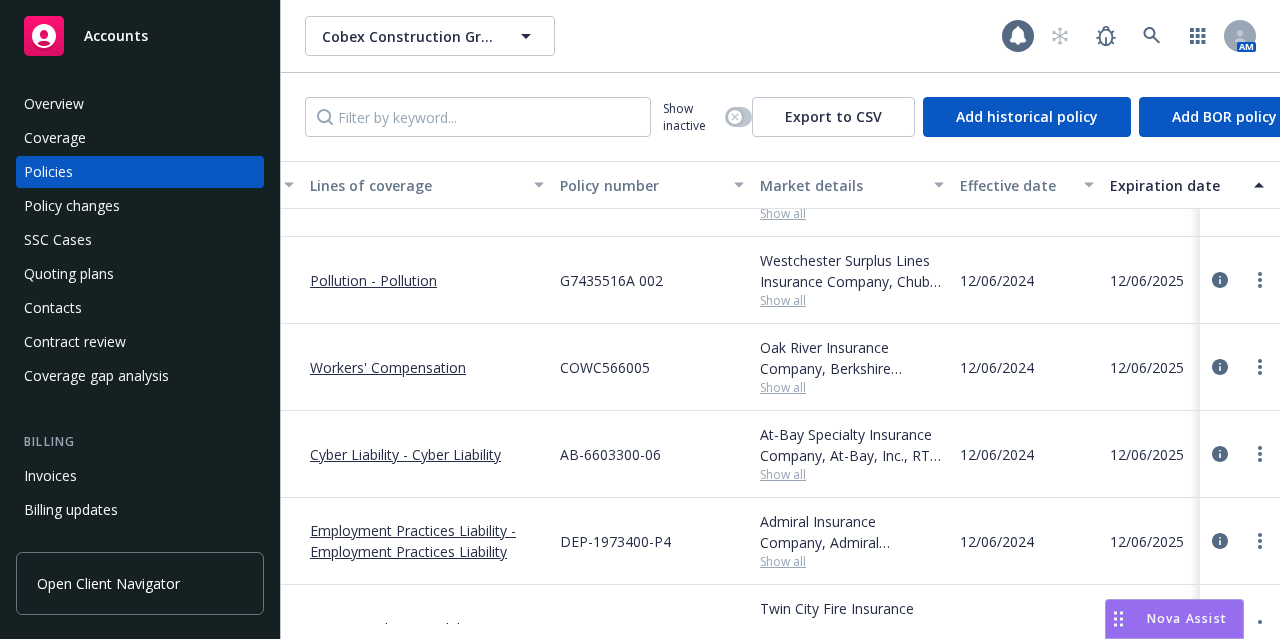 click on "AB-6603300-06" at bounding box center (652, 454) 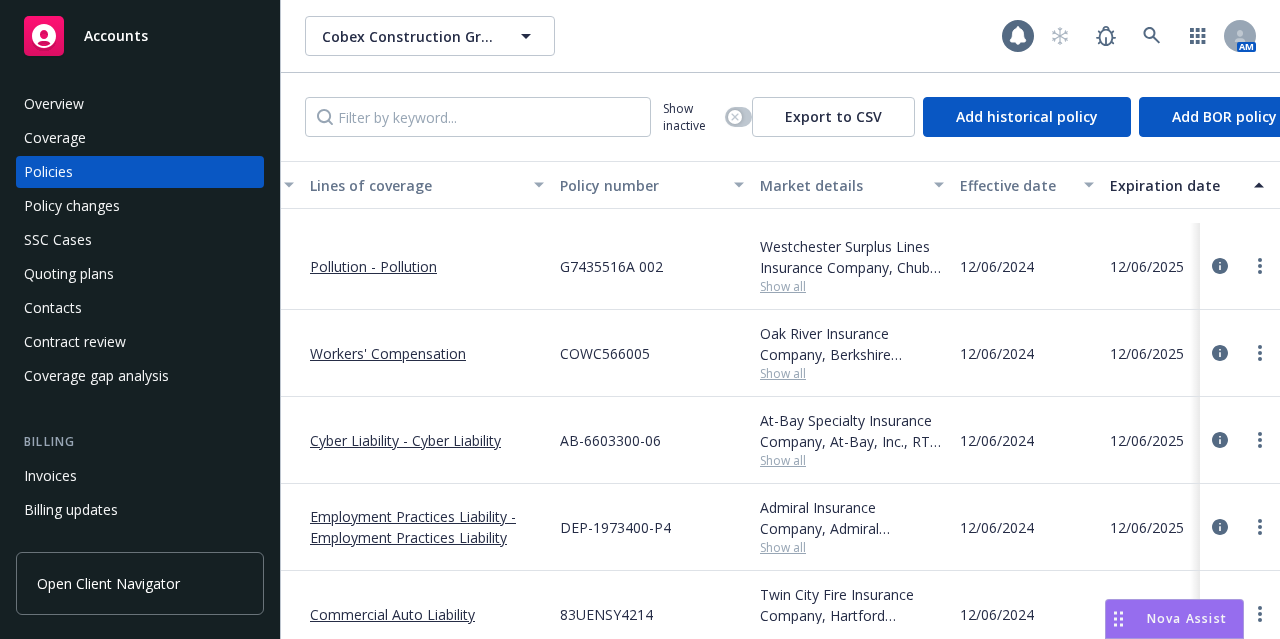 scroll, scrollTop: 280, scrollLeft: 129, axis: both 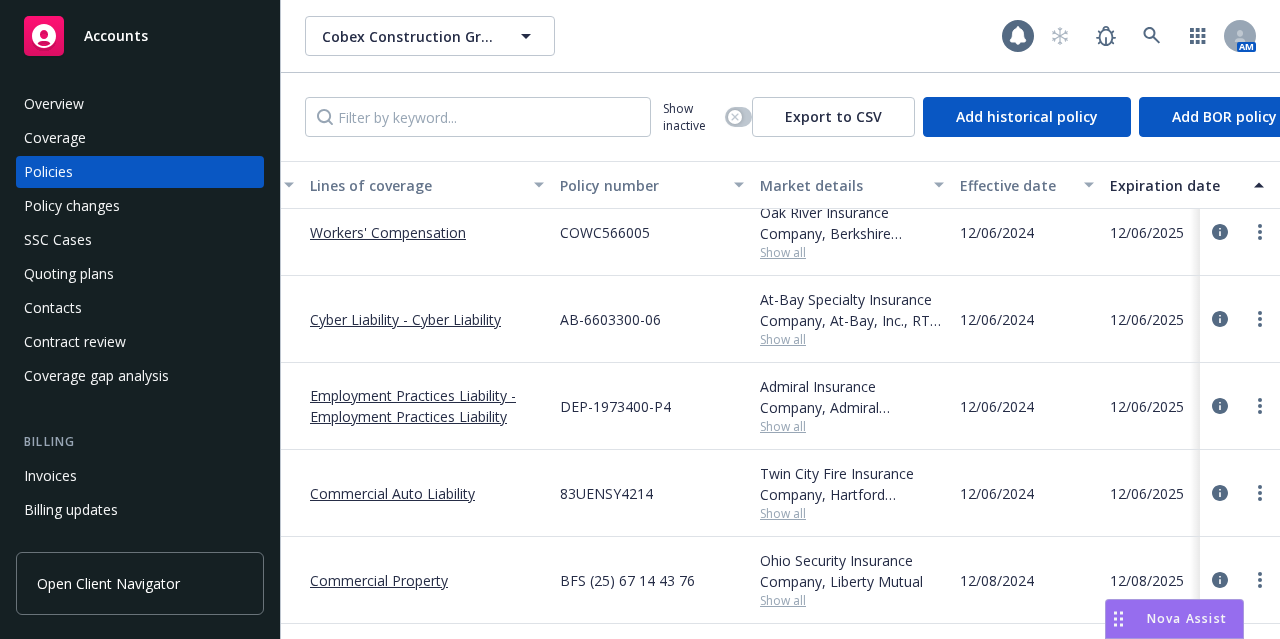 click on "Show all" at bounding box center (852, 513) 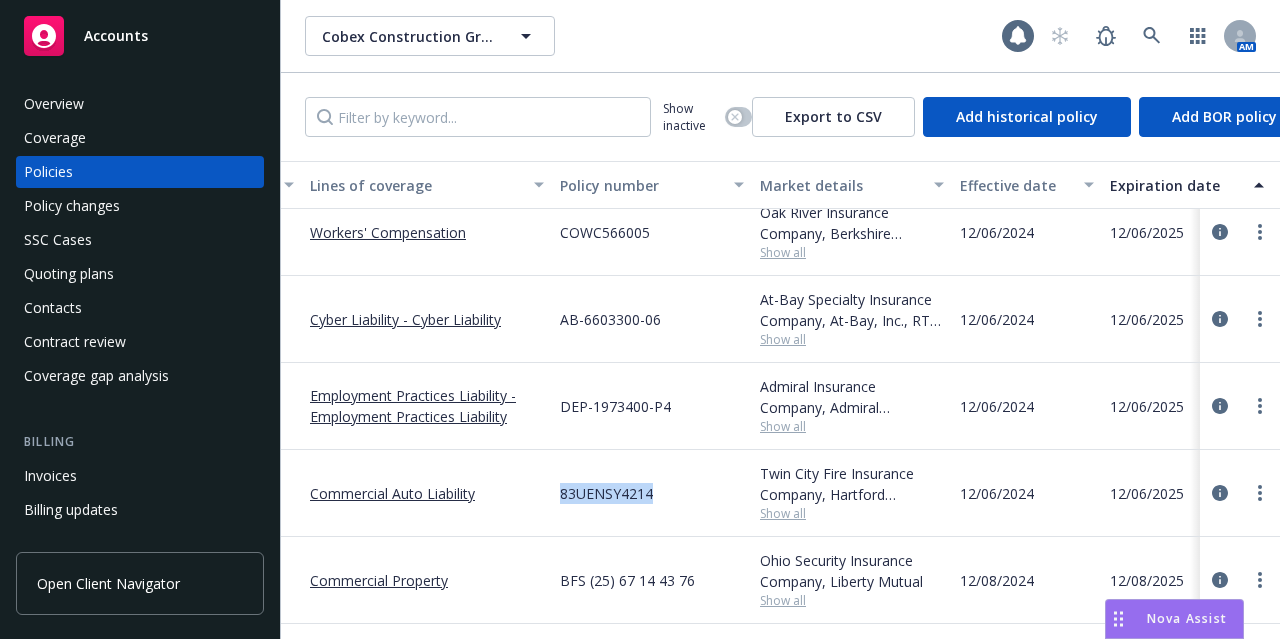 drag, startPoint x: 652, startPoint y: 473, endPoint x: 556, endPoint y: 475, distance: 96.02083 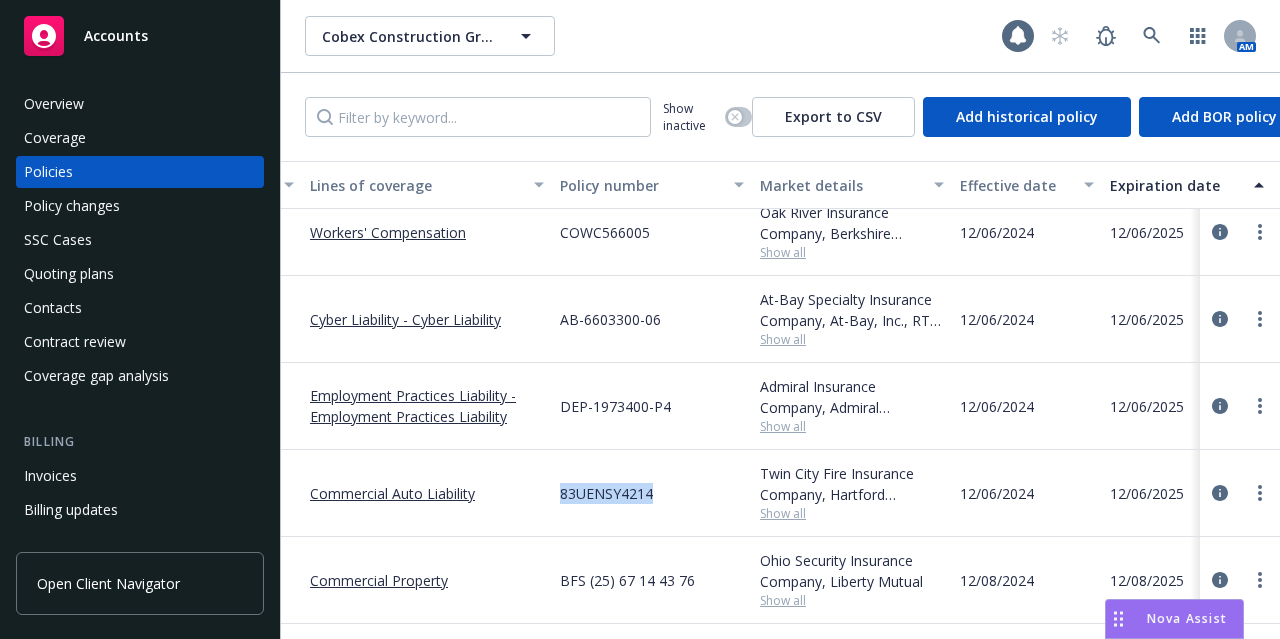 copy on "83UENSY4214" 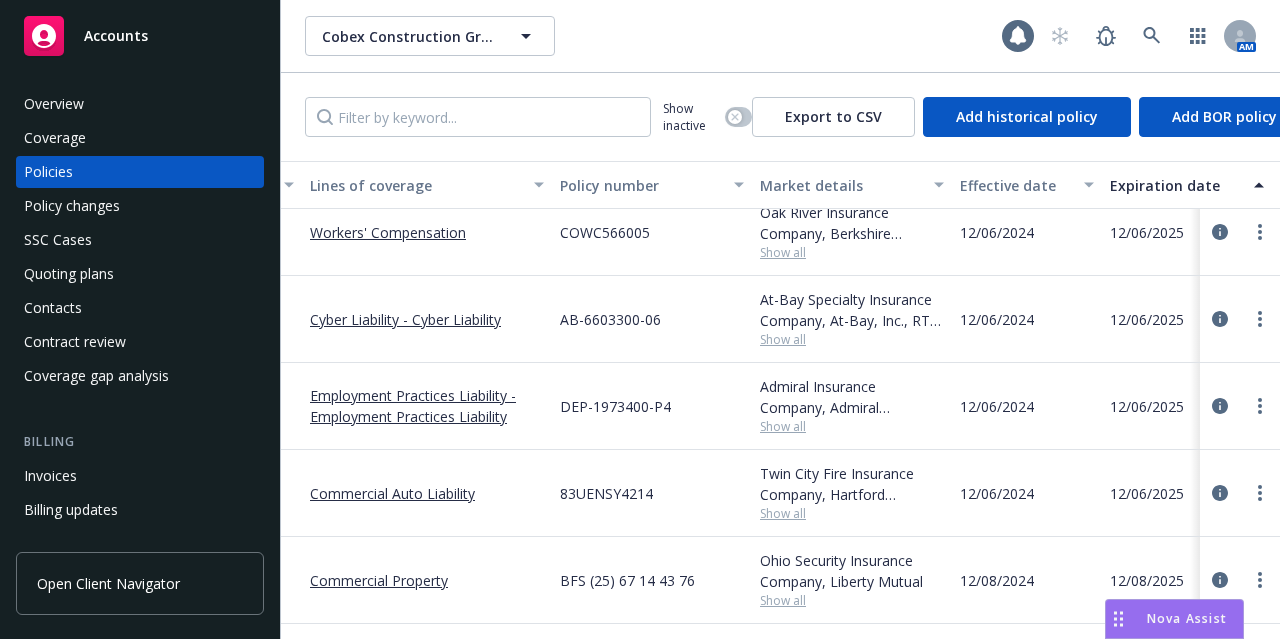 click on "Show all" at bounding box center (852, 600) 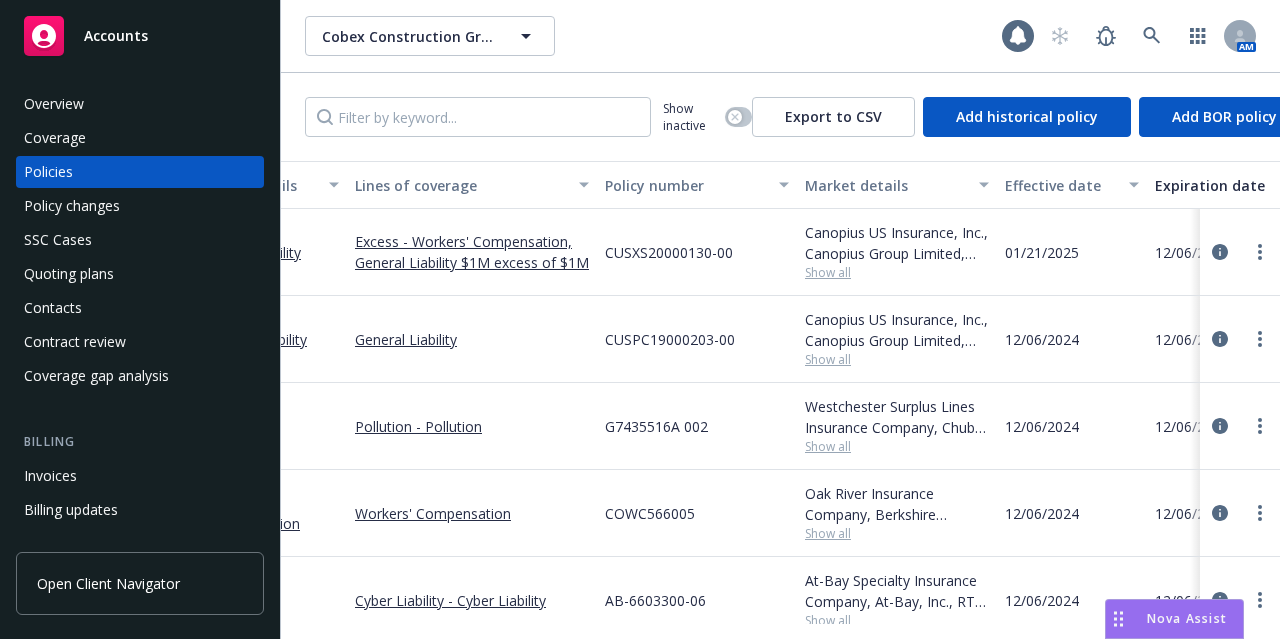 scroll, scrollTop: 0, scrollLeft: 0, axis: both 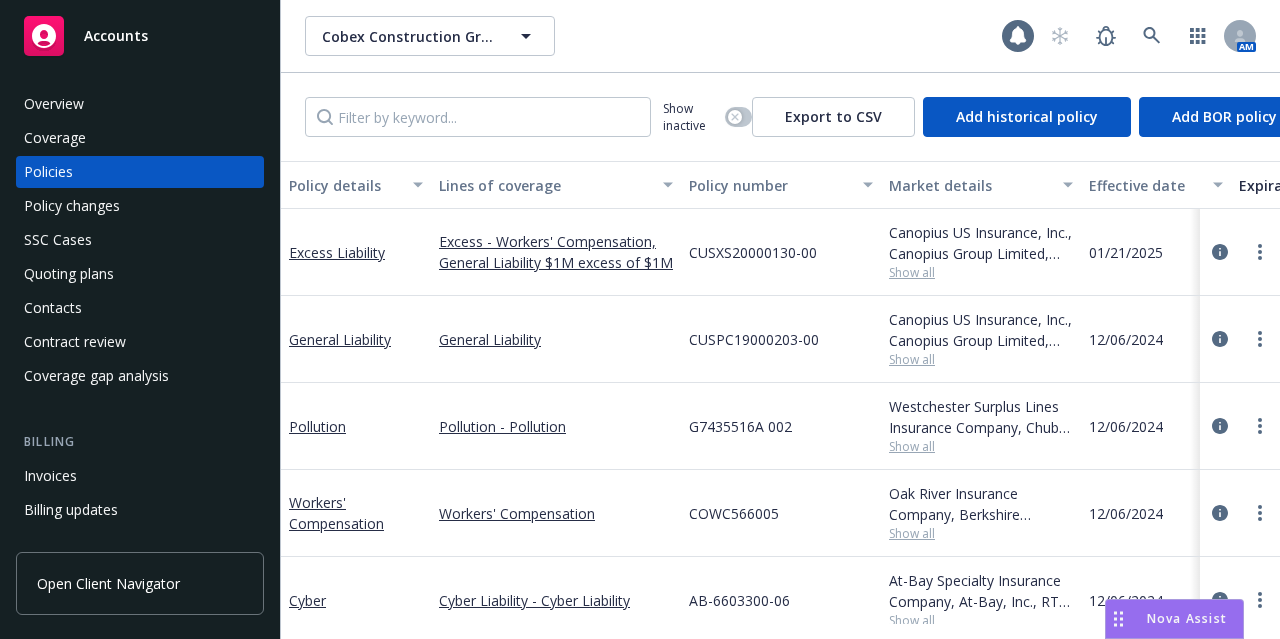 click on "General Liability" at bounding box center [556, 339] 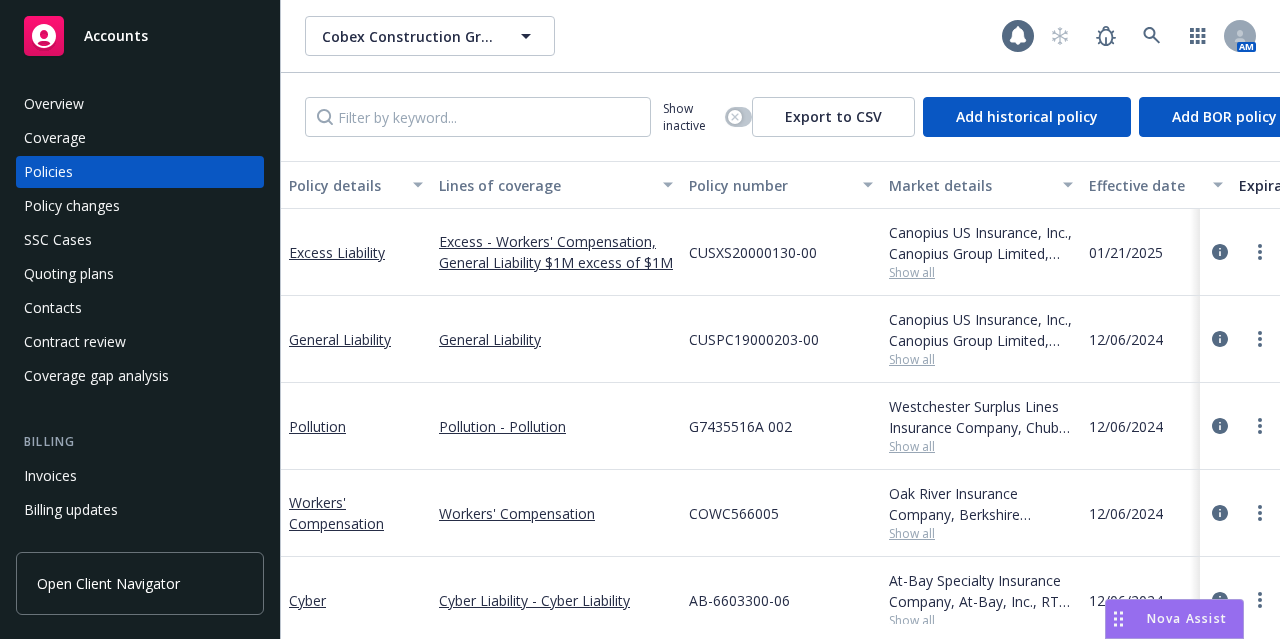click on "Show all" at bounding box center (981, 533) 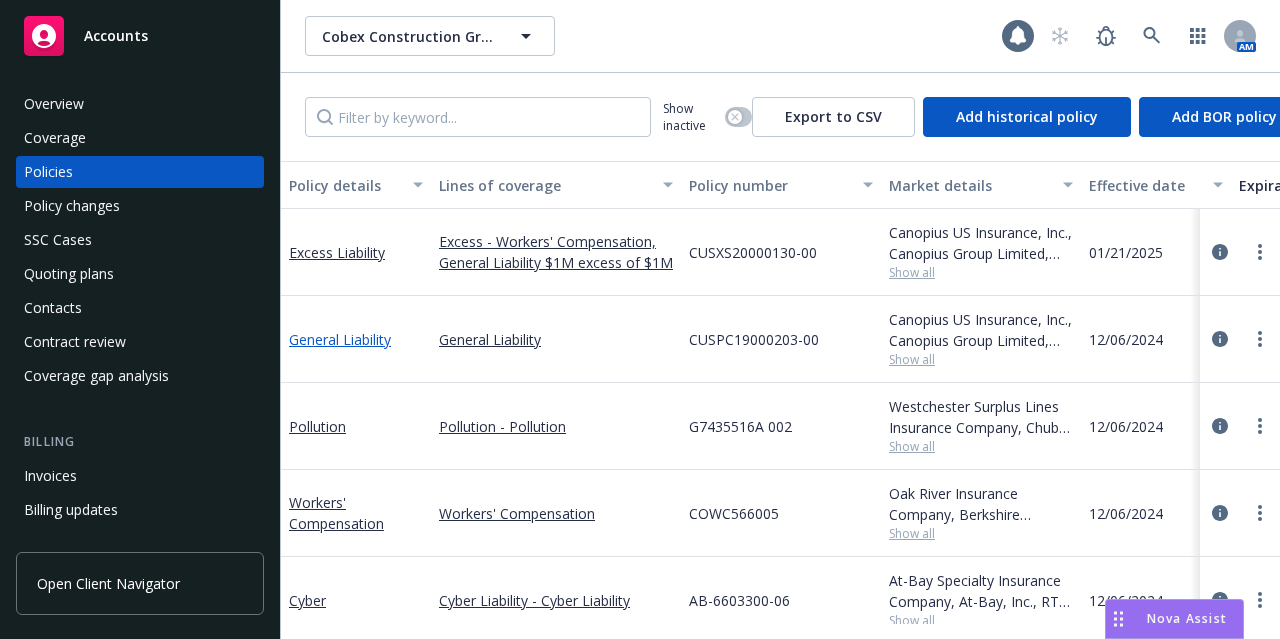 click on "General Liability" at bounding box center (340, 339) 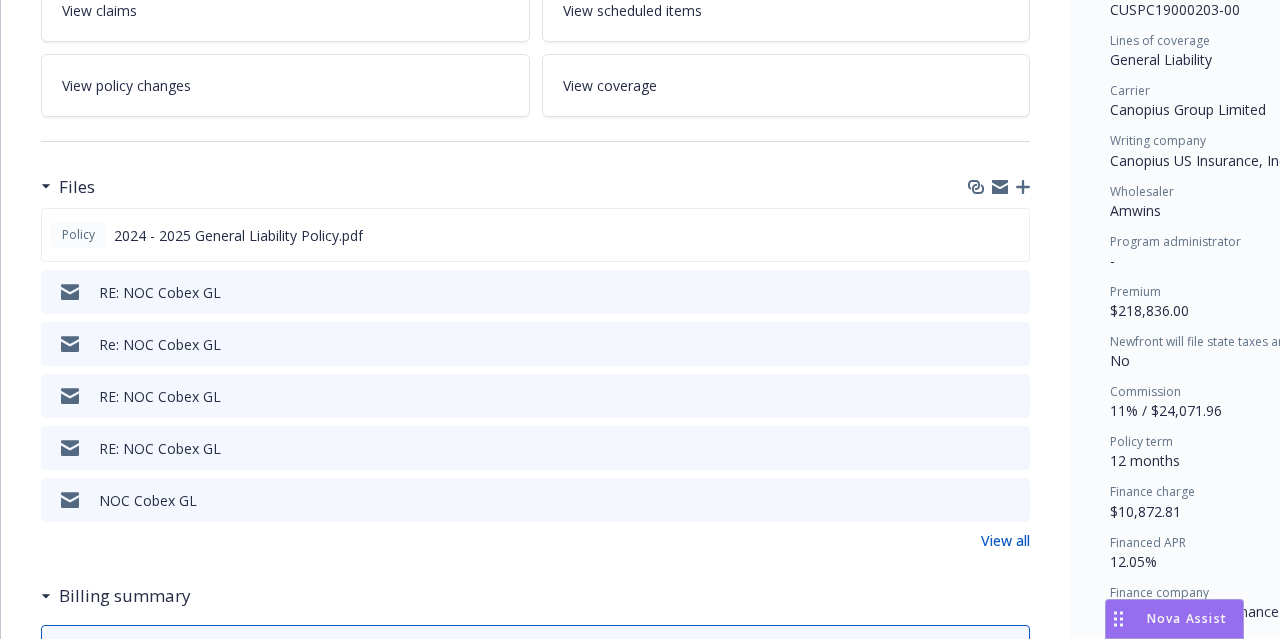 scroll, scrollTop: 539, scrollLeft: 0, axis: vertical 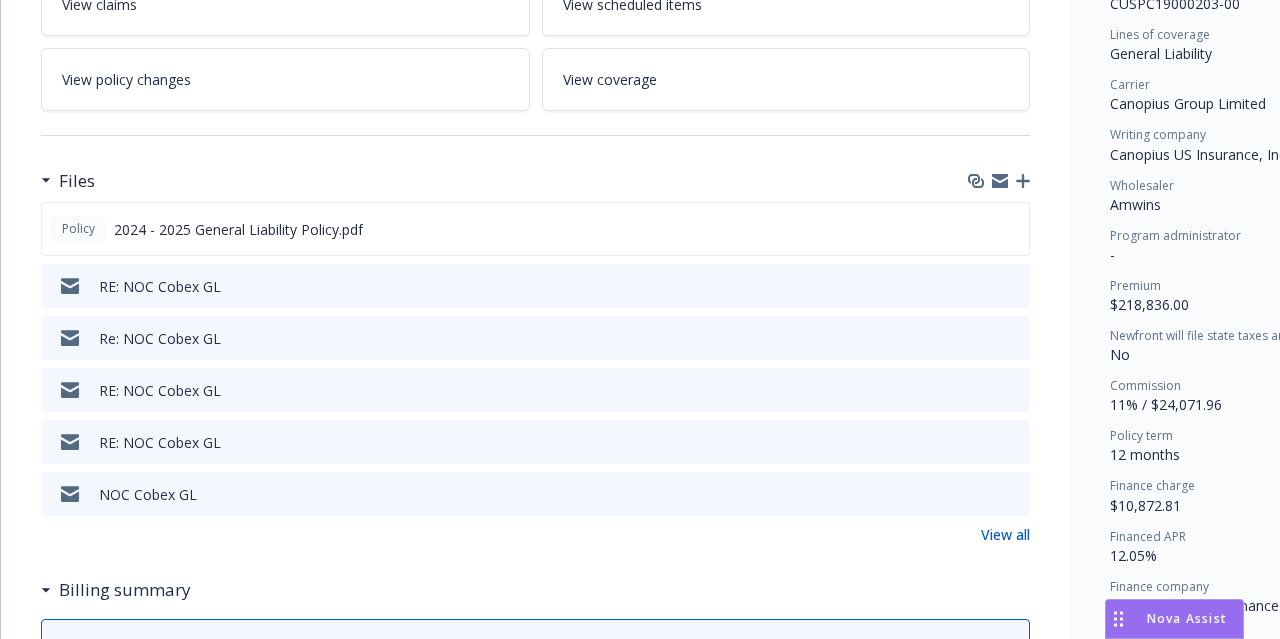 click on "View all" at bounding box center [1005, 534] 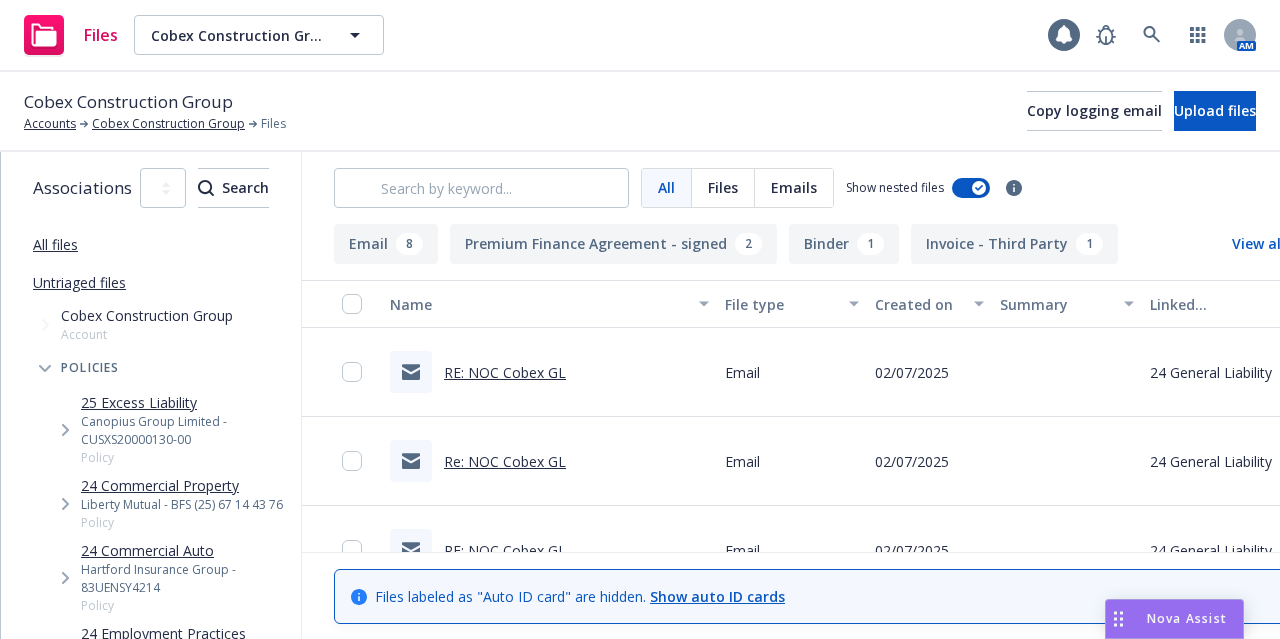 scroll, scrollTop: 0, scrollLeft: 0, axis: both 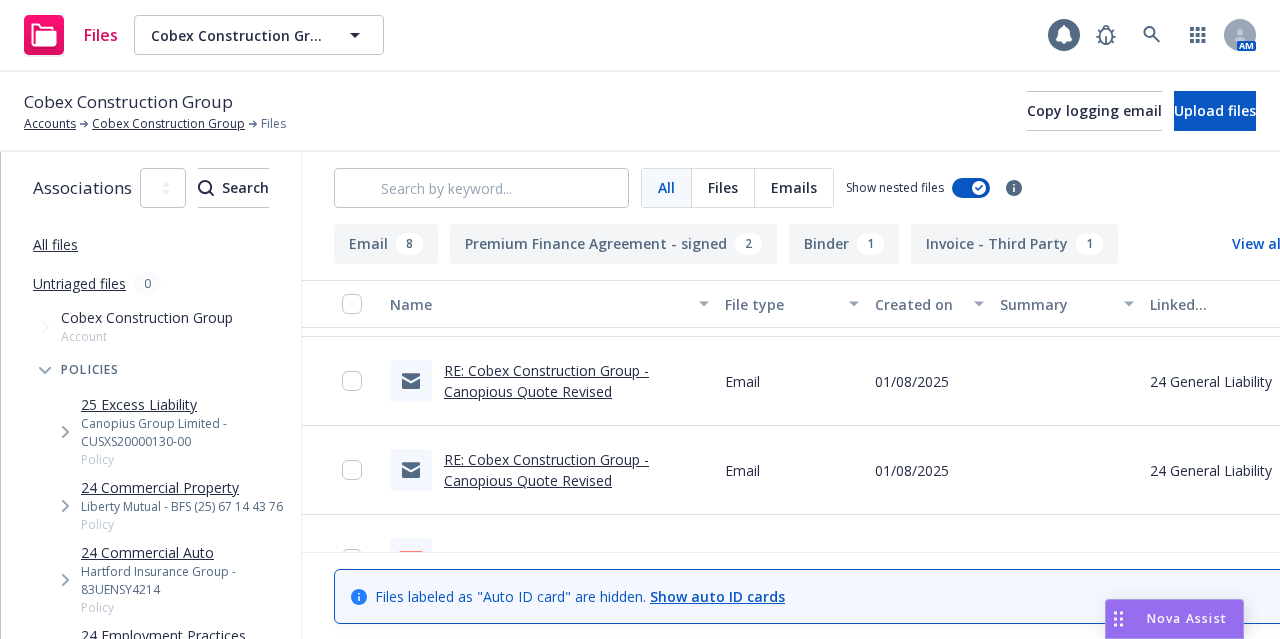 click on "RE: Cobex Construction Group - Canopious Quote Revised" at bounding box center (546, 381) 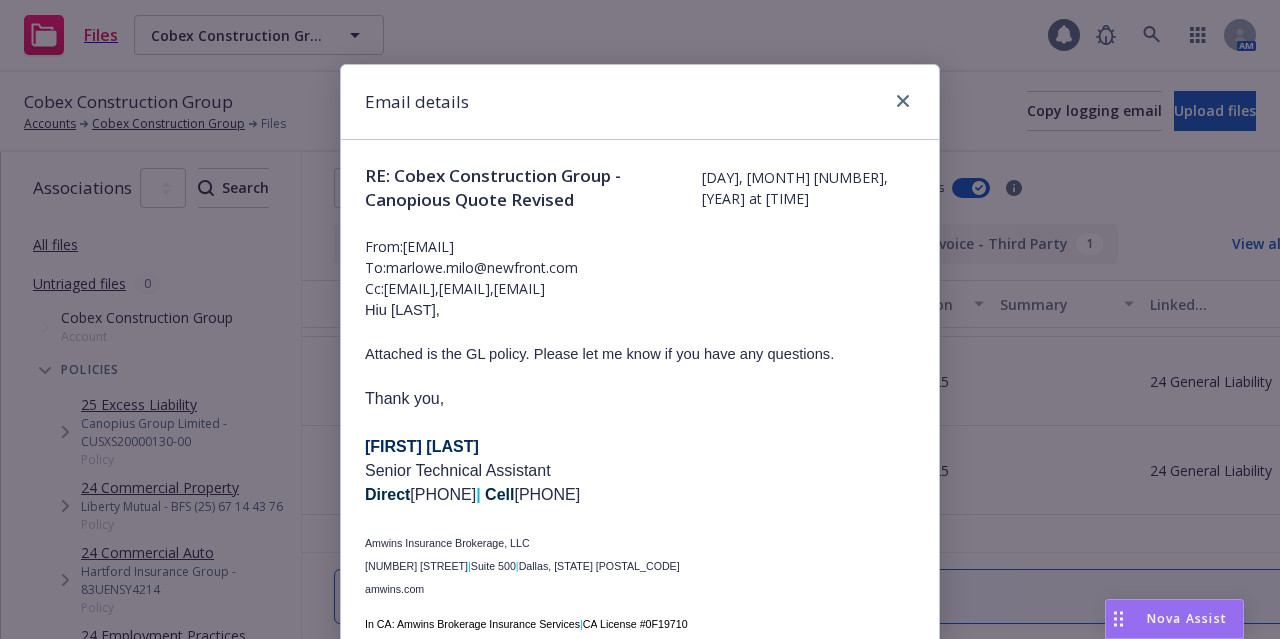 drag, startPoint x: 559, startPoint y: 241, endPoint x: 402, endPoint y: 247, distance: 157.11461 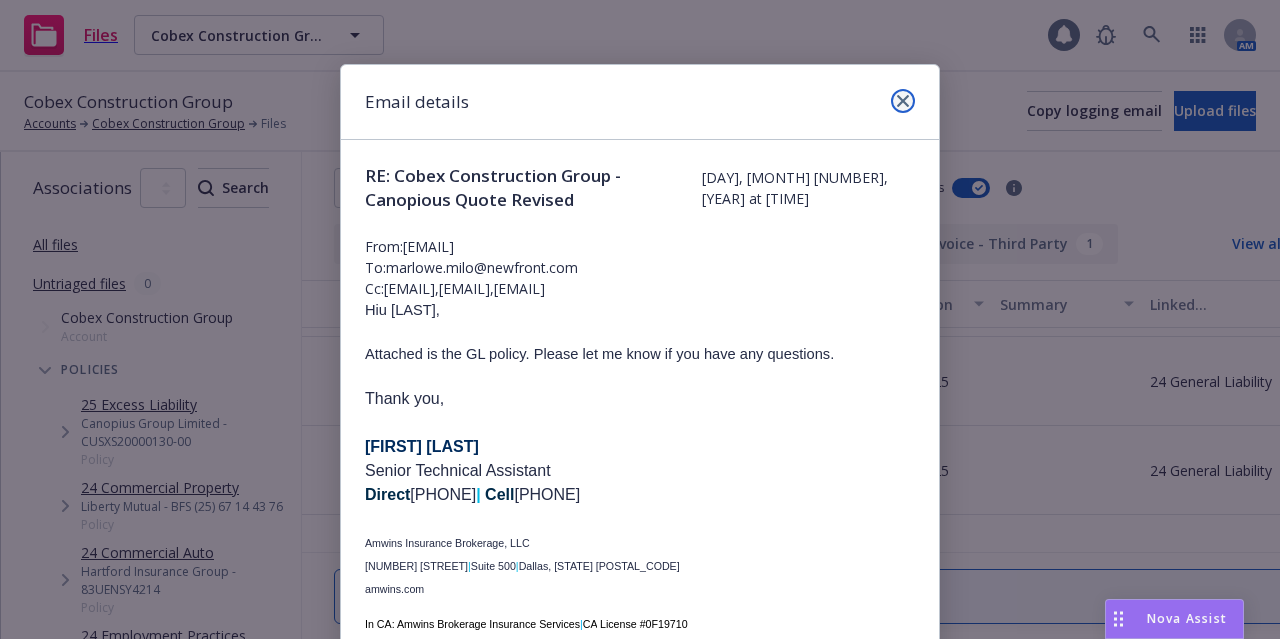 click at bounding box center [903, 101] 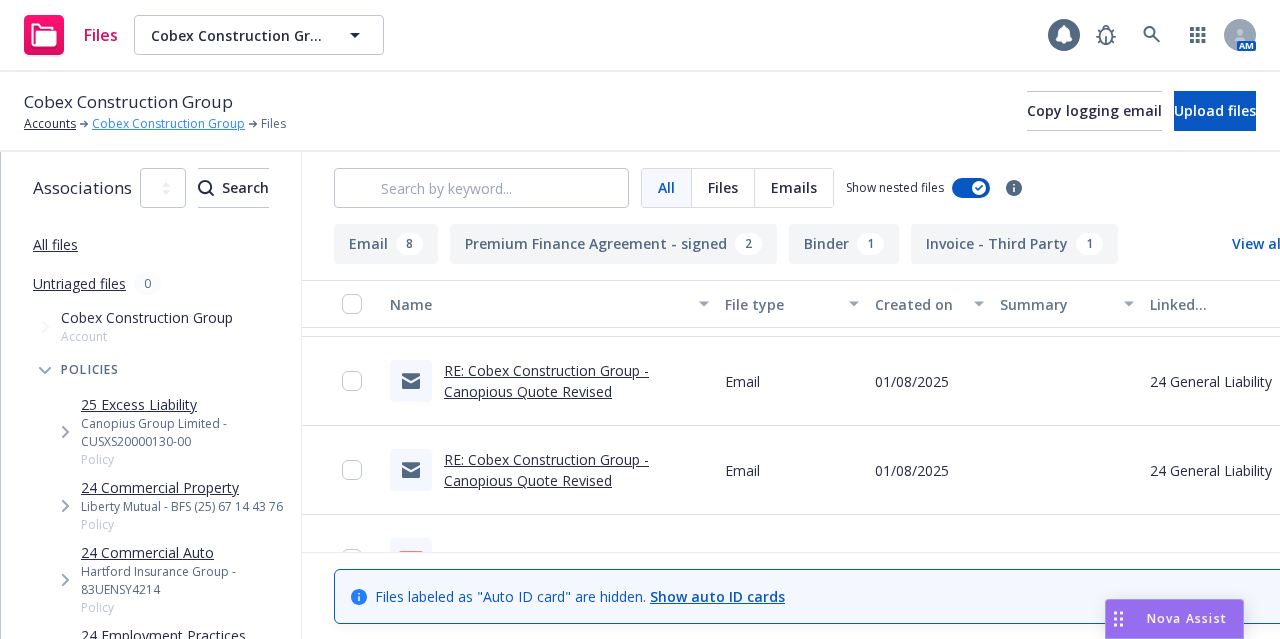 click on "Cobex Construction Group" at bounding box center [168, 124] 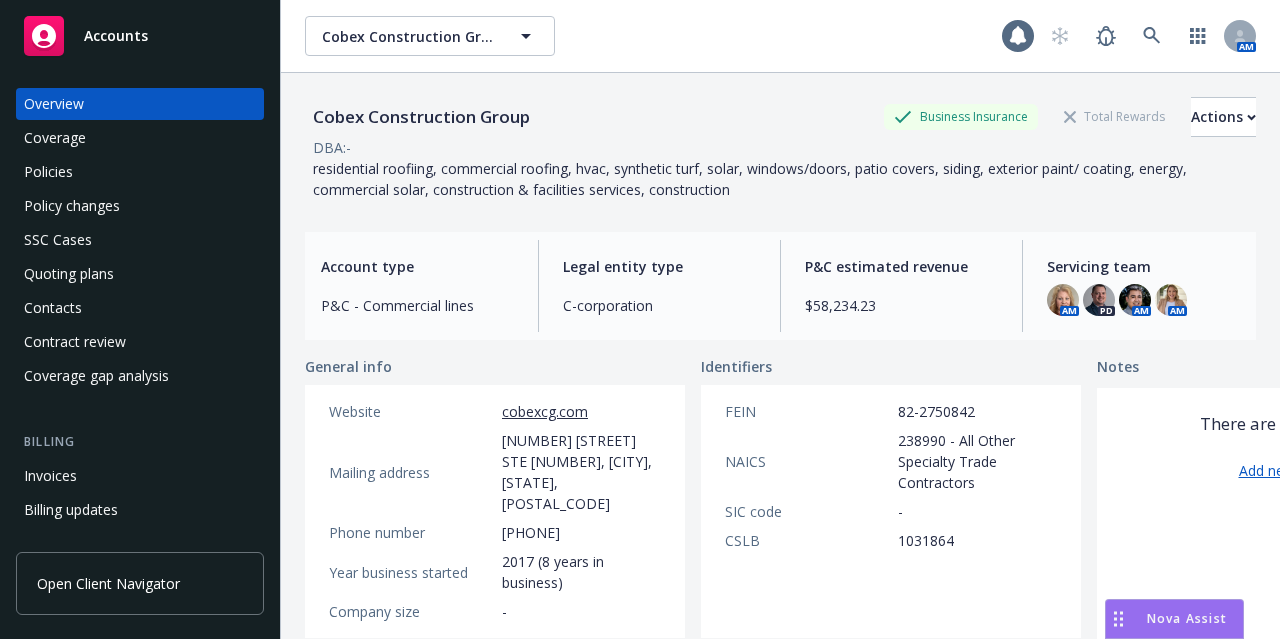 scroll, scrollTop: 0, scrollLeft: 0, axis: both 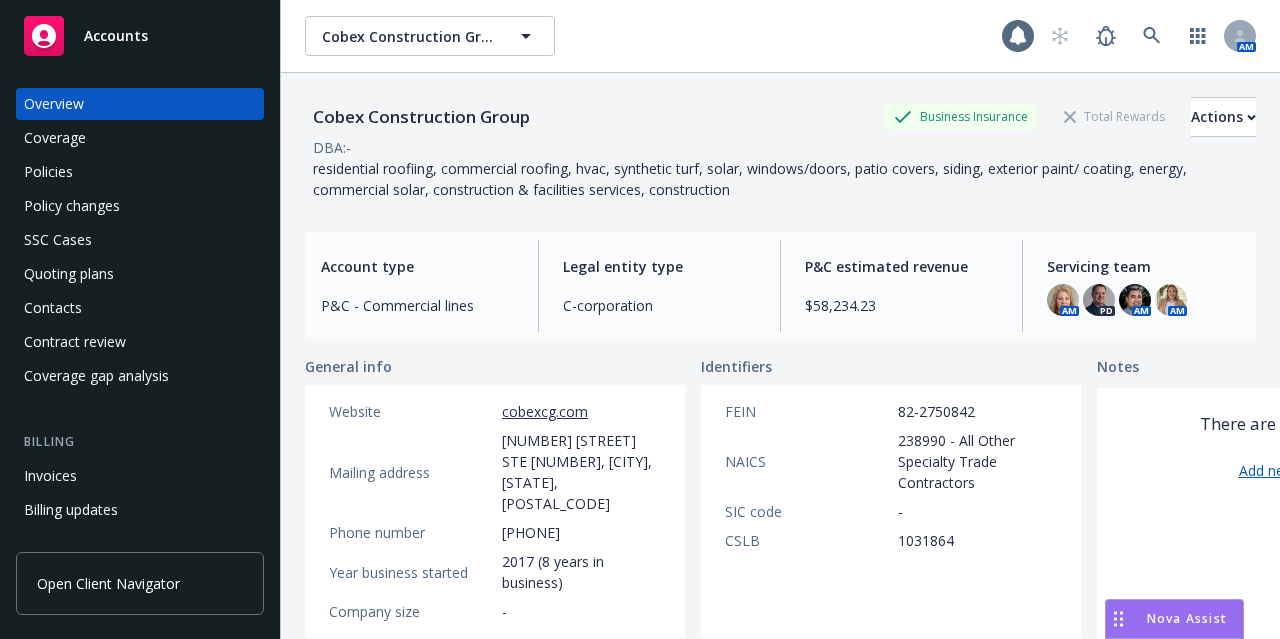 click on "Quoting plans" at bounding box center [140, 274] 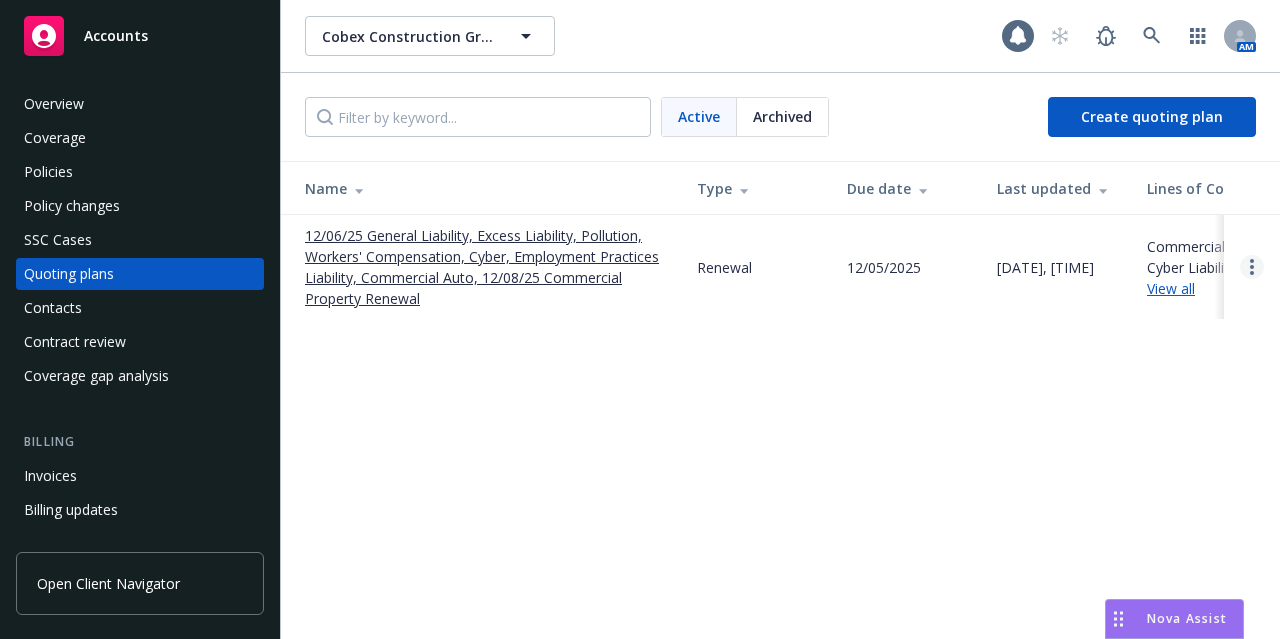 click 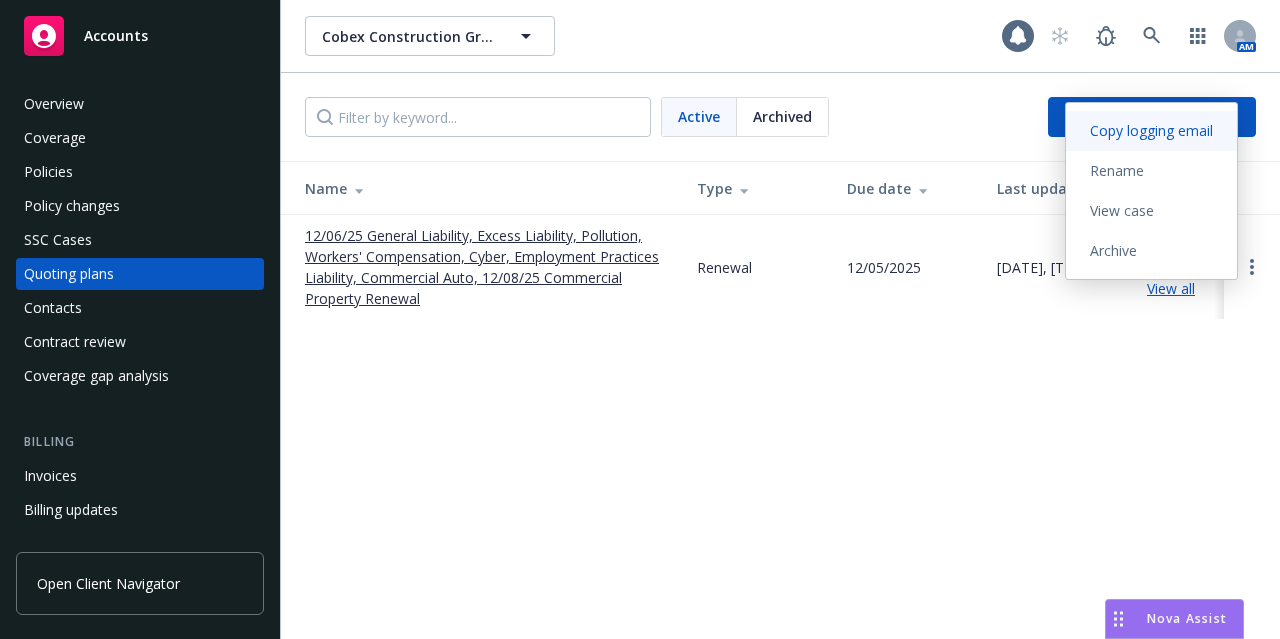 click on "Copy logging email" at bounding box center (1151, 130) 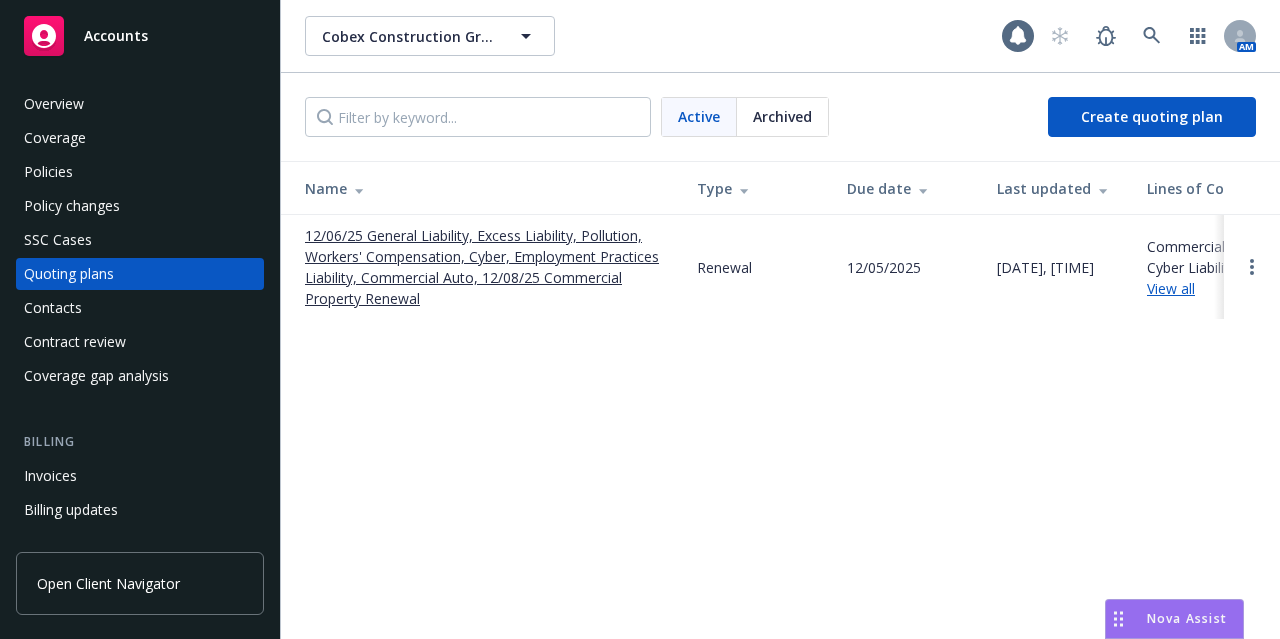 click on "Policies" at bounding box center [140, 172] 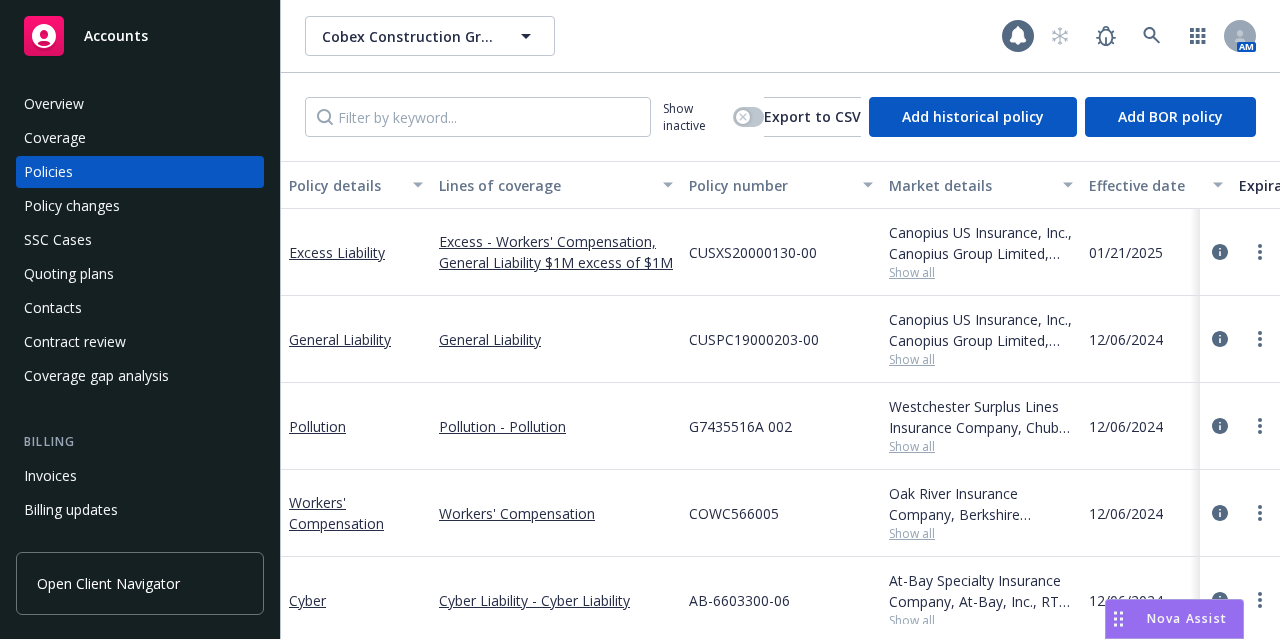 click on "Show all" at bounding box center (981, 272) 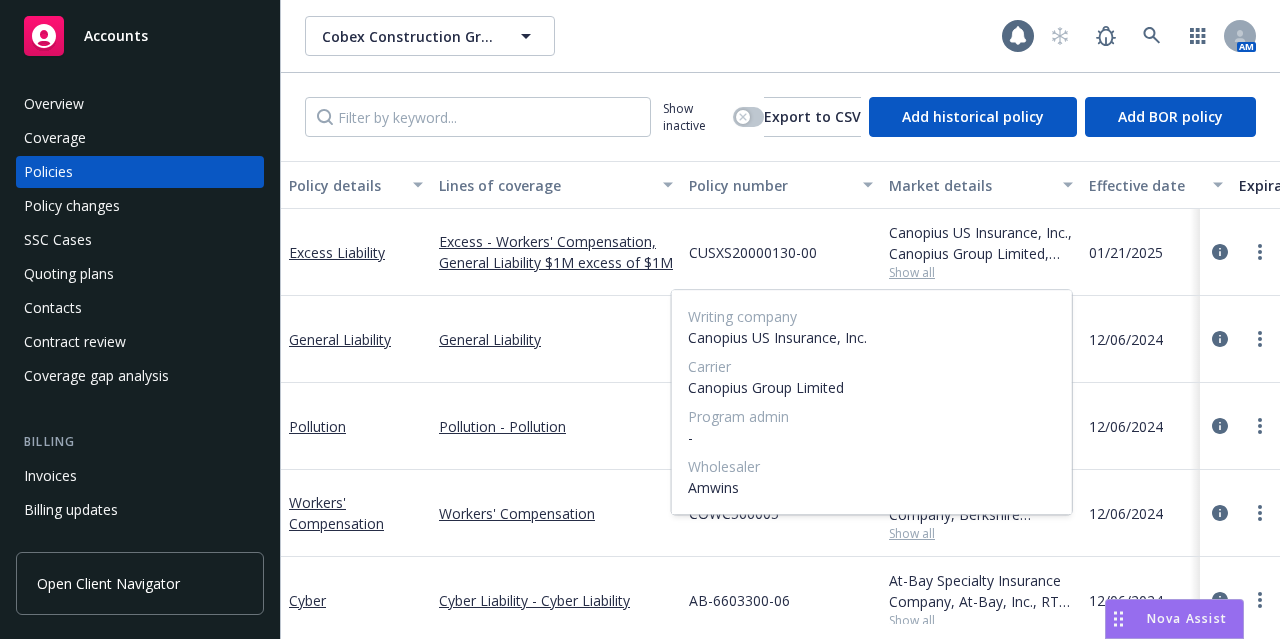 click on "Show all" at bounding box center [981, 272] 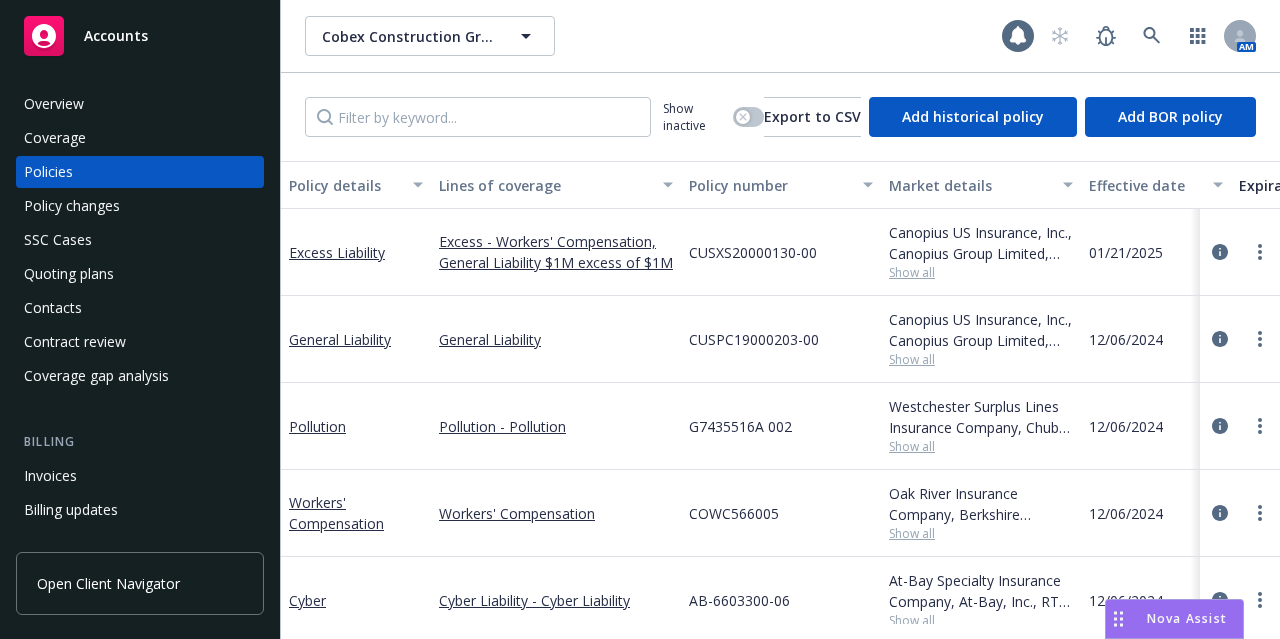 click on "Show all" at bounding box center (981, 359) 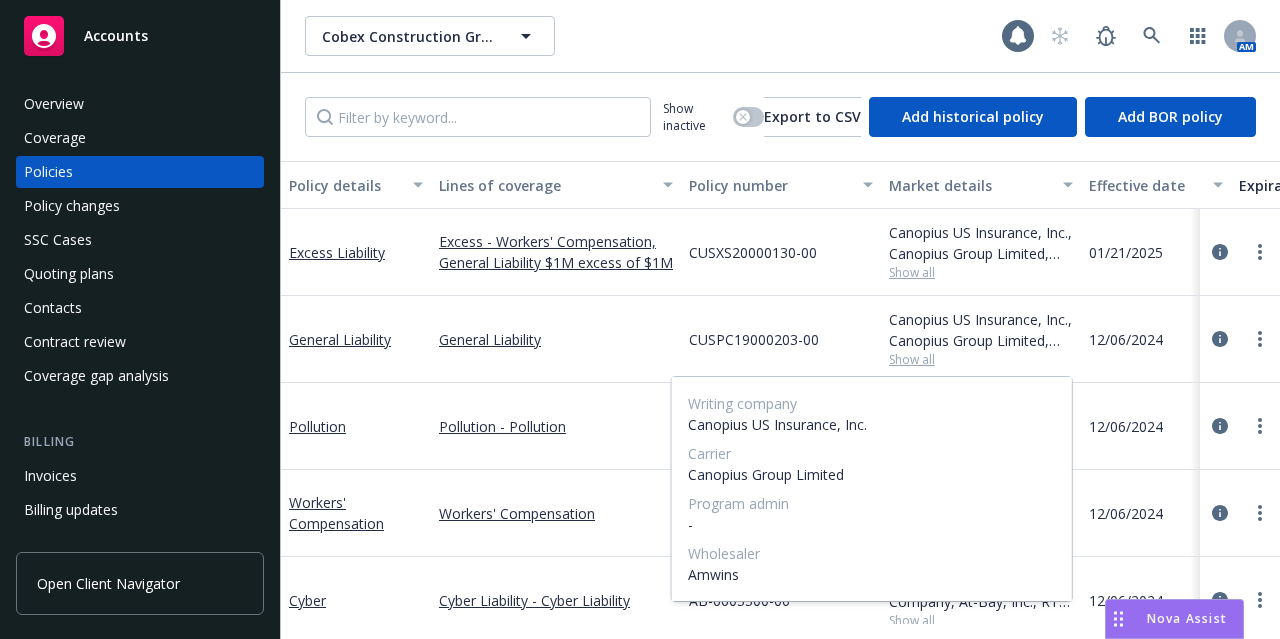 click on "Show all" at bounding box center [981, 359] 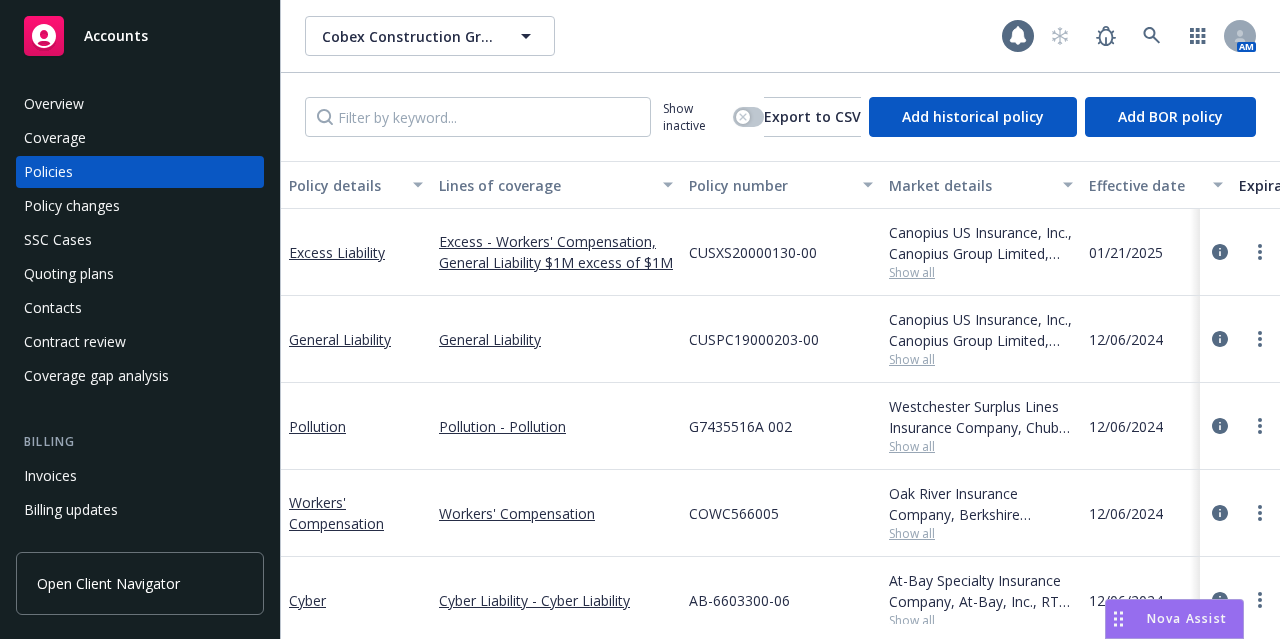 click on "Westchester Surplus Lines Insurance Company, Chubb Group, RT Specialty Insurance Services, LLC (RSG Specialty, LLC) Show all" at bounding box center [981, 426] 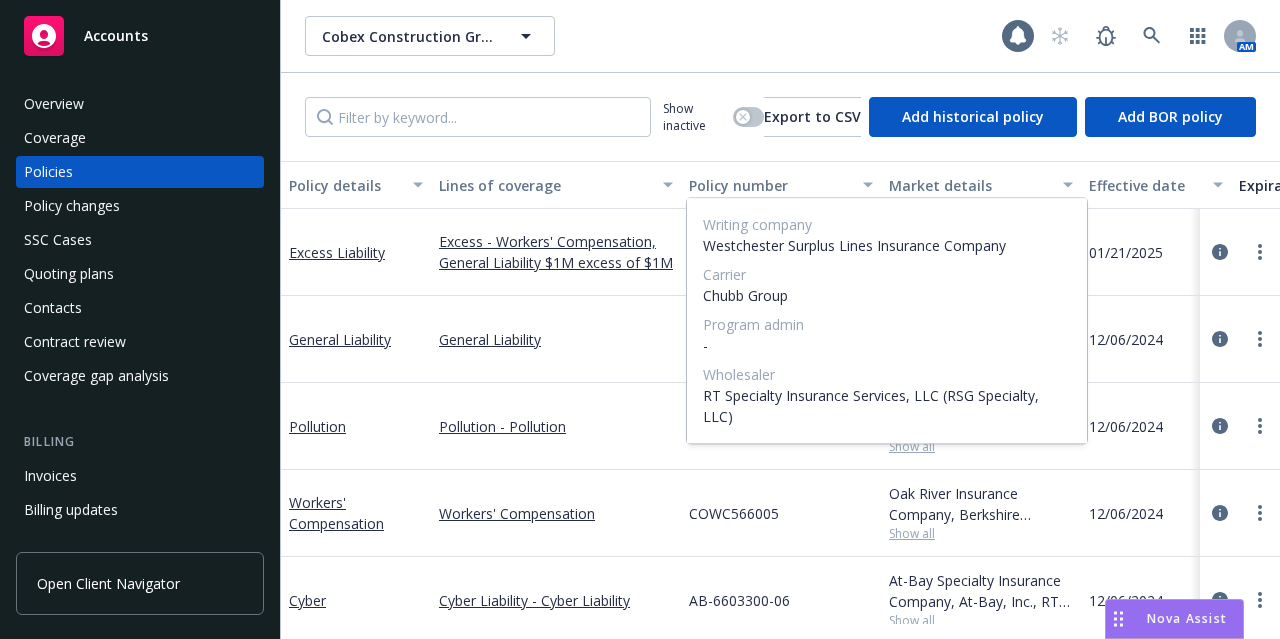 click on "Writing company Westchester Surplus Lines Insurance Company Carrier Chubb Group Program admin - Wholesaler RT Specialty Insurance Services, LLC (RSG Specialty, LLC)" at bounding box center [887, 320] 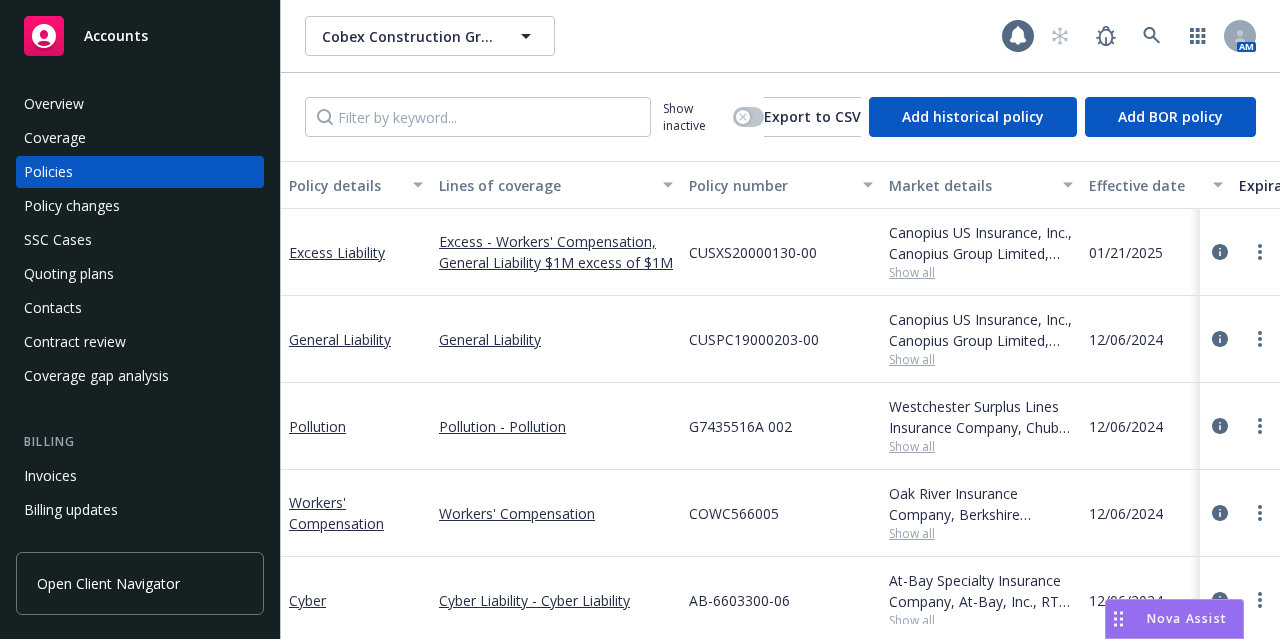 click on "Show all" at bounding box center (981, 533) 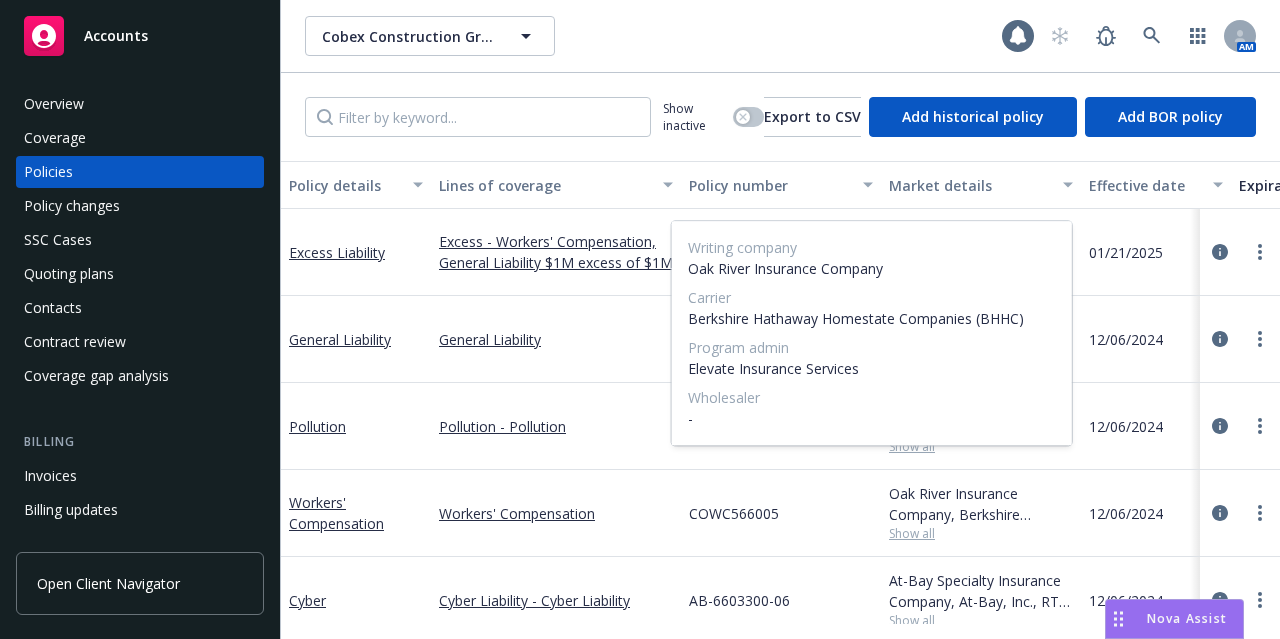 scroll, scrollTop: 70, scrollLeft: 0, axis: vertical 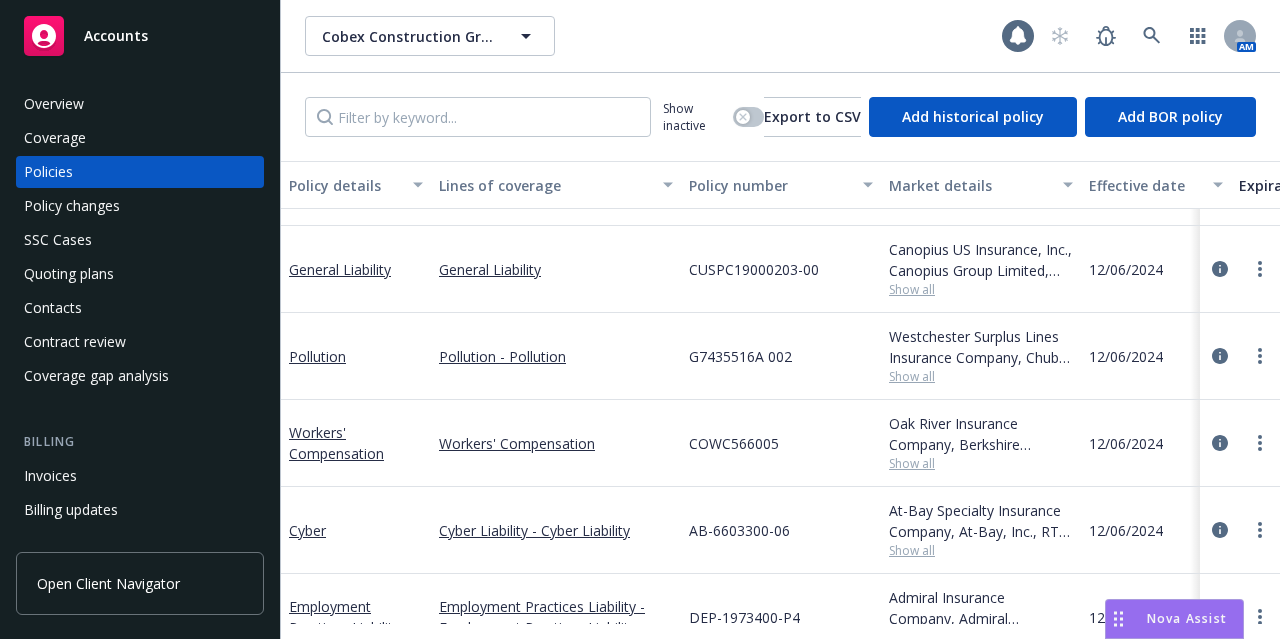 click on "At-Bay Specialty Insurance Company, At-Bay, Inc., RT Specialty Insurance Services, LLC (RSG Specialty, LLC) Show all" at bounding box center (981, 530) 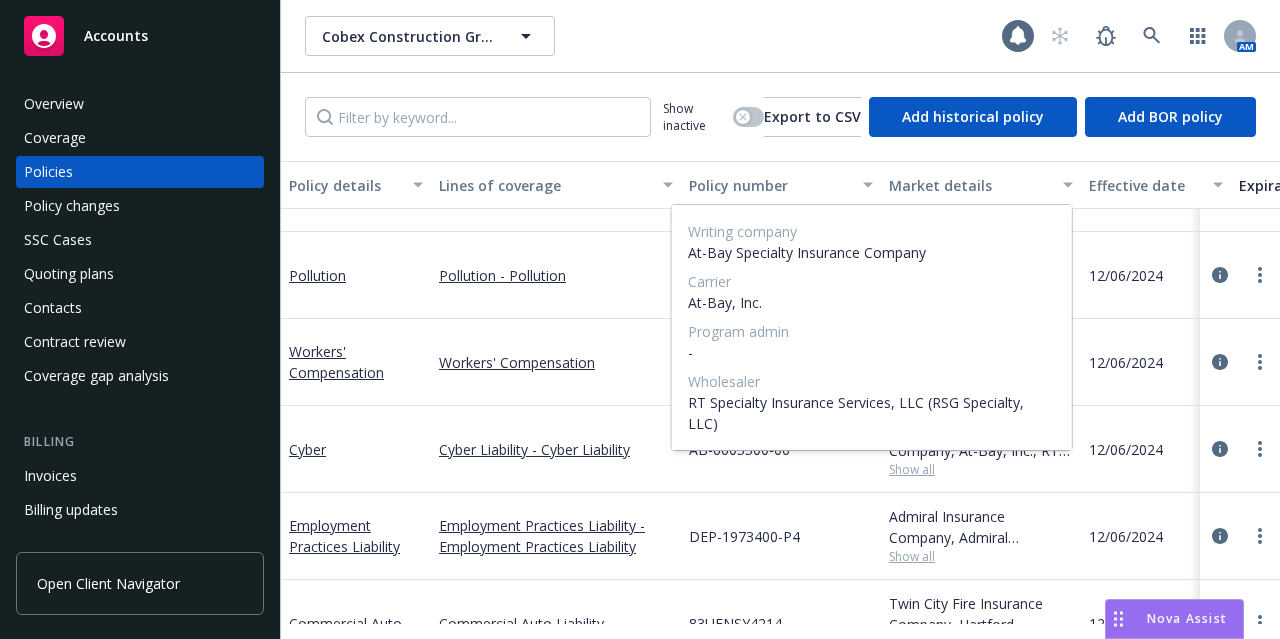 scroll, scrollTop: 154, scrollLeft: 0, axis: vertical 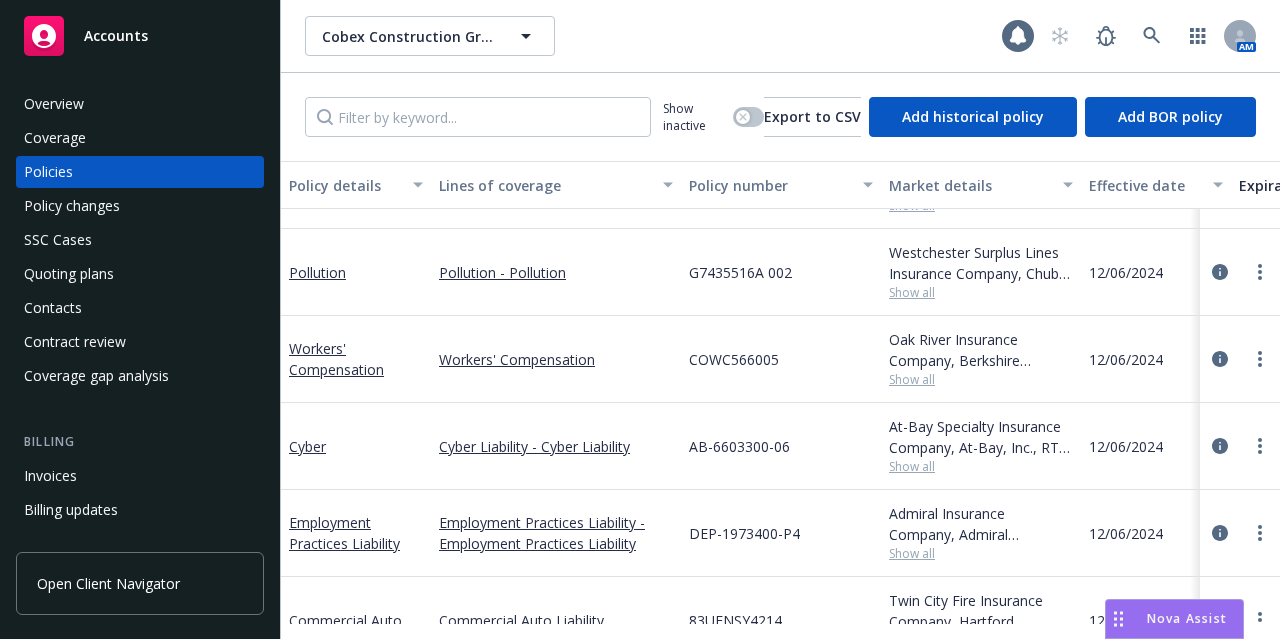 click on "Show all" at bounding box center (981, 553) 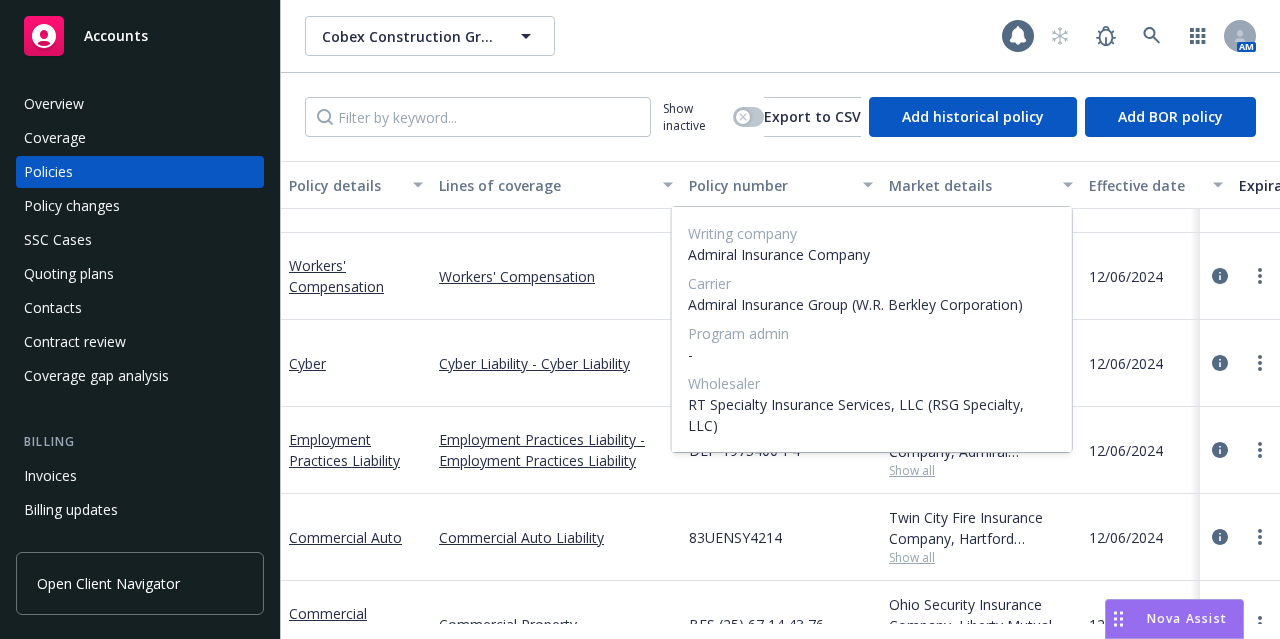 scroll, scrollTop: 246, scrollLeft: 0, axis: vertical 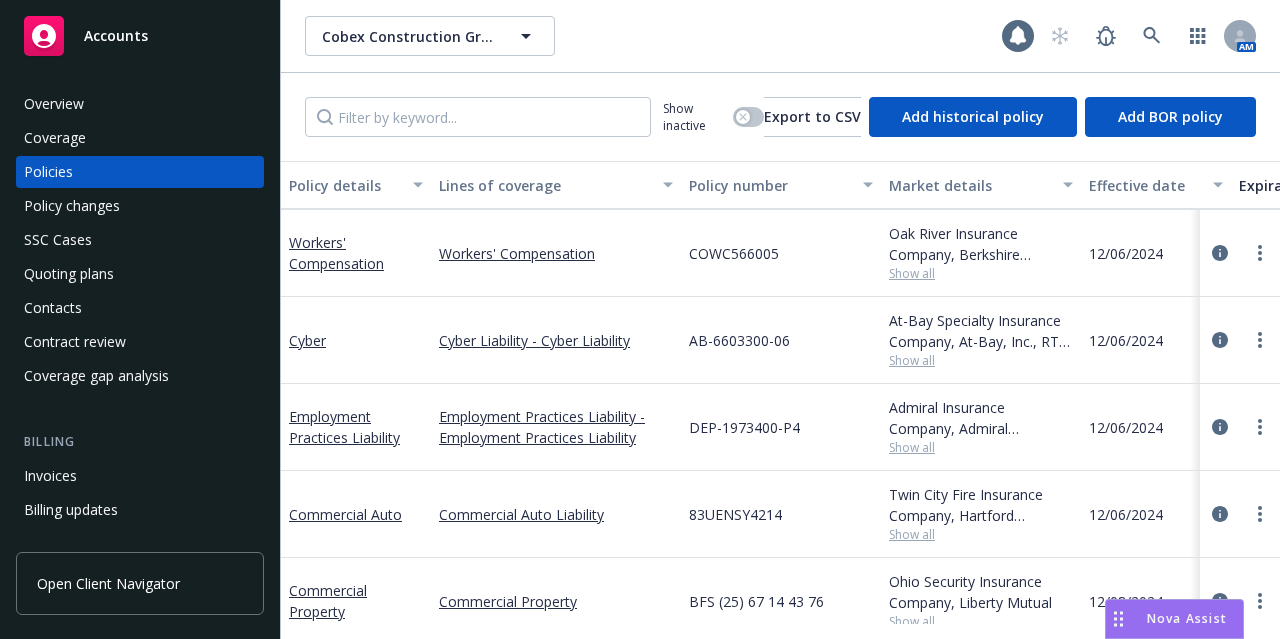 click on "Show all" at bounding box center [981, 534] 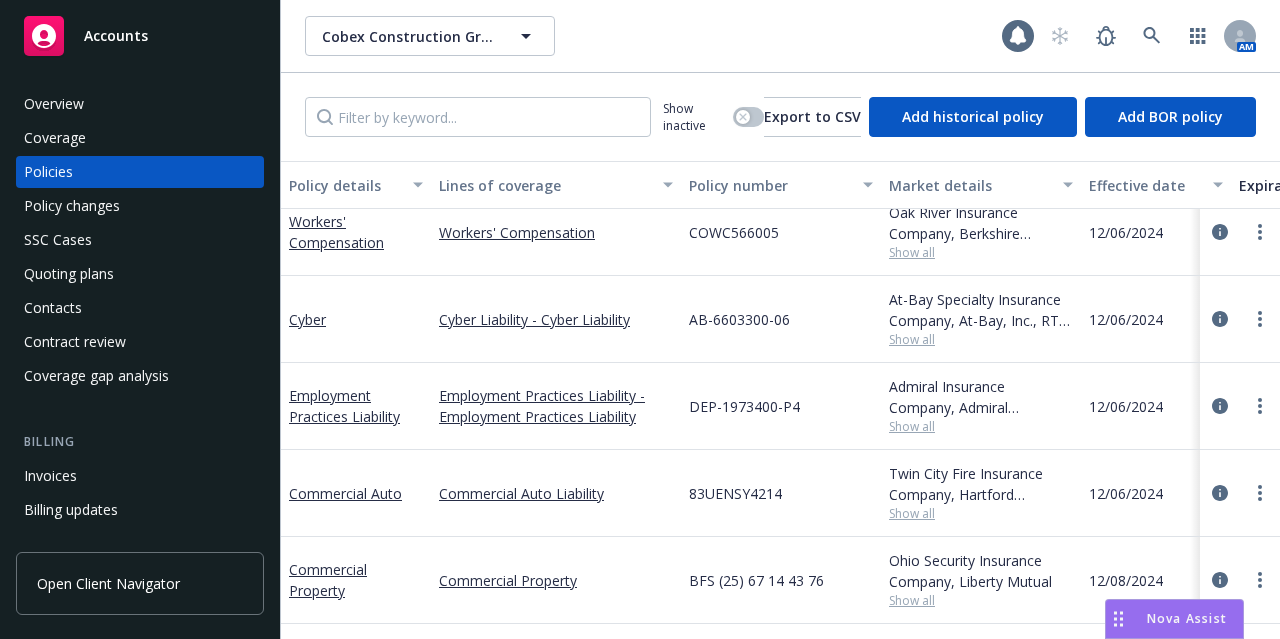 click on "Show all" at bounding box center [981, 600] 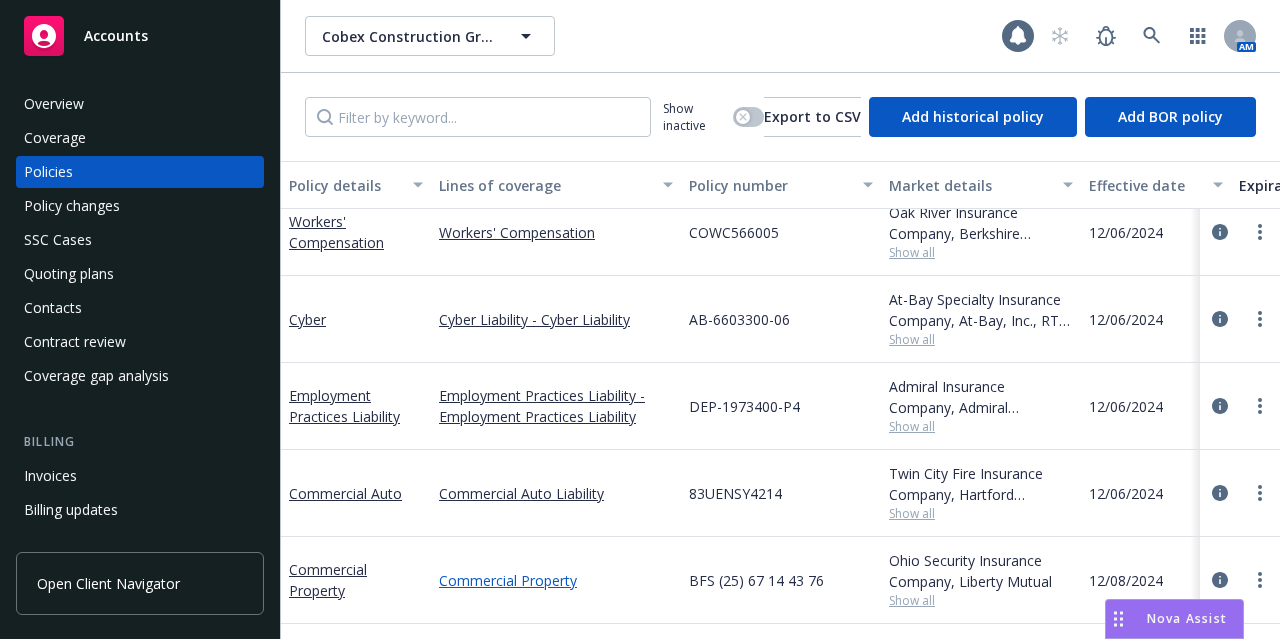 click on "Commercial Property" at bounding box center (556, 580) 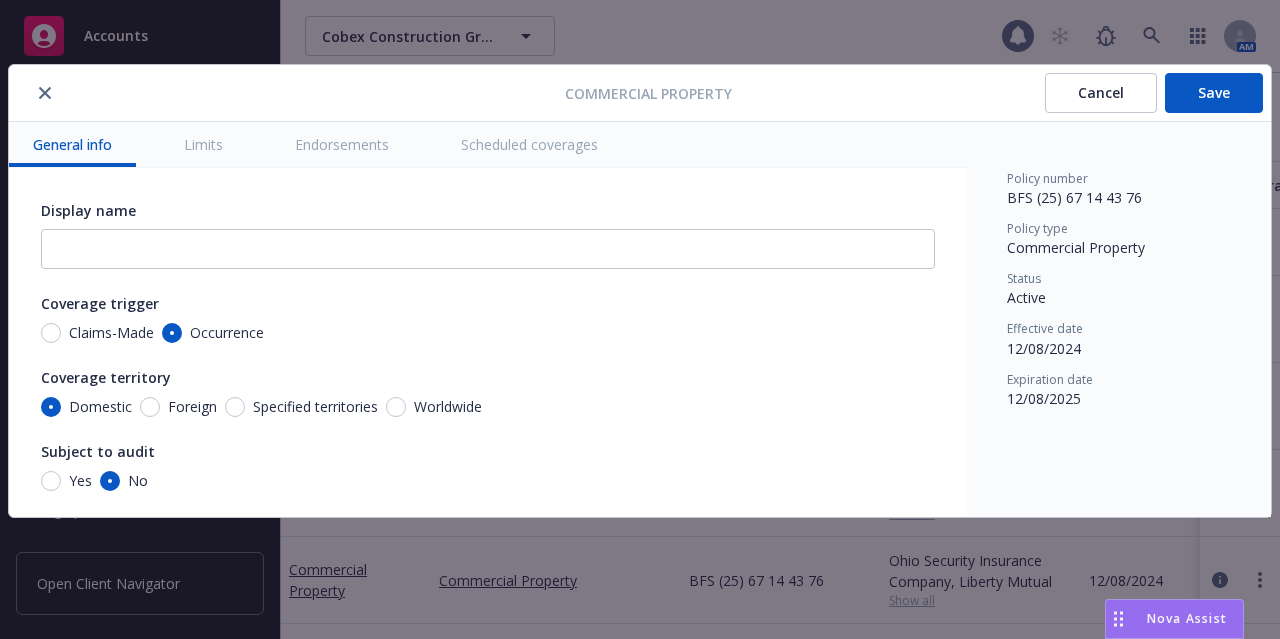 click 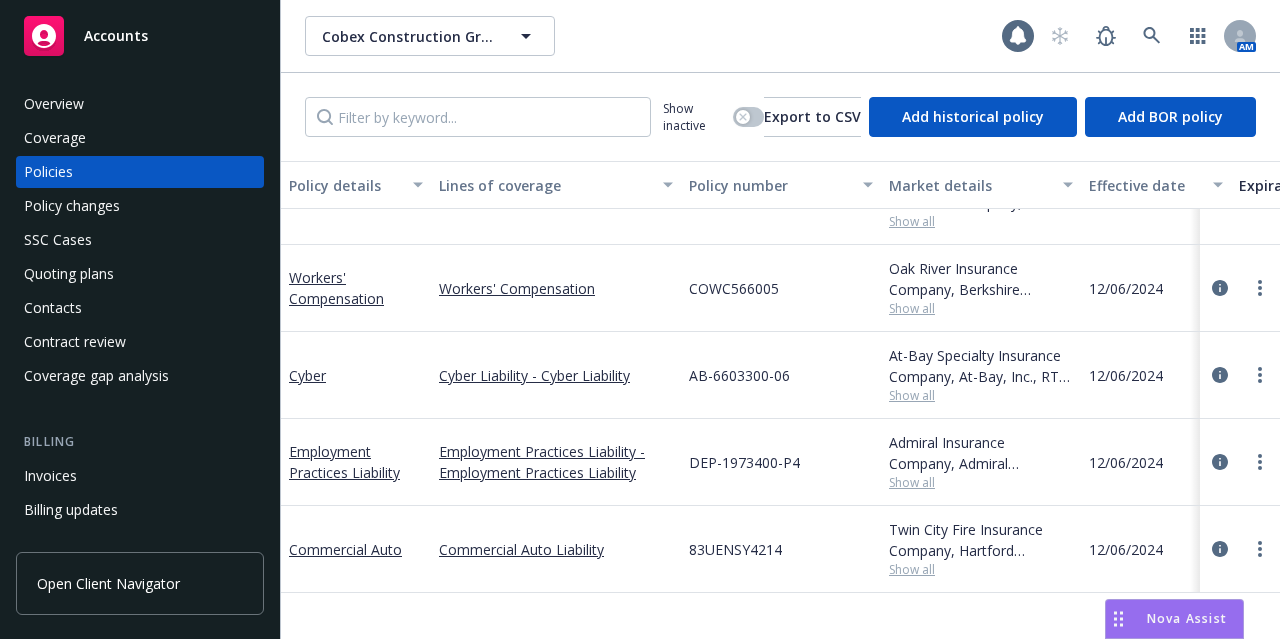 scroll, scrollTop: 0, scrollLeft: 0, axis: both 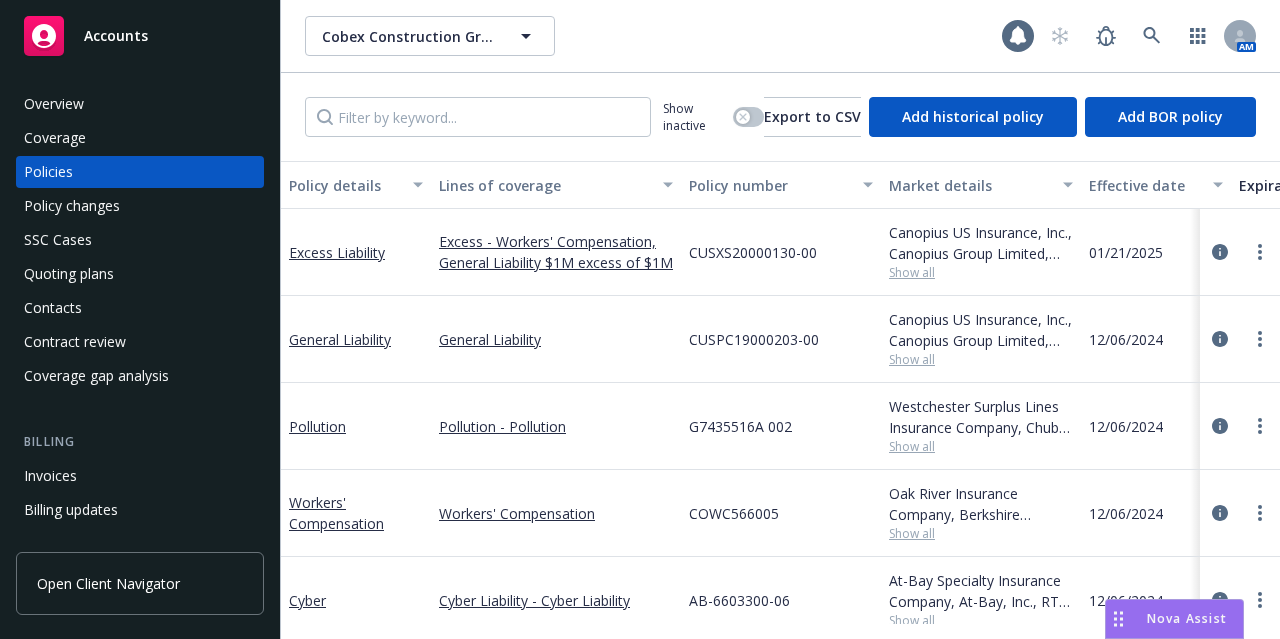 click on "Show all" at bounding box center (981, 446) 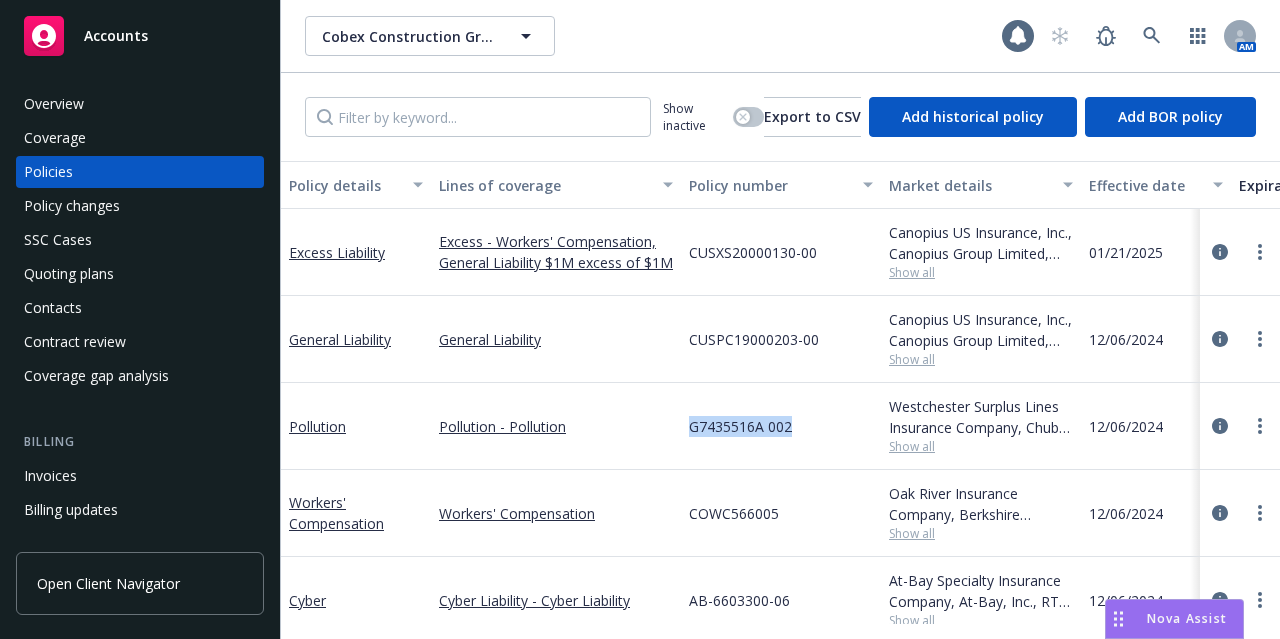 drag, startPoint x: 804, startPoint y: 429, endPoint x: 682, endPoint y: 423, distance: 122.14745 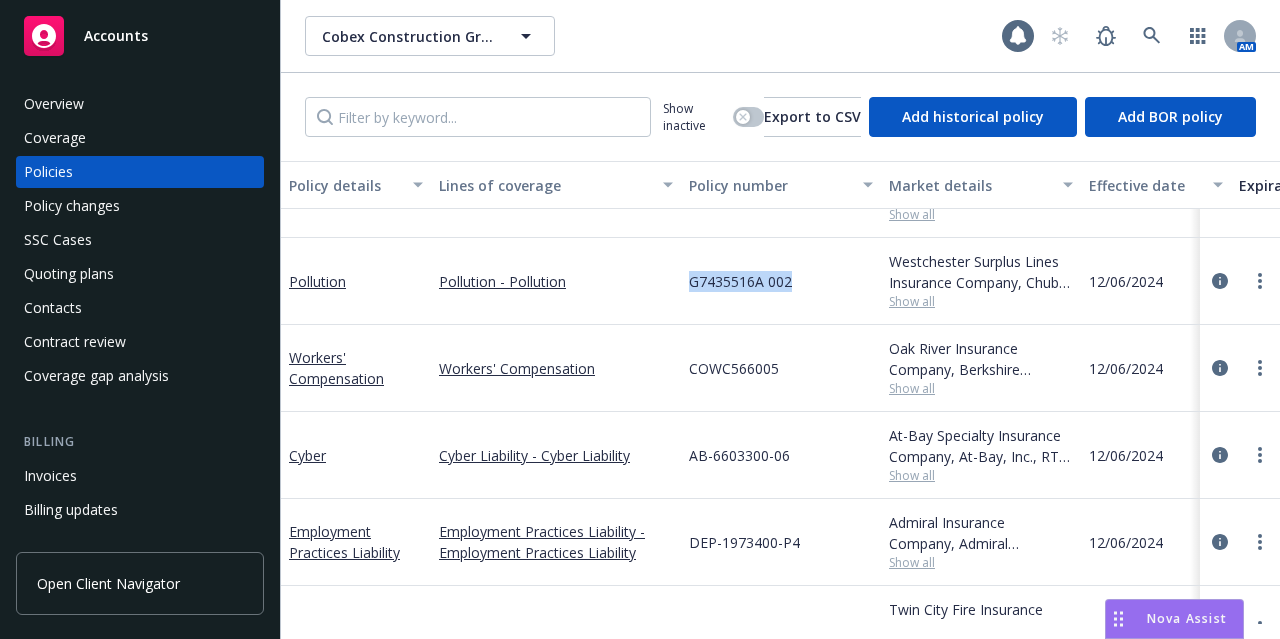 scroll, scrollTop: 150, scrollLeft: 0, axis: vertical 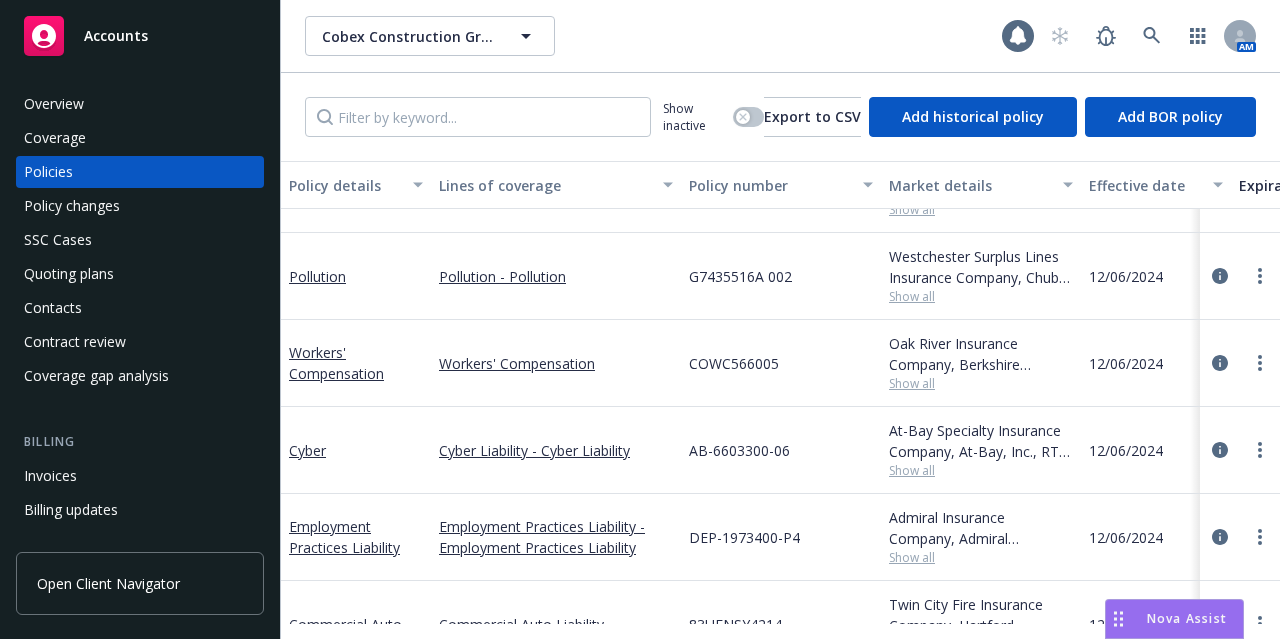 click on "Show all" at bounding box center [981, 383] 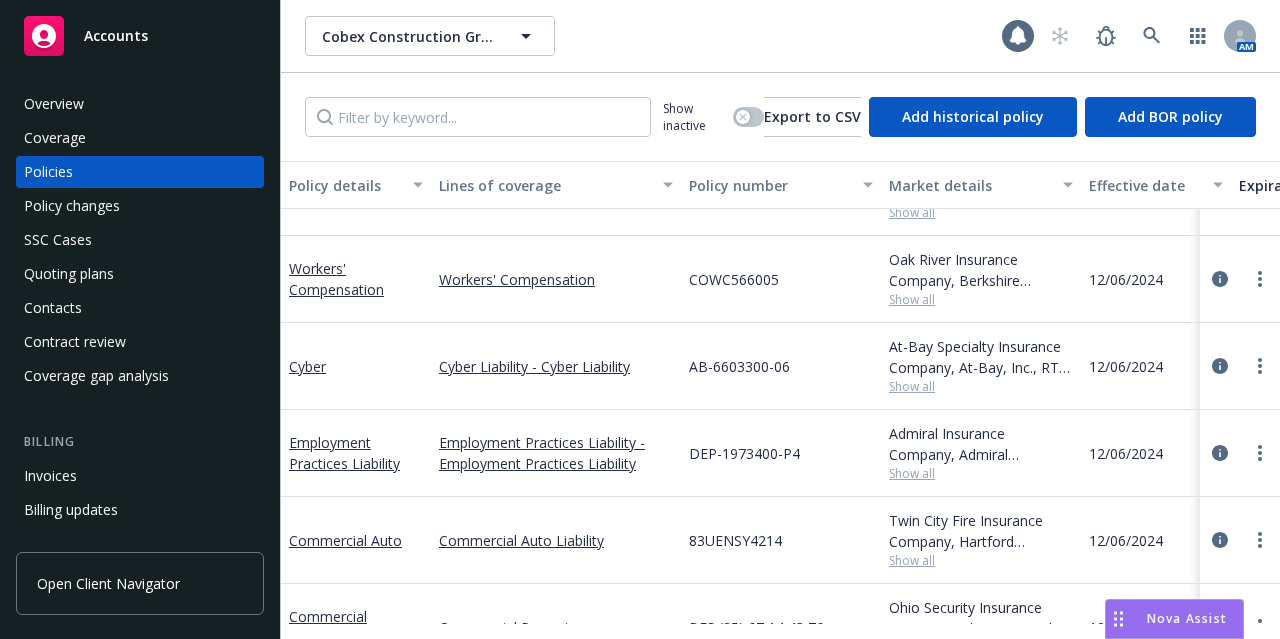 scroll, scrollTop: 226, scrollLeft: 0, axis: vertical 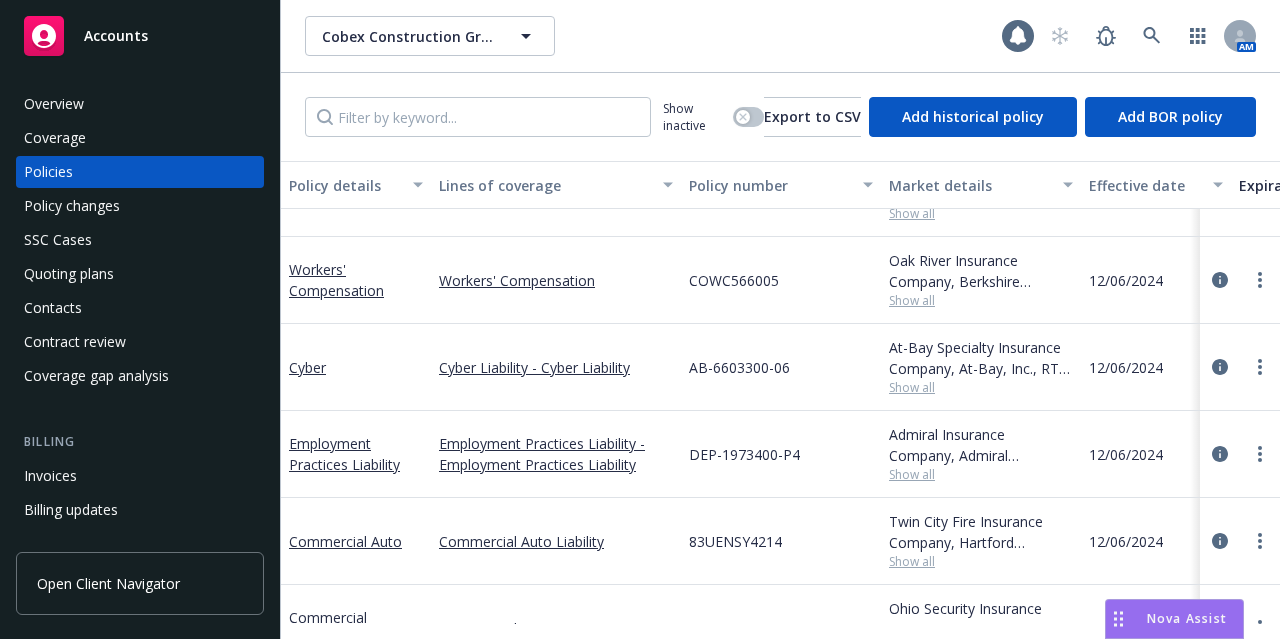 click on "Show all" at bounding box center (981, 387) 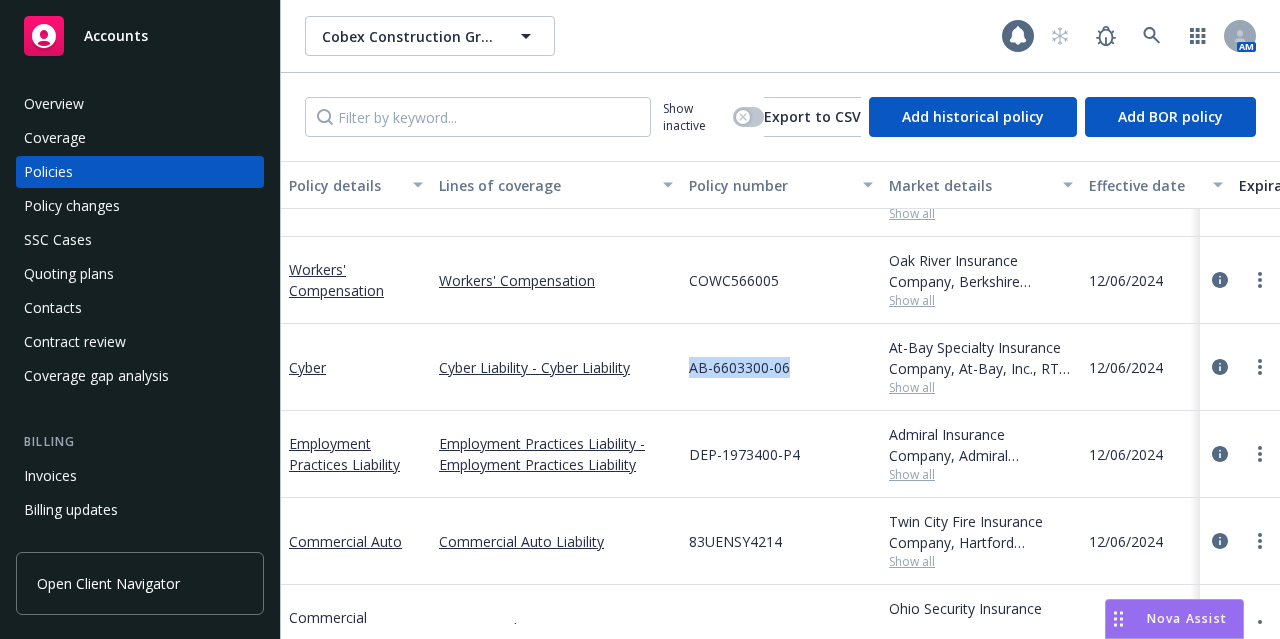 drag, startPoint x: 796, startPoint y: 366, endPoint x: 689, endPoint y: 370, distance: 107.07474 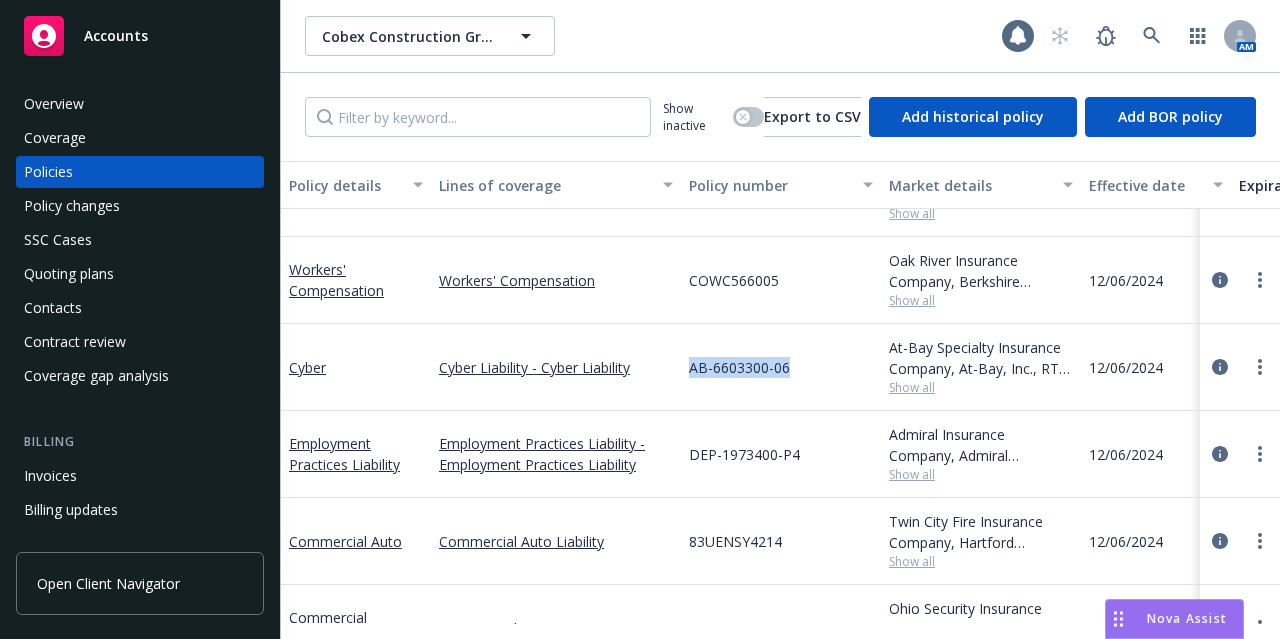 copy on "AB-6603300-06" 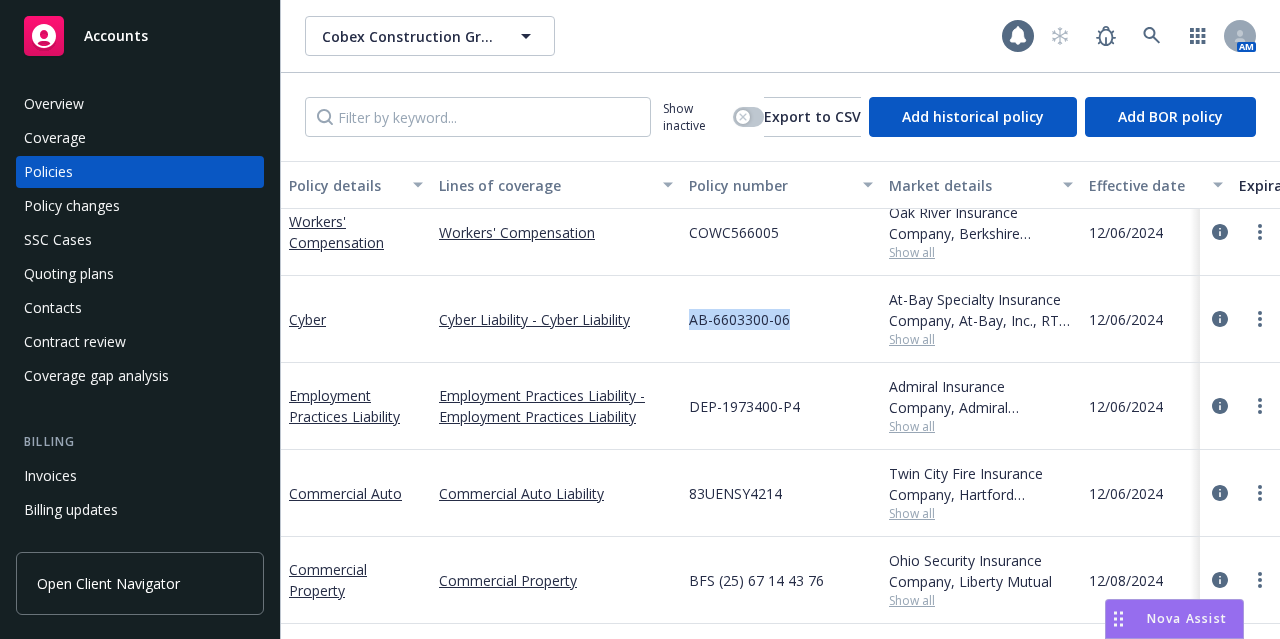 scroll, scrollTop: 280, scrollLeft: 0, axis: vertical 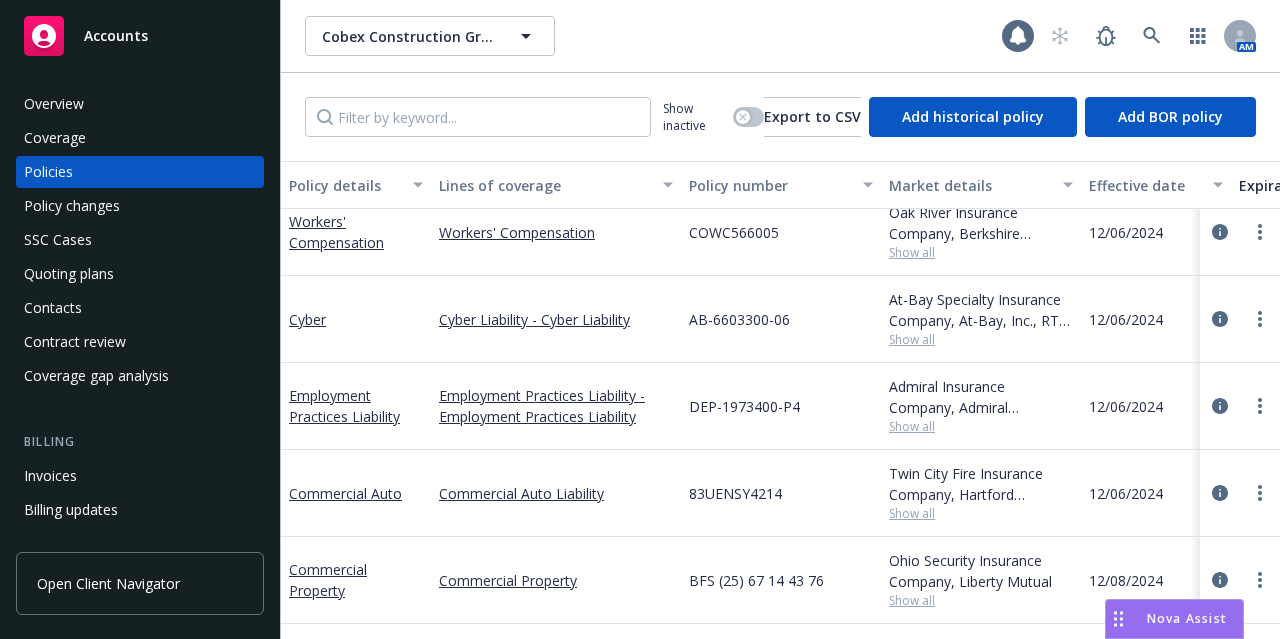 click on "Show all" at bounding box center [981, 426] 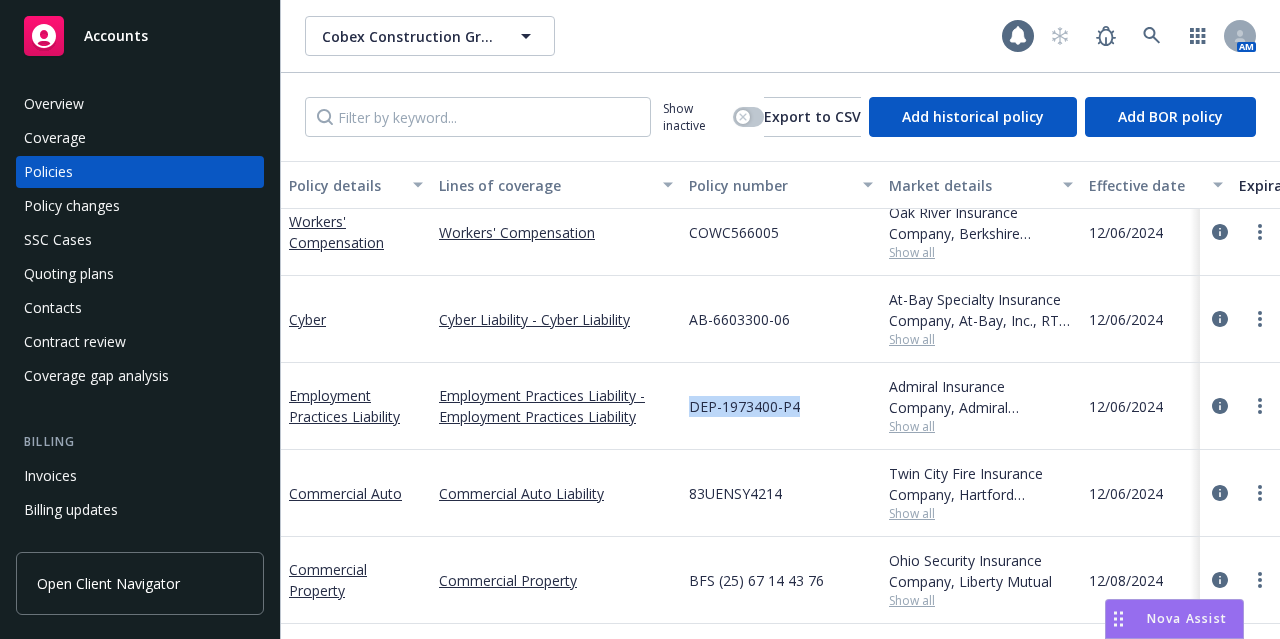 drag, startPoint x: 812, startPoint y: 391, endPoint x: 691, endPoint y: 392, distance: 121.004135 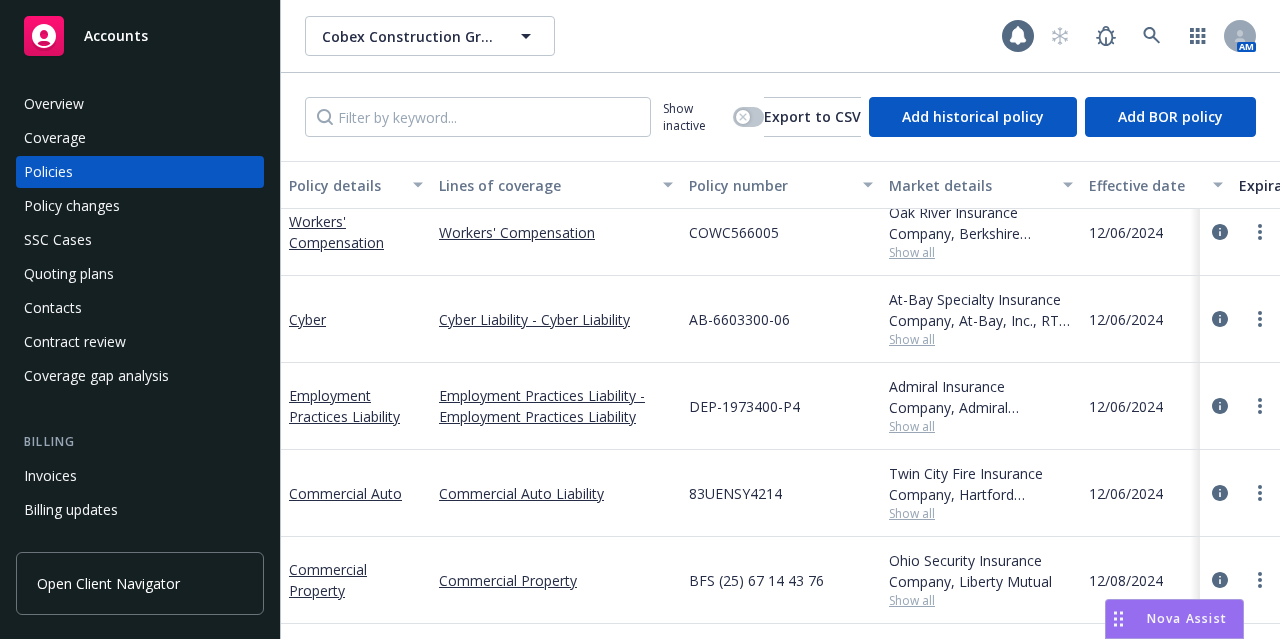 click on "Show all" at bounding box center [981, 513] 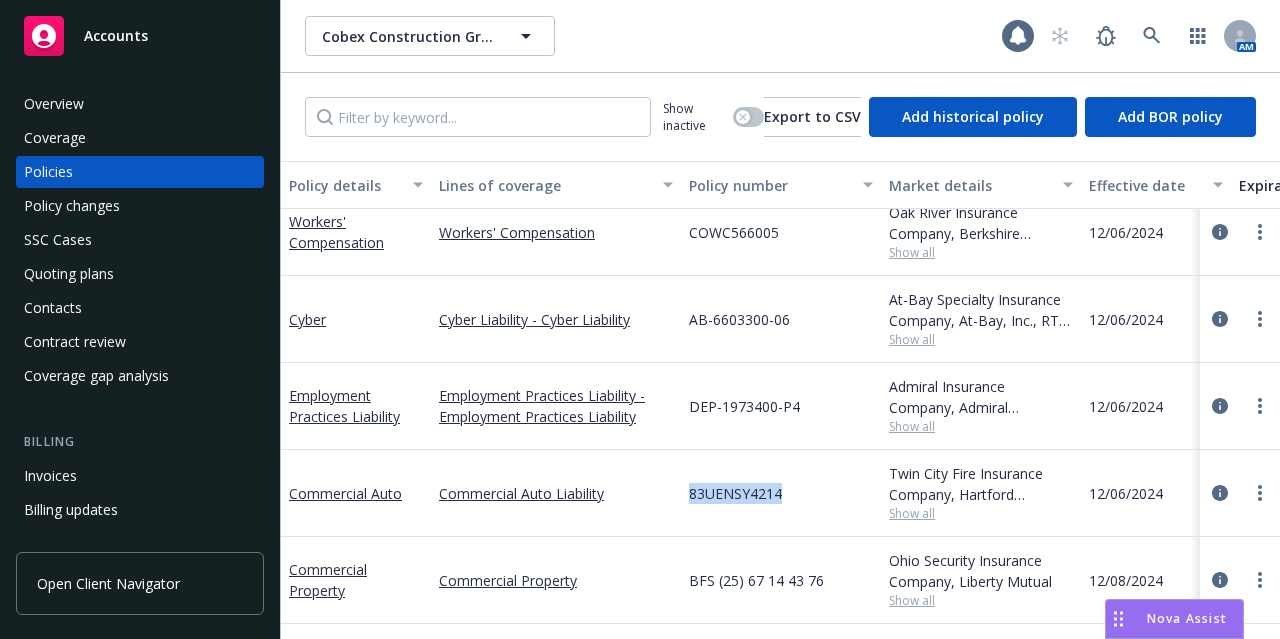 drag, startPoint x: 800, startPoint y: 481, endPoint x: 684, endPoint y: 479, distance: 116.01724 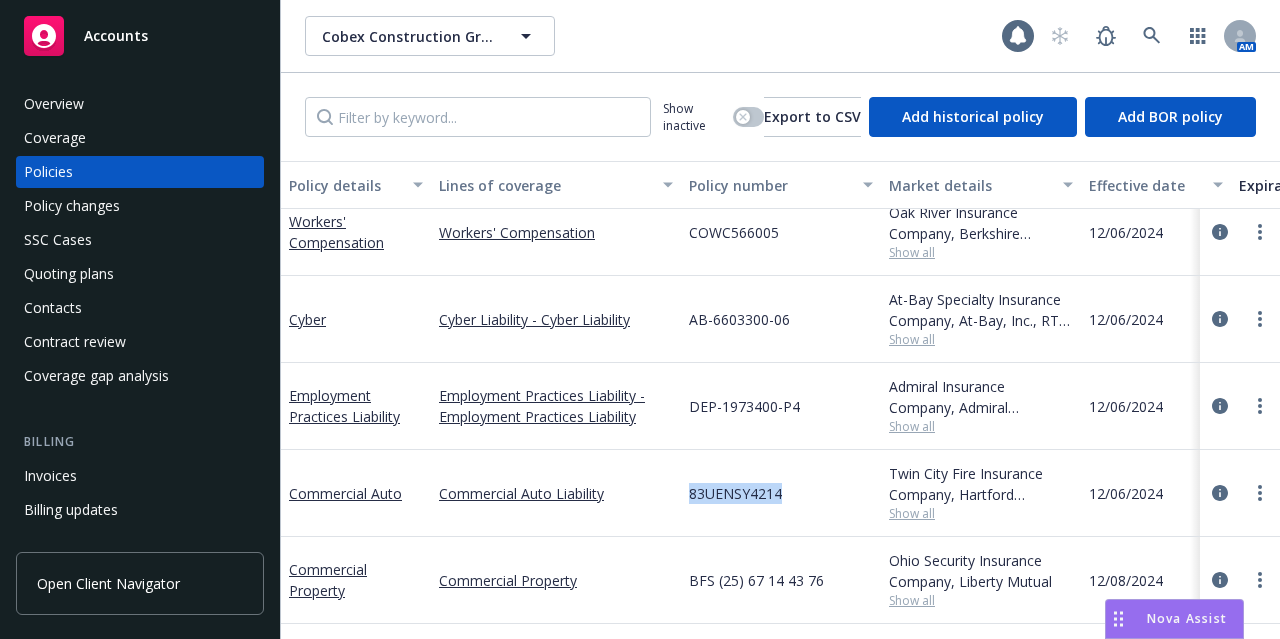 copy on "83UENSY4214" 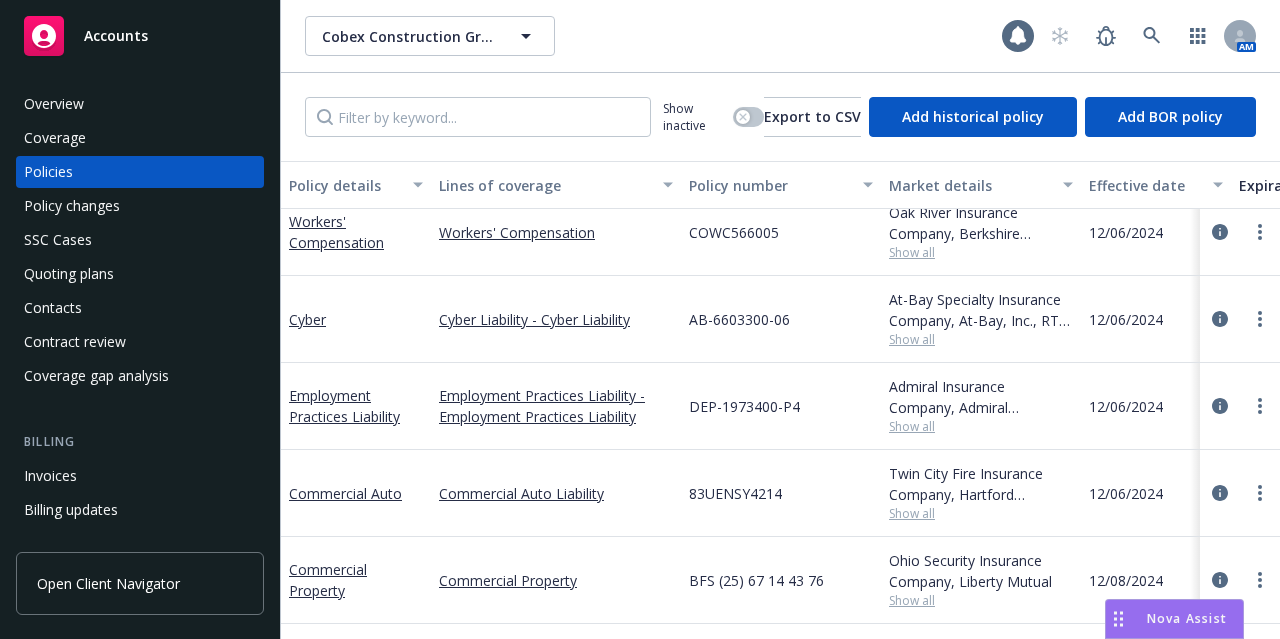 click on "Show all" at bounding box center (981, 600) 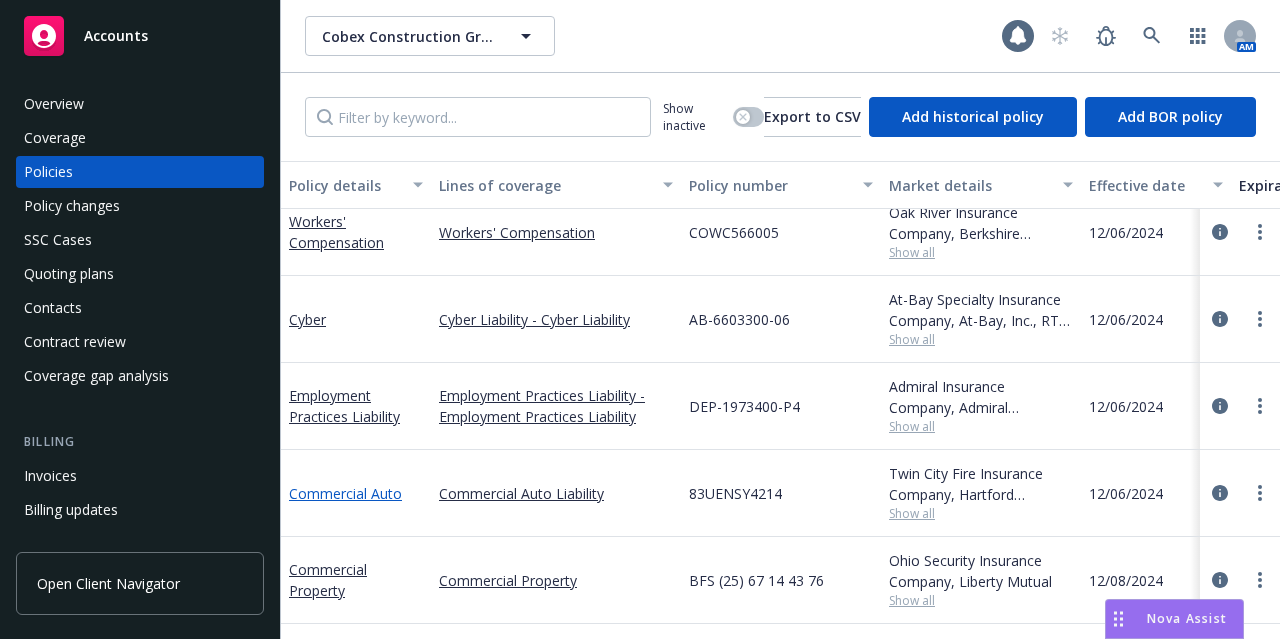click on "Commercial Auto" at bounding box center [345, 493] 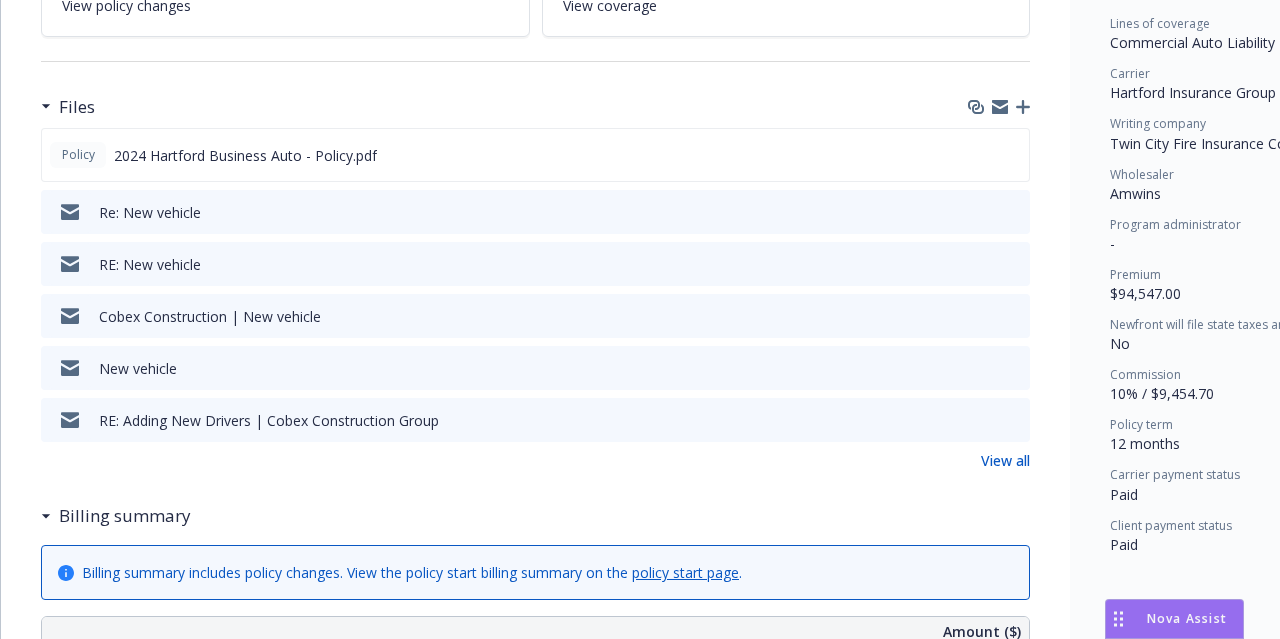 scroll, scrollTop: 556, scrollLeft: 0, axis: vertical 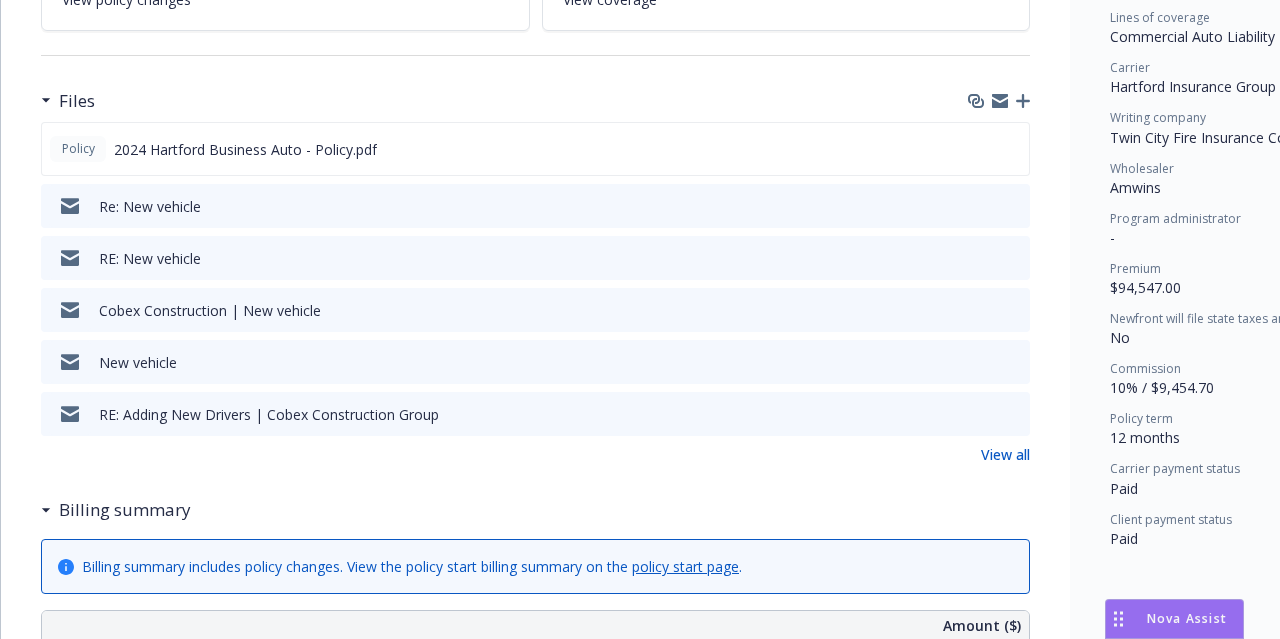 click 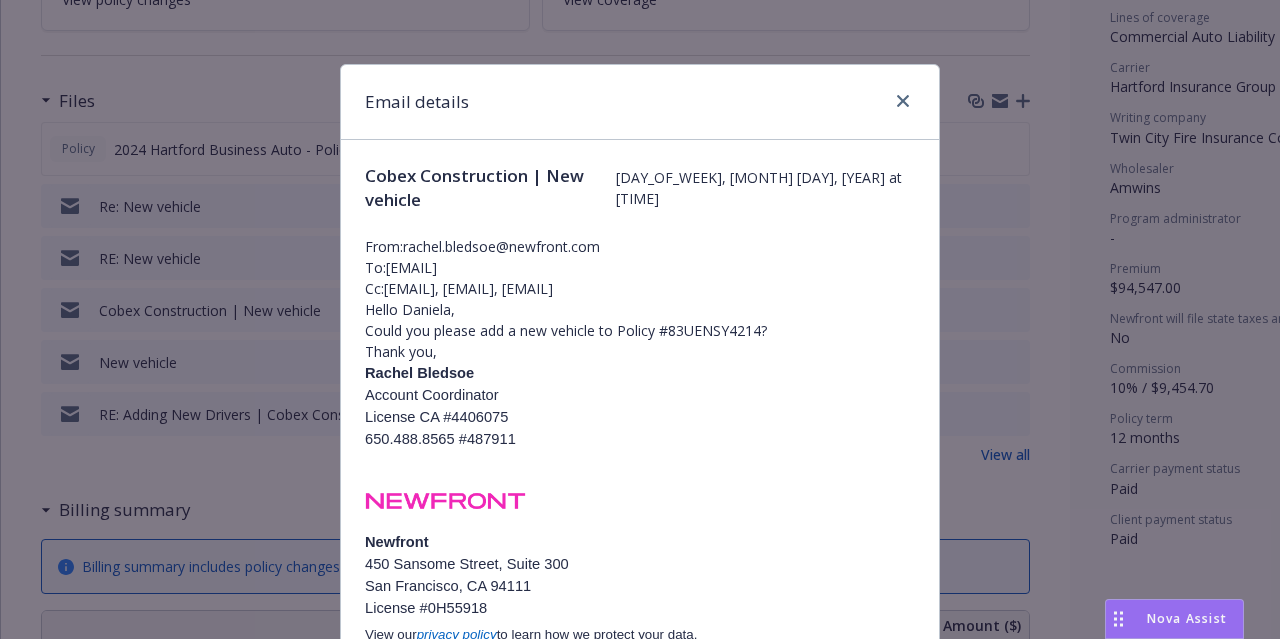 drag, startPoint x: 597, startPoint y: 243, endPoint x: 384, endPoint y: 249, distance: 213.08449 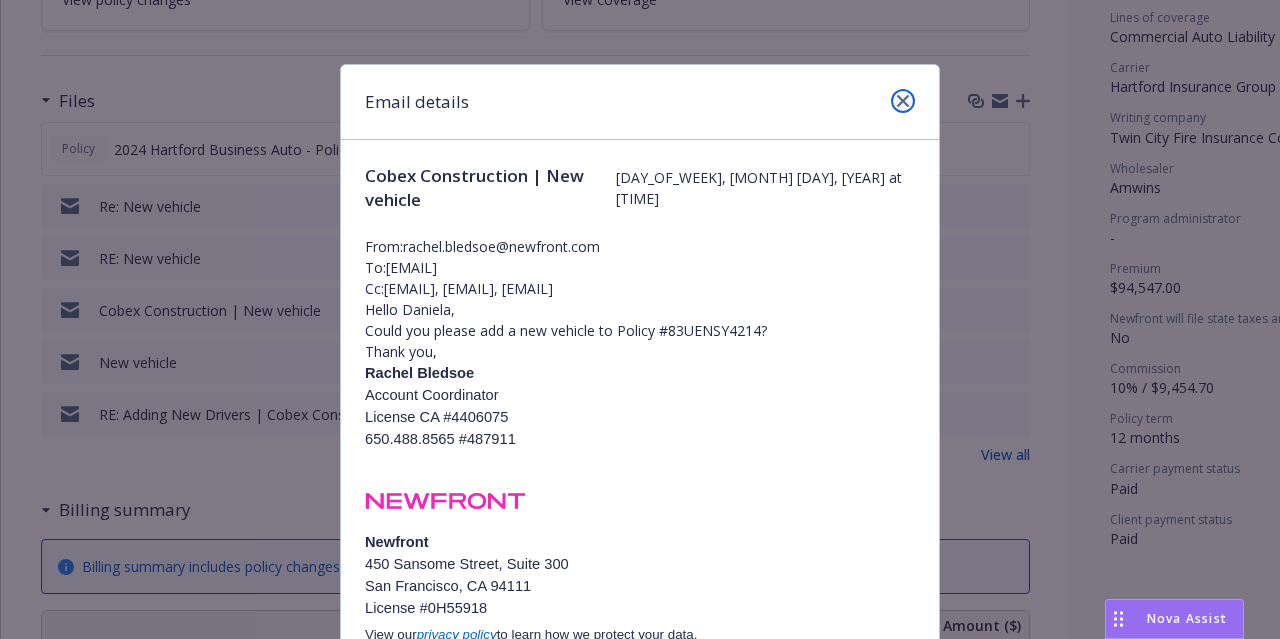 click 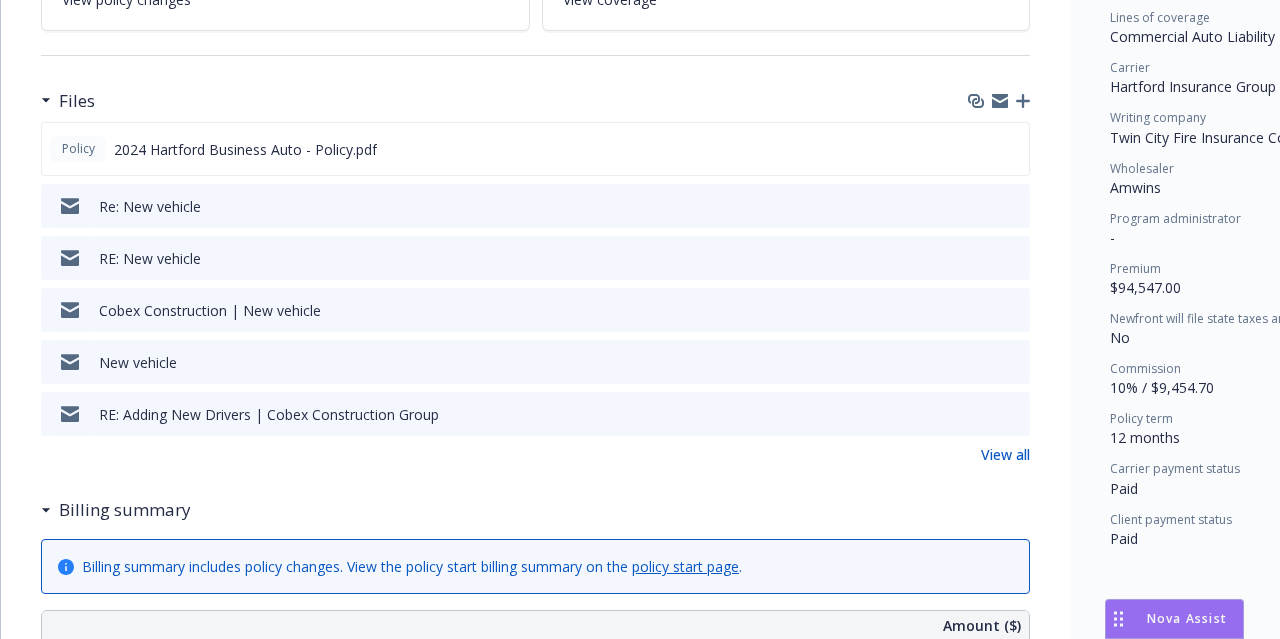 click on "View all" at bounding box center [1005, 454] 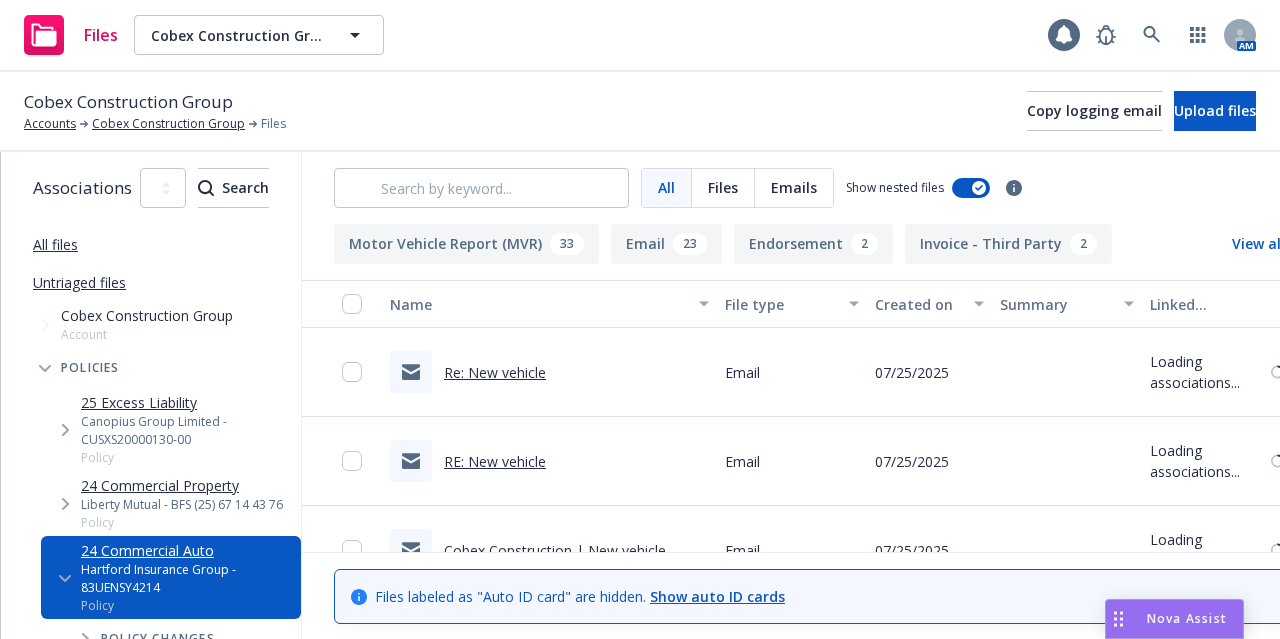 scroll, scrollTop: 0, scrollLeft: 0, axis: both 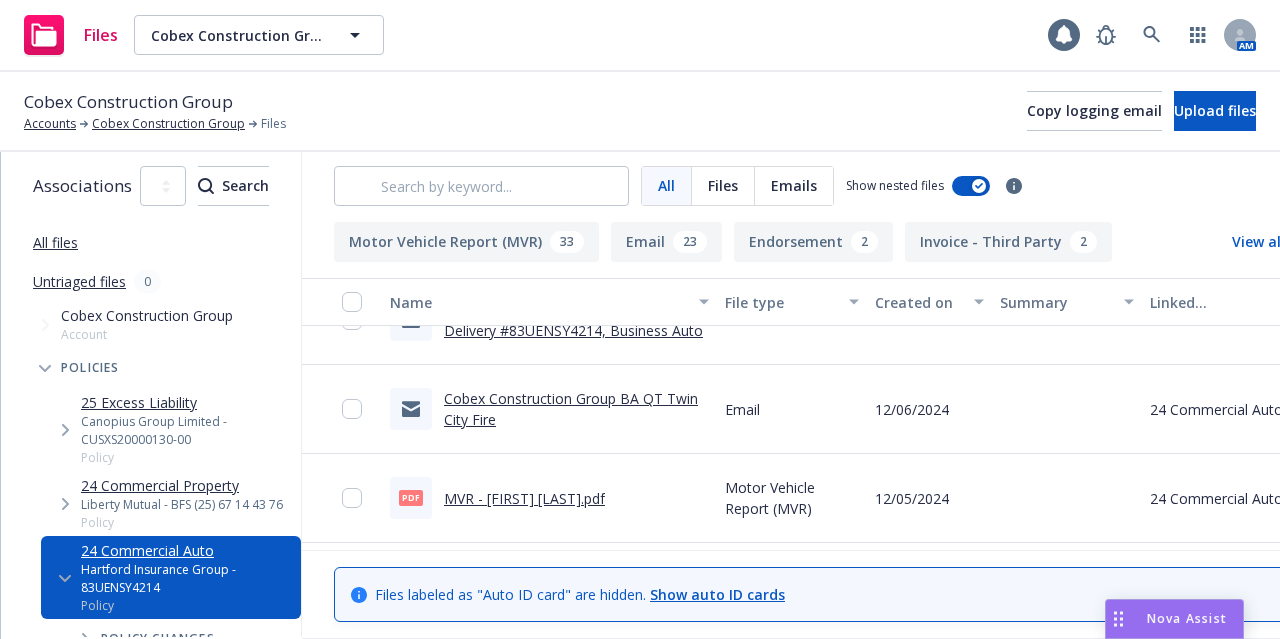 click on "Cobex Construction Group BA QT Twin City Fire" at bounding box center [571, 409] 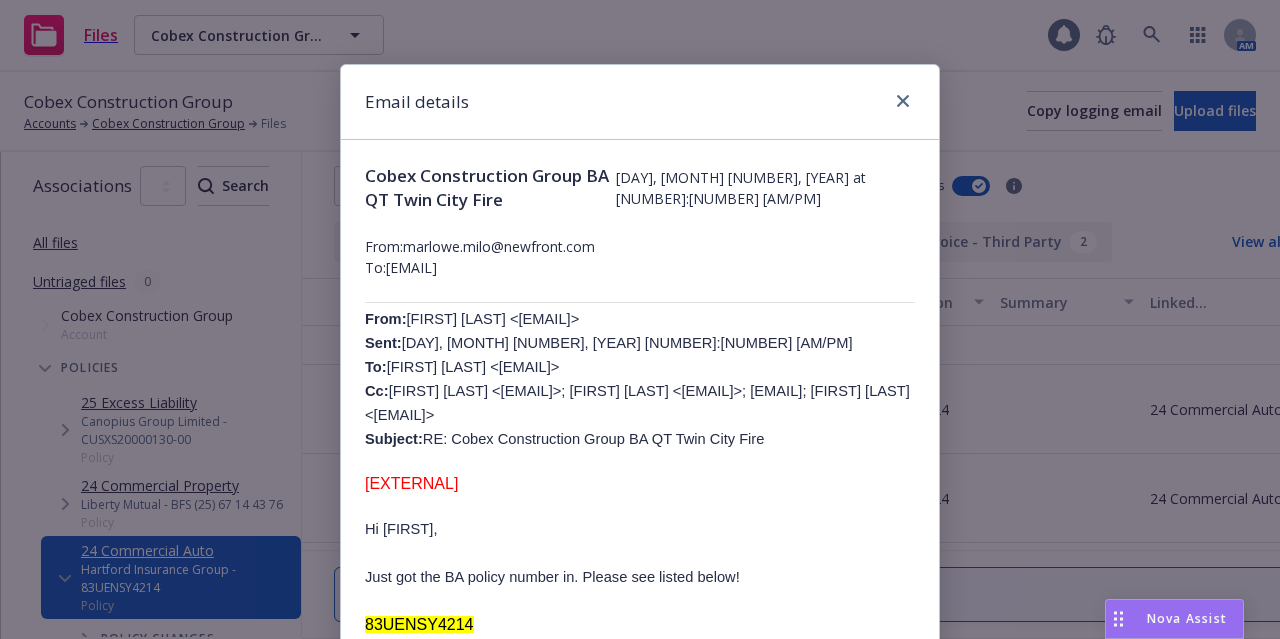 drag, startPoint x: 612, startPoint y: 315, endPoint x: 470, endPoint y: 325, distance: 142.35168 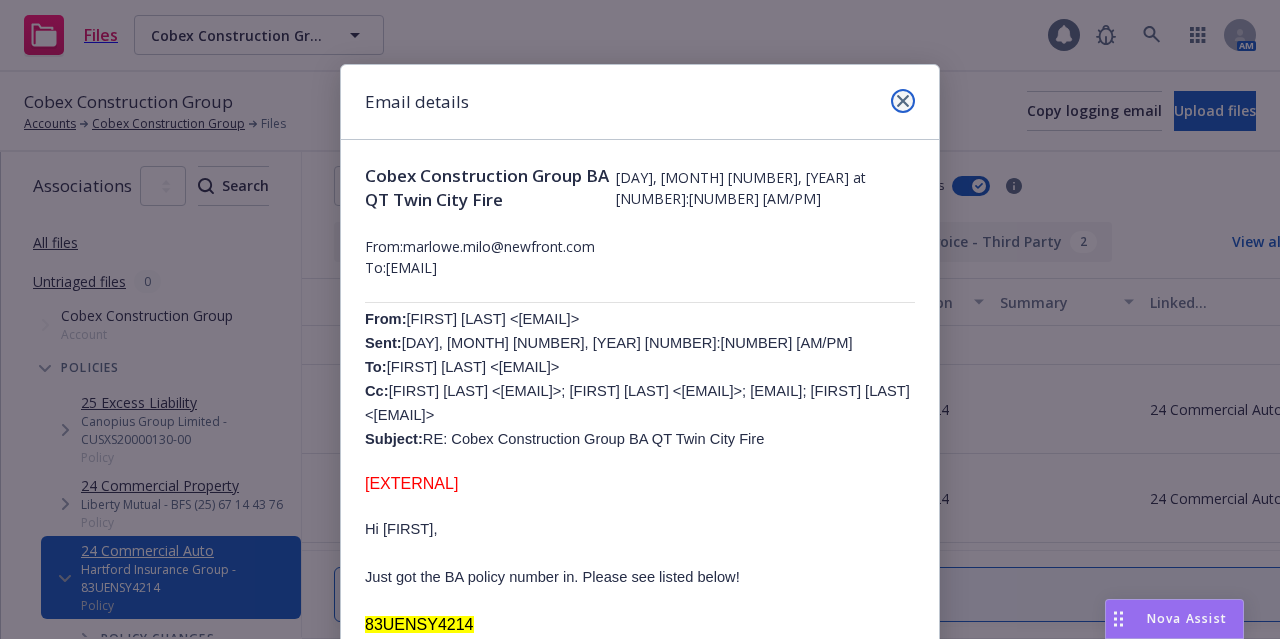 click 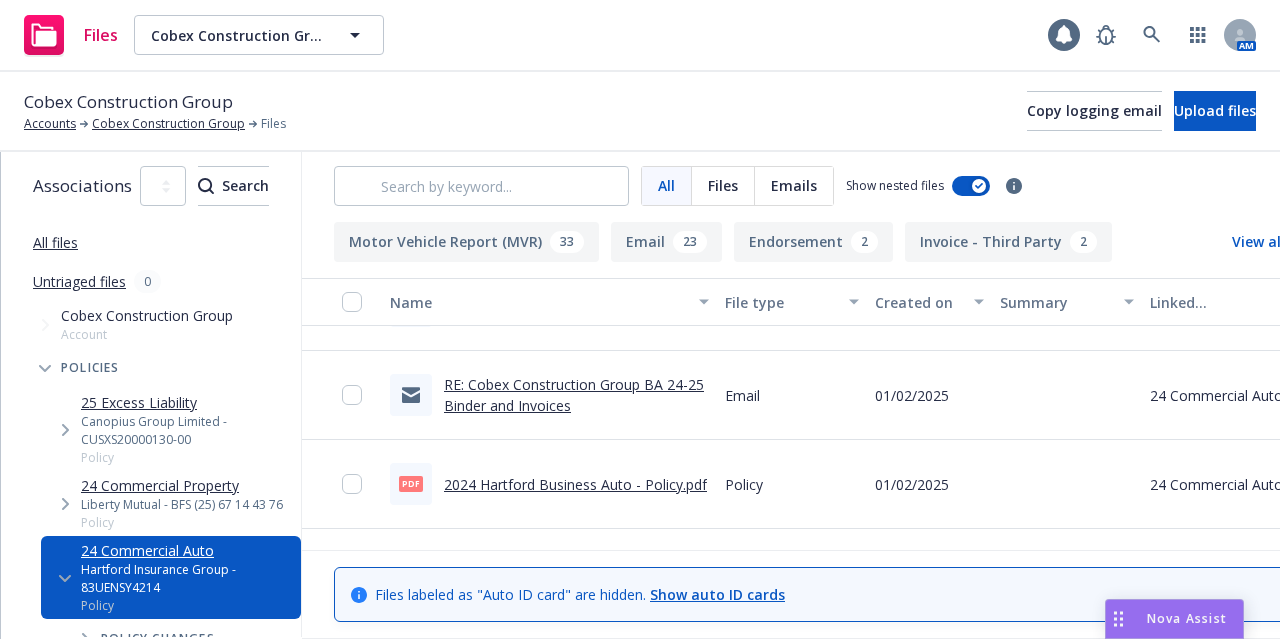 scroll, scrollTop: 1999, scrollLeft: 0, axis: vertical 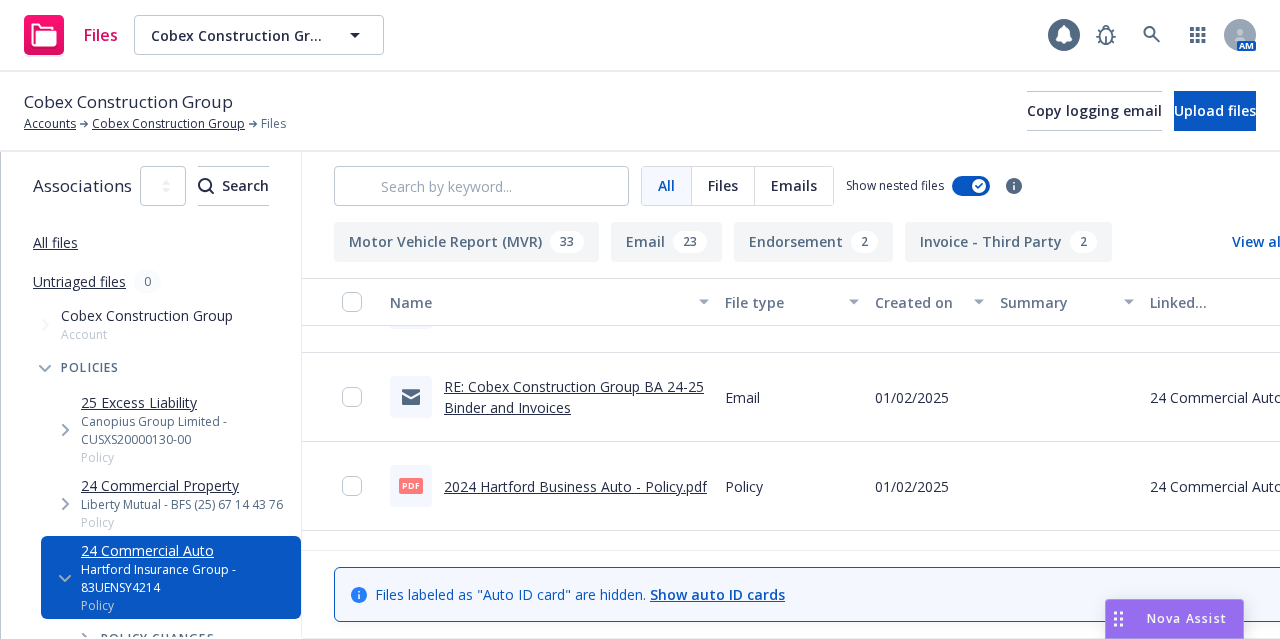 click on "RE: Cobex Construction Group BA 24-25 Binder and Invoices" at bounding box center (574, 397) 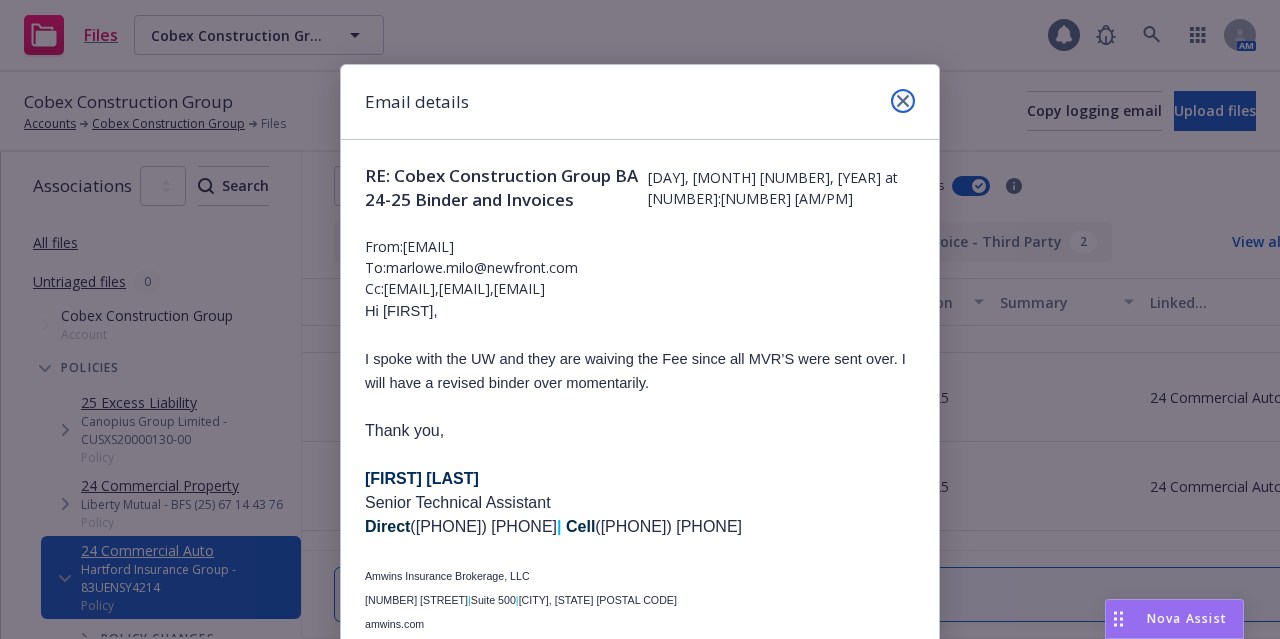 click 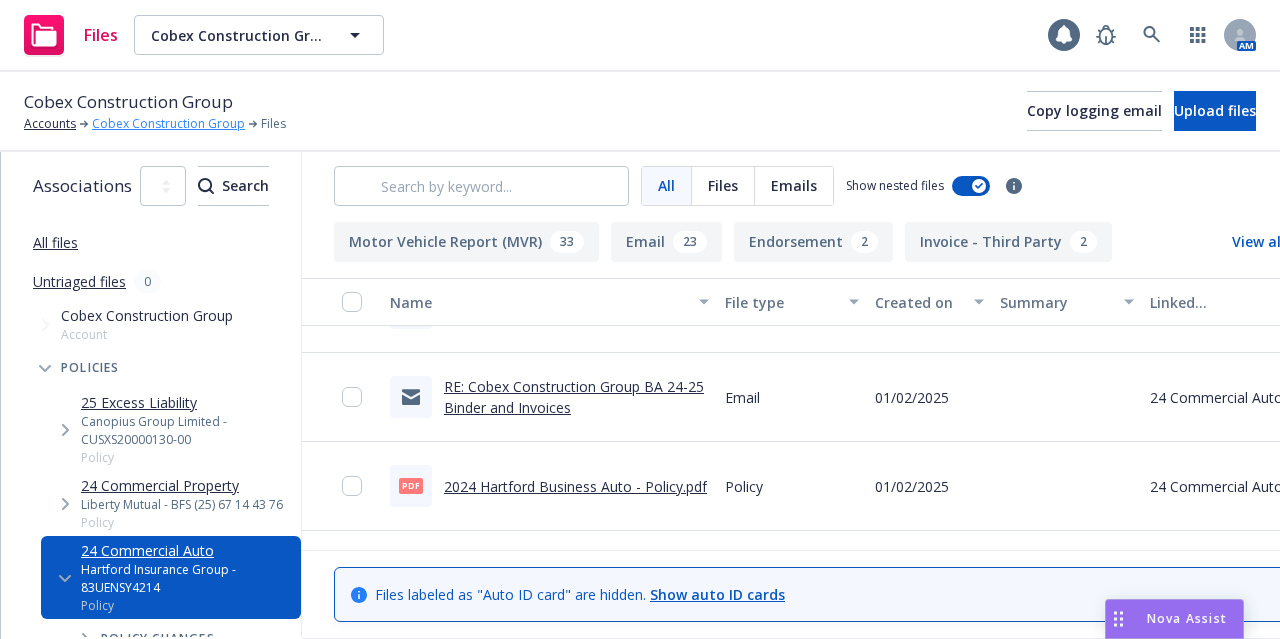 click on "Cobex Construction Group" at bounding box center (168, 124) 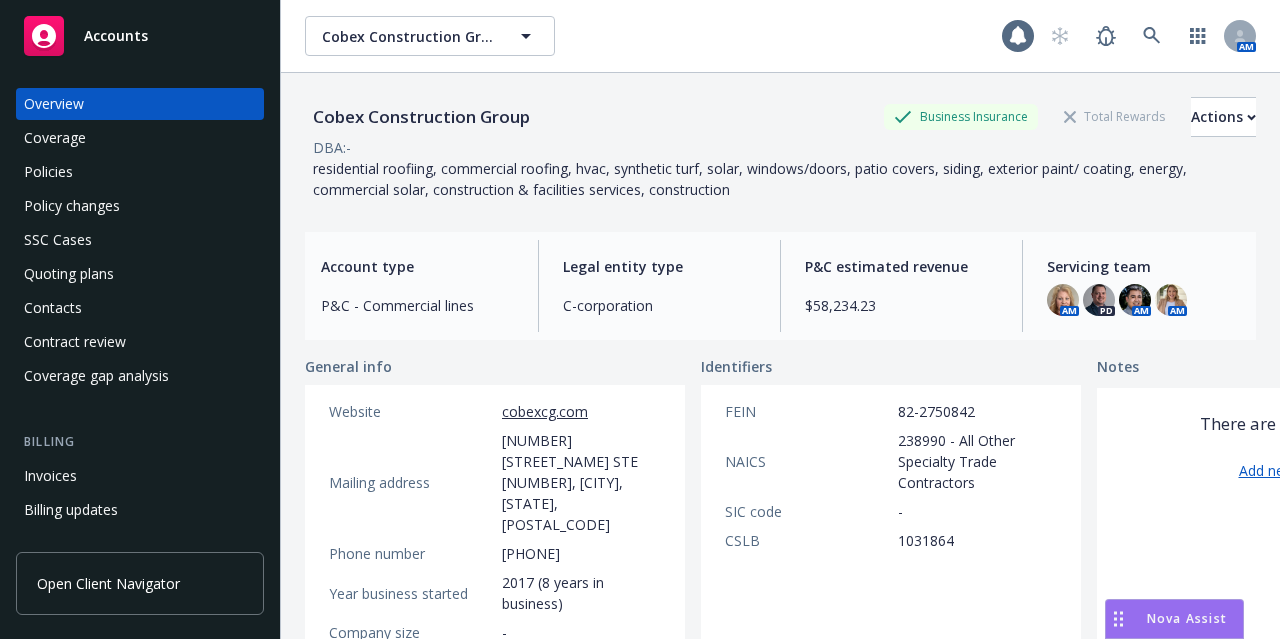 scroll, scrollTop: 0, scrollLeft: 0, axis: both 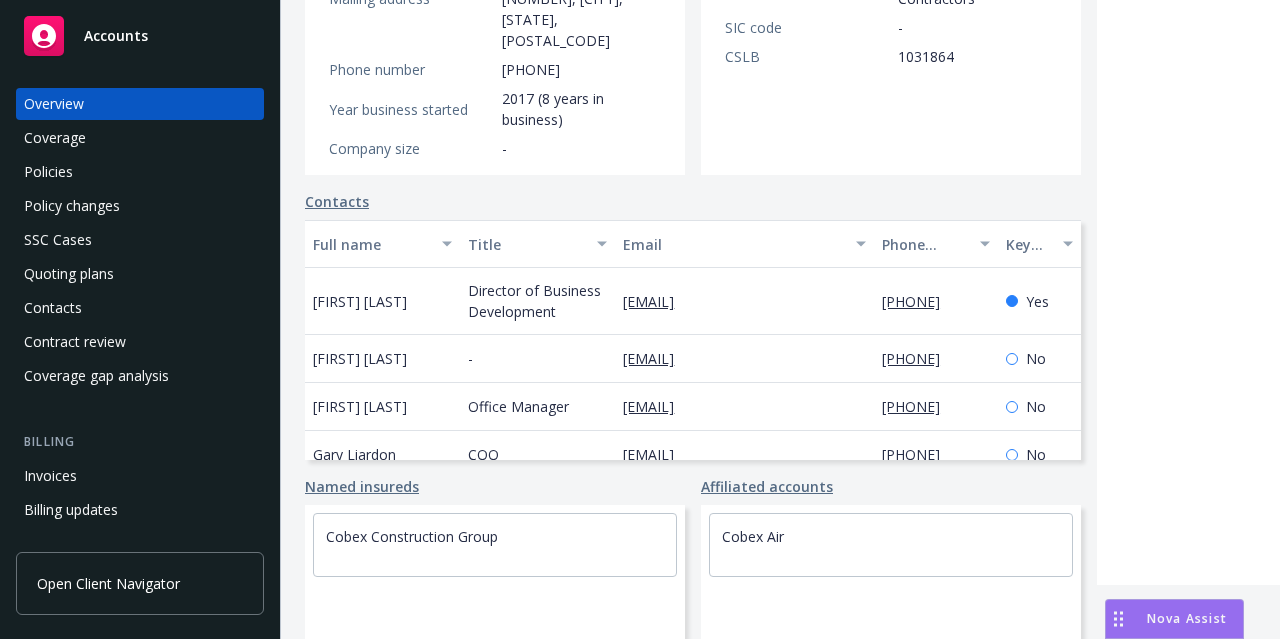 click on "Policies" at bounding box center (48, 172) 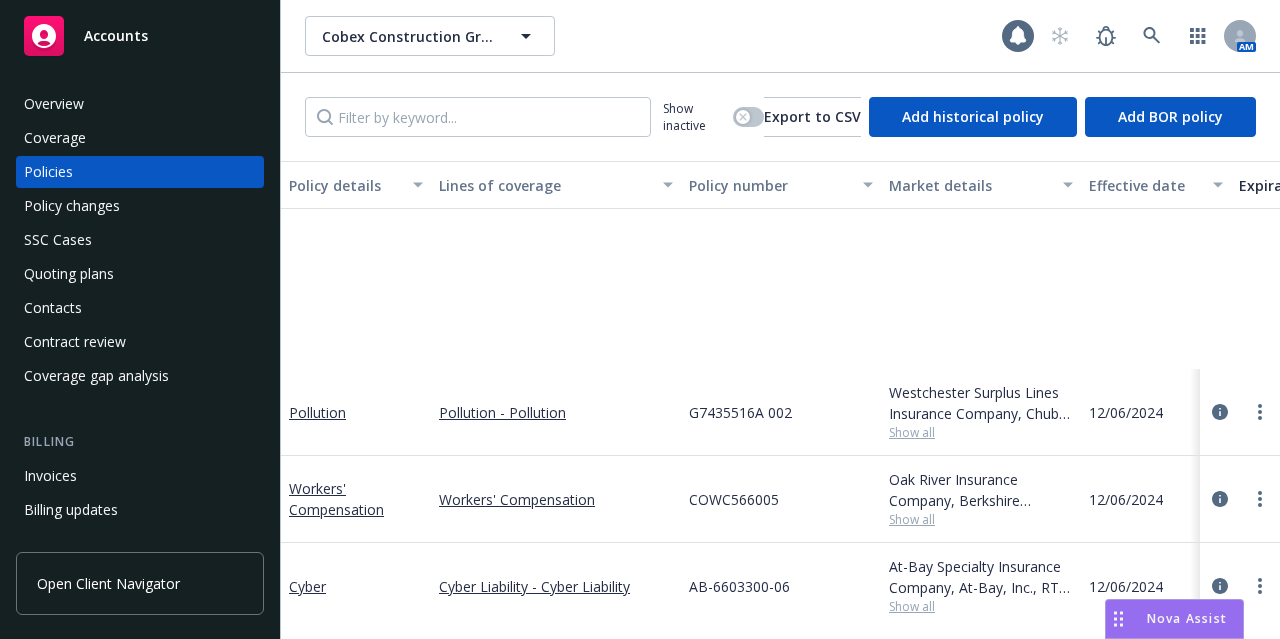 scroll, scrollTop: 280, scrollLeft: 0, axis: vertical 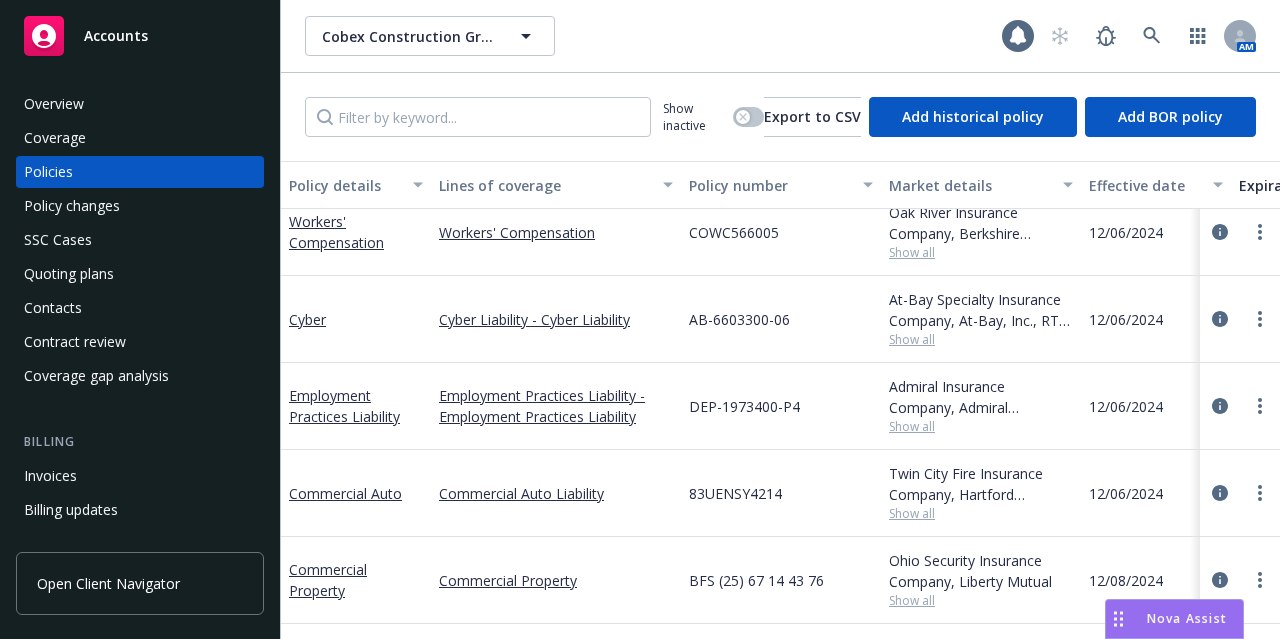 click on "Show all" at bounding box center [981, 513] 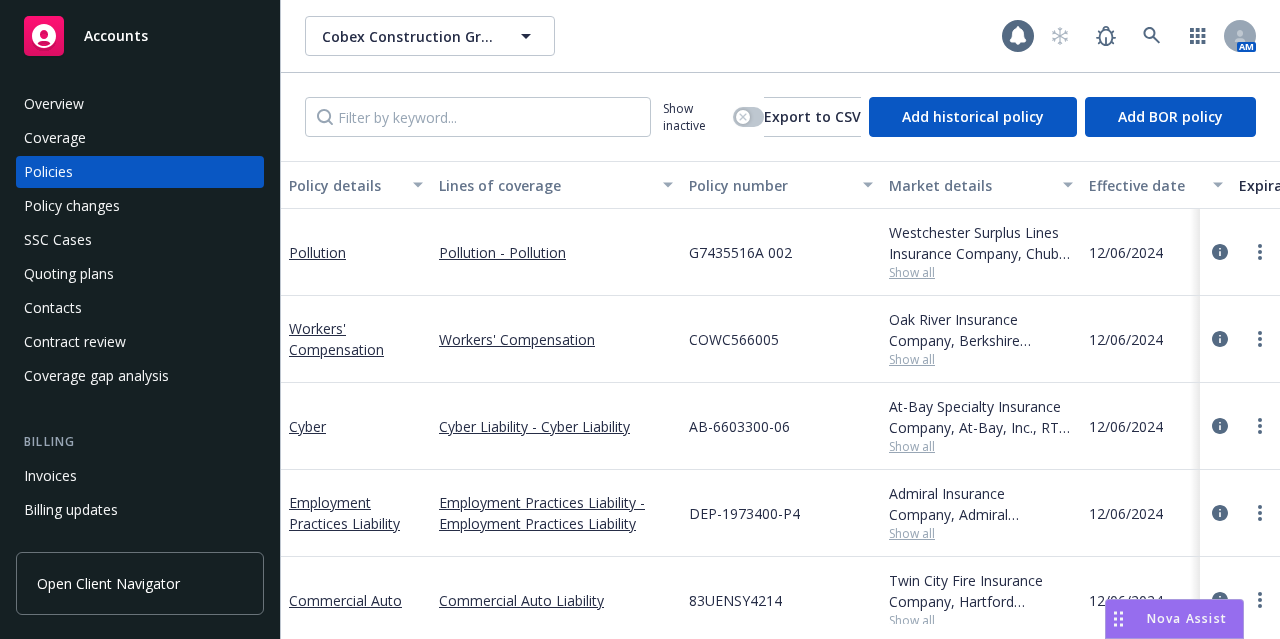 click on "Show all" at bounding box center (981, 446) 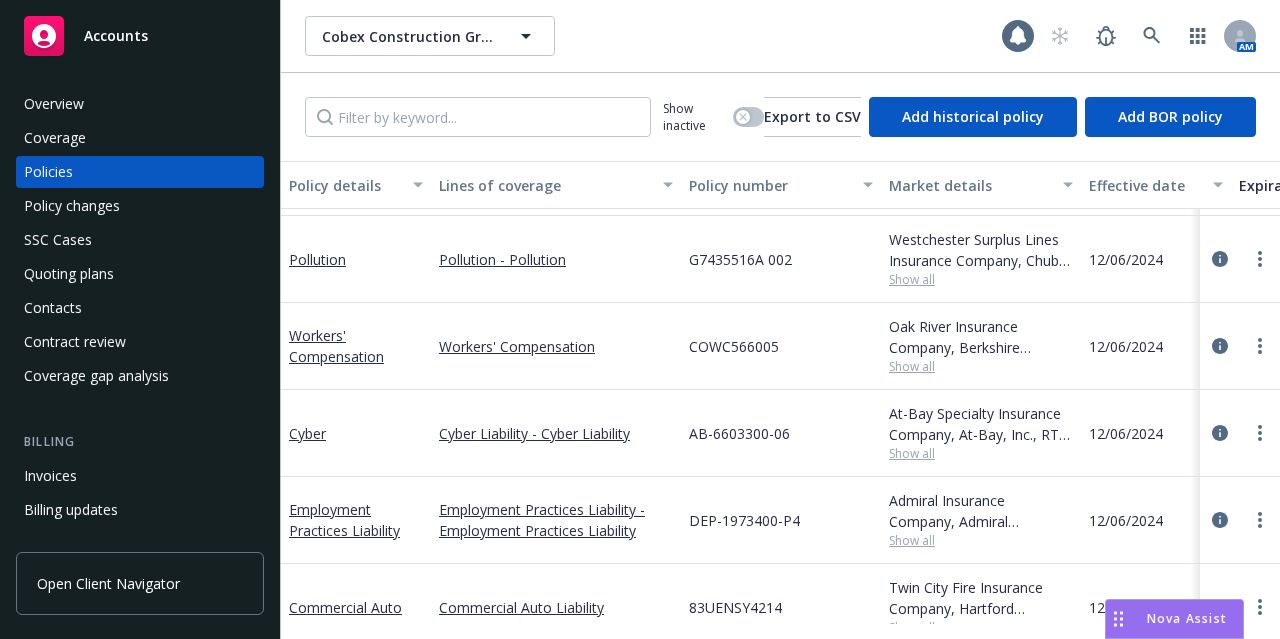 scroll, scrollTop: 0, scrollLeft: 0, axis: both 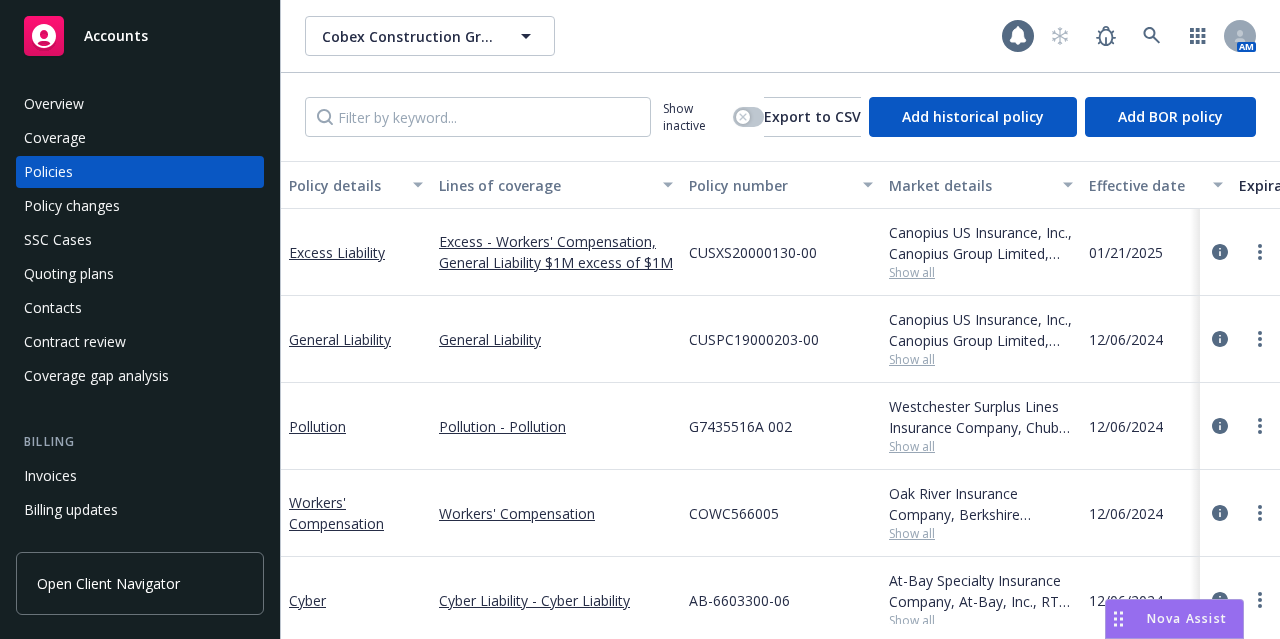 click on "Show all" at bounding box center (981, 359) 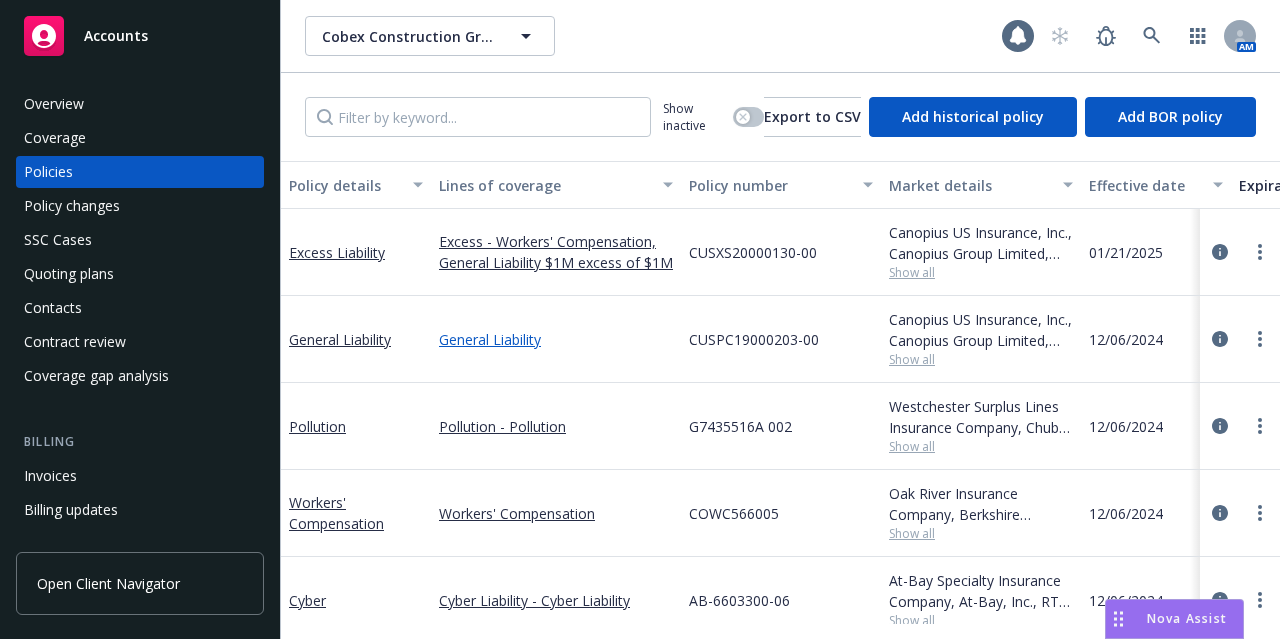 click on "General Liability" at bounding box center [556, 339] 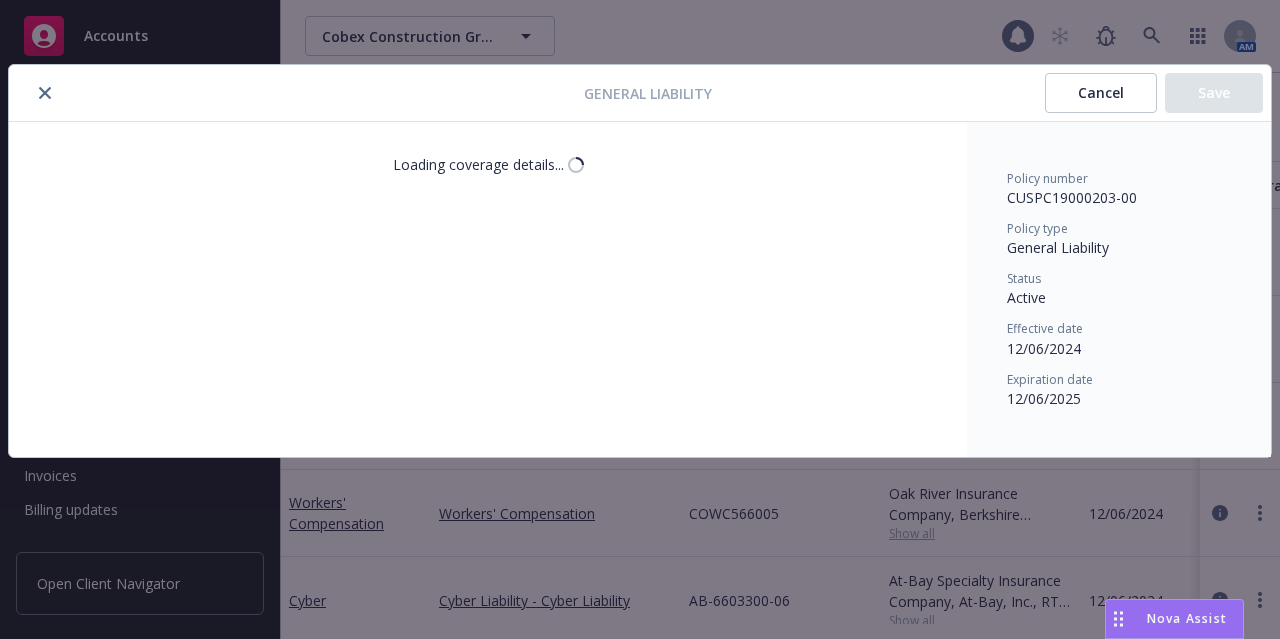 click on "Loading coverage details..." at bounding box center (488, 289) 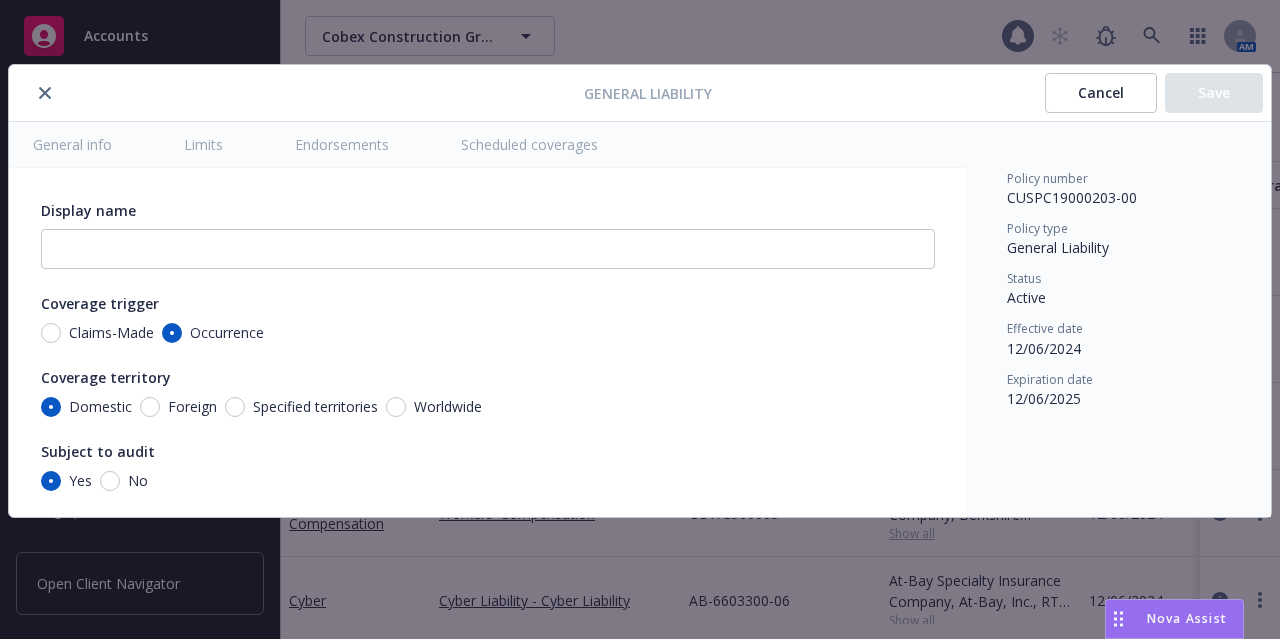 type on "x" 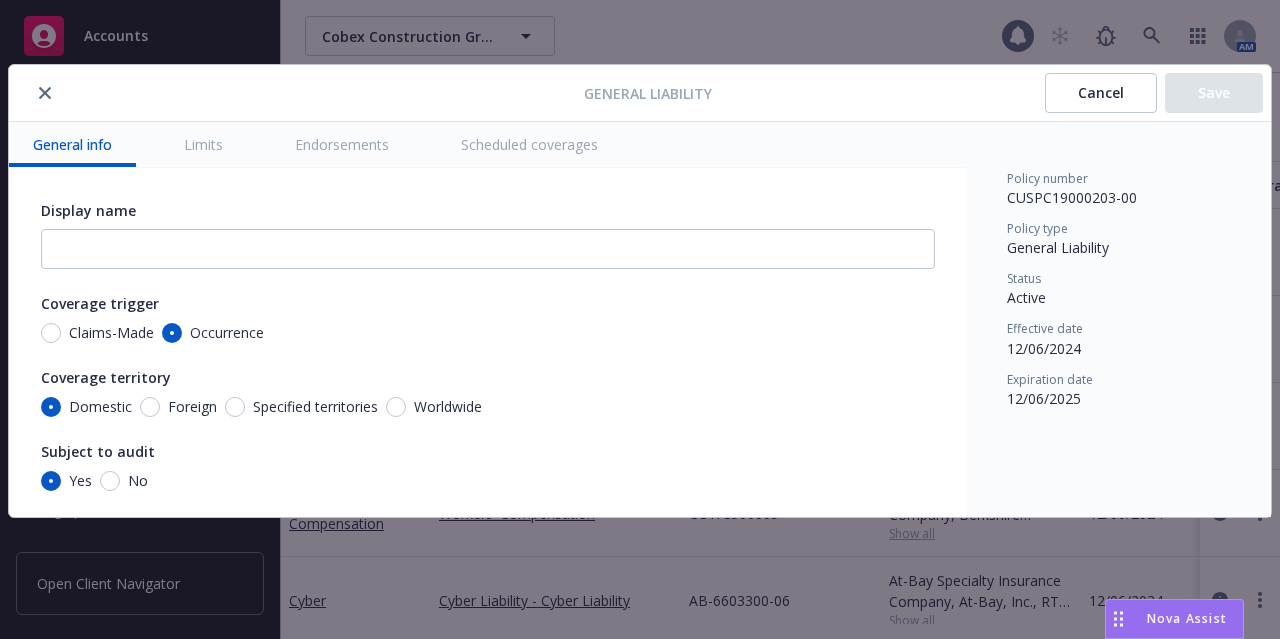 click 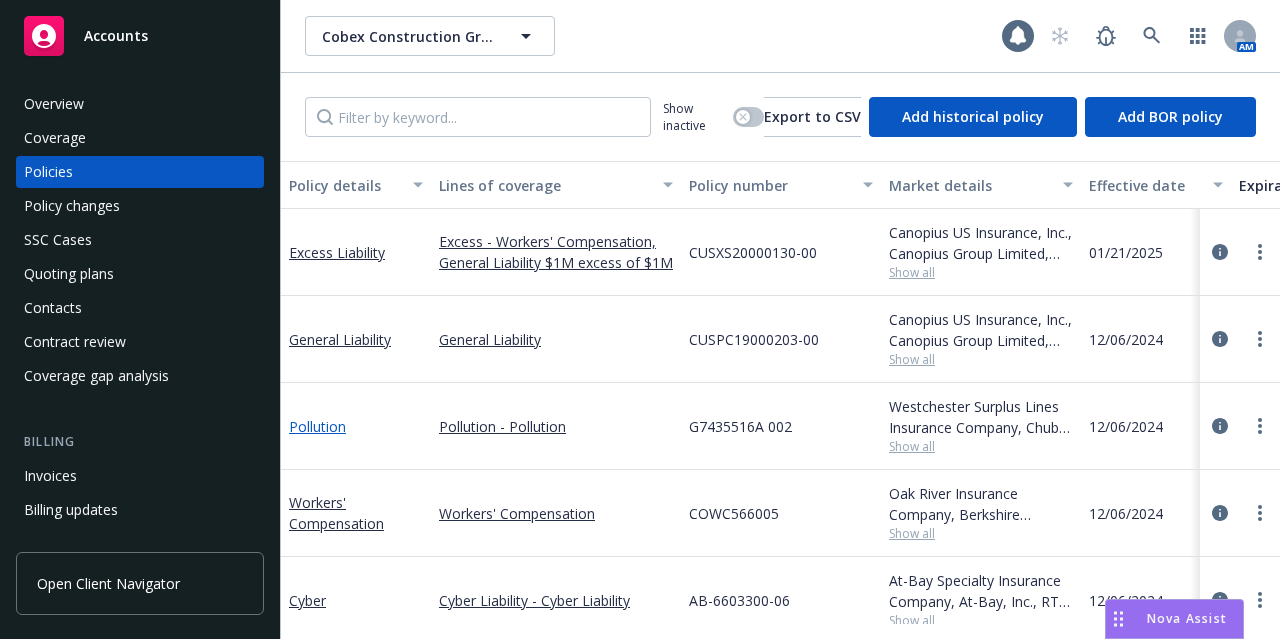 click on "Pollution" at bounding box center [317, 426] 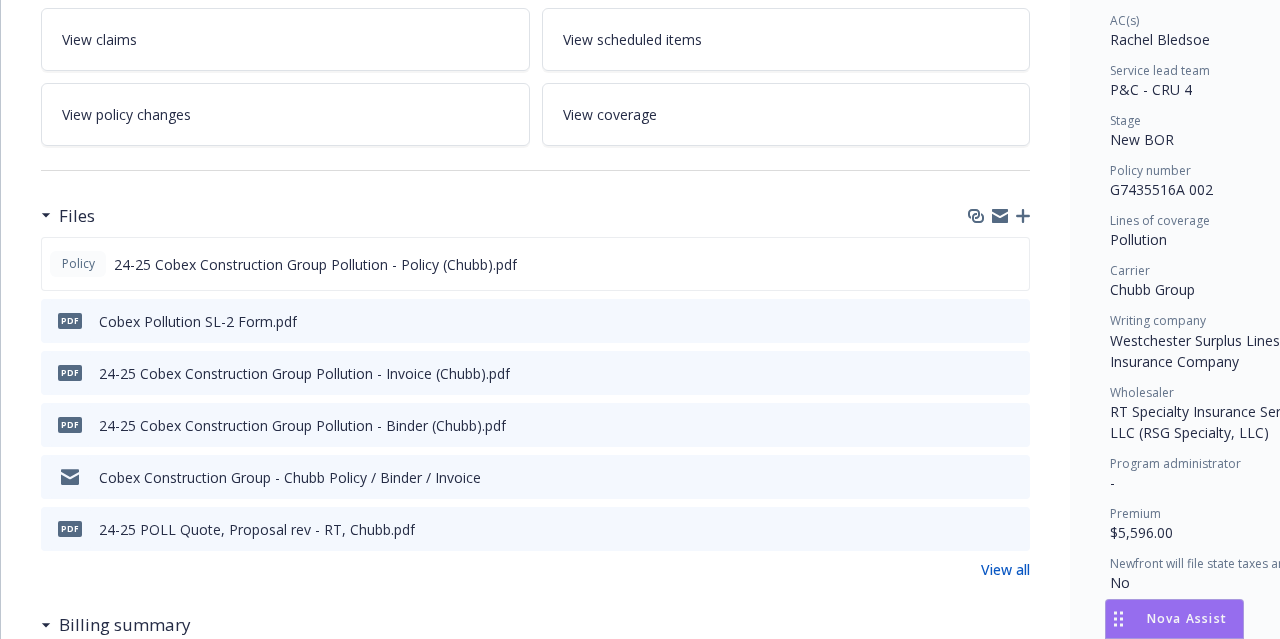 scroll, scrollTop: 419, scrollLeft: 0, axis: vertical 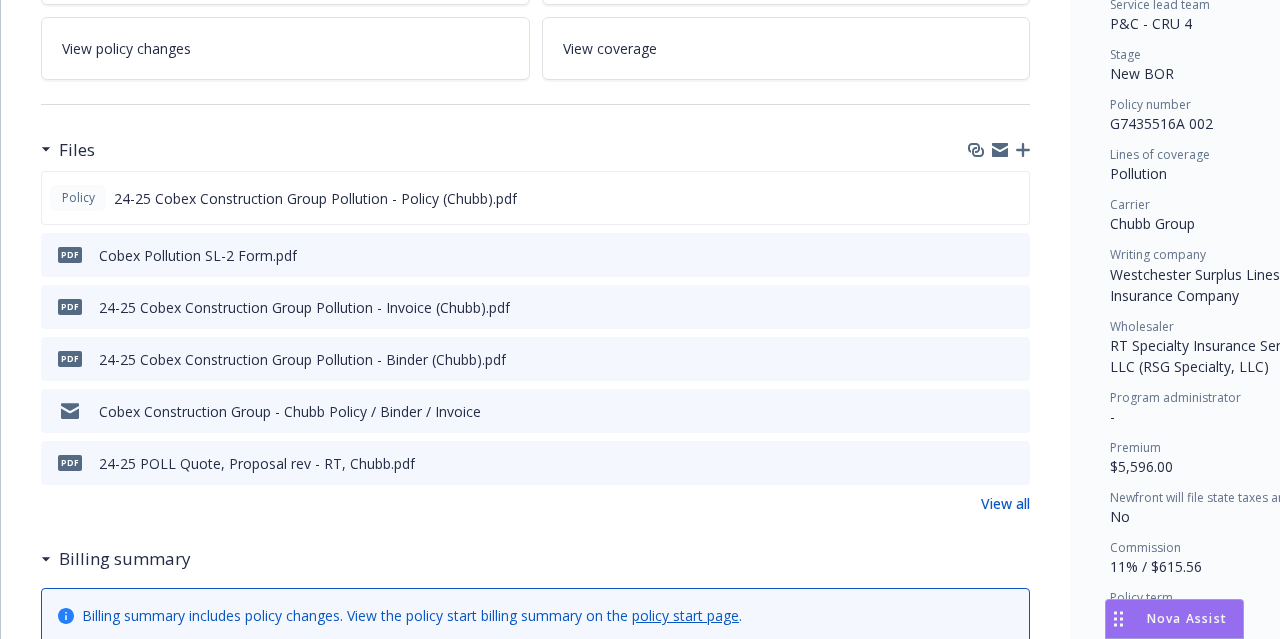 click 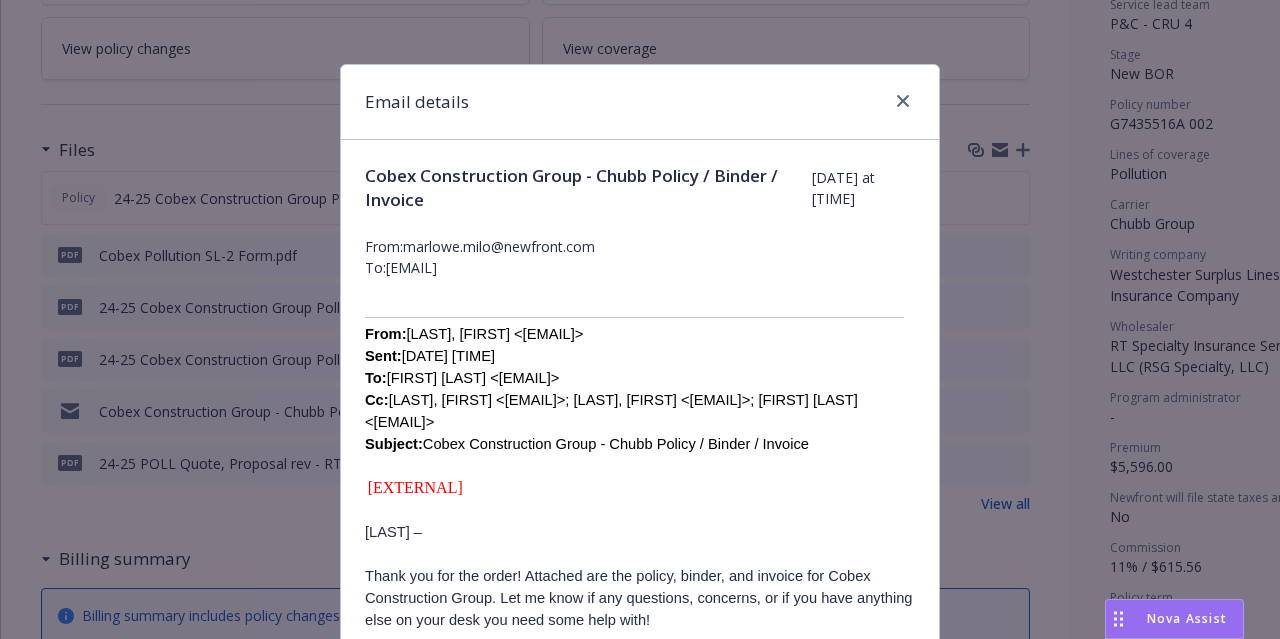 drag, startPoint x: 664, startPoint y: 332, endPoint x: 486, endPoint y: 334, distance: 178.01123 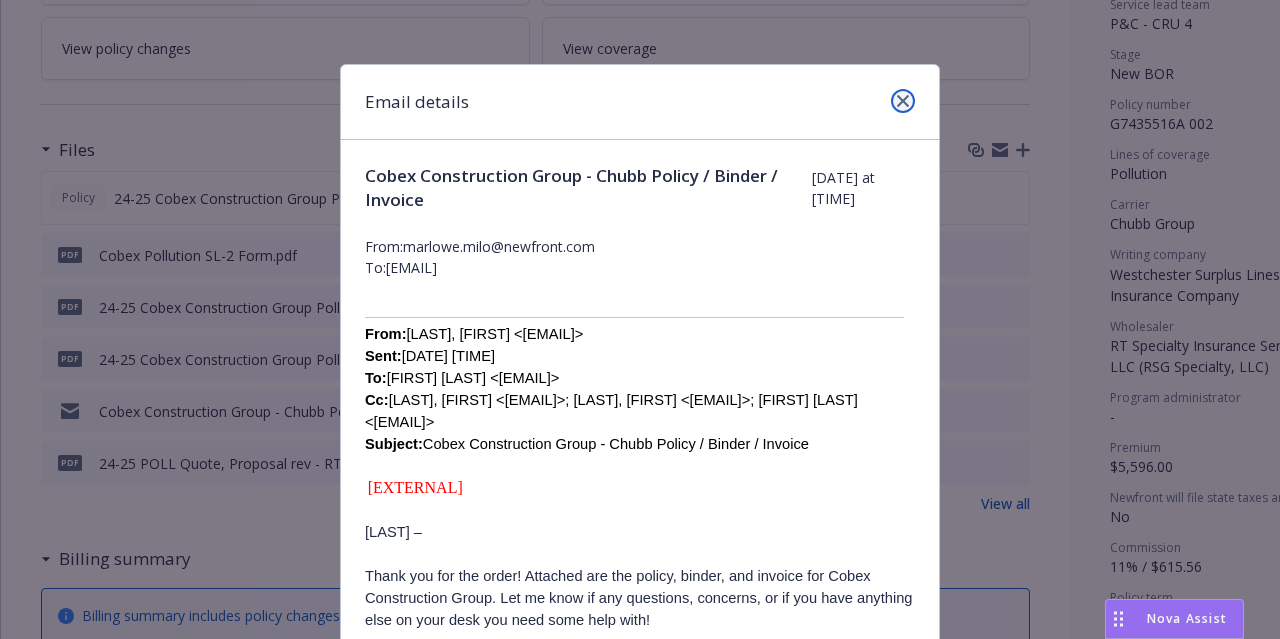 click at bounding box center [903, 101] 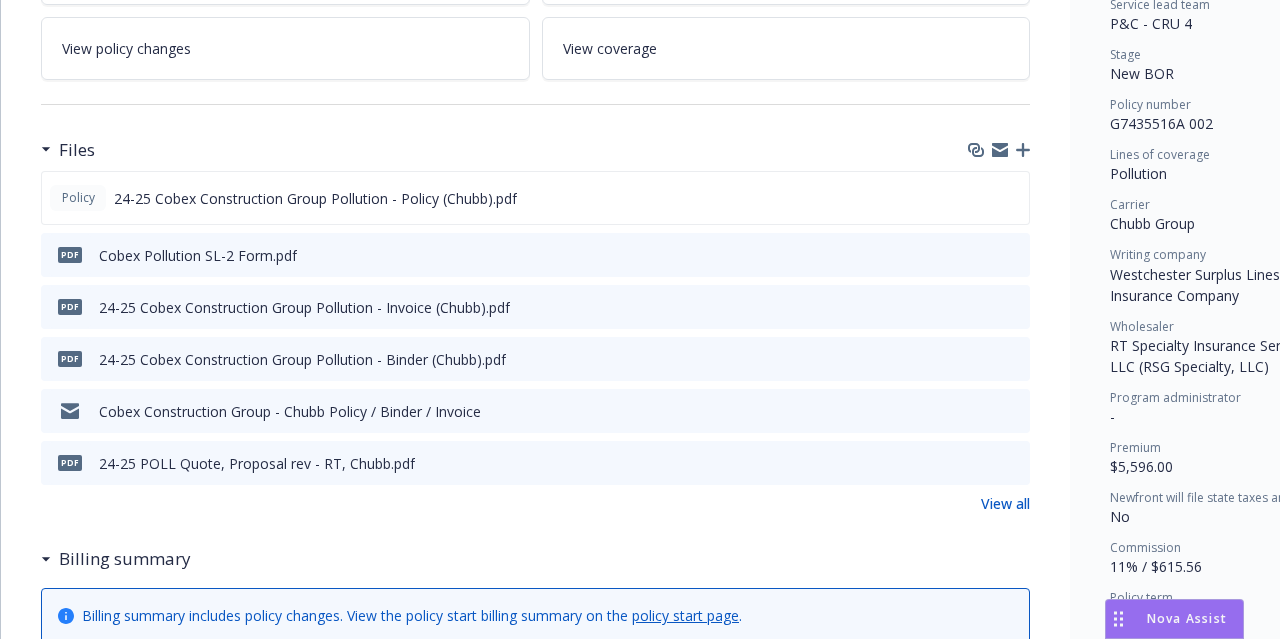 click on "View all" at bounding box center (1005, 503) 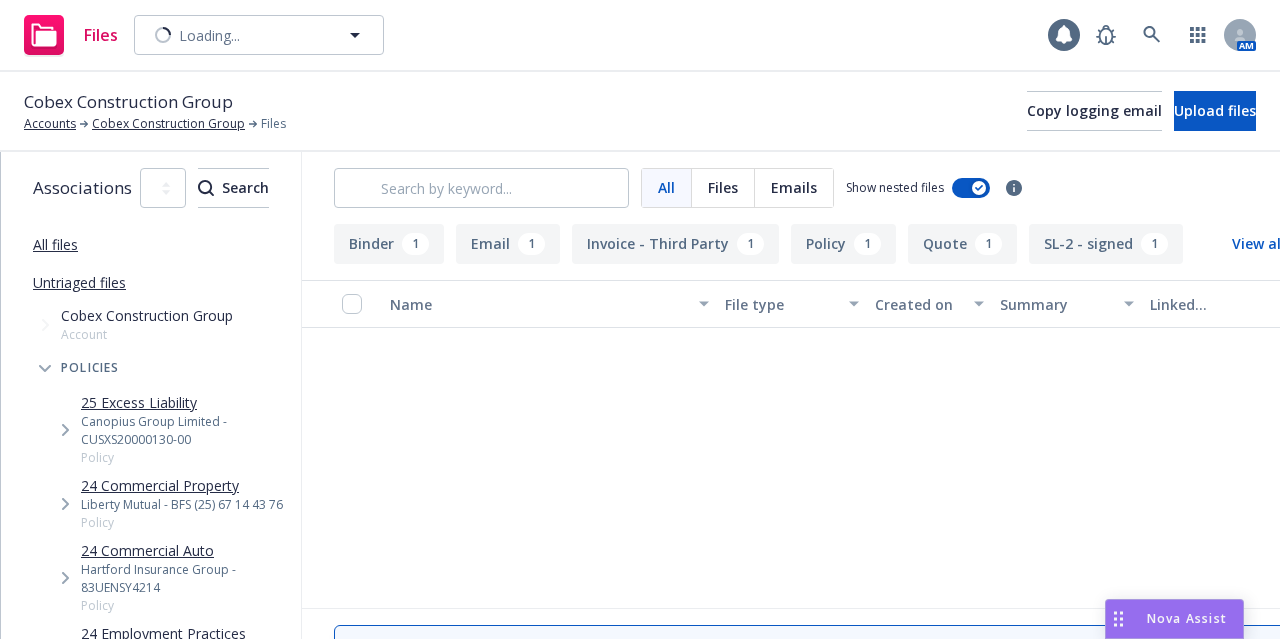 scroll, scrollTop: 0, scrollLeft: 0, axis: both 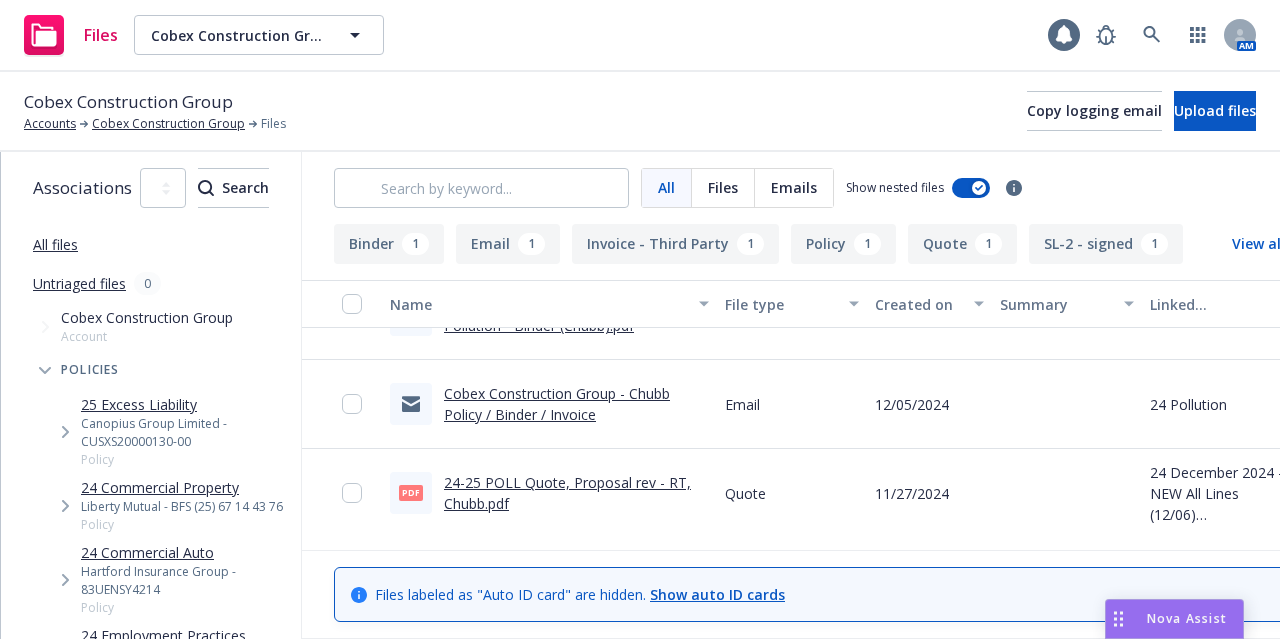 click on "Cobex Construction Group - Chubb Policy / Binder / Invoice" at bounding box center (557, 404) 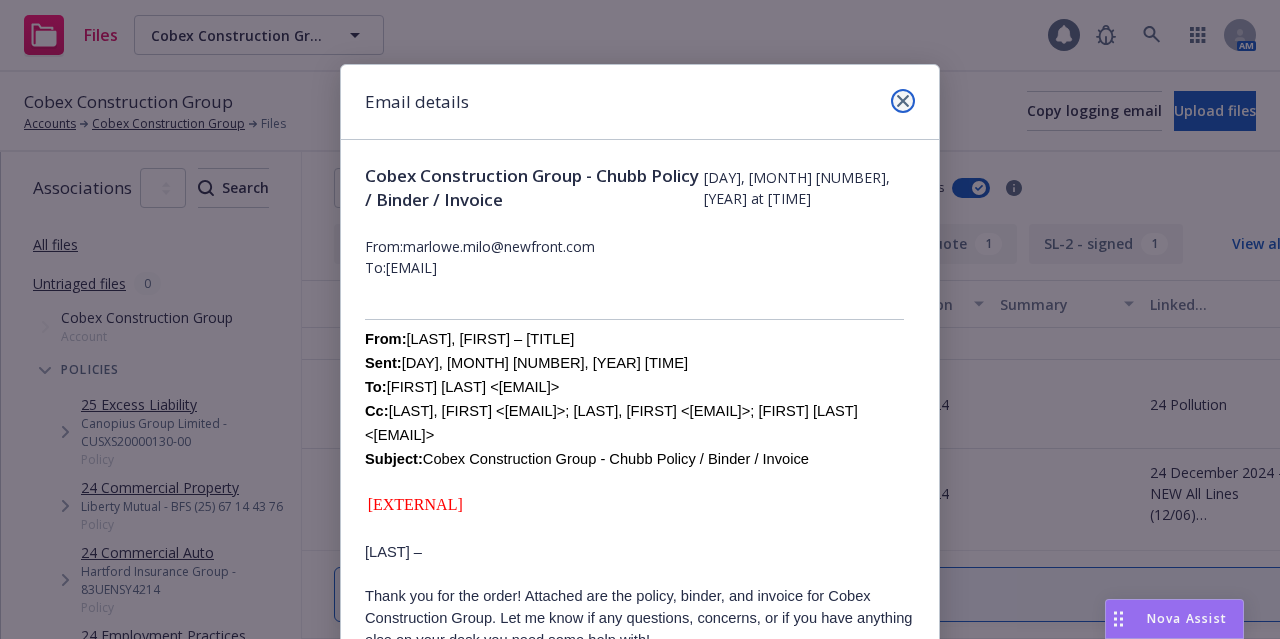click 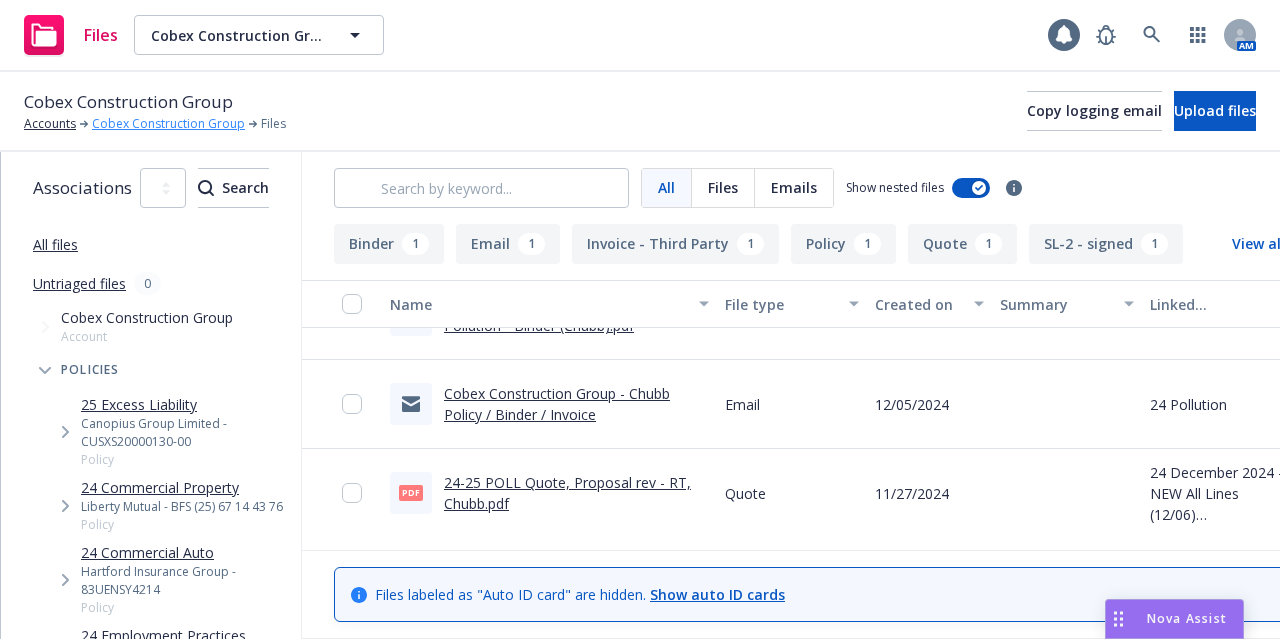 click on "Cobex Construction Group" at bounding box center [168, 124] 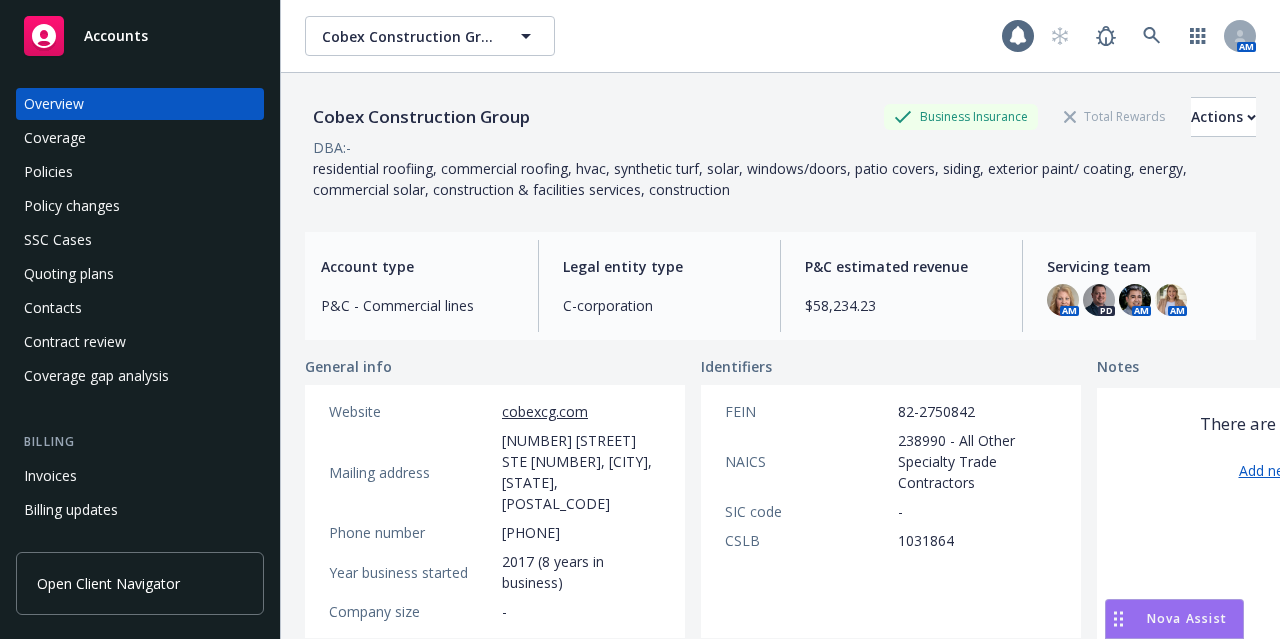 scroll, scrollTop: 0, scrollLeft: 0, axis: both 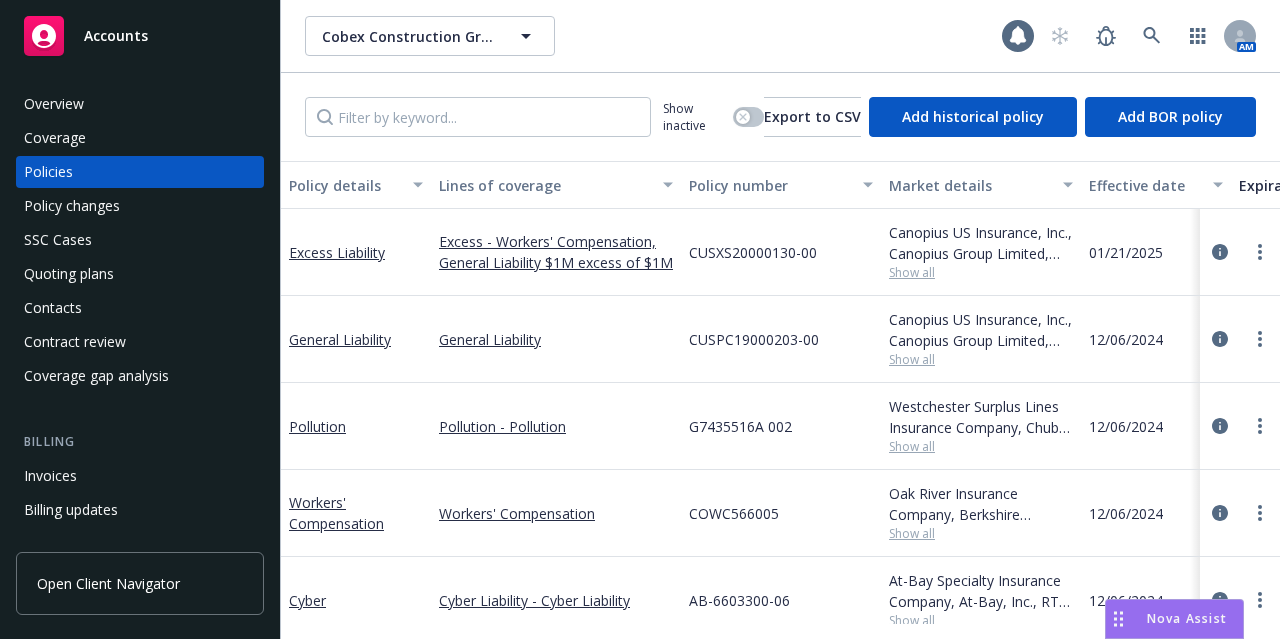 click on "Show all" at bounding box center (981, 446) 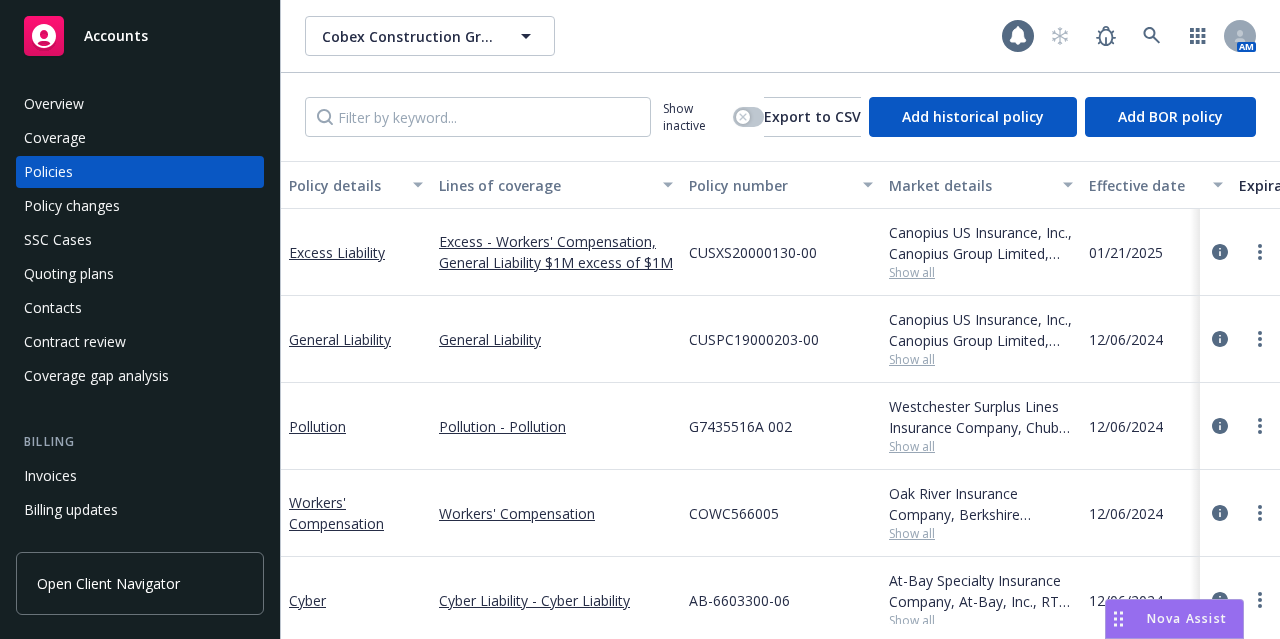click on "Show all" at bounding box center [981, 533] 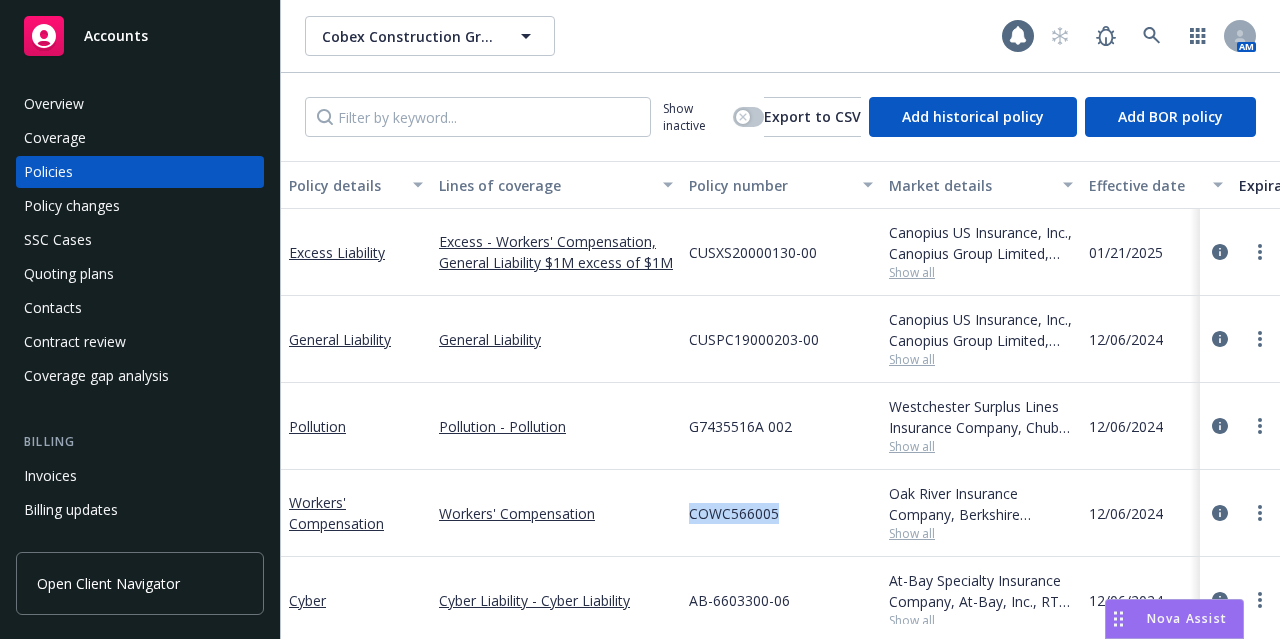 drag, startPoint x: 780, startPoint y: 509, endPoint x: 677, endPoint y: 514, distance: 103.121284 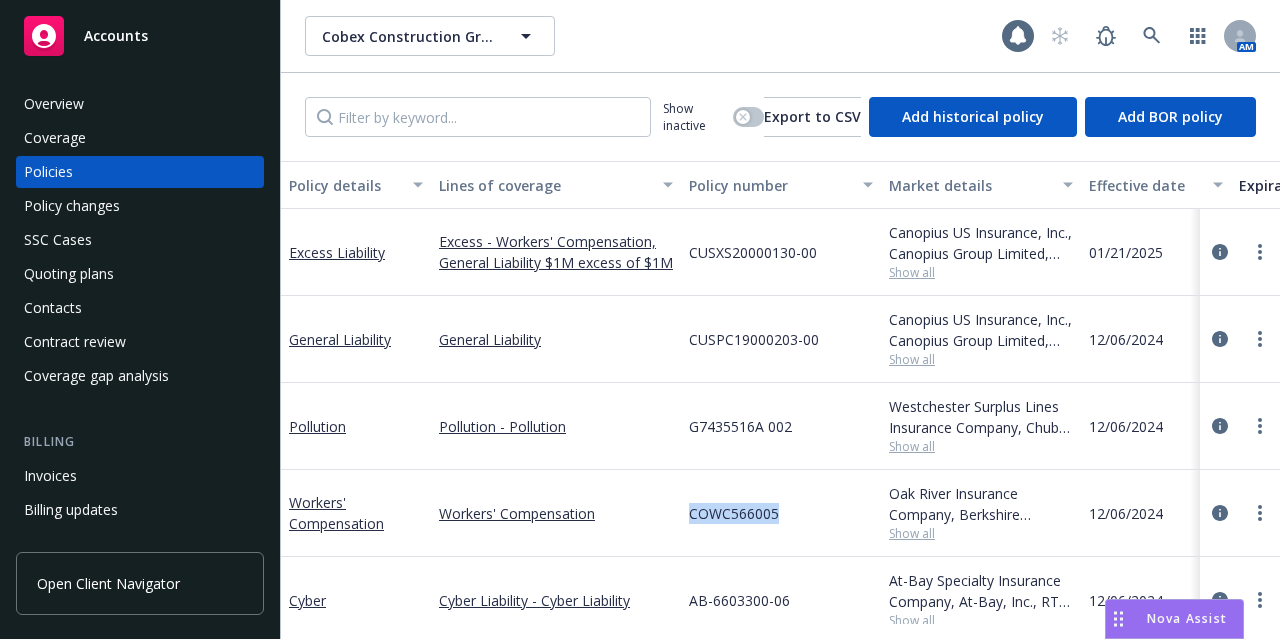 copy on "COWC566005" 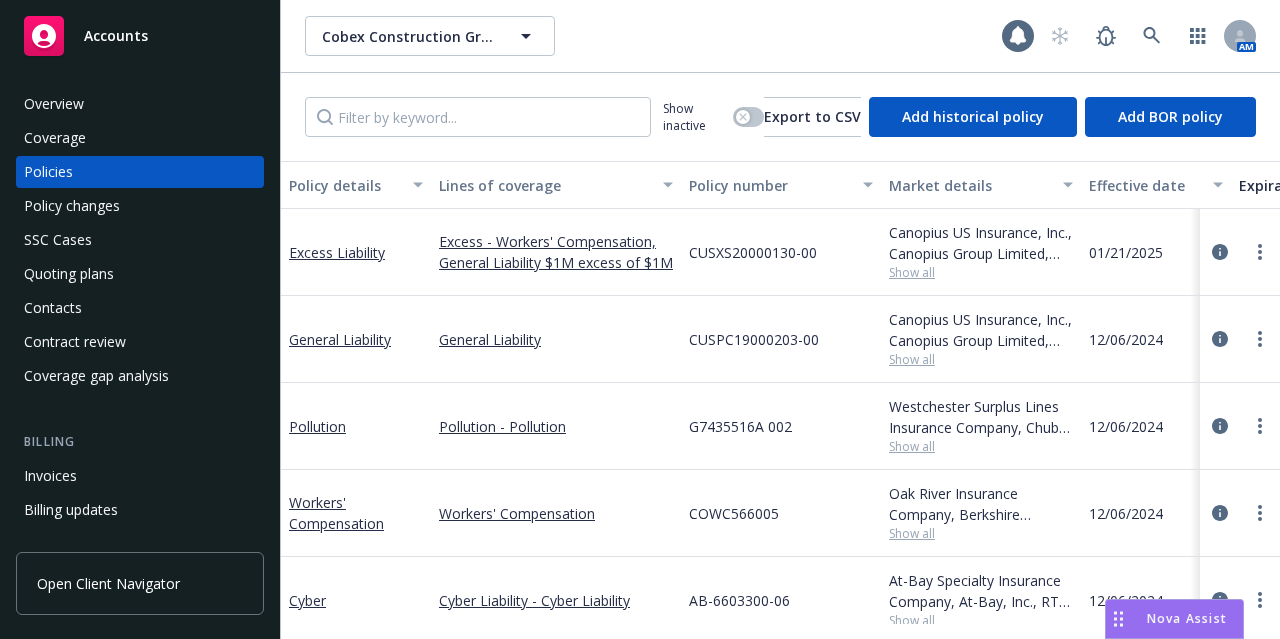 click on "Show all" at bounding box center [981, 533] 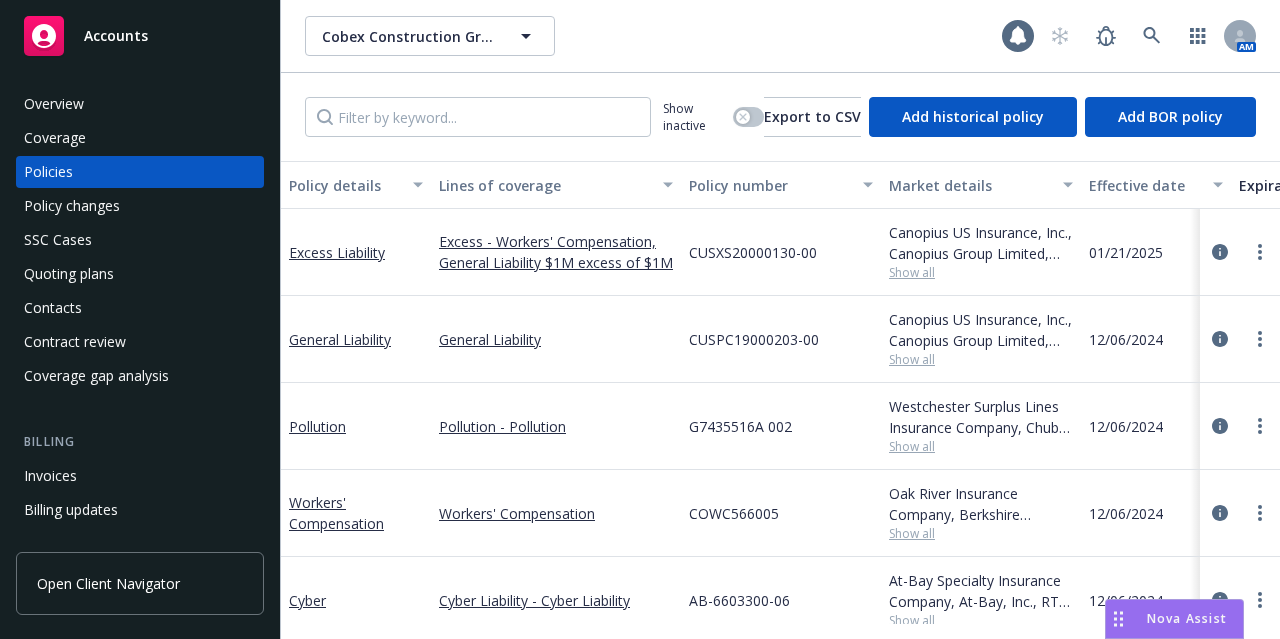 click on "COWC566005" at bounding box center (781, 513) 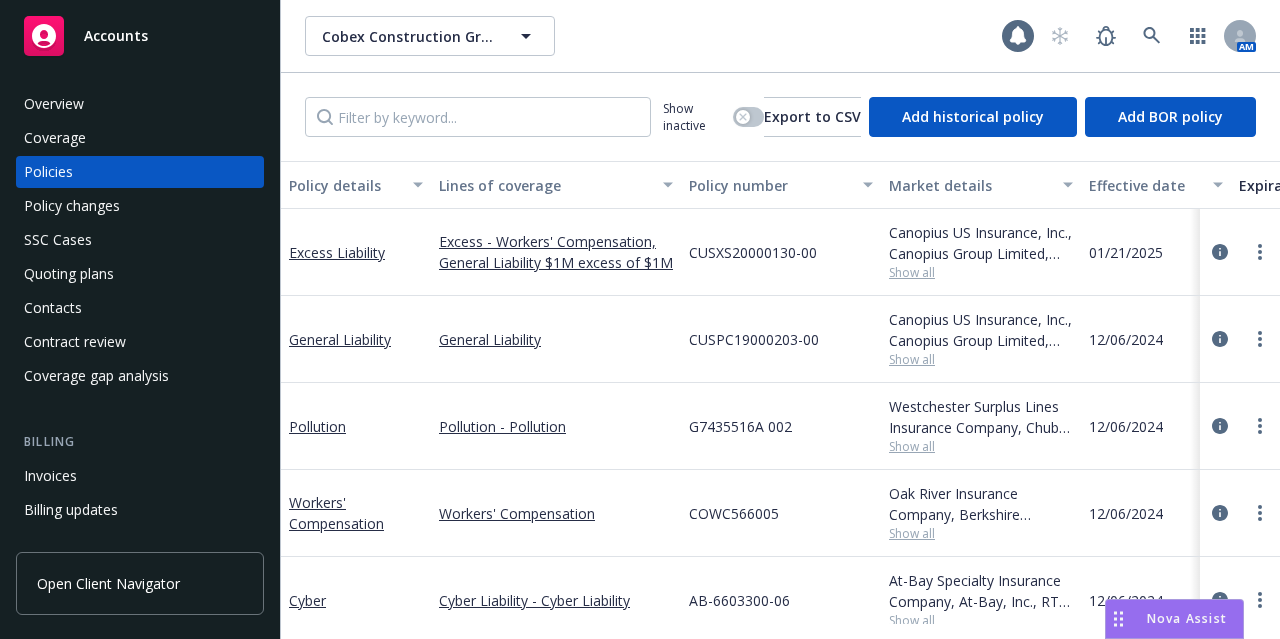 click on "Show all" at bounding box center (981, 533) 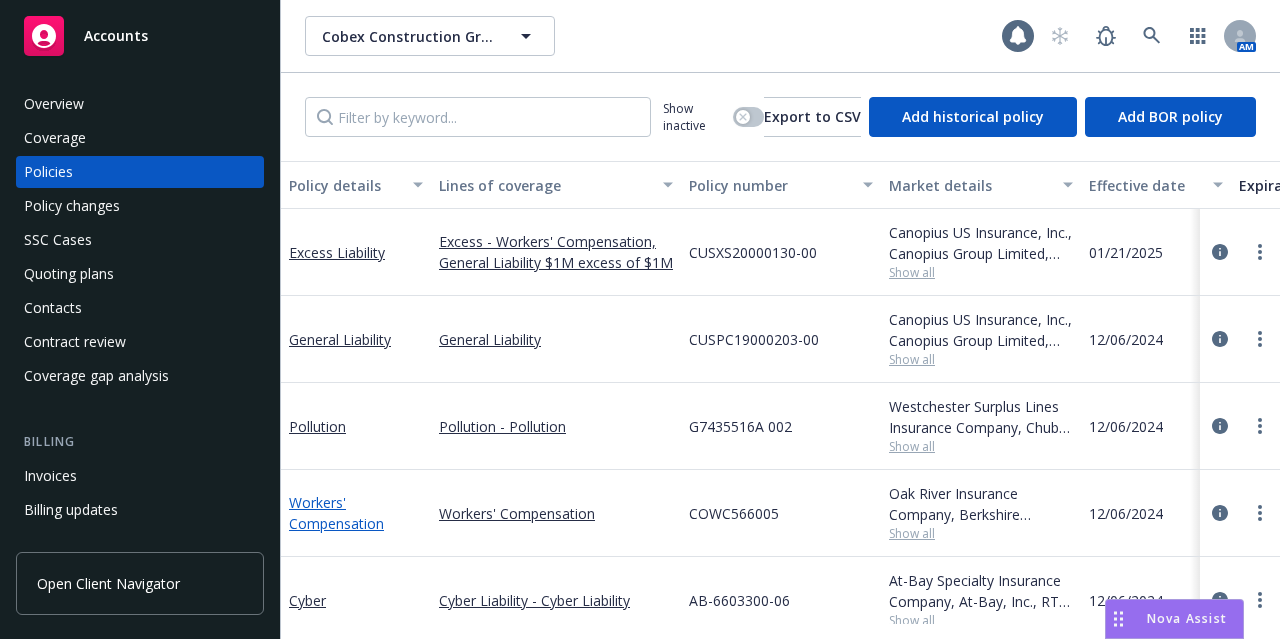 click on "Workers' Compensation" at bounding box center (336, 513) 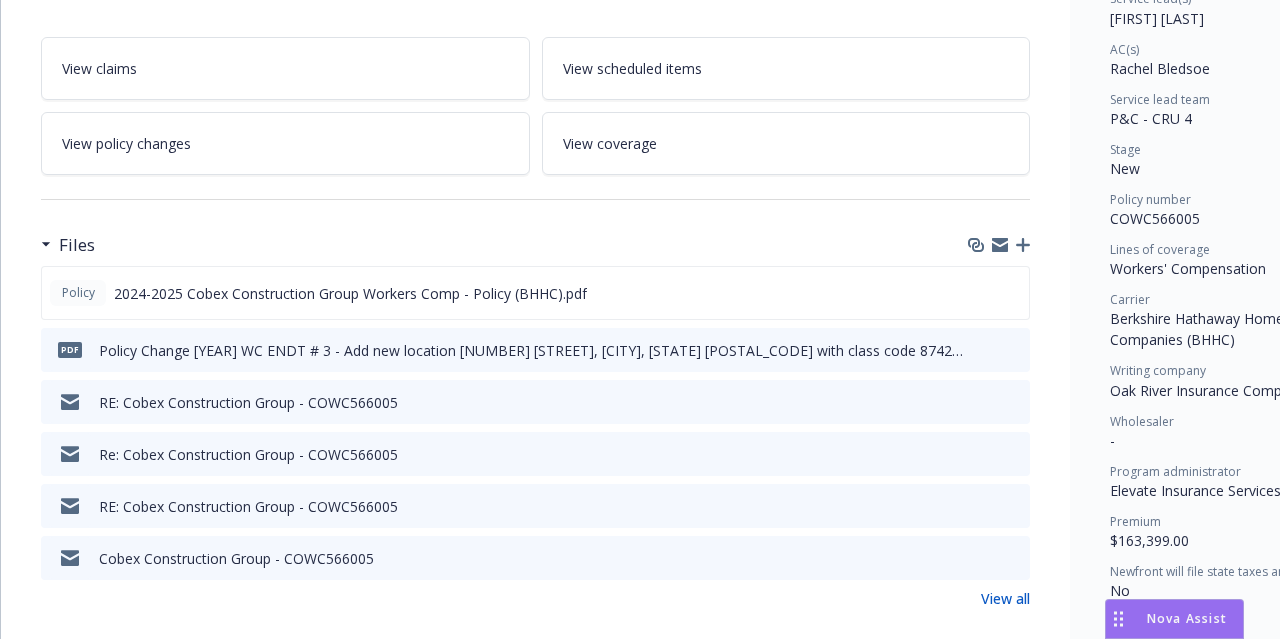 scroll, scrollTop: 478, scrollLeft: 0, axis: vertical 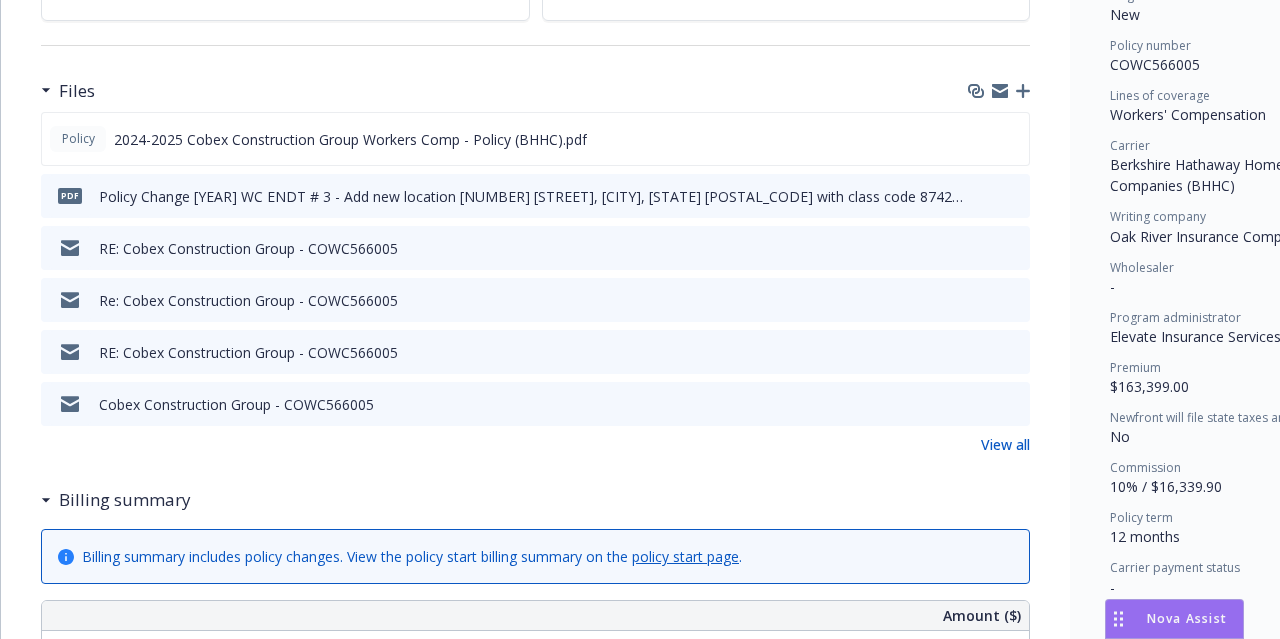 click on "View all" at bounding box center [1005, 444] 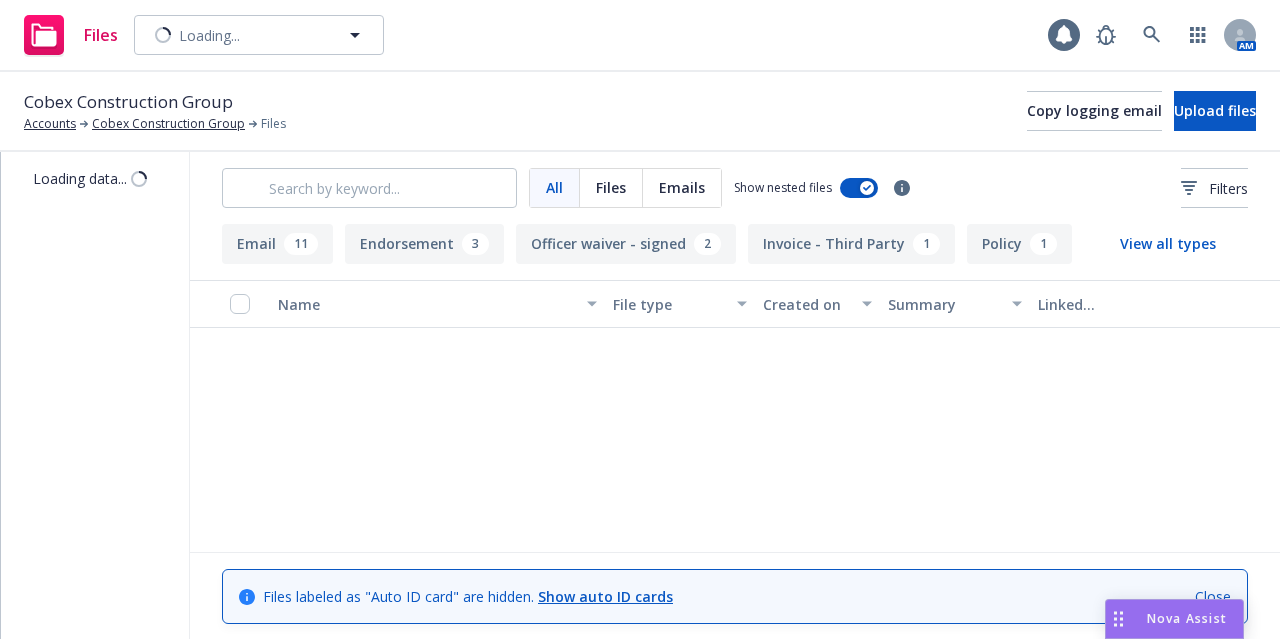 scroll, scrollTop: 0, scrollLeft: 0, axis: both 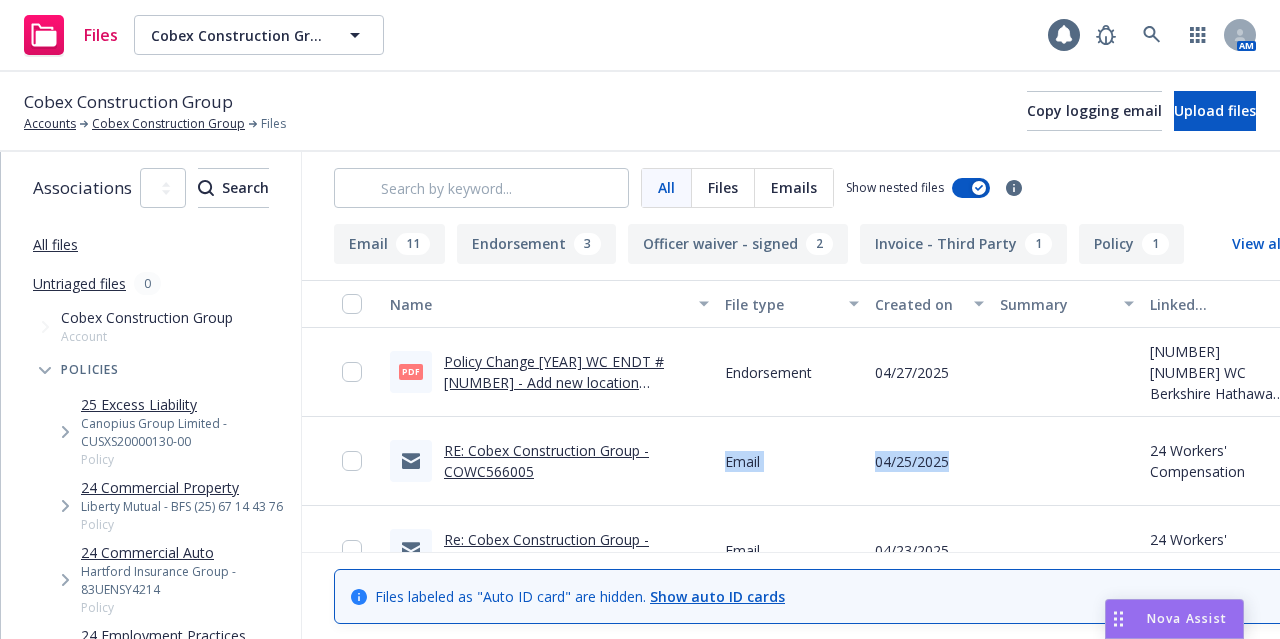click on "RE: Cobex Construction Group - COWC566005 Email 04/25/2025 24 Workers' Compensation" at bounding box center [847, 461] 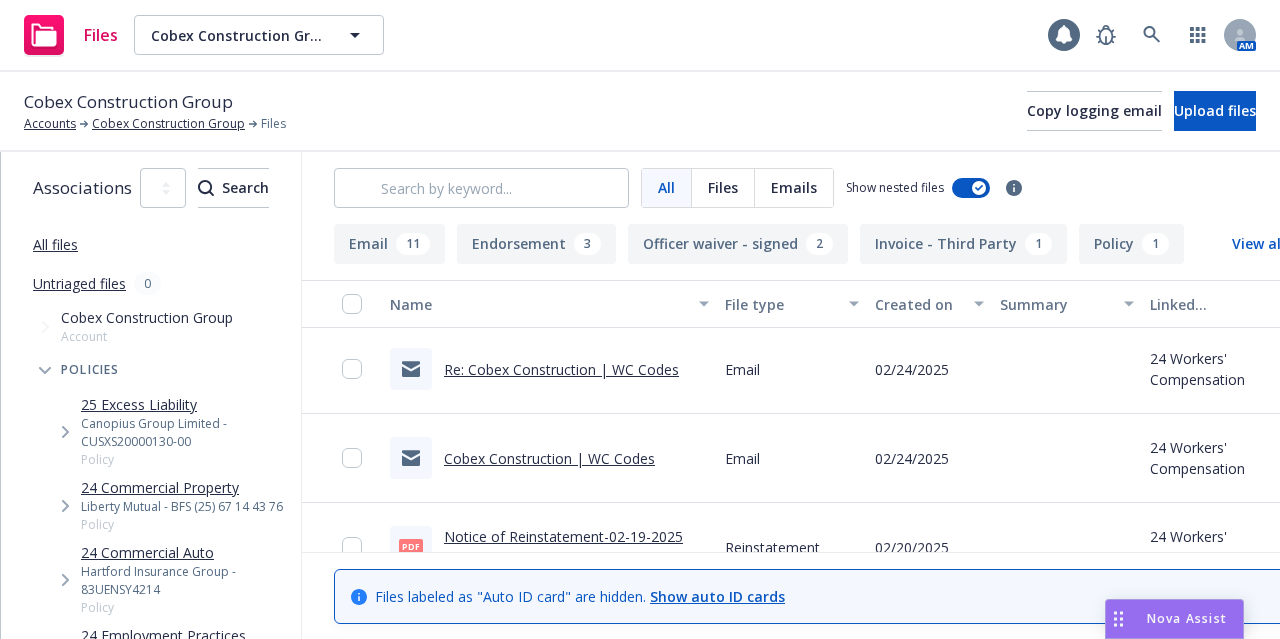 scroll, scrollTop: 884, scrollLeft: 0, axis: vertical 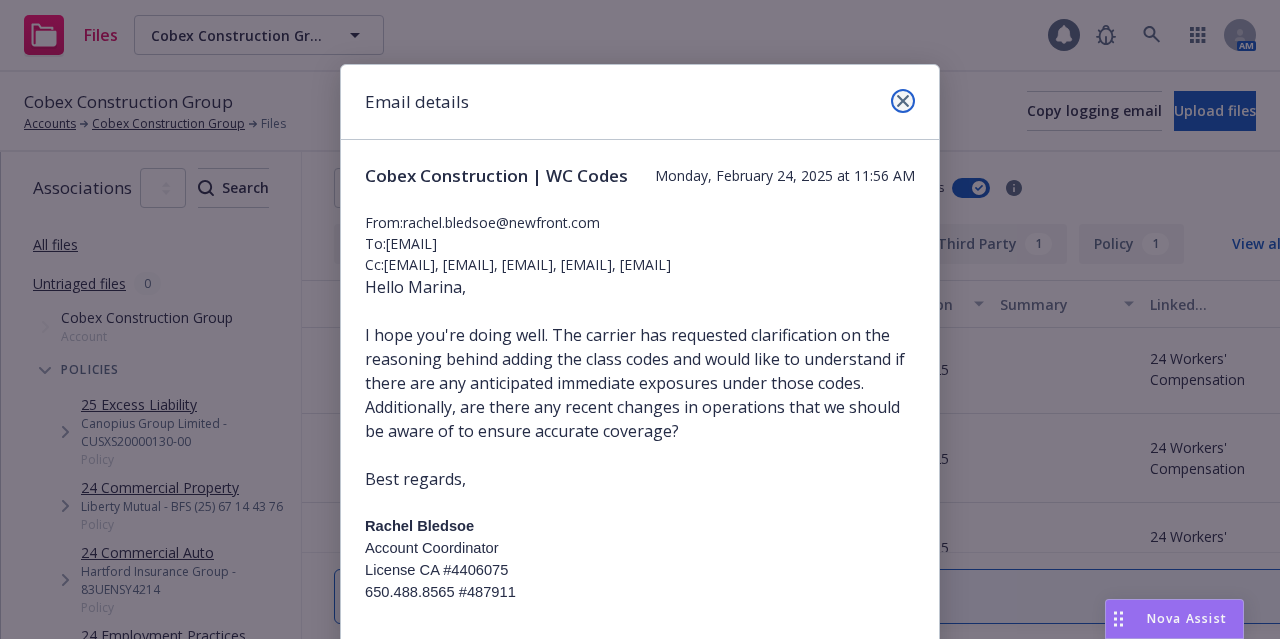 click 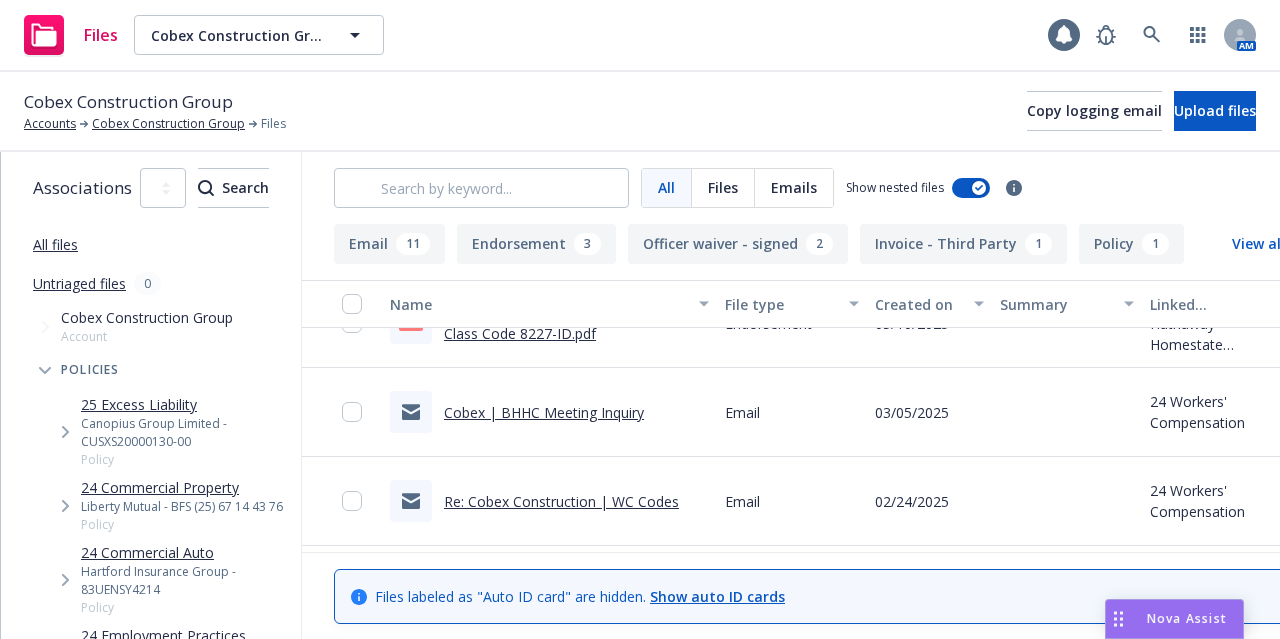 scroll, scrollTop: 748, scrollLeft: 0, axis: vertical 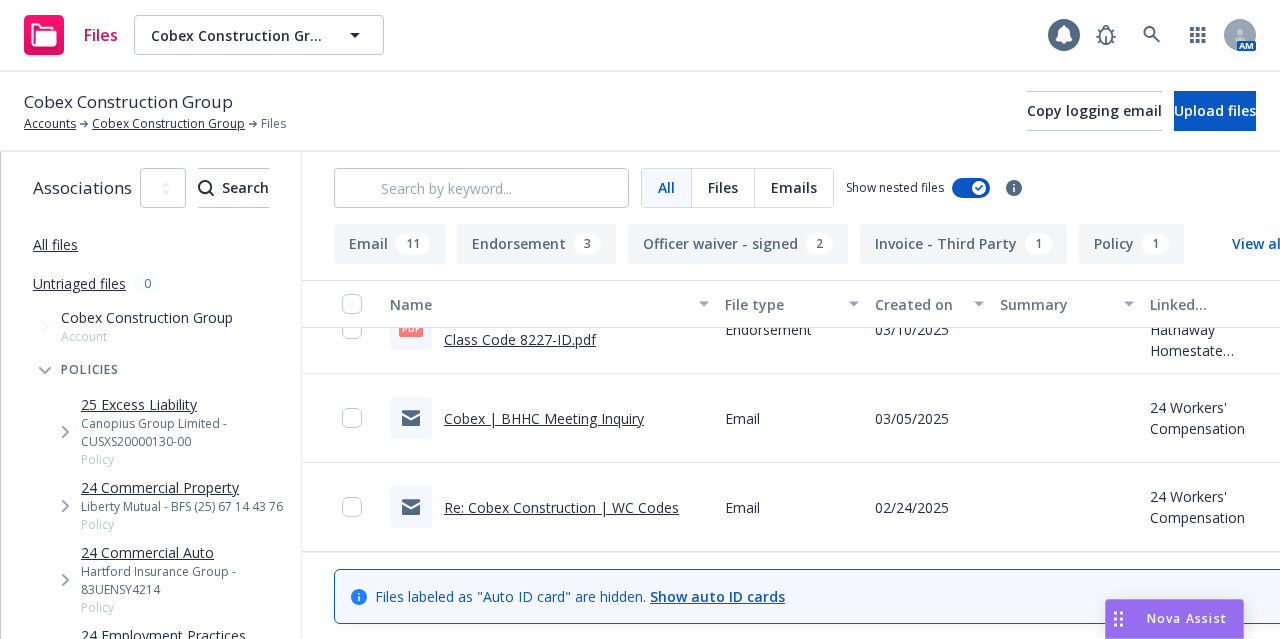 click on "Cobex | BHHC Meeting Inquiry" at bounding box center [544, 418] 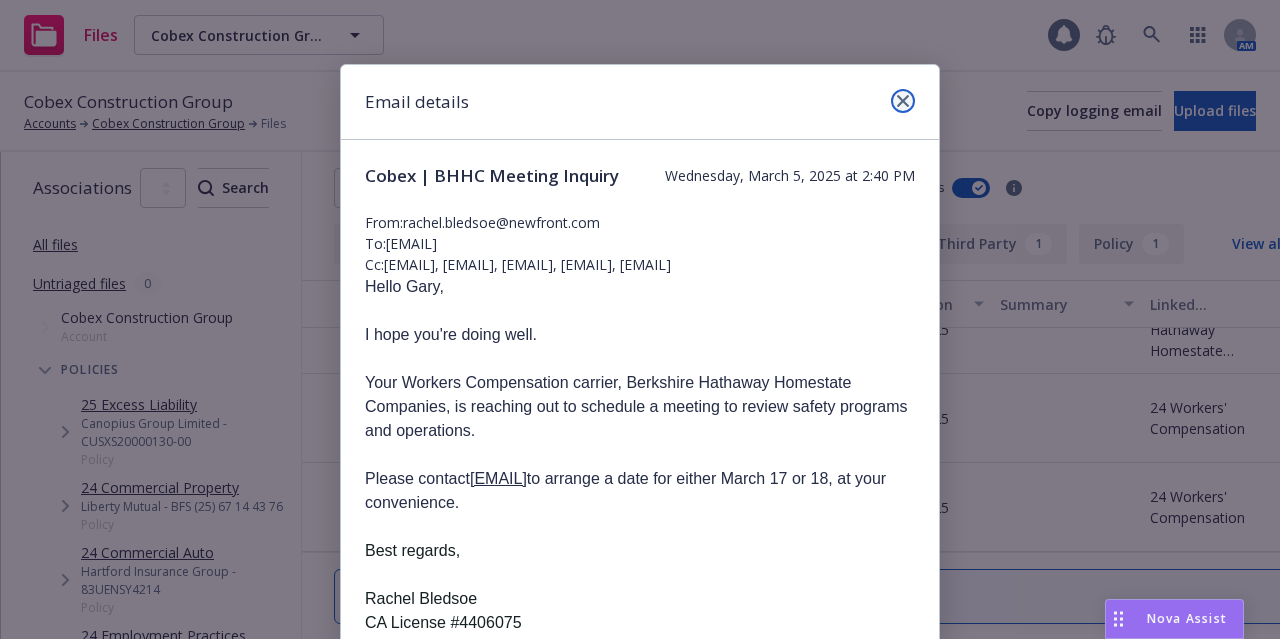 click 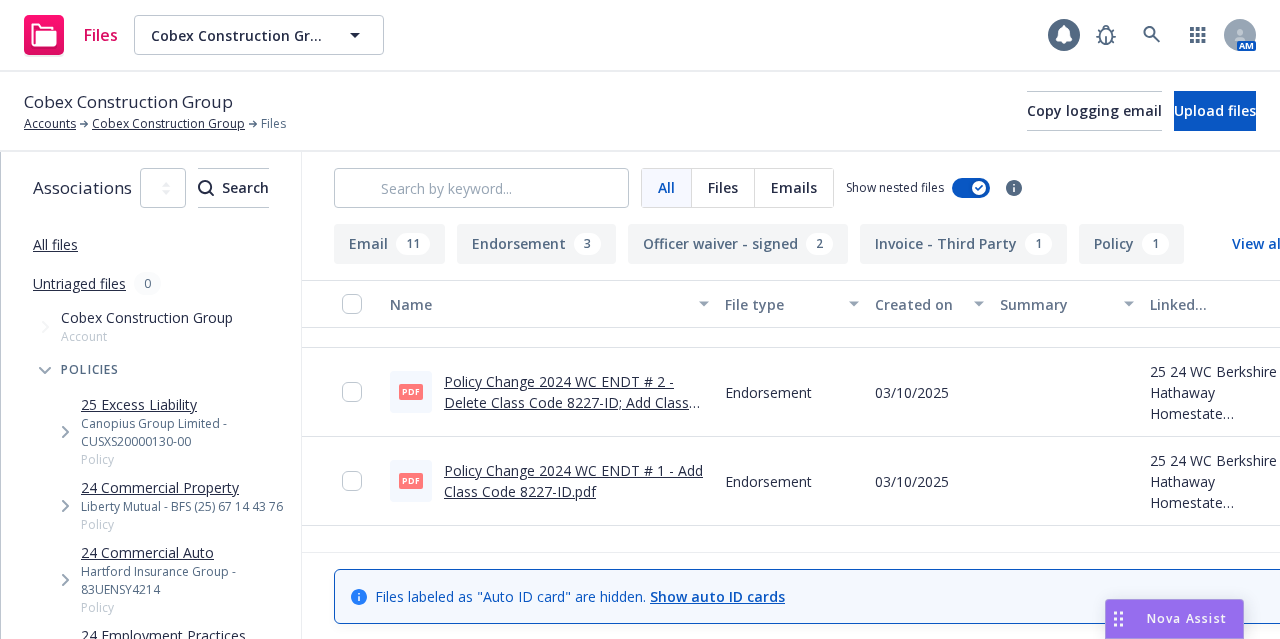 scroll, scrollTop: 418, scrollLeft: 0, axis: vertical 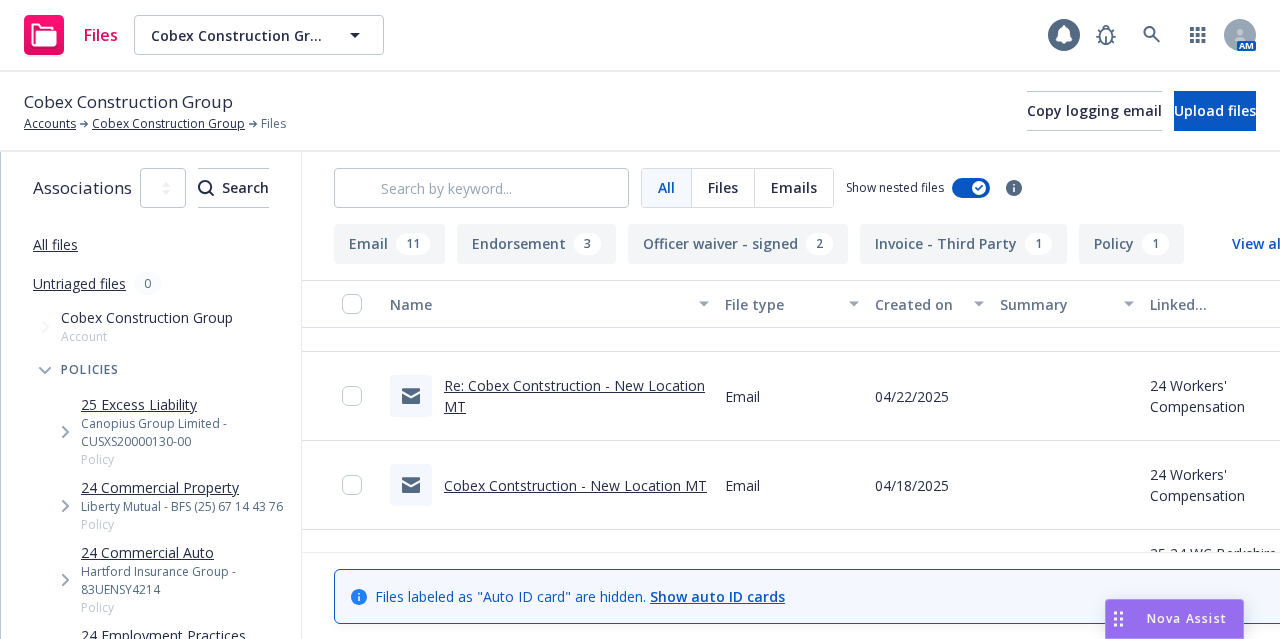click on "Cobex Contstruction - New Location MT" at bounding box center [575, 485] 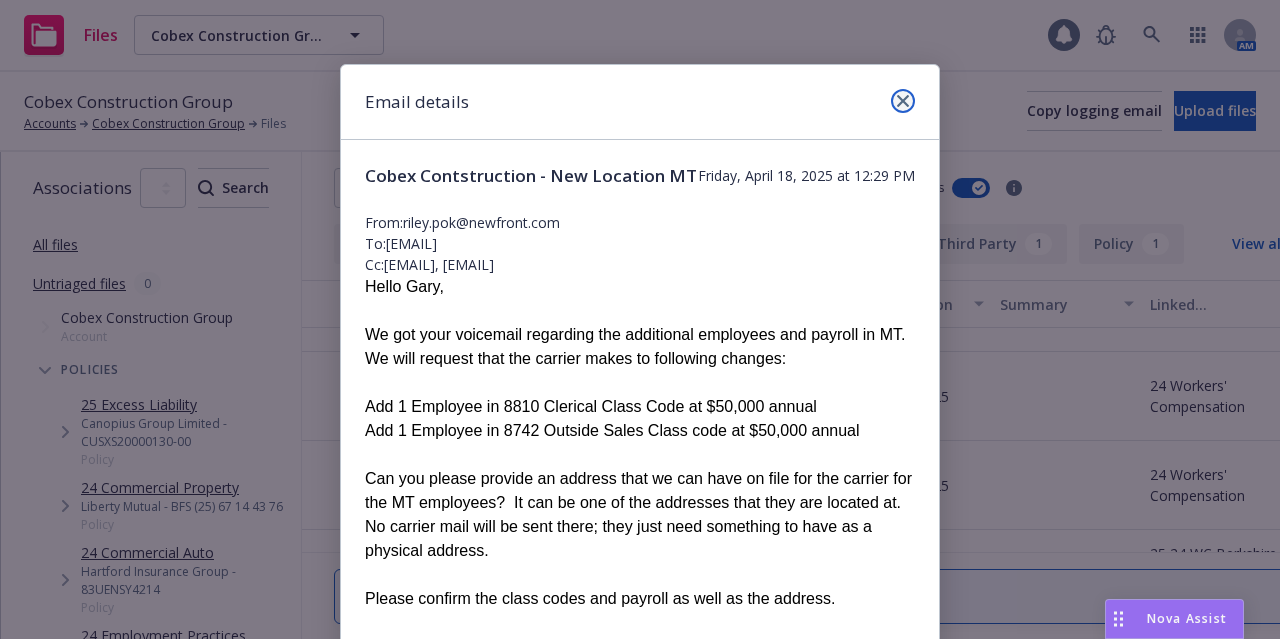 click 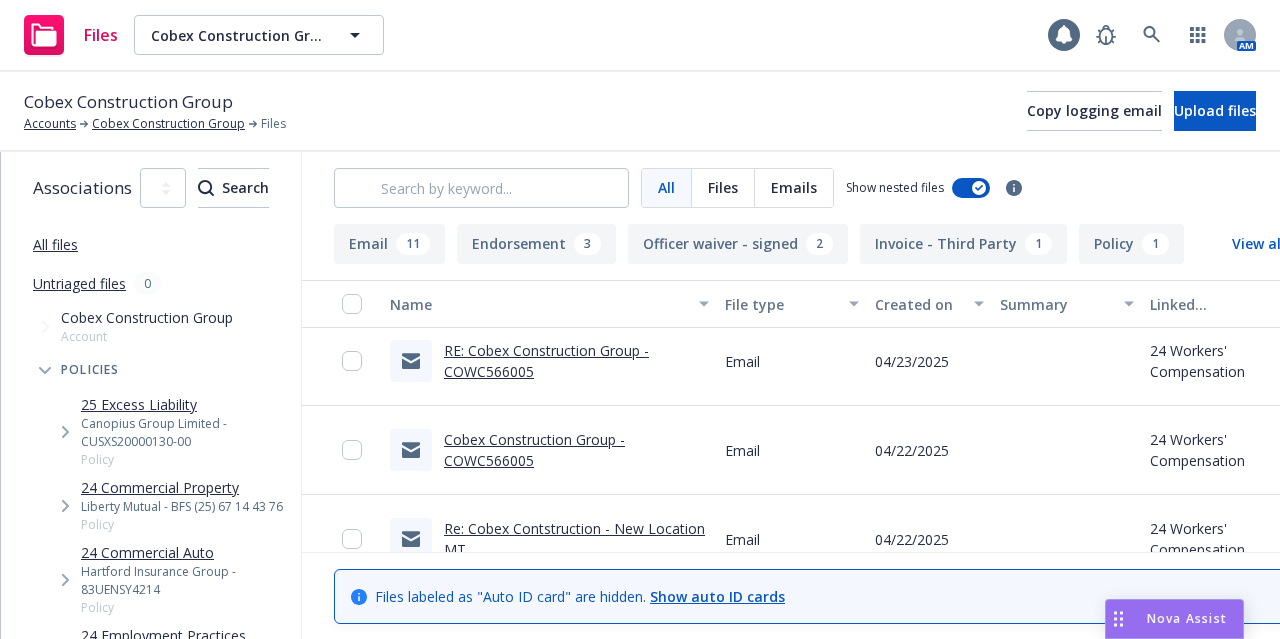 scroll, scrollTop: 276, scrollLeft: 0, axis: vertical 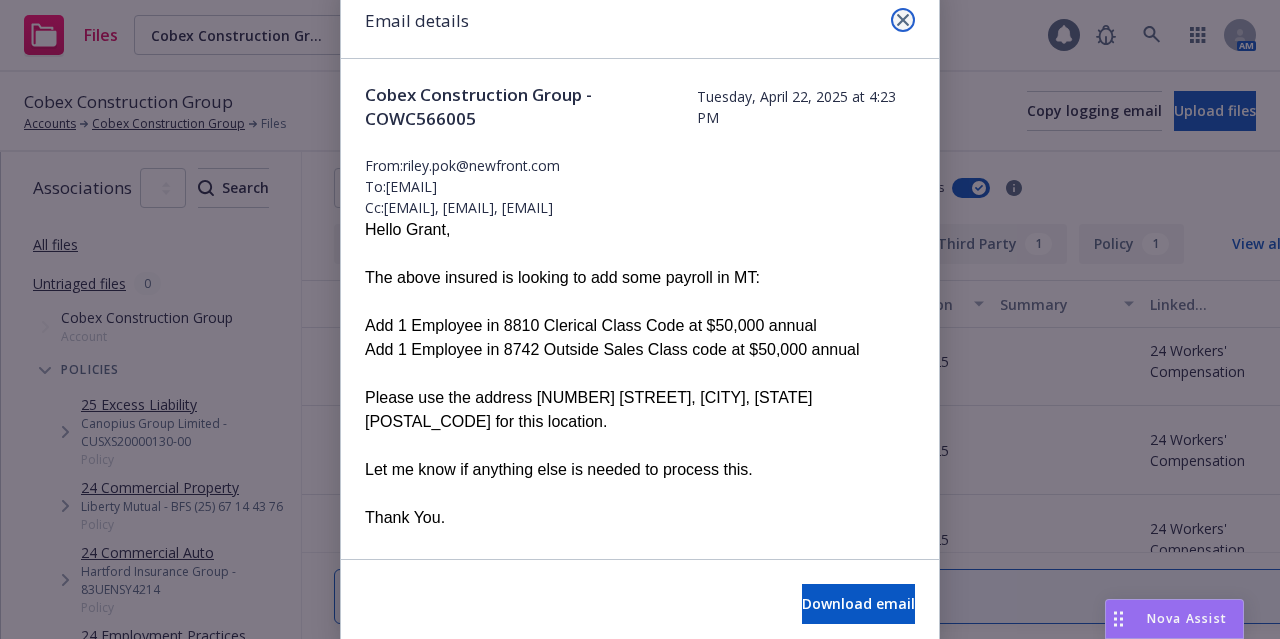 click 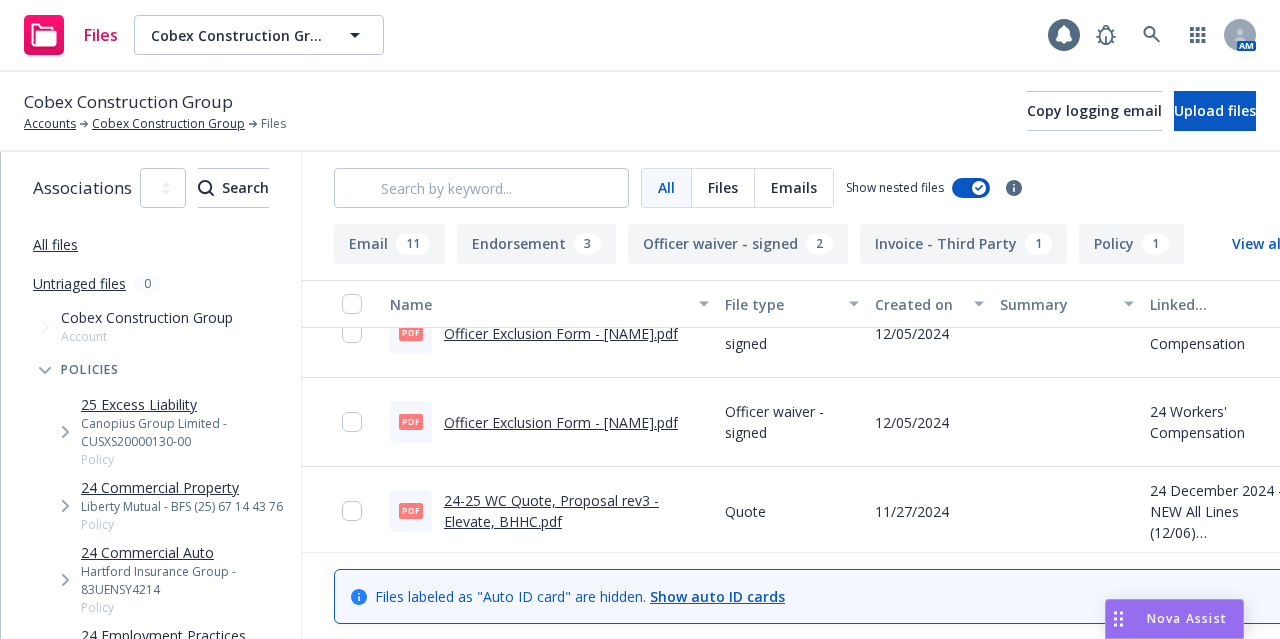 scroll, scrollTop: 1538, scrollLeft: 0, axis: vertical 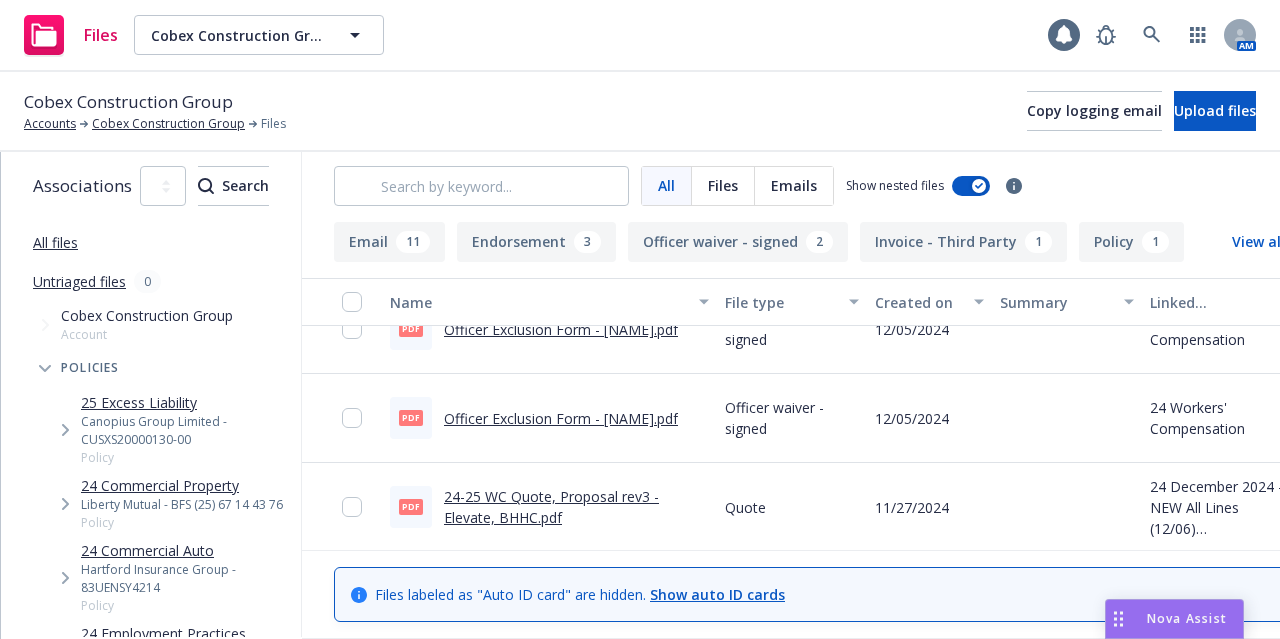 click on "24-25 WC Quote, Proposal rev3 - Elevate, BHHC.pdf" at bounding box center (551, 507) 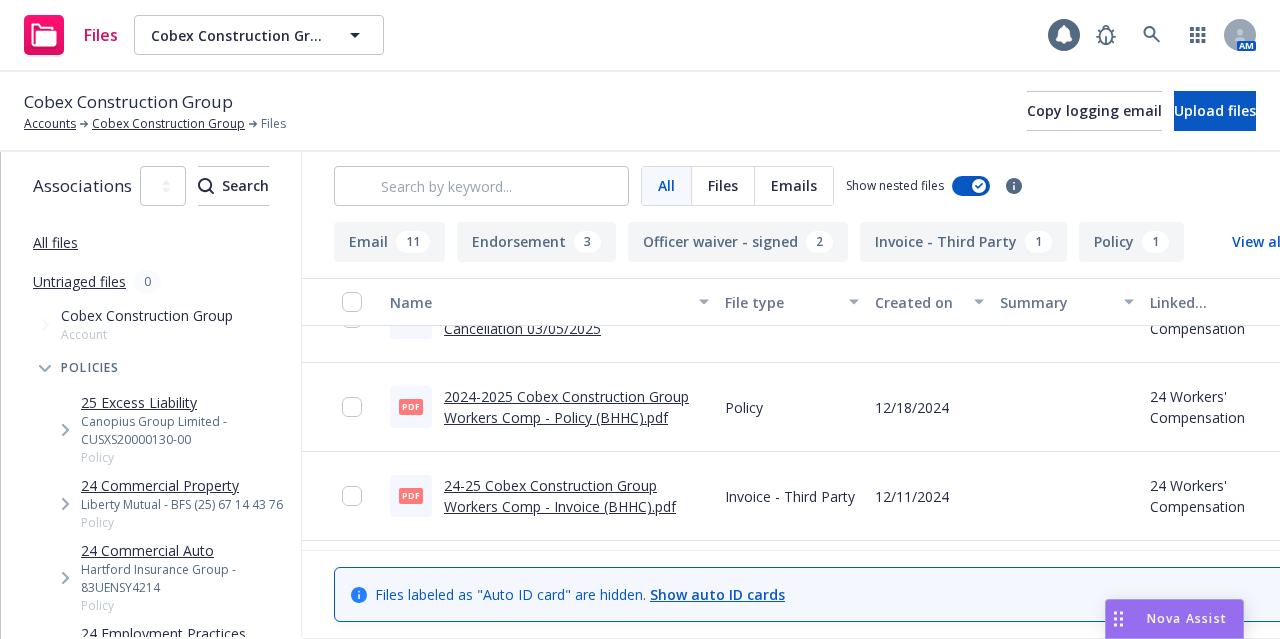 scroll, scrollTop: 1186, scrollLeft: 0, axis: vertical 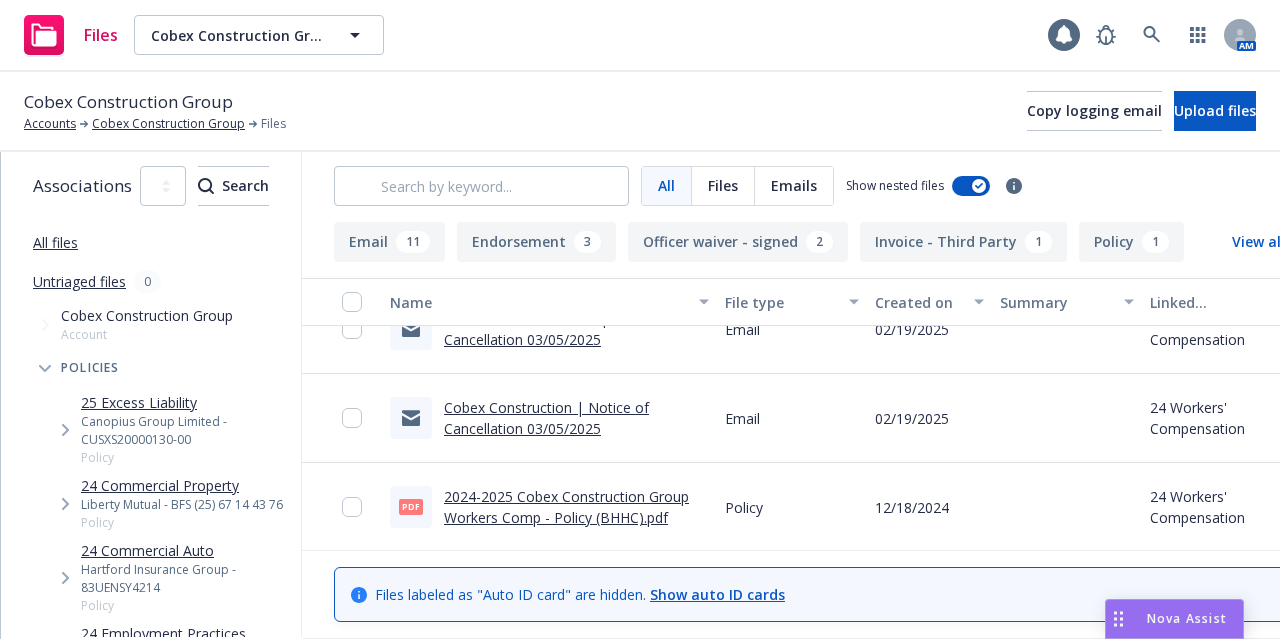 click on "Cobex Construction | Notice of Cancellation 03/05/2025" at bounding box center [546, 418] 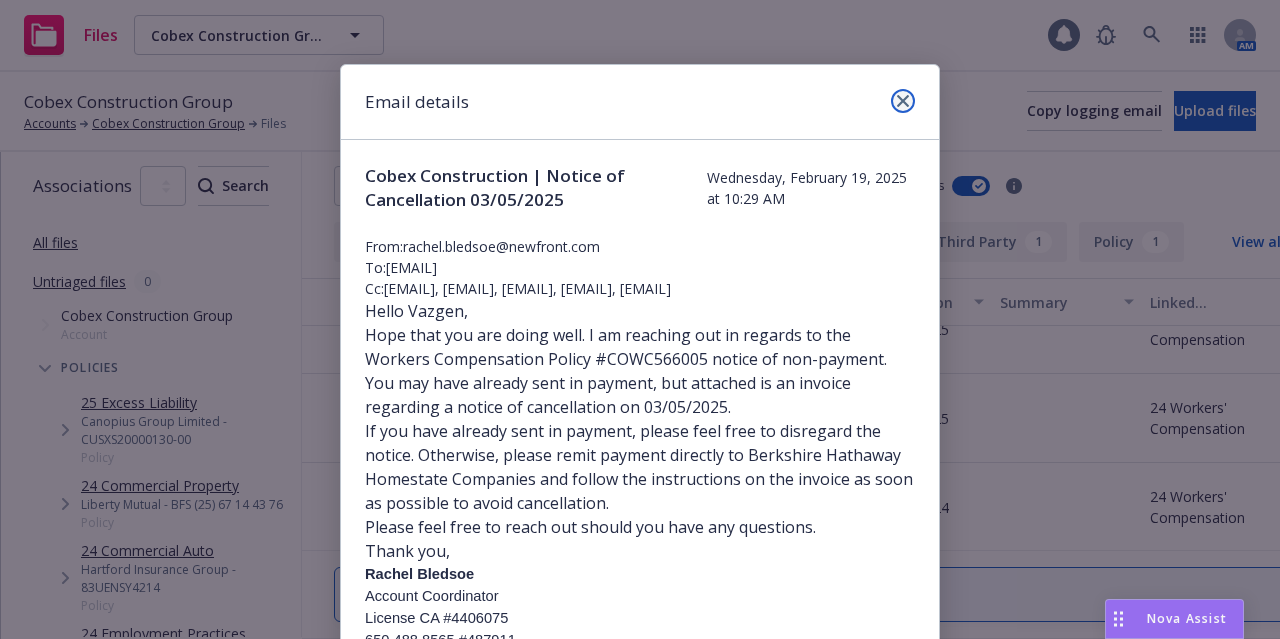 click at bounding box center (903, 101) 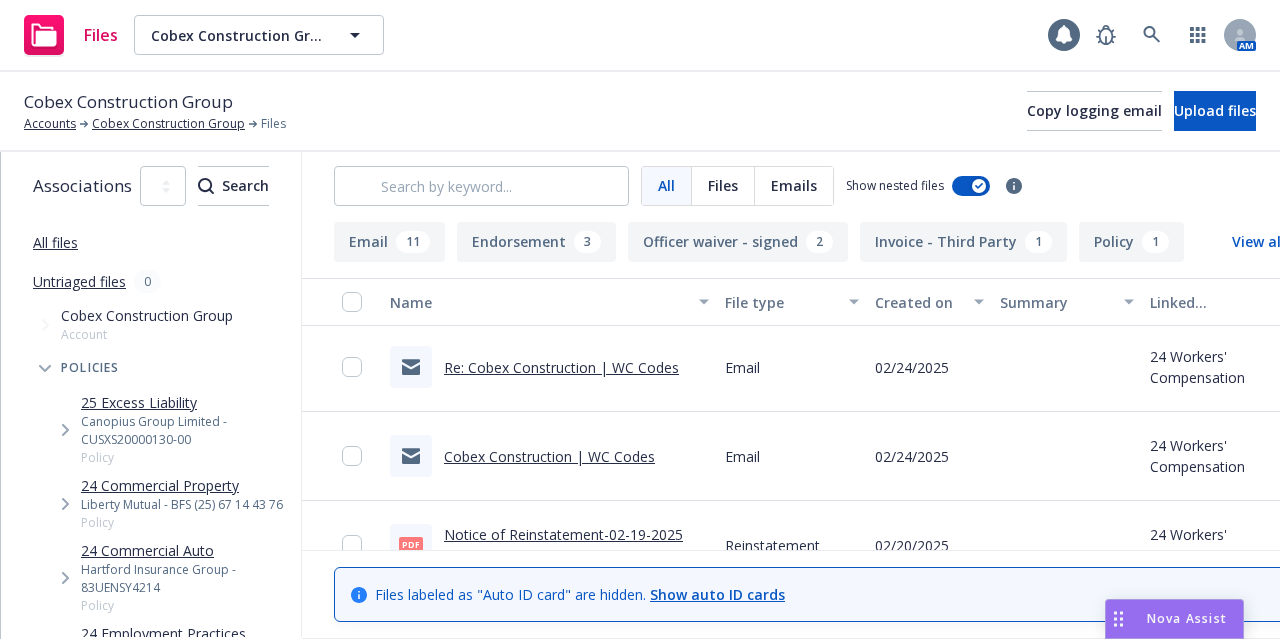 scroll, scrollTop: 884, scrollLeft: 0, axis: vertical 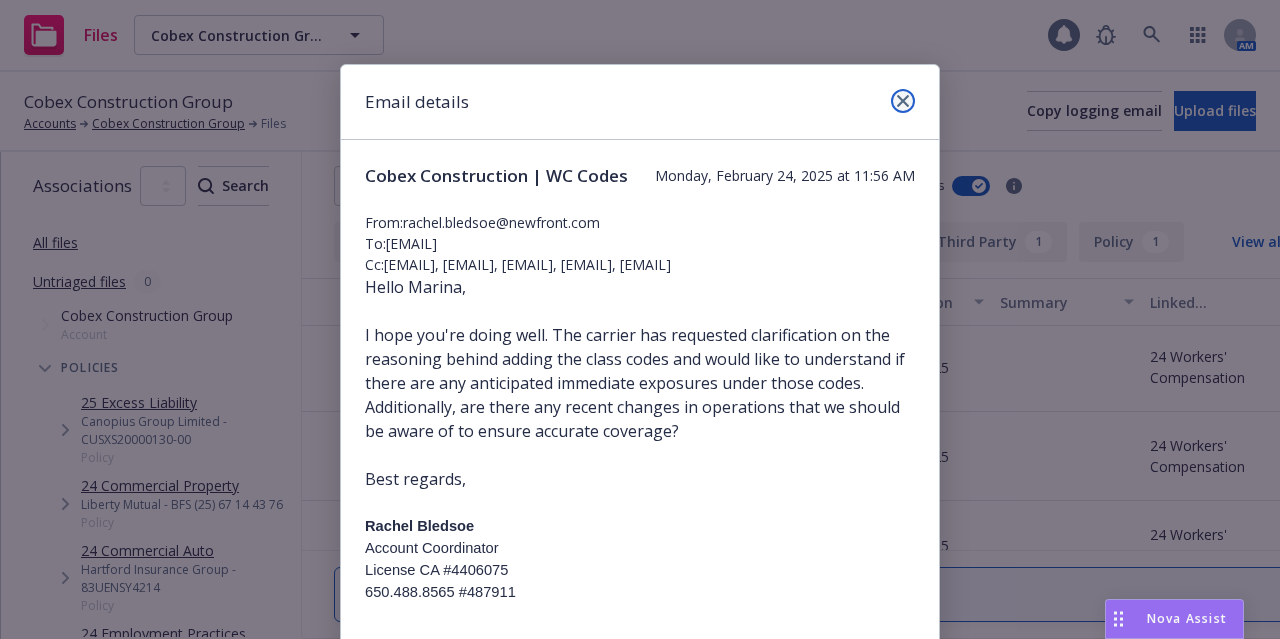 click 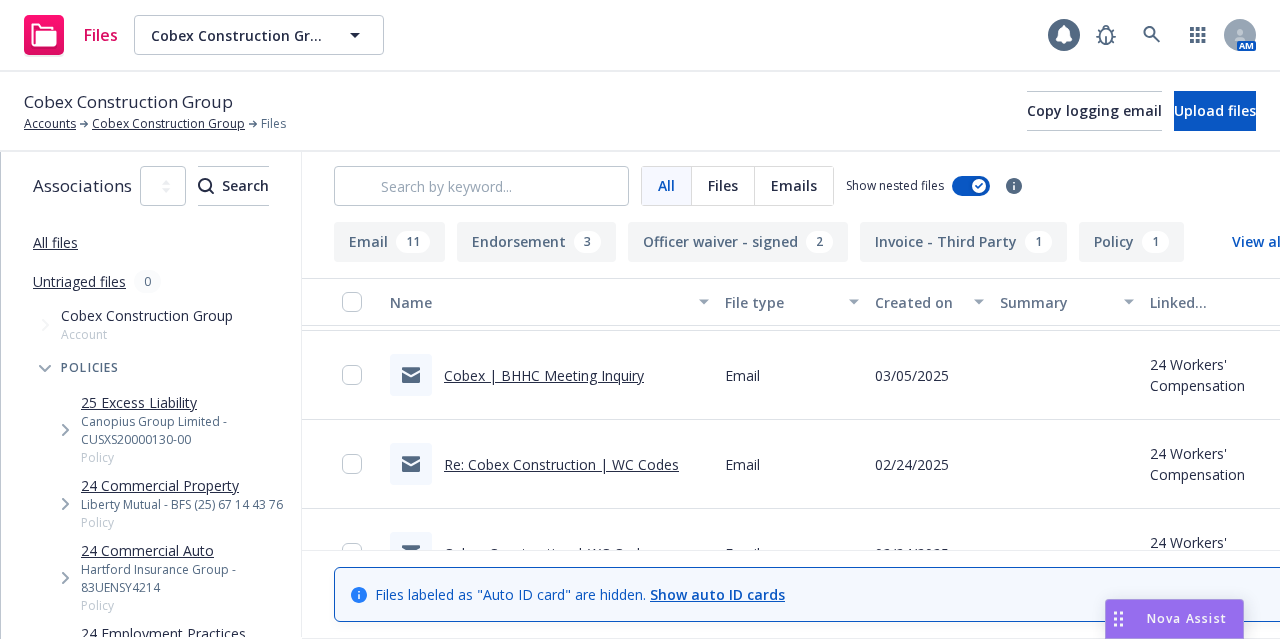 scroll, scrollTop: 694, scrollLeft: 0, axis: vertical 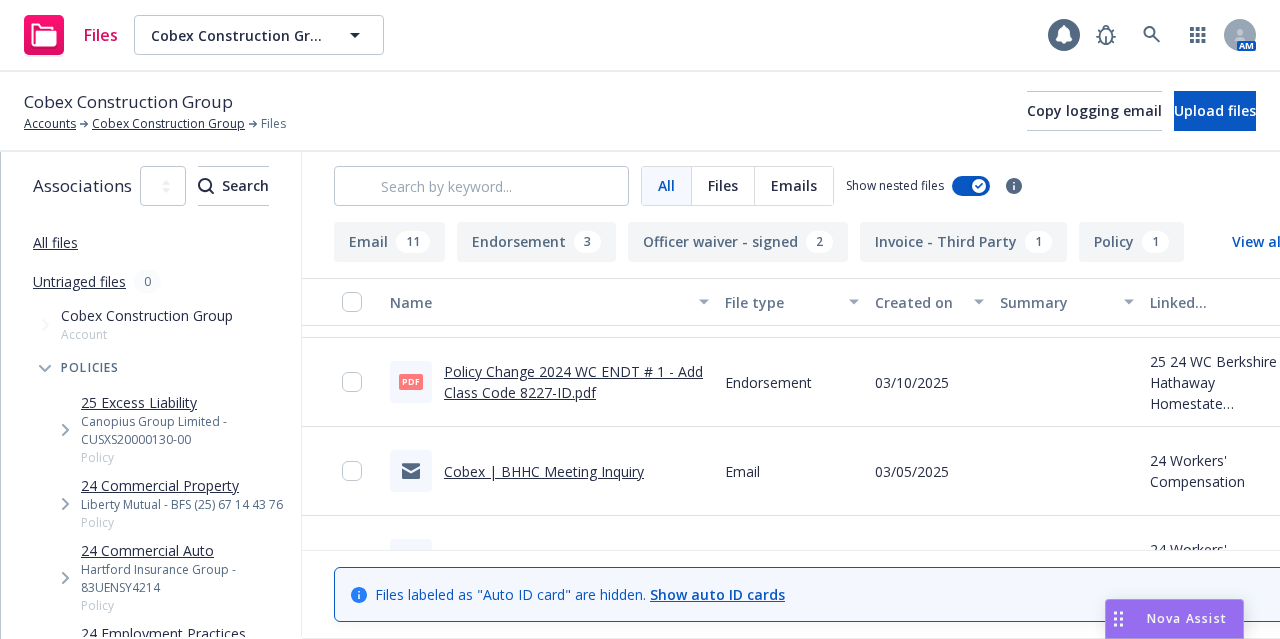 click on "Cobex | BHHC Meeting Inquiry" at bounding box center (544, 471) 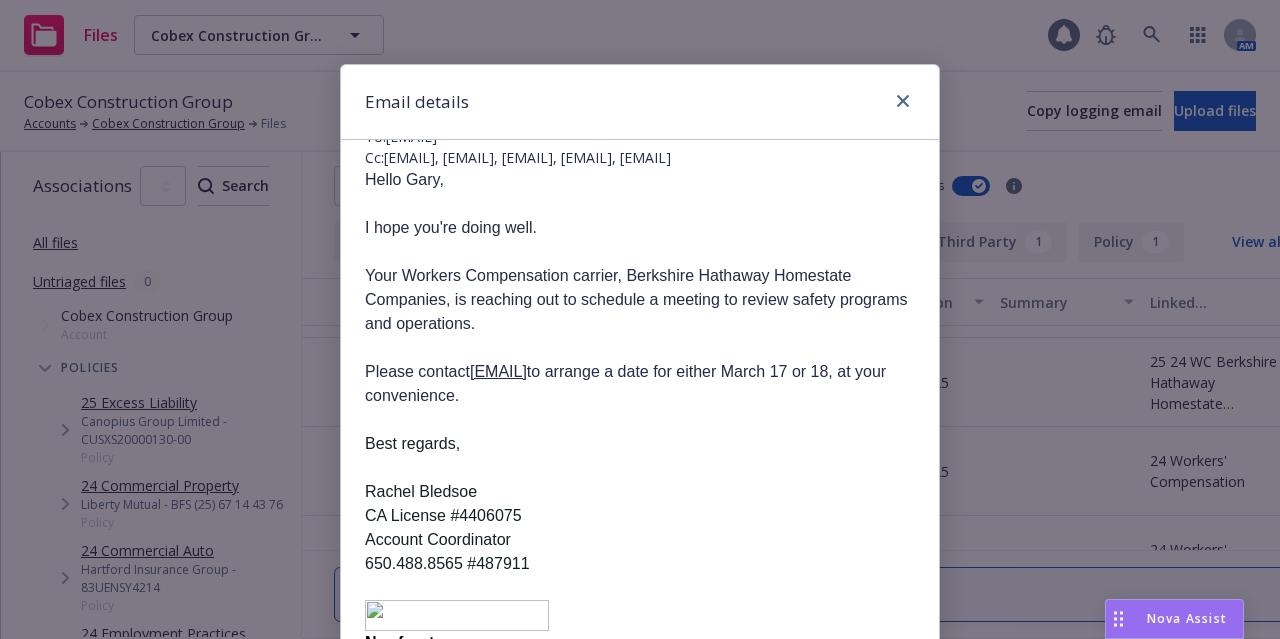 scroll, scrollTop: 308, scrollLeft: 0, axis: vertical 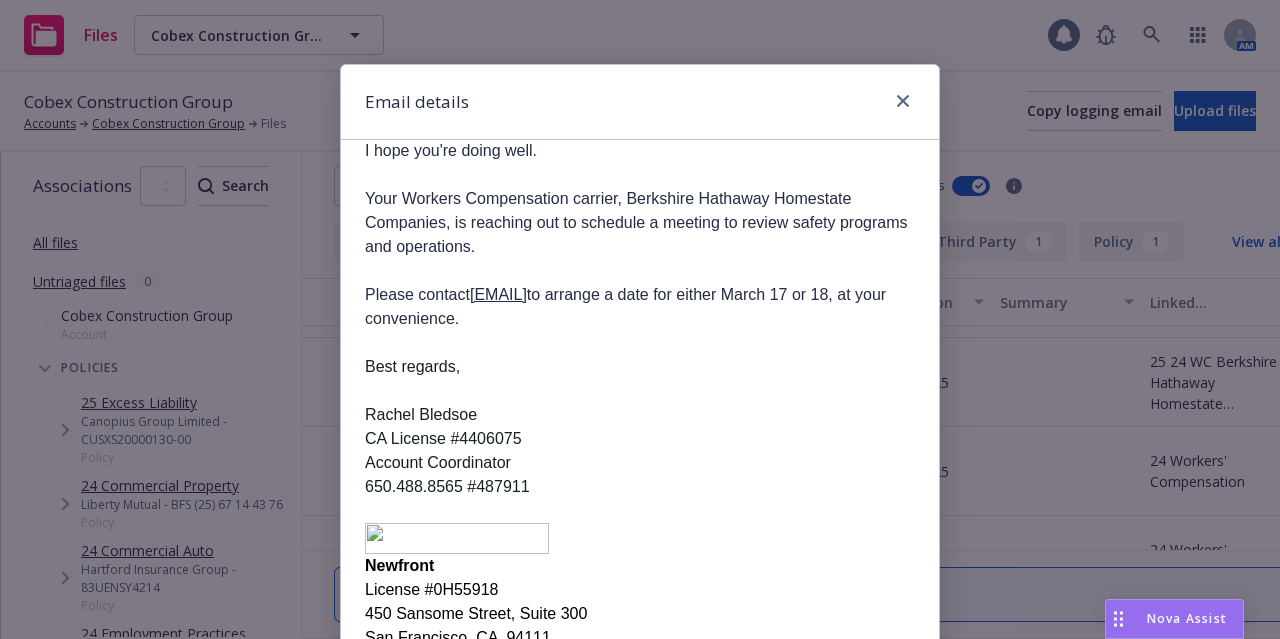 drag, startPoint x: 629, startPoint y: 337, endPoint x: 469, endPoint y: 339, distance: 160.0125 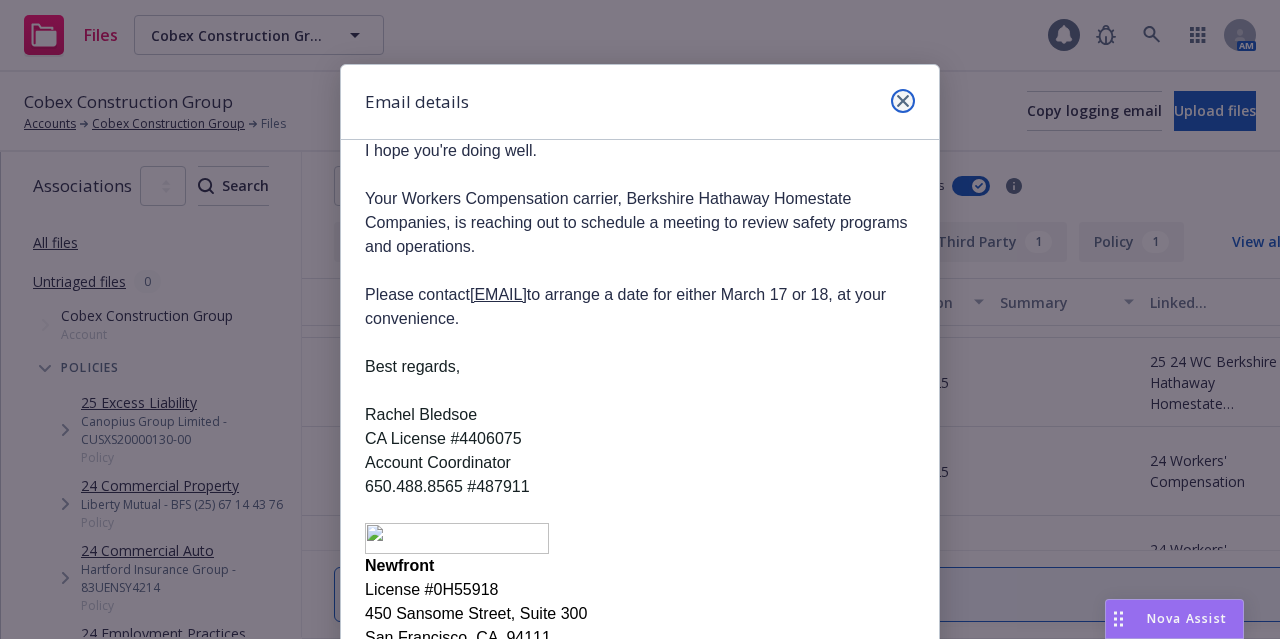 click 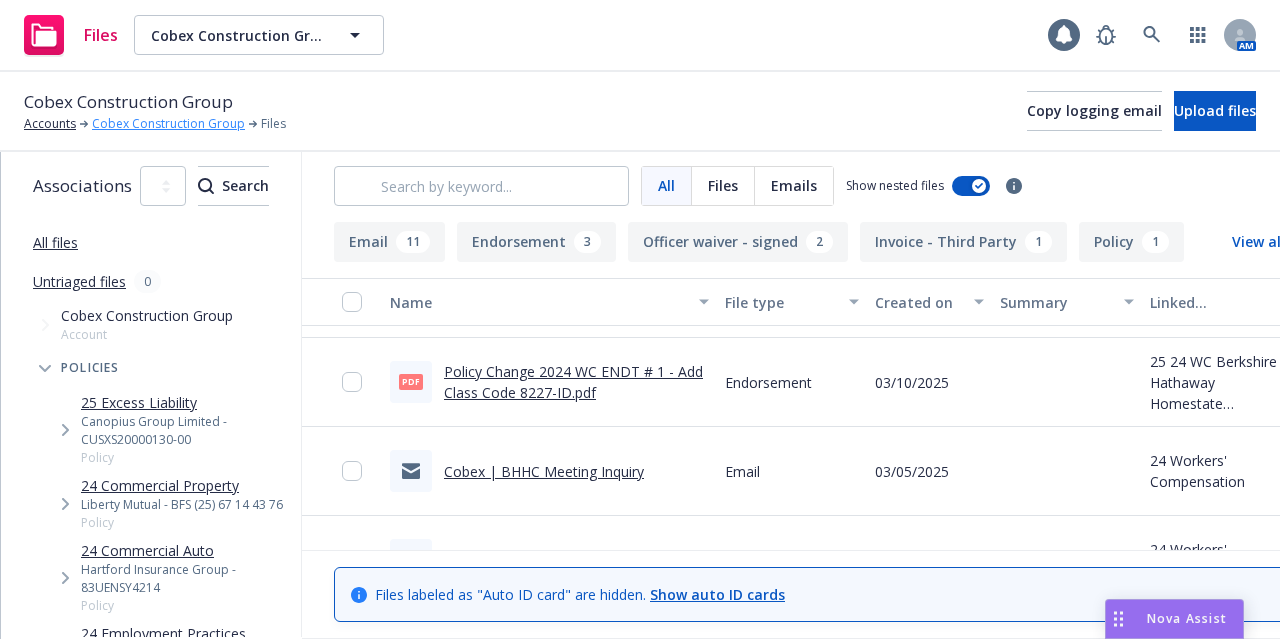 click on "Cobex Construction Group" at bounding box center (168, 124) 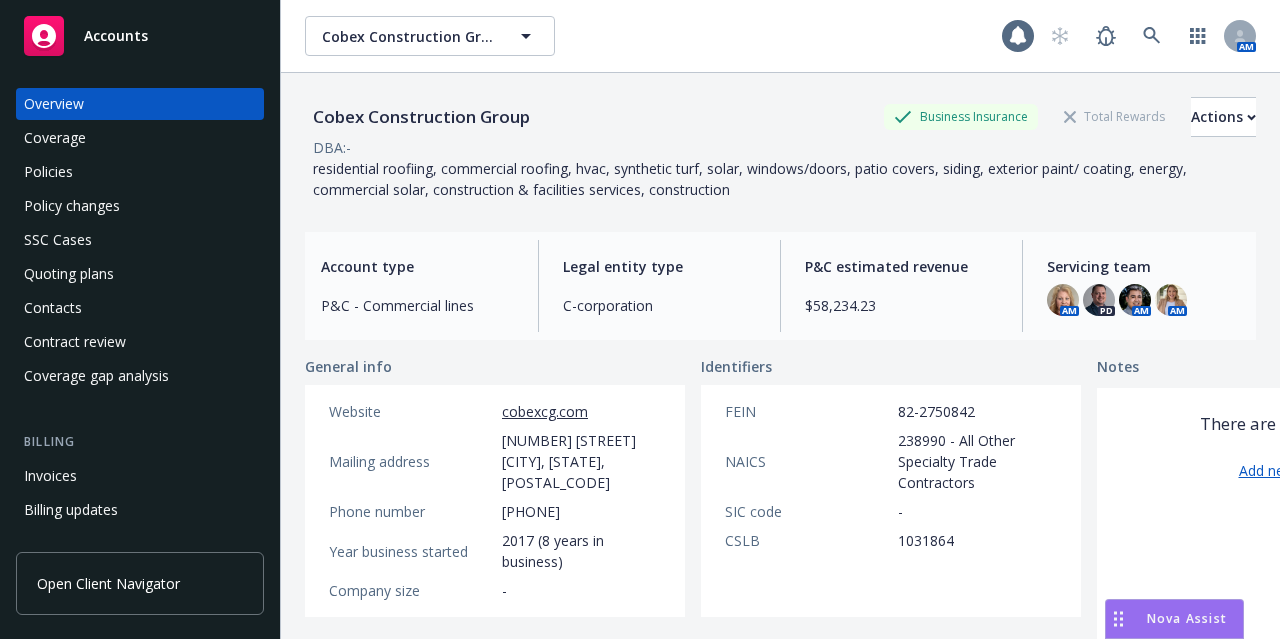 scroll, scrollTop: 0, scrollLeft: 0, axis: both 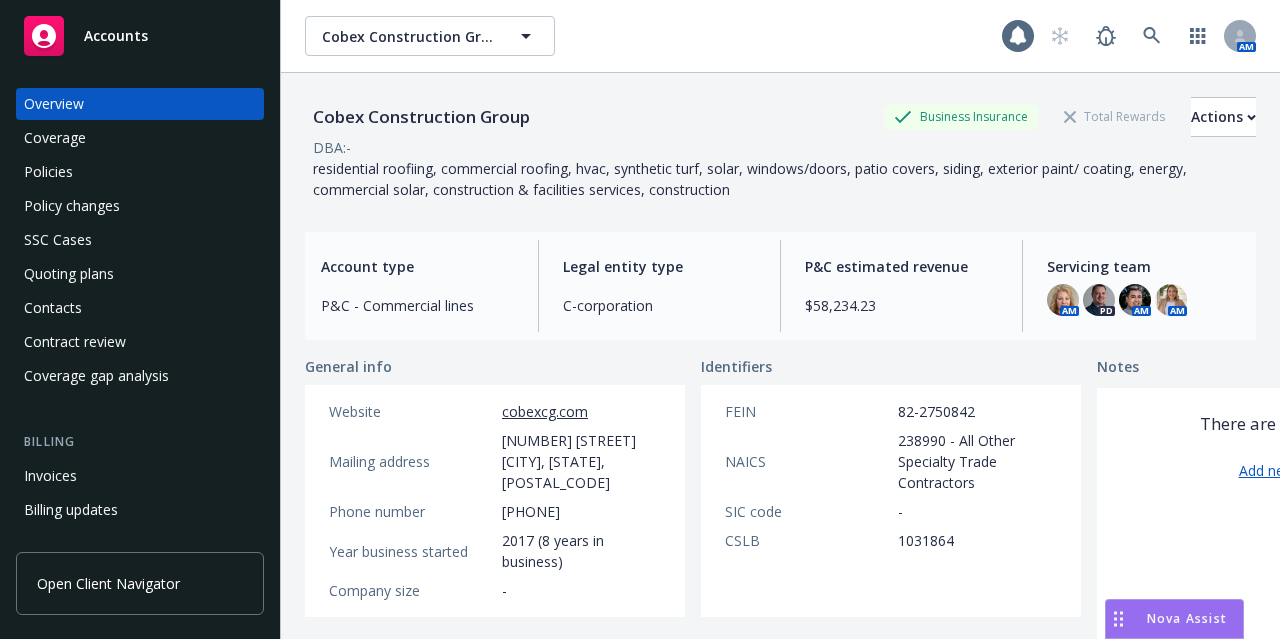 click on "Policies" at bounding box center (140, 172) 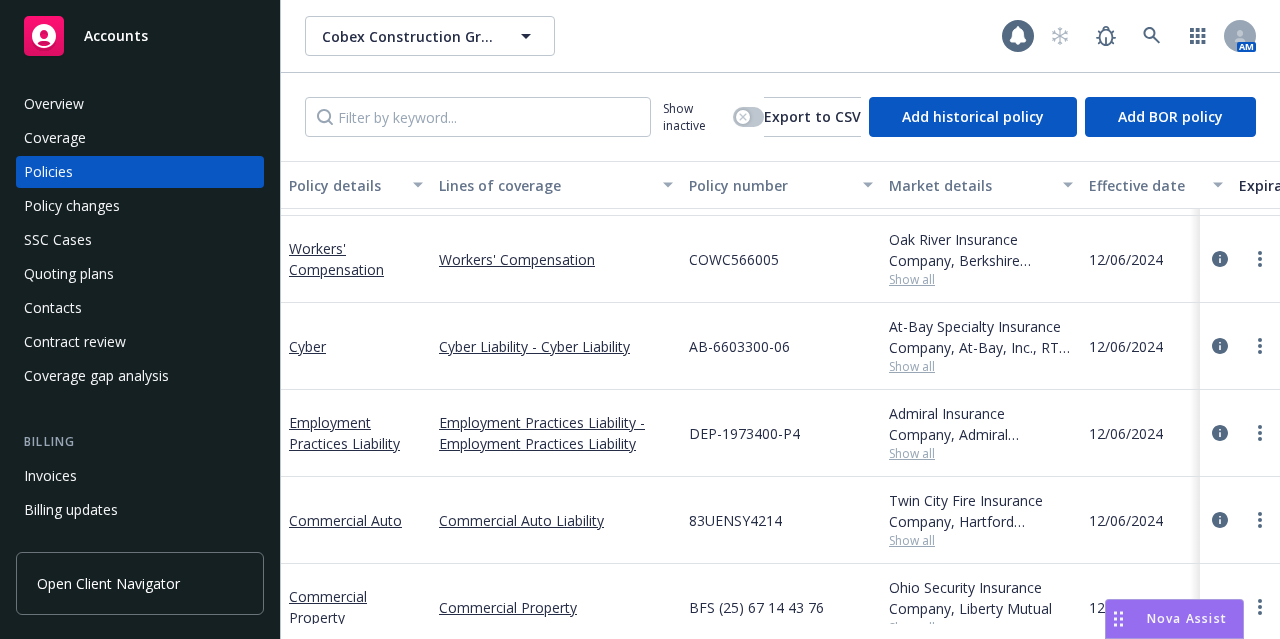 scroll, scrollTop: 280, scrollLeft: 0, axis: vertical 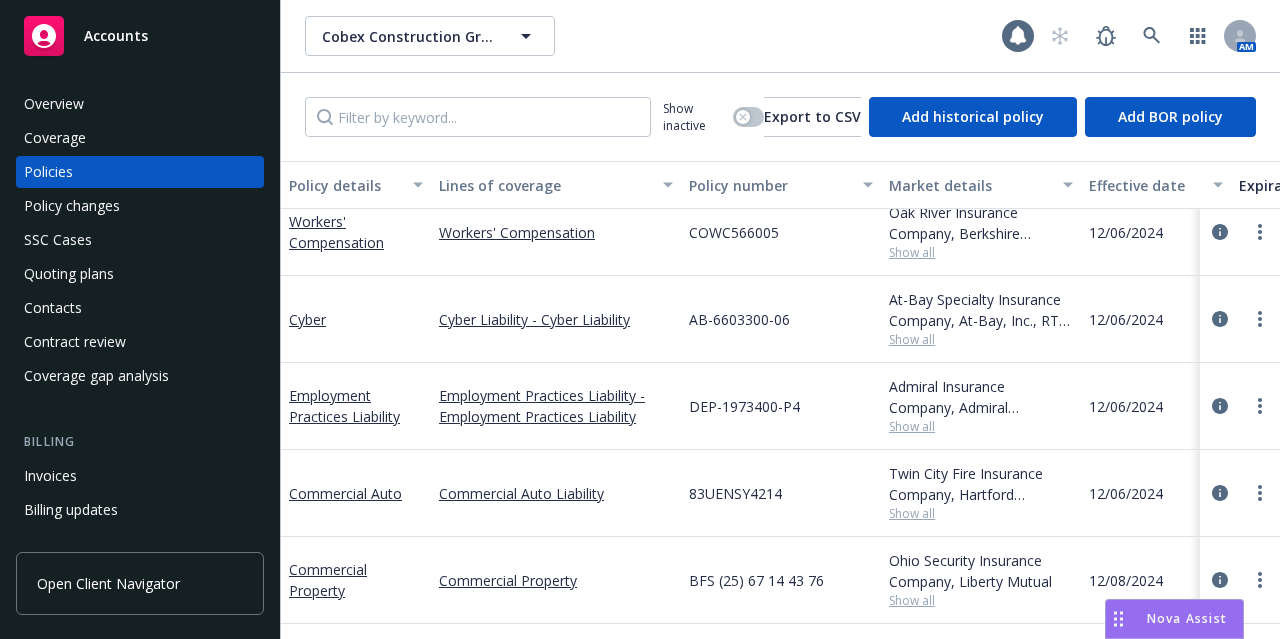 click on "Ohio Security Insurance Company, Liberty Mutual Show all" at bounding box center [981, 580] 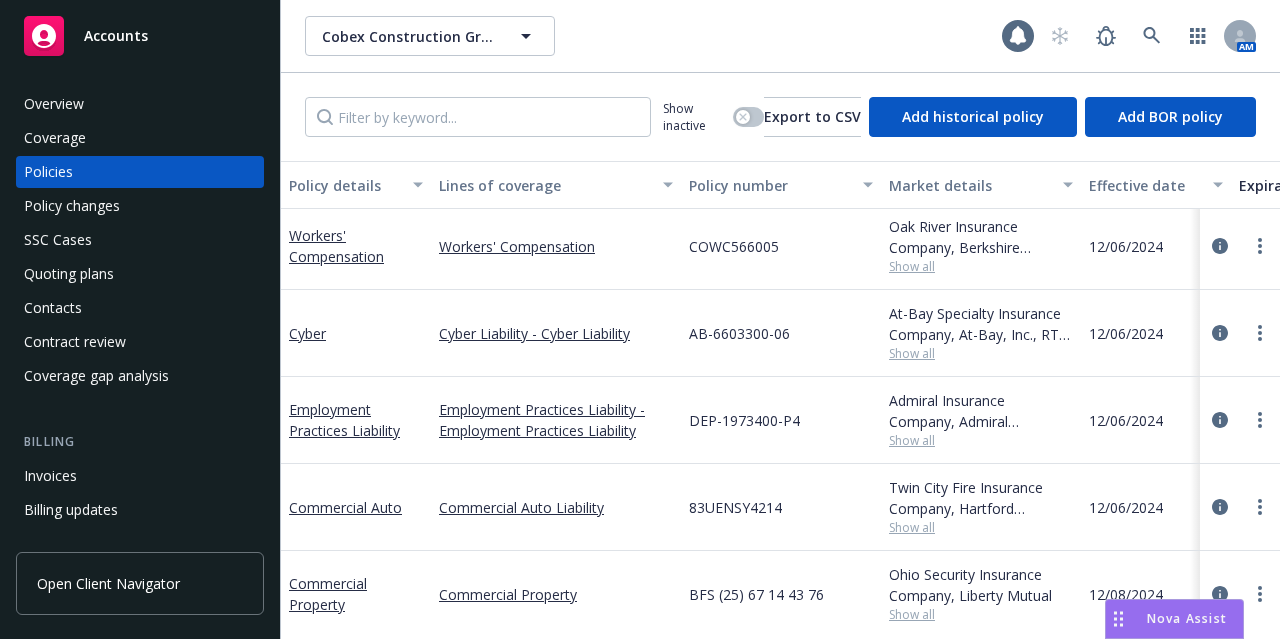 scroll, scrollTop: 280, scrollLeft: 0, axis: vertical 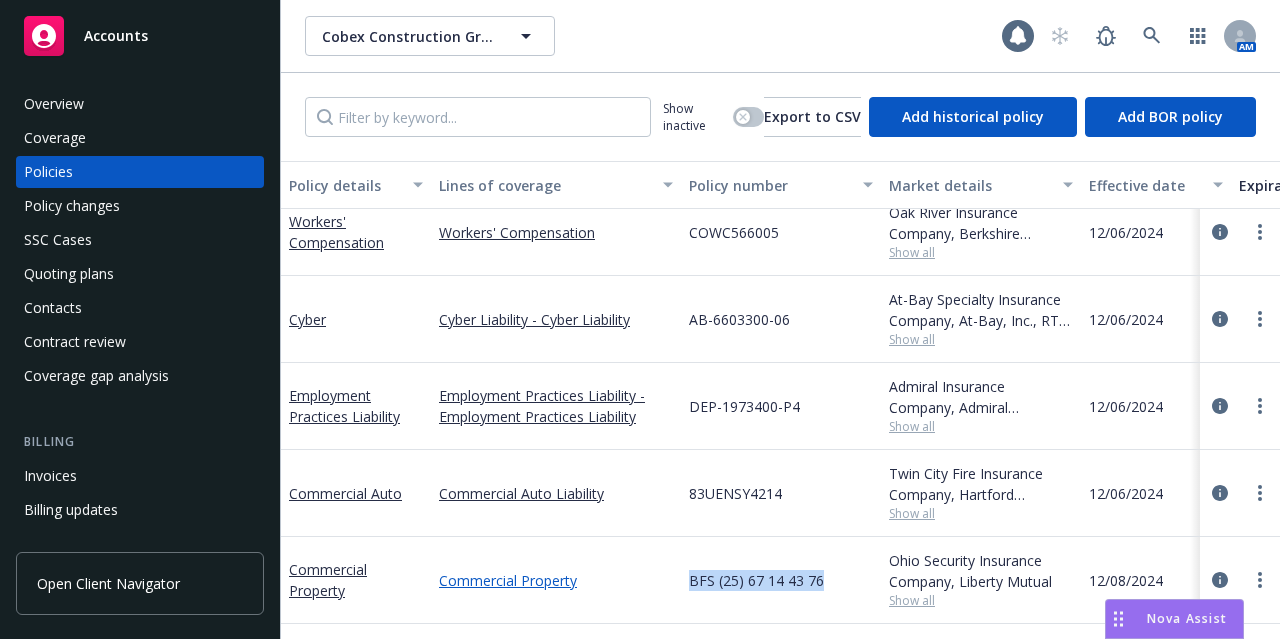 drag, startPoint x: 832, startPoint y: 566, endPoint x: 670, endPoint y: 563, distance: 162.02777 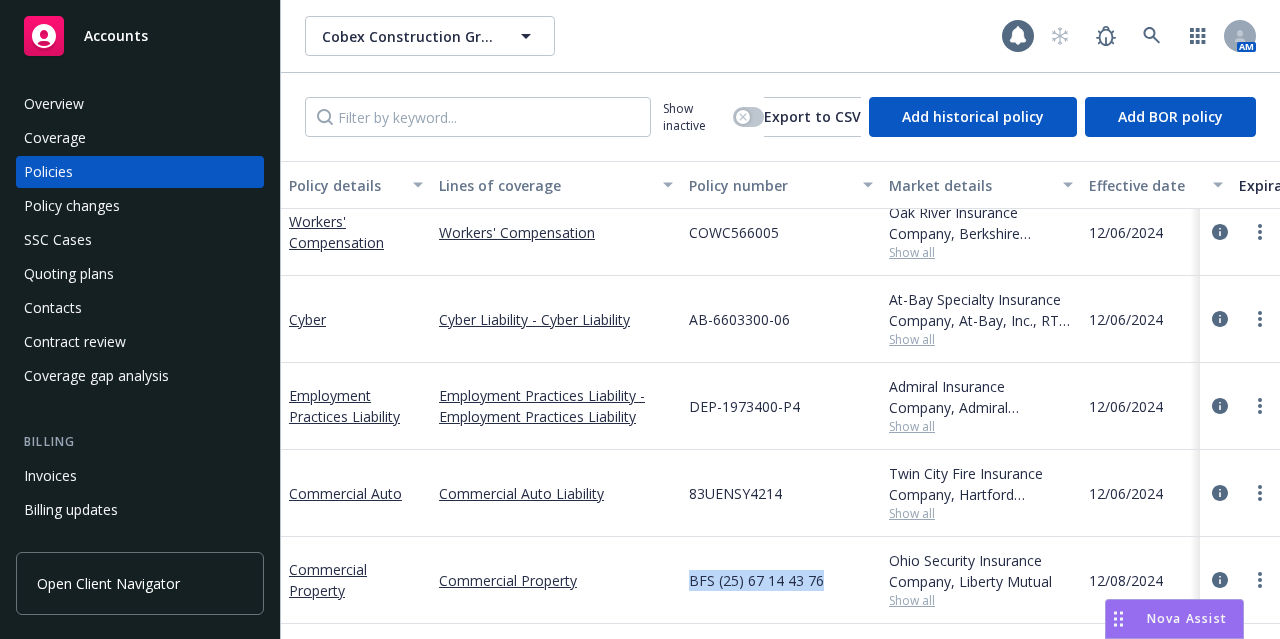 click on "BFS (25) 67 14 43 76" at bounding box center (756, 580) 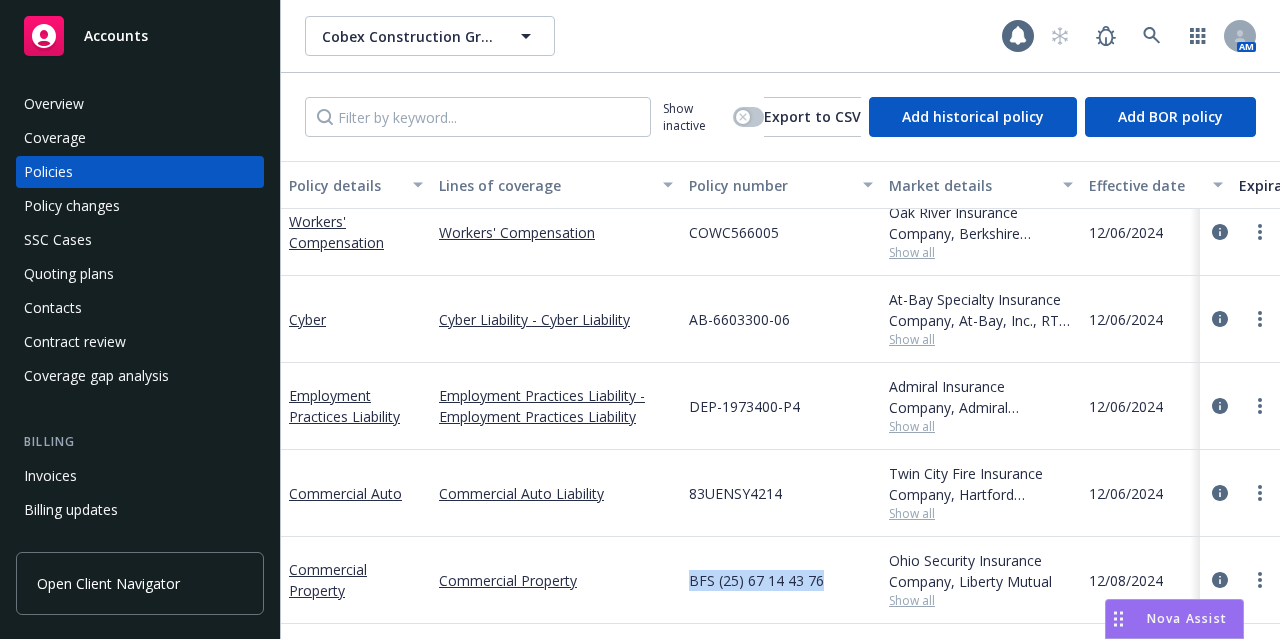 drag, startPoint x: 822, startPoint y: 571, endPoint x: 687, endPoint y: 567, distance: 135.05925 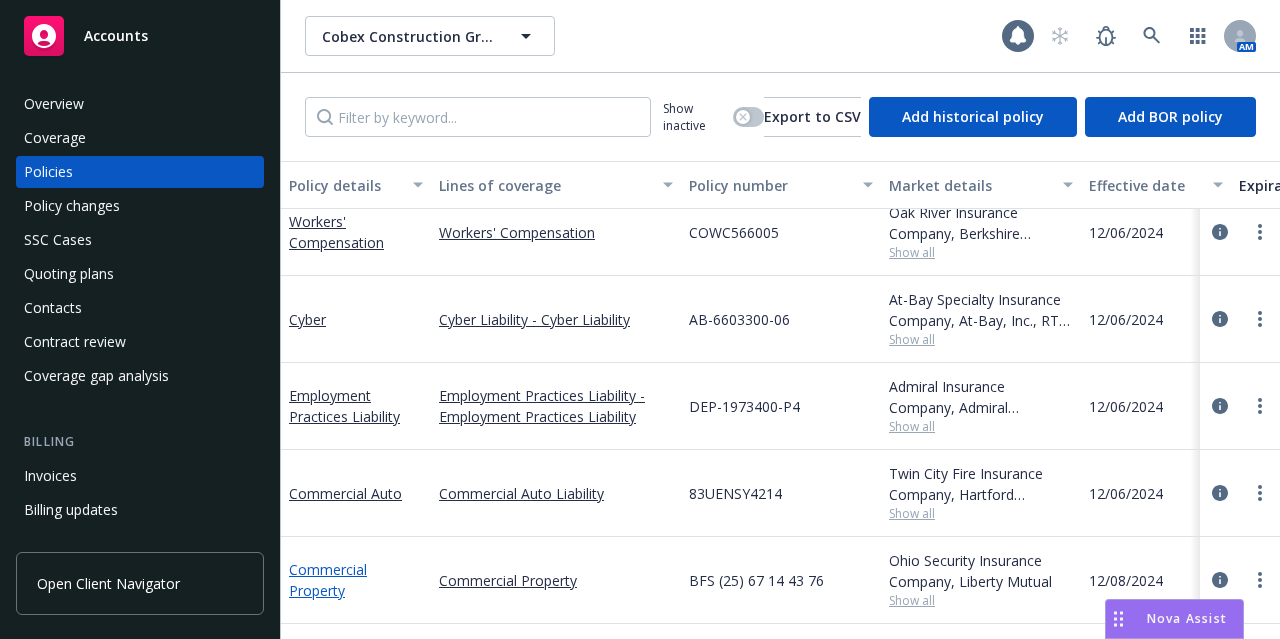click on "Commercial Property" at bounding box center [328, 580] 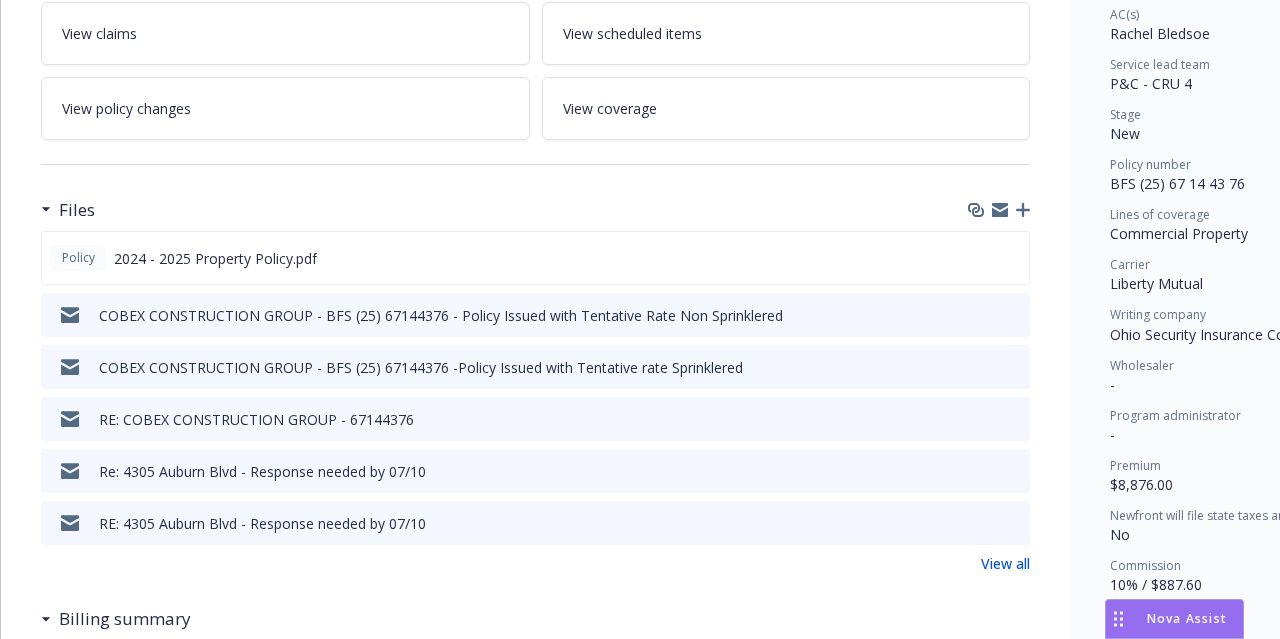 scroll, scrollTop: 362, scrollLeft: 0, axis: vertical 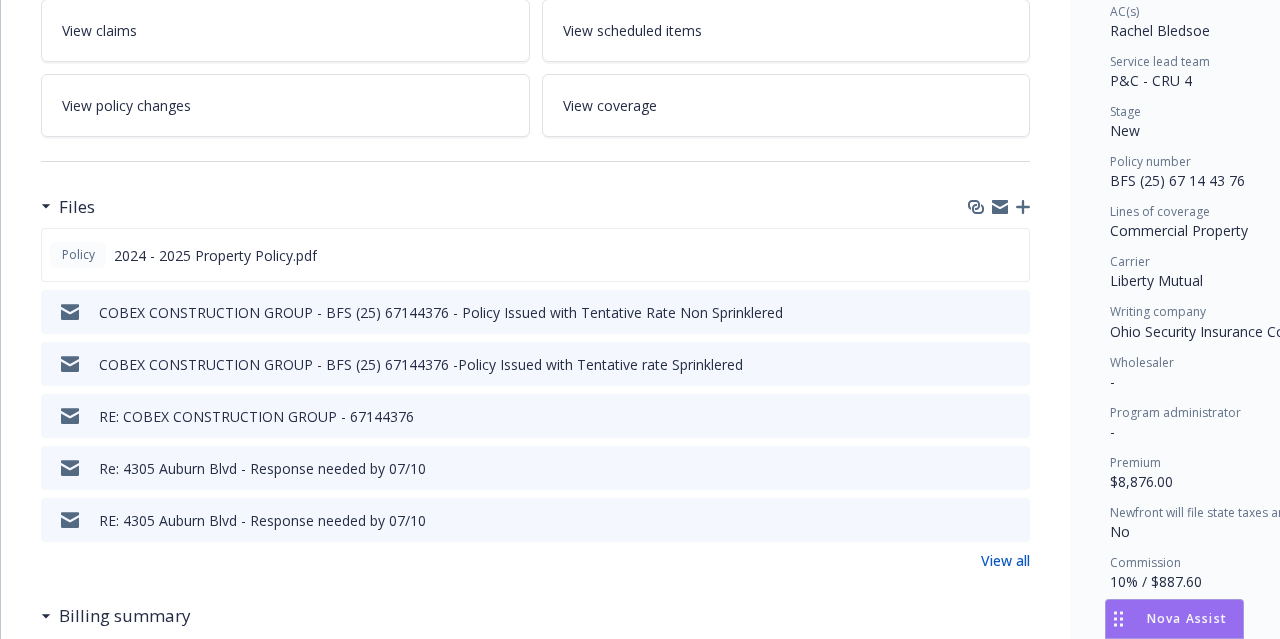 click on "View all" at bounding box center (1005, 560) 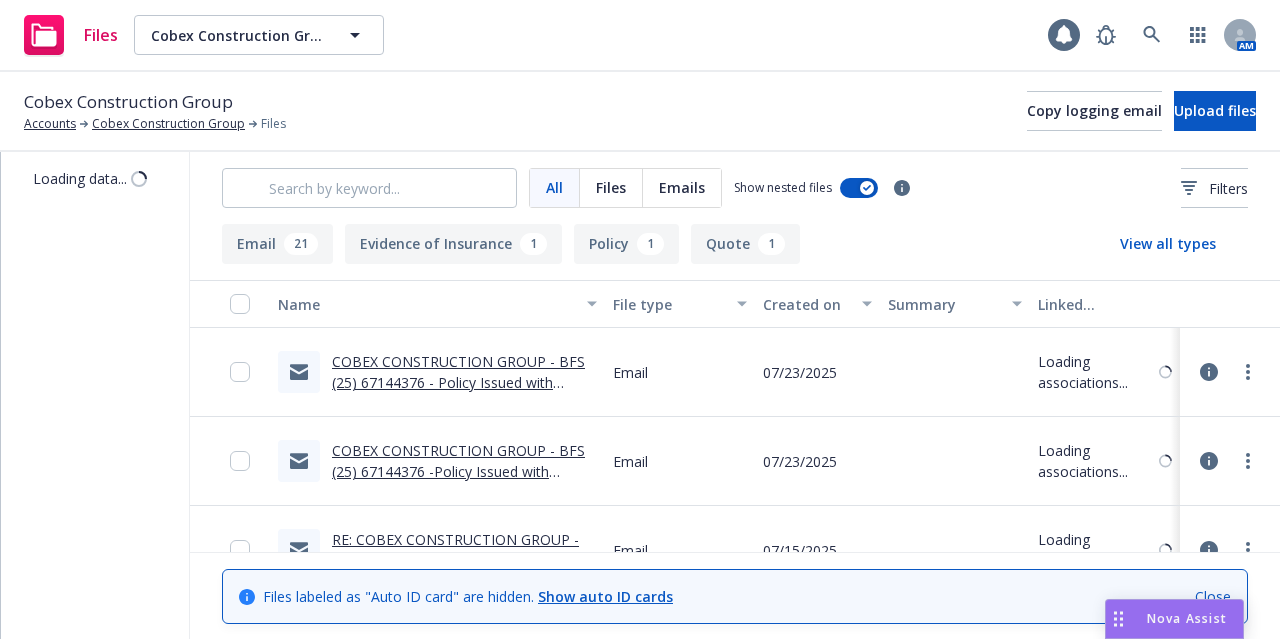 scroll, scrollTop: 0, scrollLeft: 0, axis: both 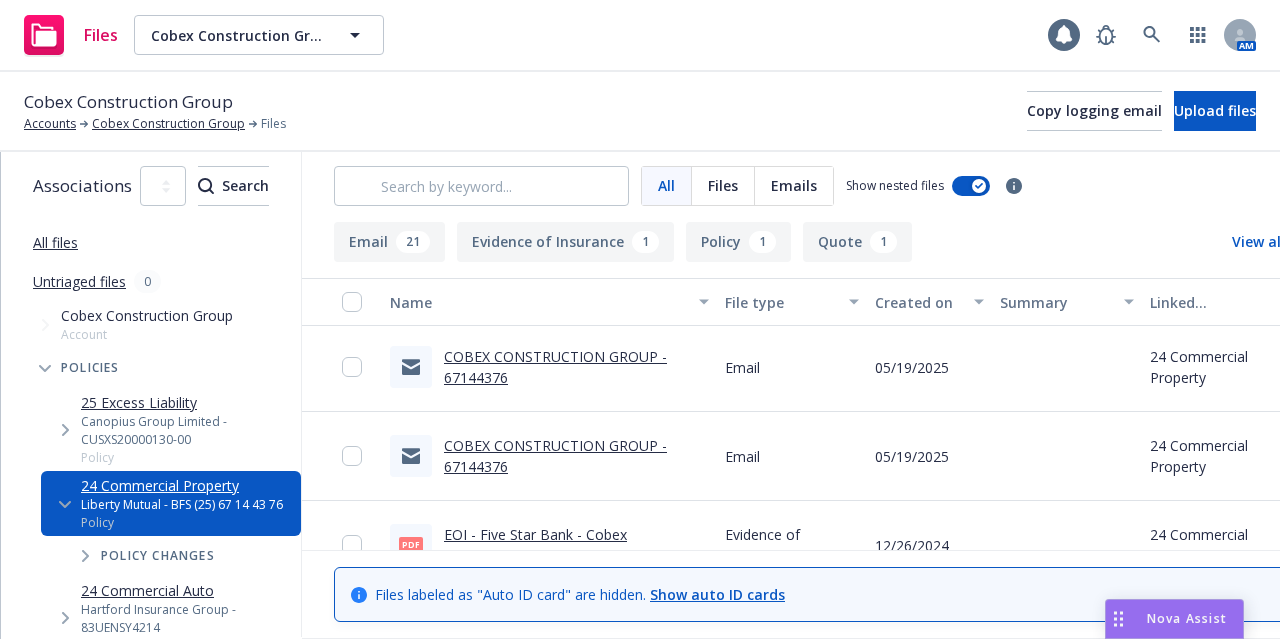 click on "COBEX CONSTRUCTION GROUP - 67144376" at bounding box center [555, 456] 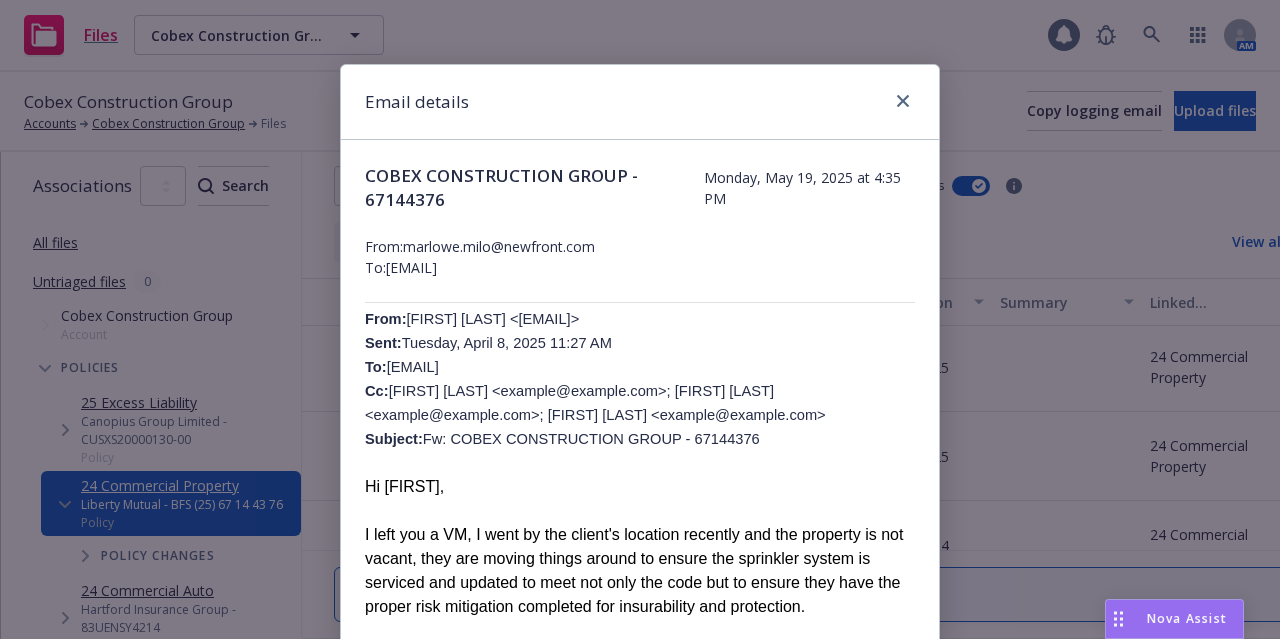 drag, startPoint x: 578, startPoint y: 369, endPoint x: 506, endPoint y: 365, distance: 72.11102 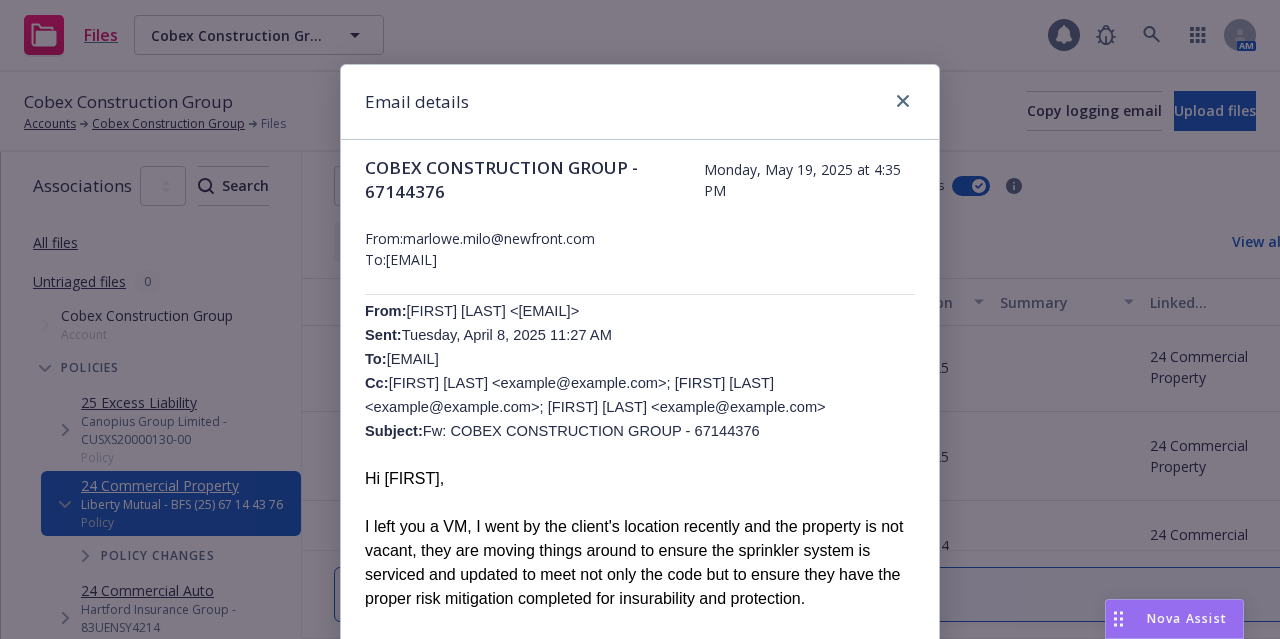 scroll, scrollTop: 7, scrollLeft: 0, axis: vertical 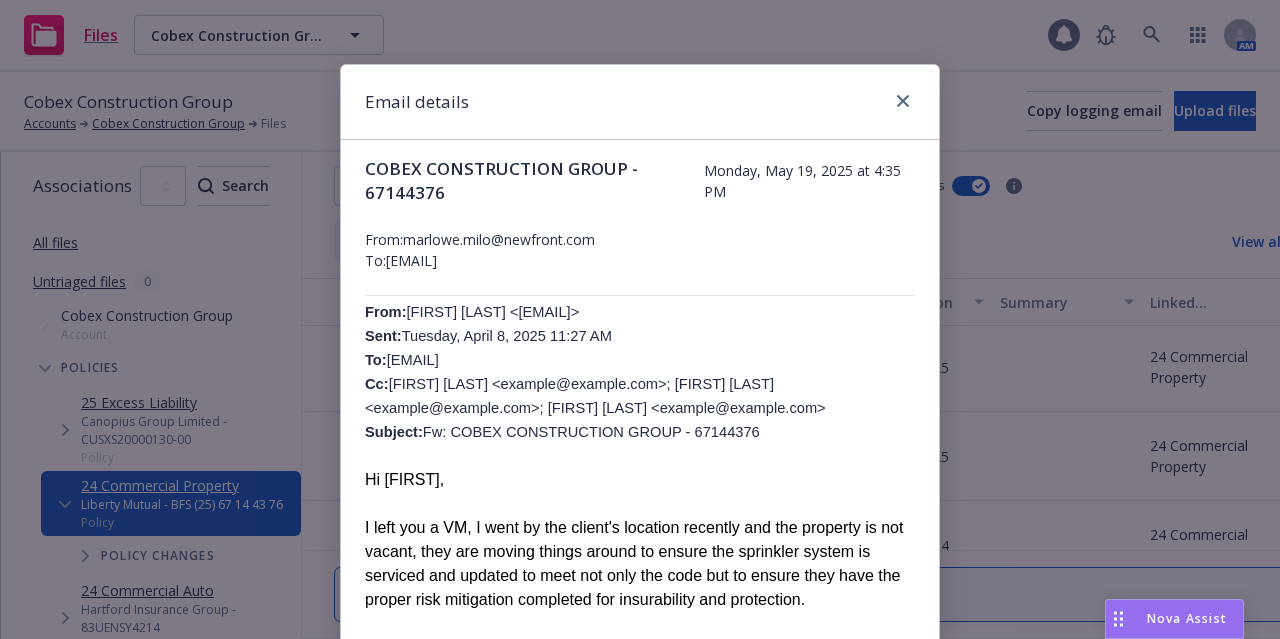 click on "From:  [FIRST] [LAST] <example@example.com>
Sent:  [DATE] [TIME]
To:  [EMAIL]
Cc:  [FIRST] [LAST] <example@example.com>; [FIRST] [LAST] <example@example.com>; [FIRST] [LAST] <example@example.com>
Subject:  Fw: COBEX CONSTRUCTION GROUP - 67144376" at bounding box center [640, 372] 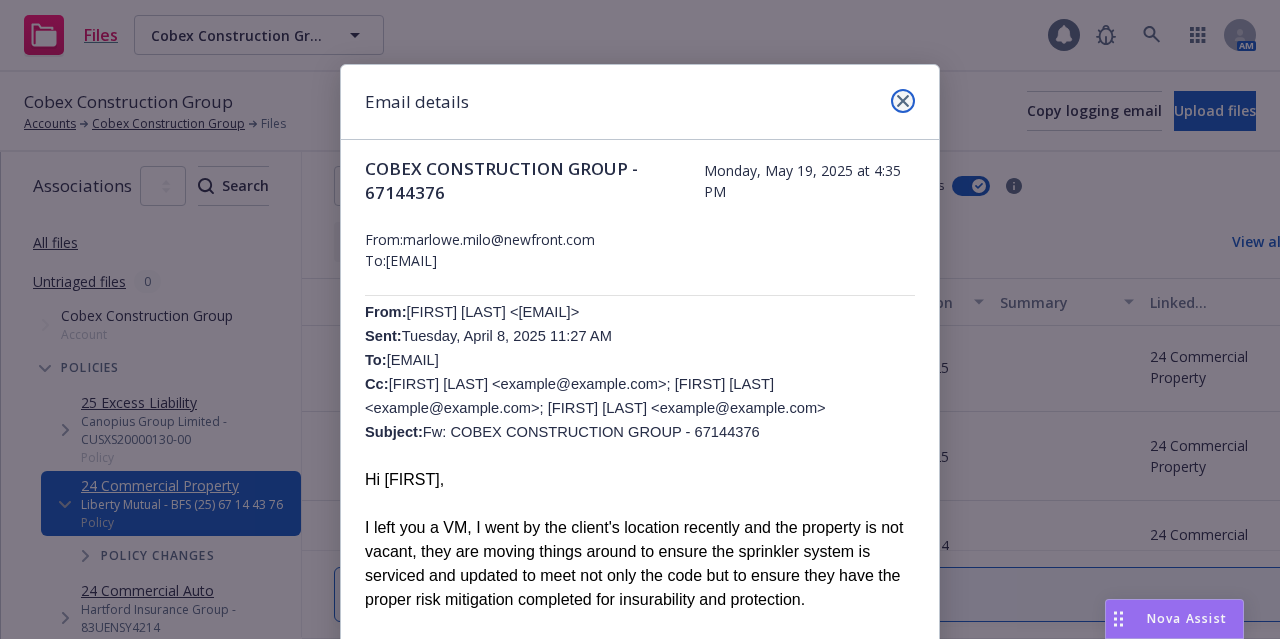 click 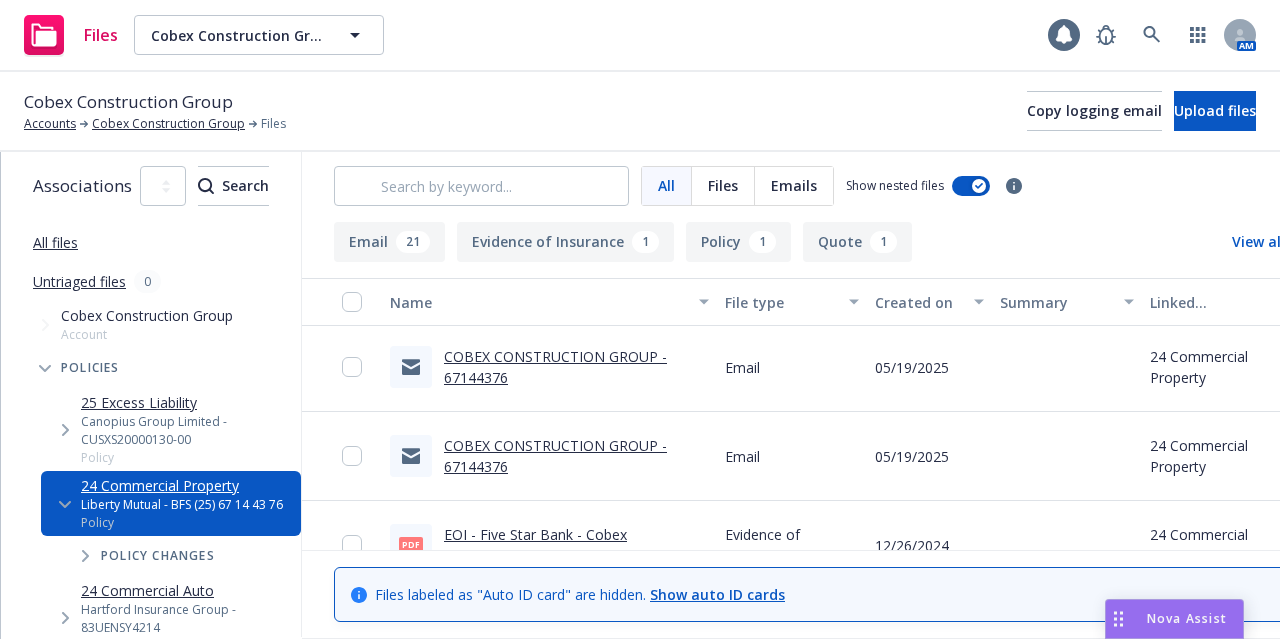 click on "Cobex Construction Group Accounts Cobex Construction Group Files Copy logging email Upload files" at bounding box center (640, 112) 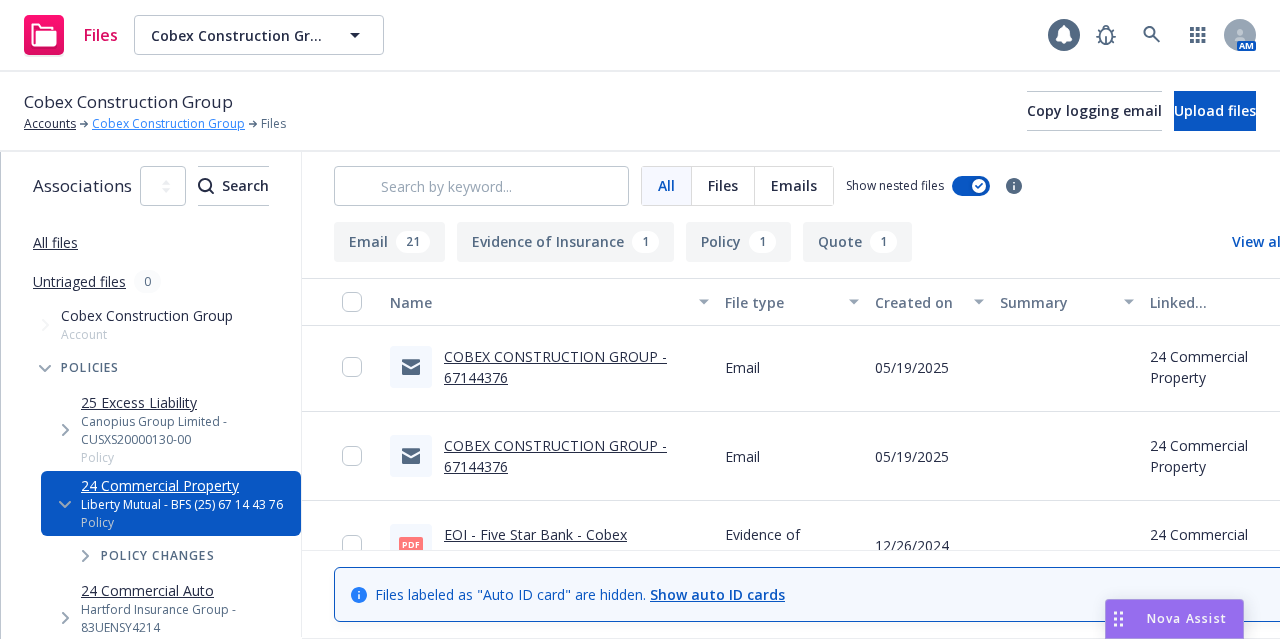 click on "Cobex Construction Group" at bounding box center [168, 124] 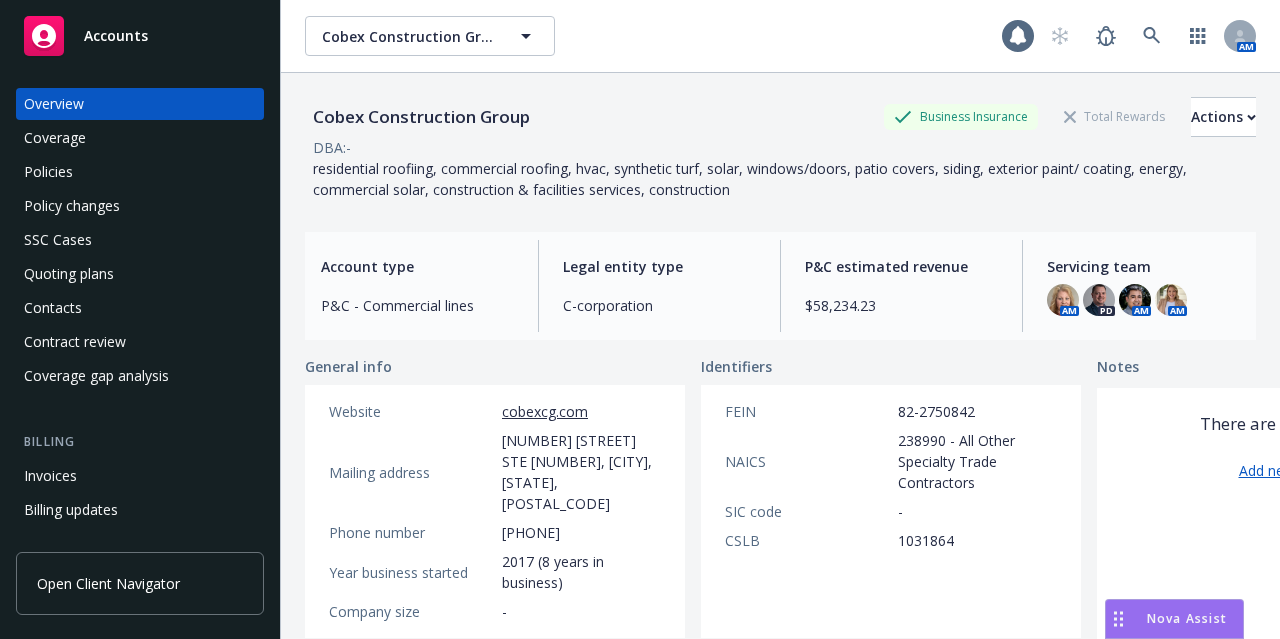scroll, scrollTop: 0, scrollLeft: 0, axis: both 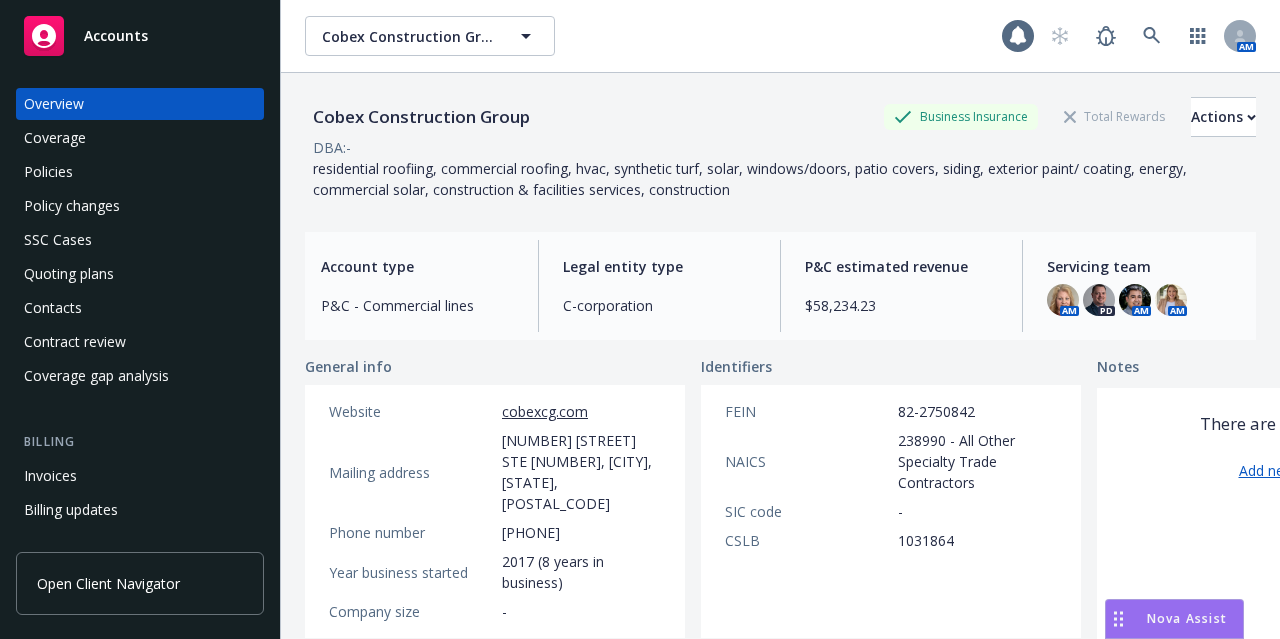 click on "Policies" at bounding box center [140, 172] 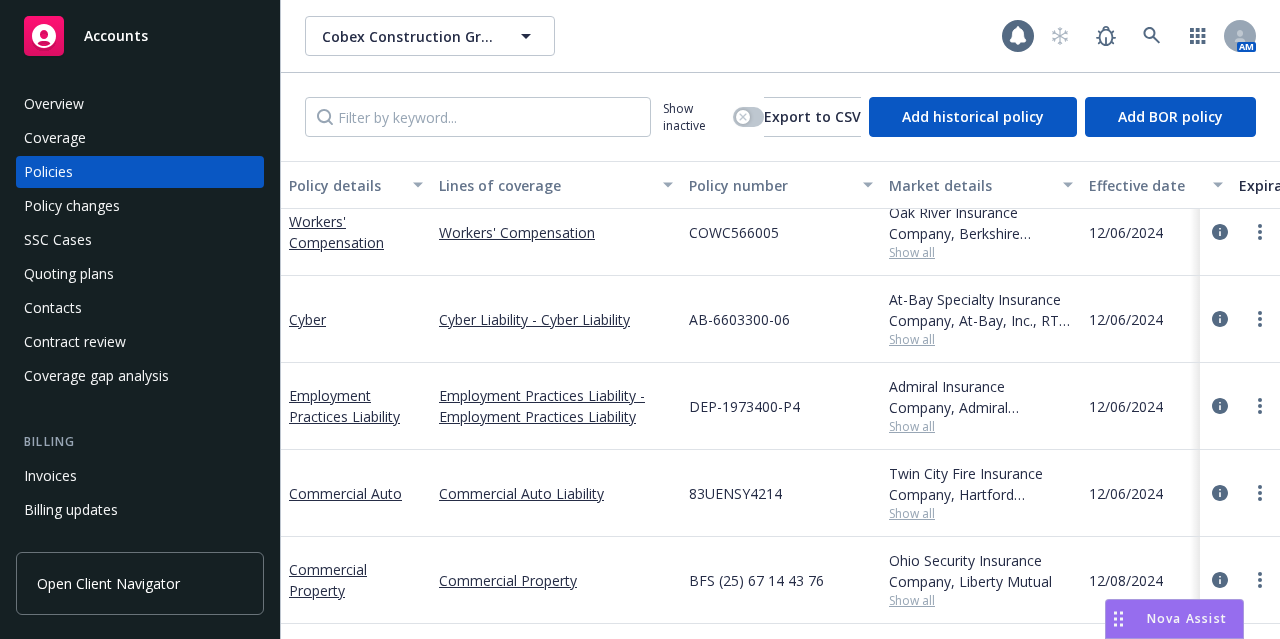 scroll, scrollTop: 280, scrollLeft: 0, axis: vertical 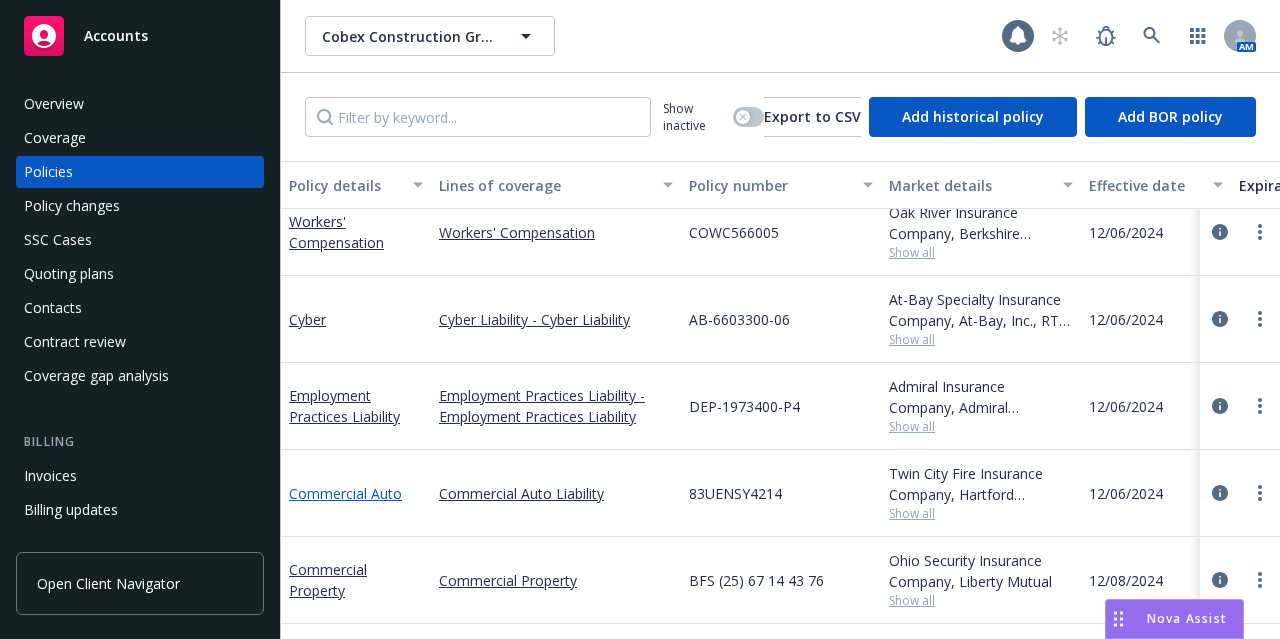 click on "Commercial Auto" at bounding box center [345, 493] 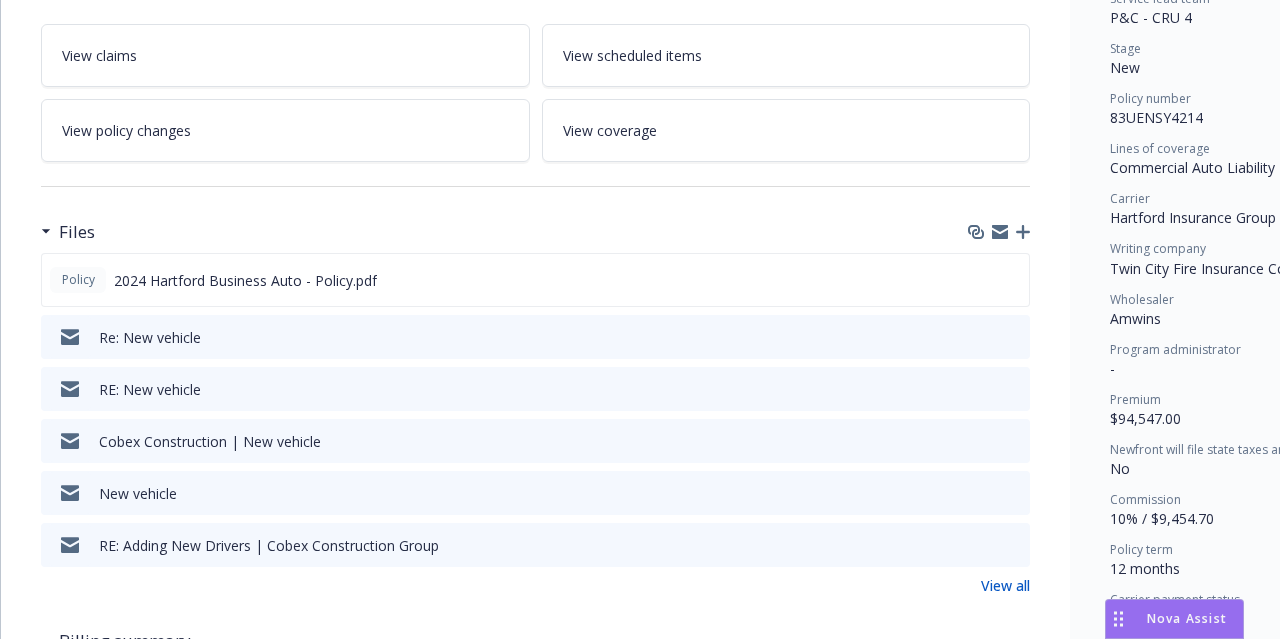 scroll, scrollTop: 424, scrollLeft: 0, axis: vertical 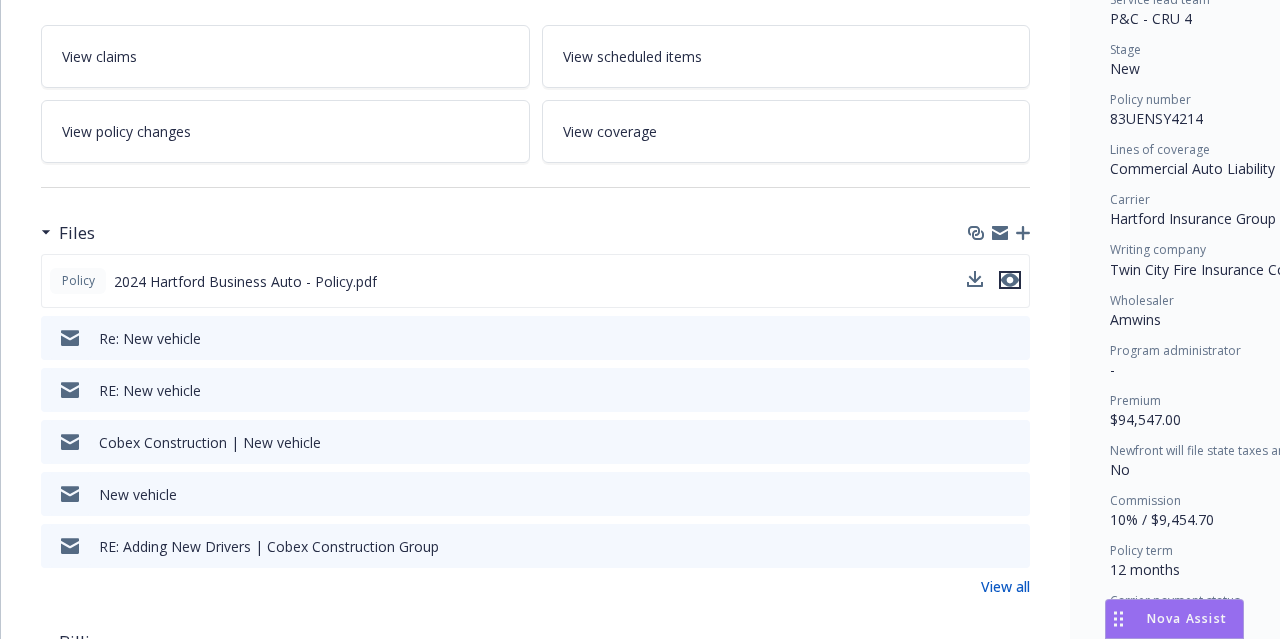 click 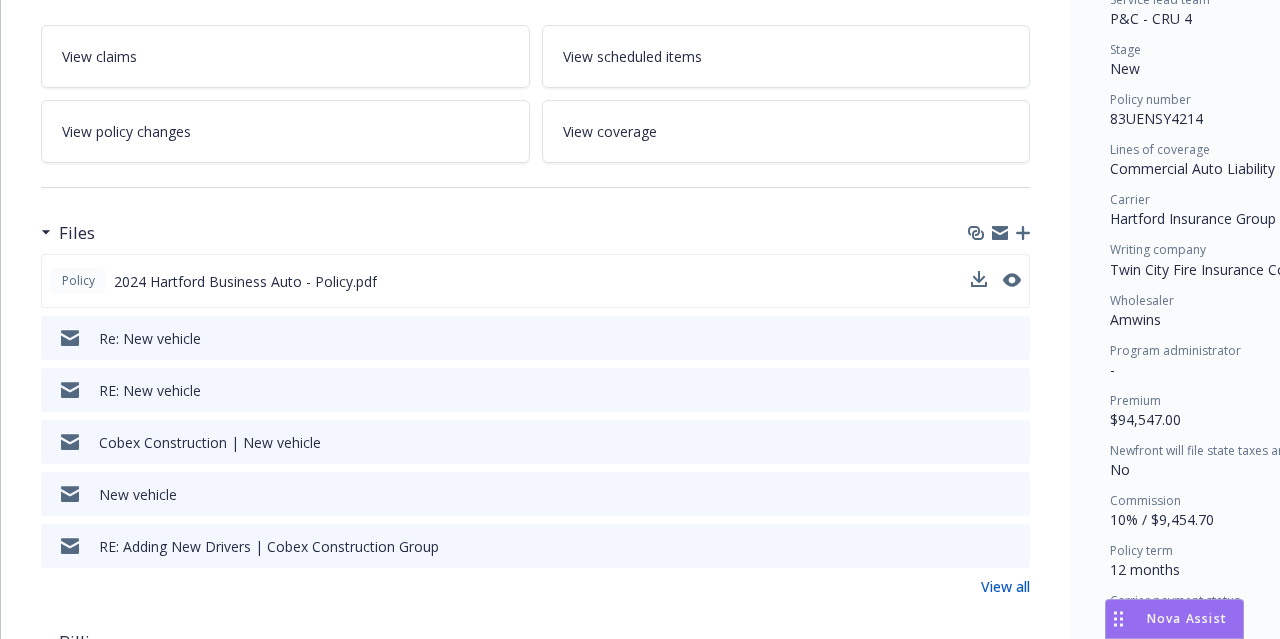 scroll, scrollTop: 0, scrollLeft: 0, axis: both 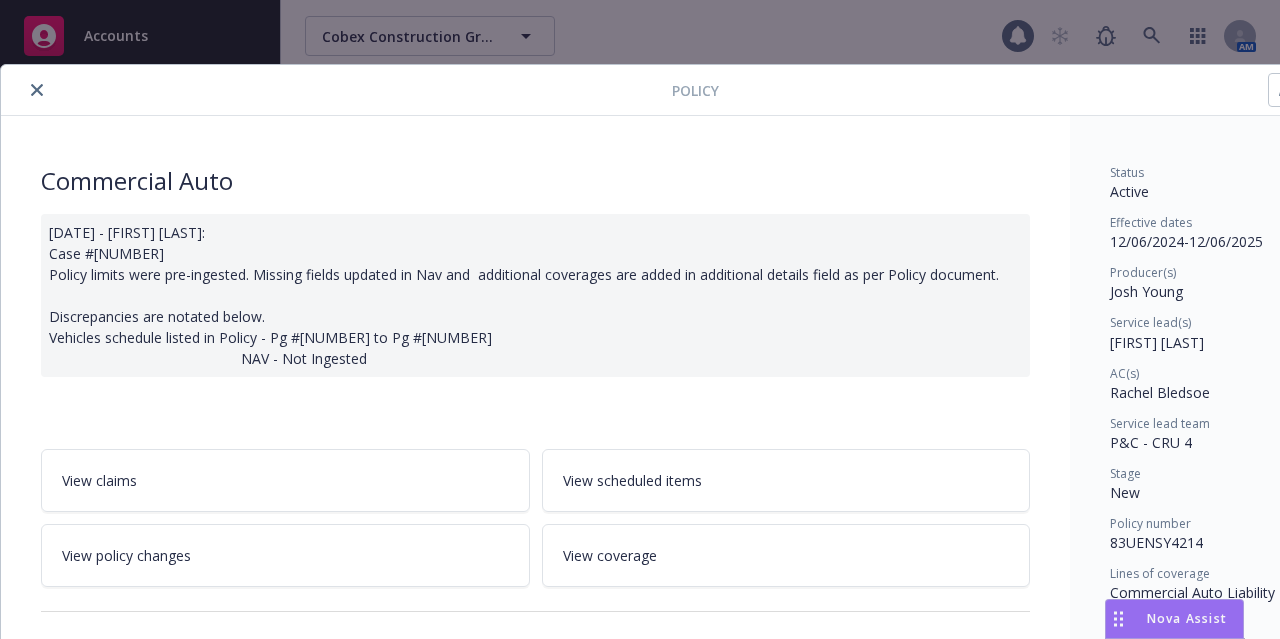click at bounding box center (37, 90) 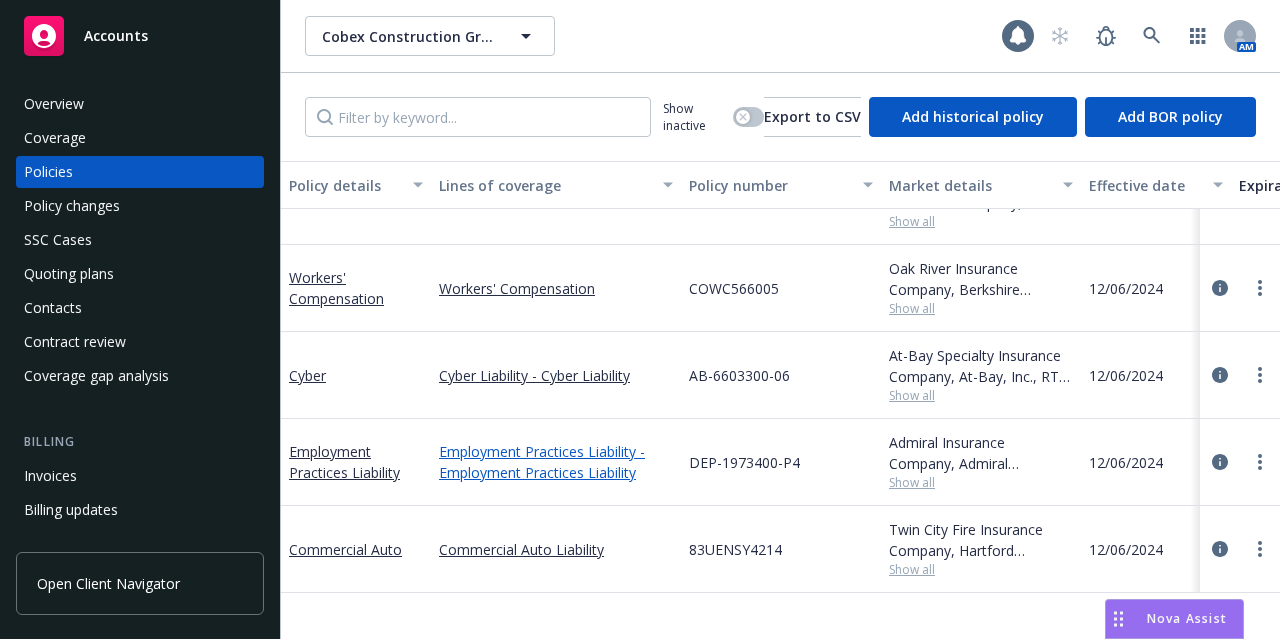 scroll, scrollTop: 0, scrollLeft: 0, axis: both 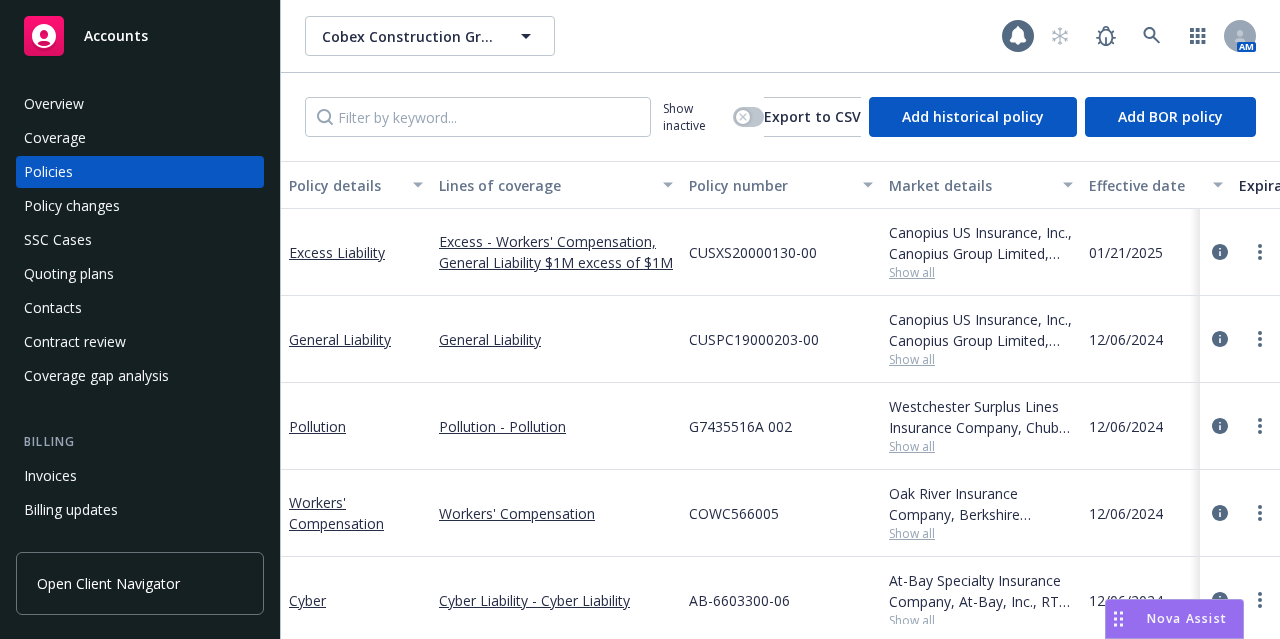 click on "Show all" at bounding box center (981, 272) 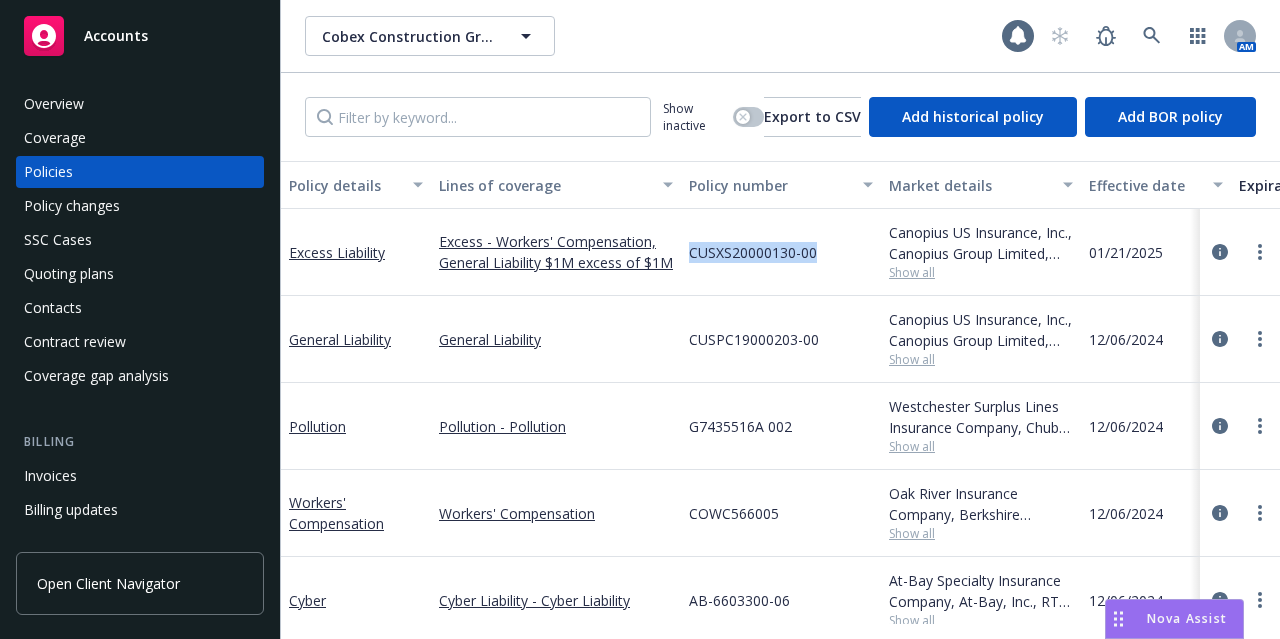drag, startPoint x: 819, startPoint y: 247, endPoint x: 692, endPoint y: 245, distance: 127.01575 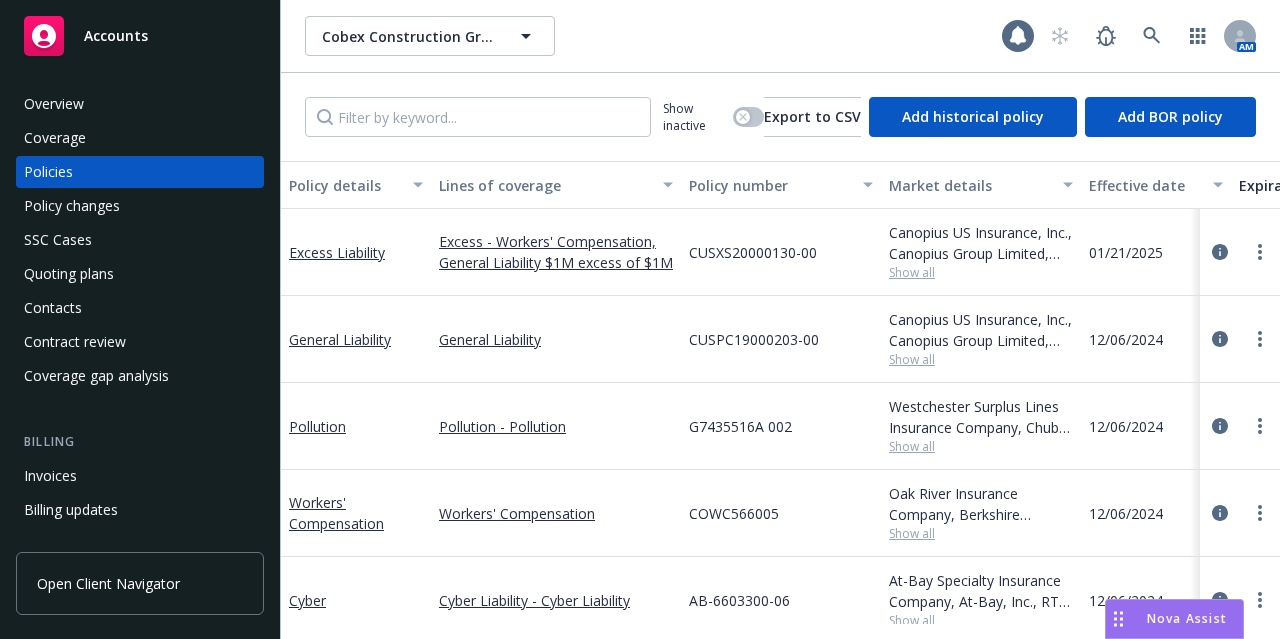 click on "Show all" at bounding box center [981, 359] 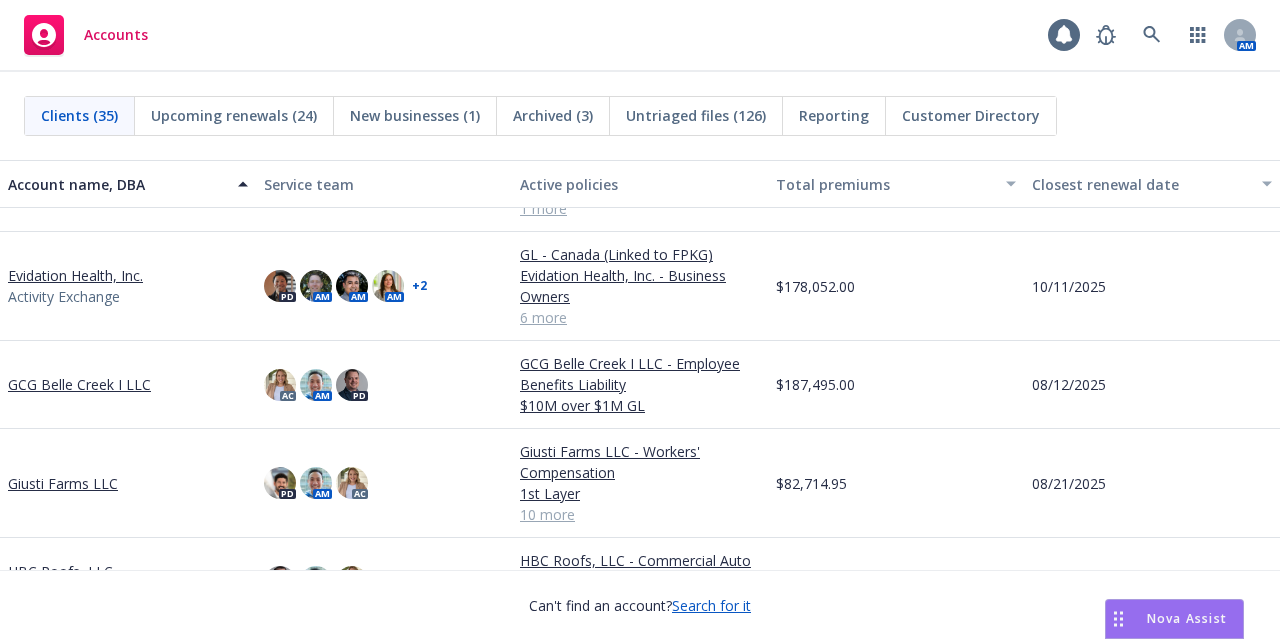 scroll, scrollTop: 1139, scrollLeft: 0, axis: vertical 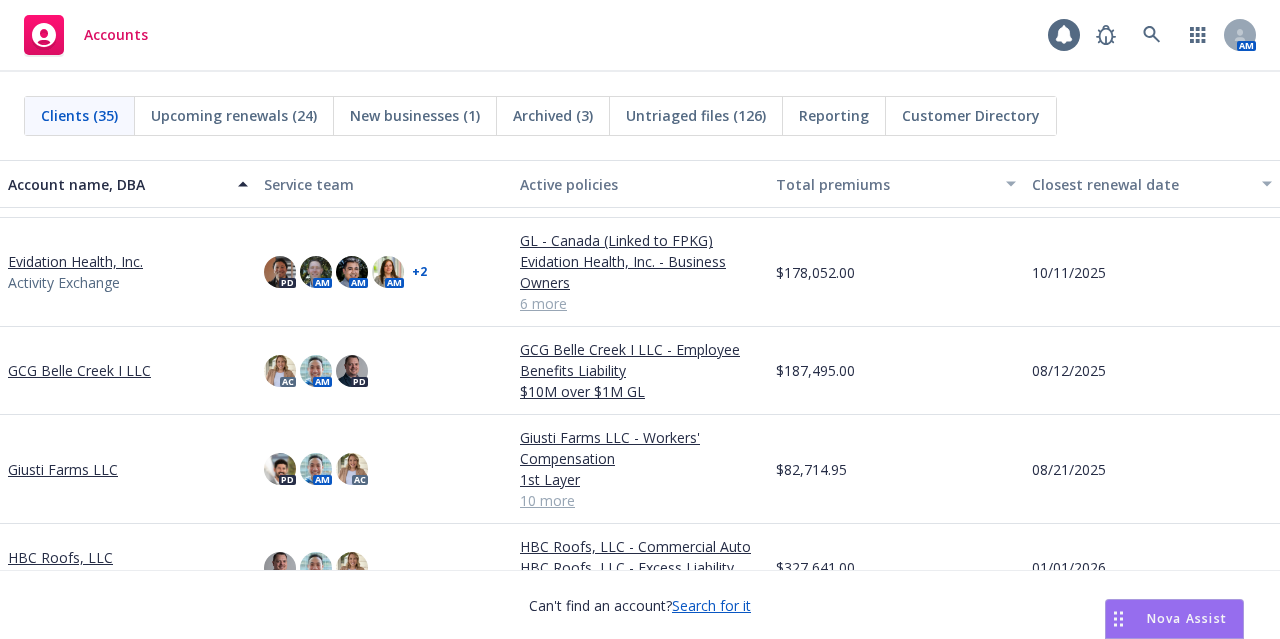 click on "Giusti Farms LLC" at bounding box center [128, 469] 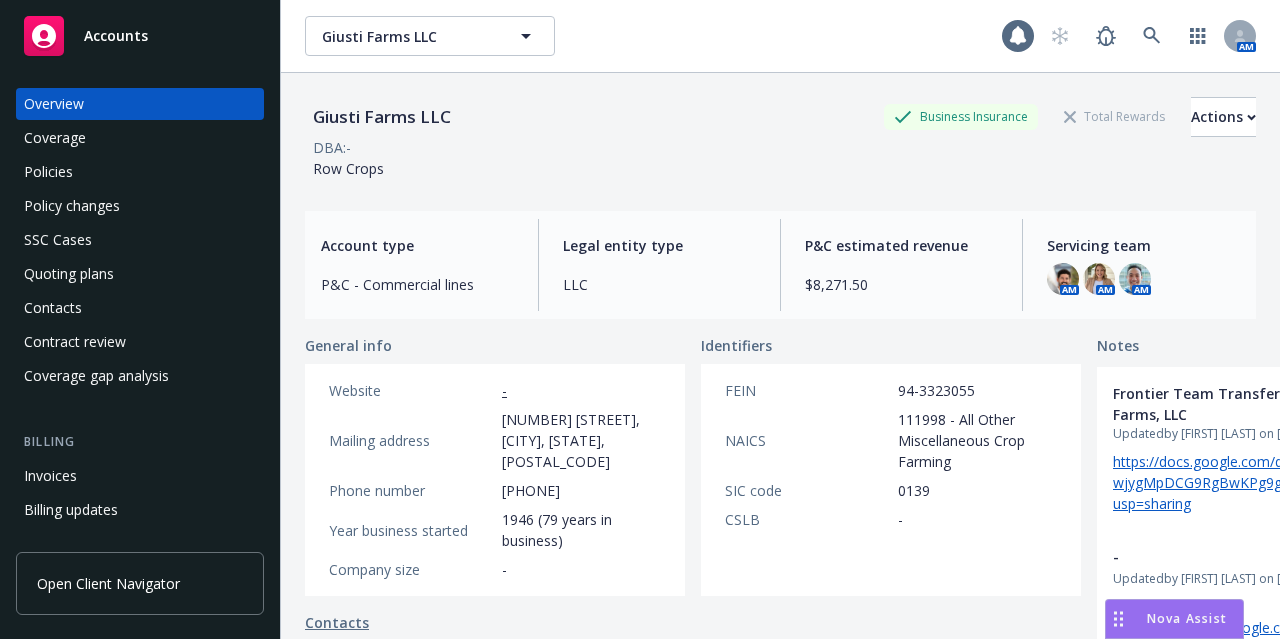 click on "Policies" at bounding box center [140, 172] 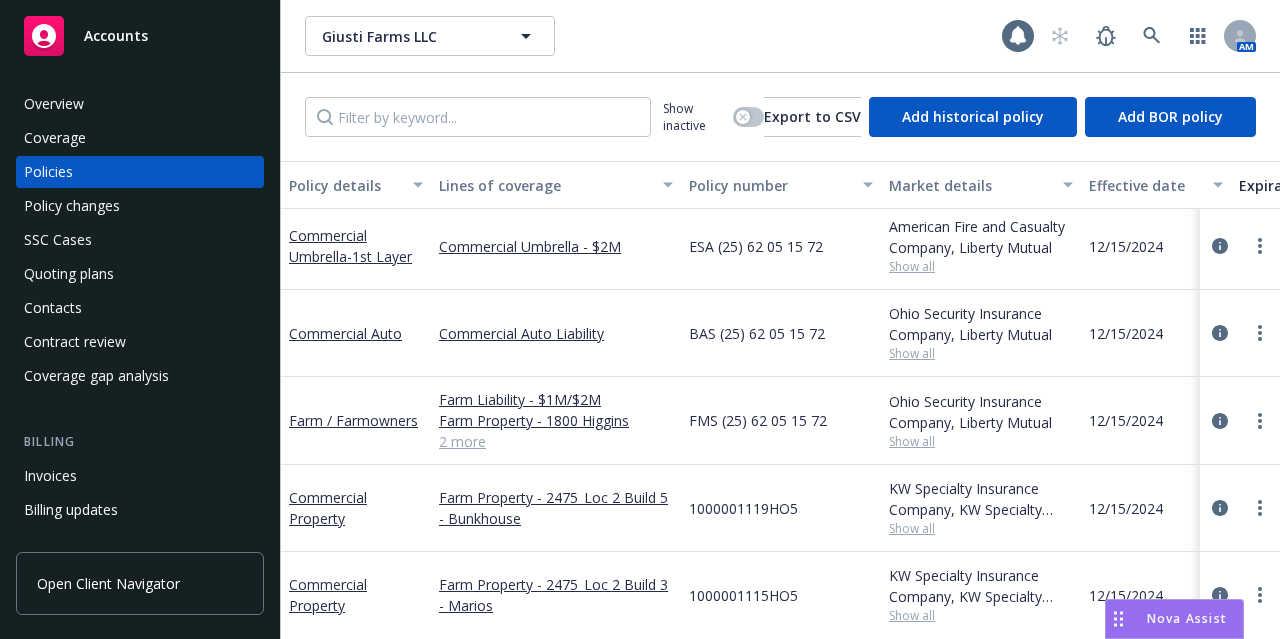 scroll, scrollTop: 52, scrollLeft: 0, axis: vertical 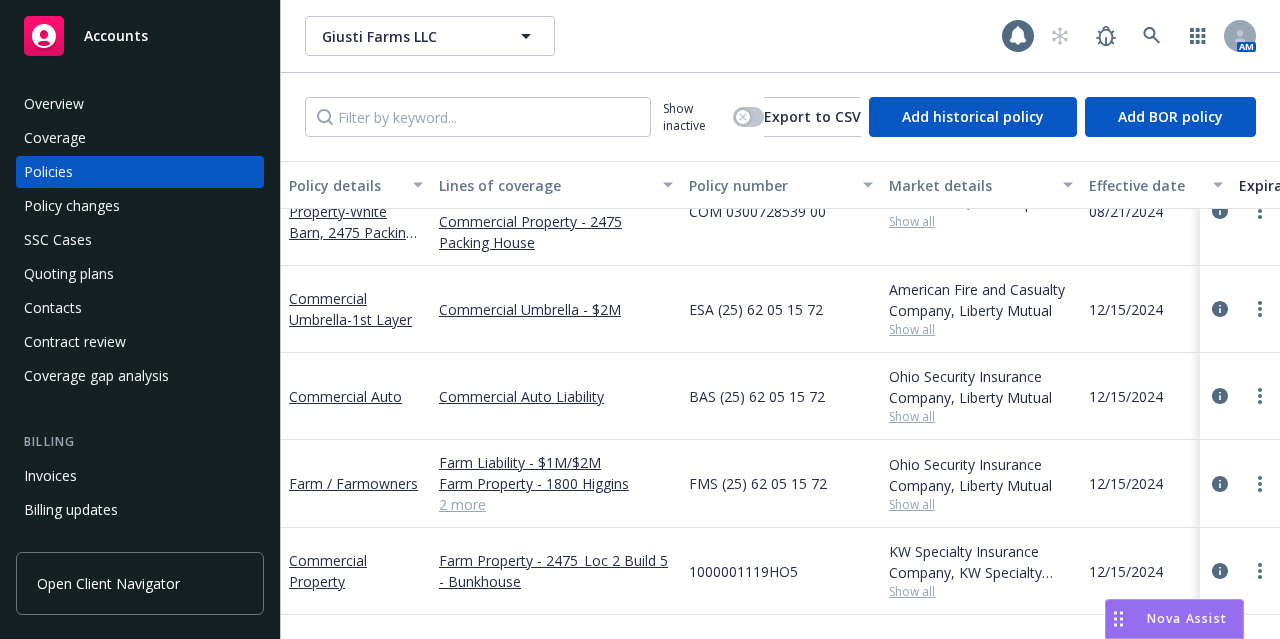 click on "Show all" at bounding box center (981, 329) 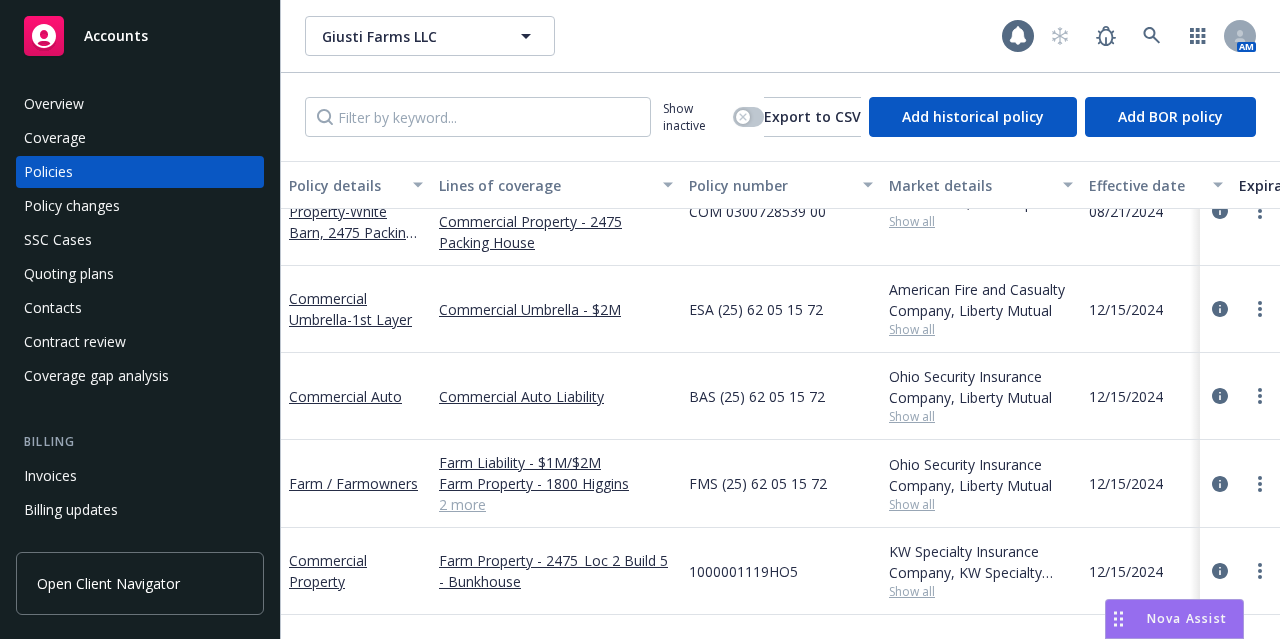 drag, startPoint x: 862, startPoint y: 311, endPoint x: 785, endPoint y: 348, distance: 85.42833 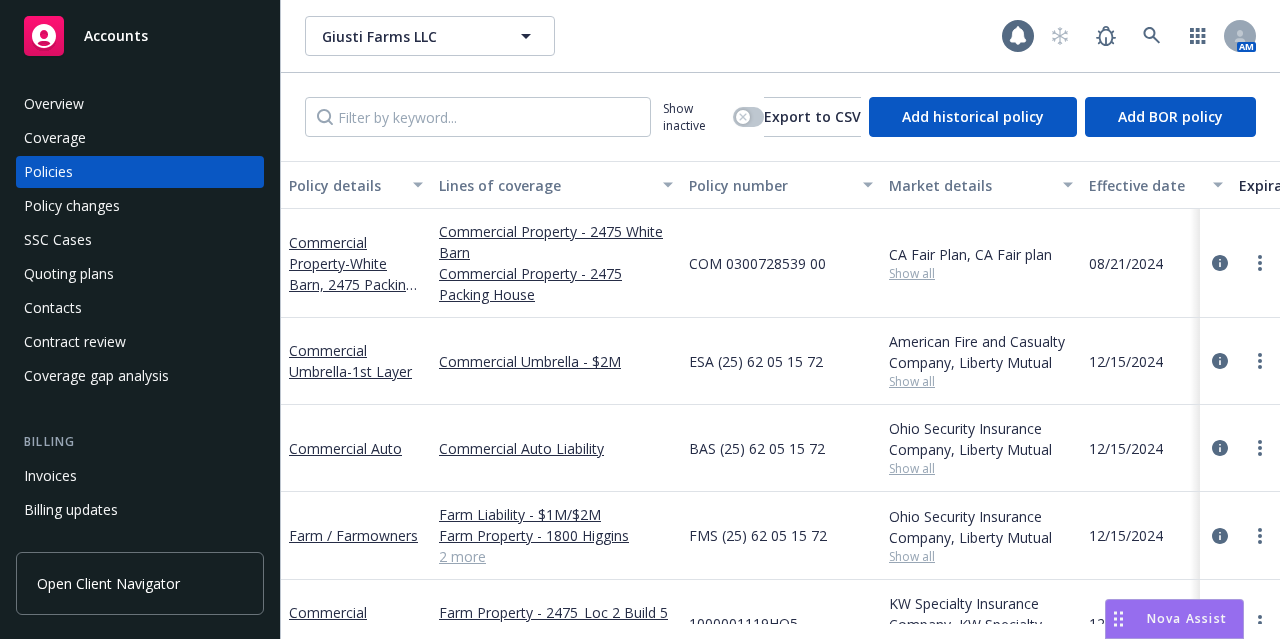 click on "Giusti Farms LLC Giusti Farms LLC" at bounding box center (653, 36) 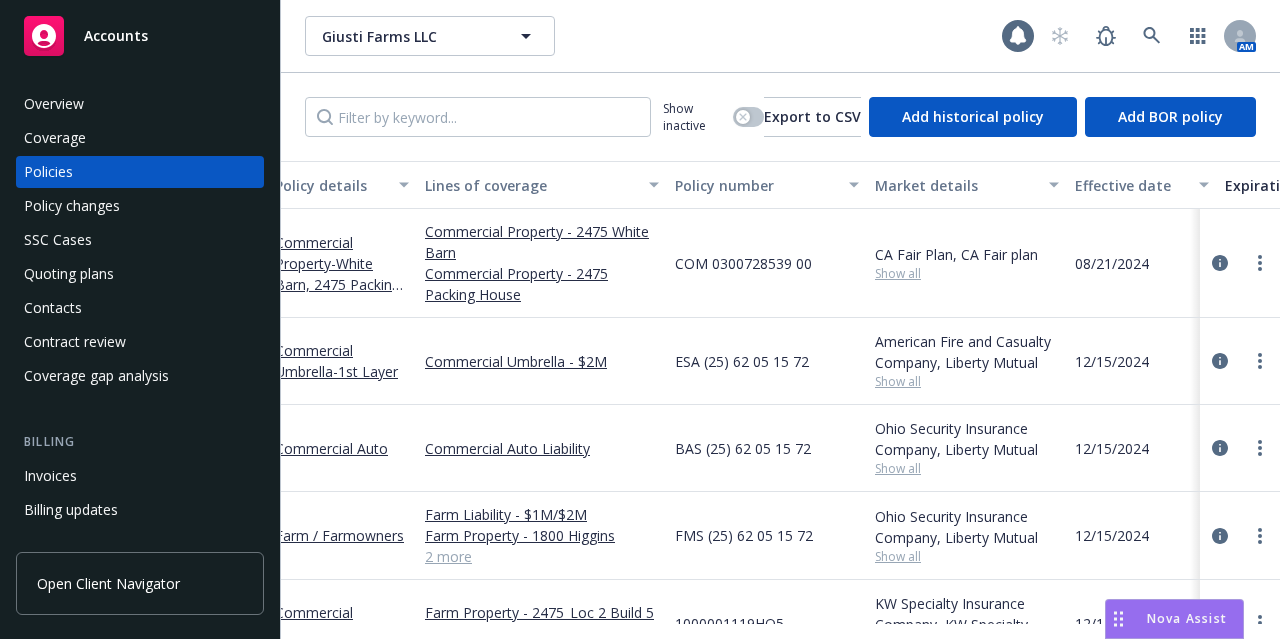 scroll, scrollTop: 0, scrollLeft: 0, axis: both 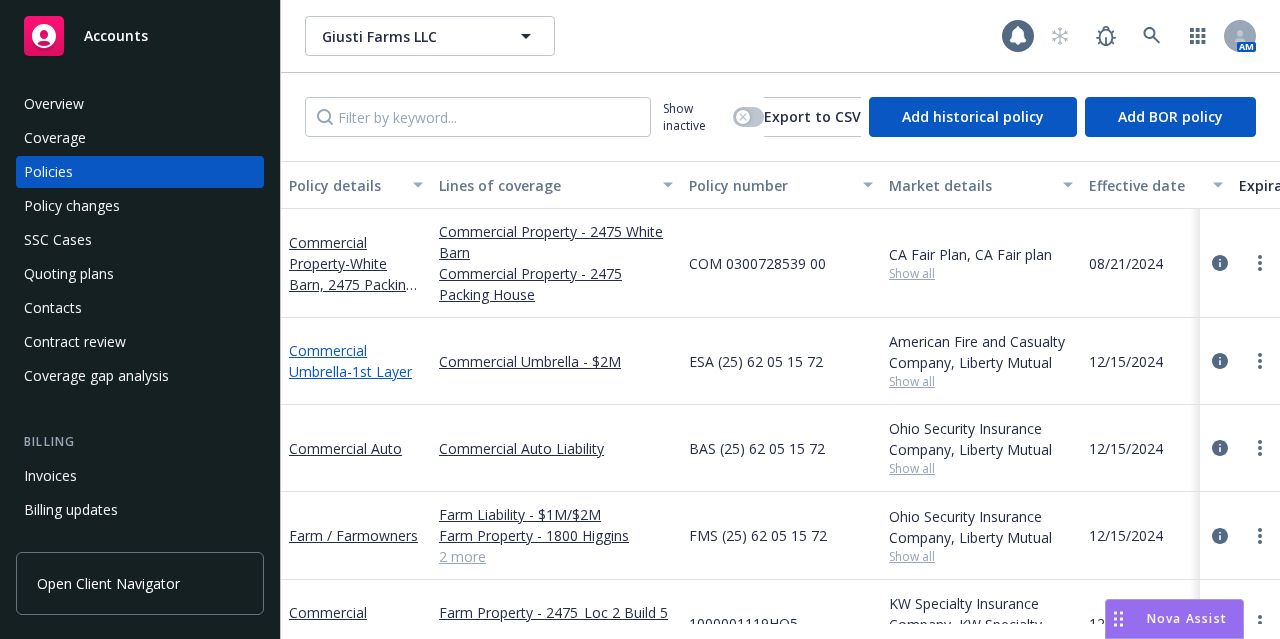 click on "Commercial Umbrella  -  1st Layer" at bounding box center (350, 361) 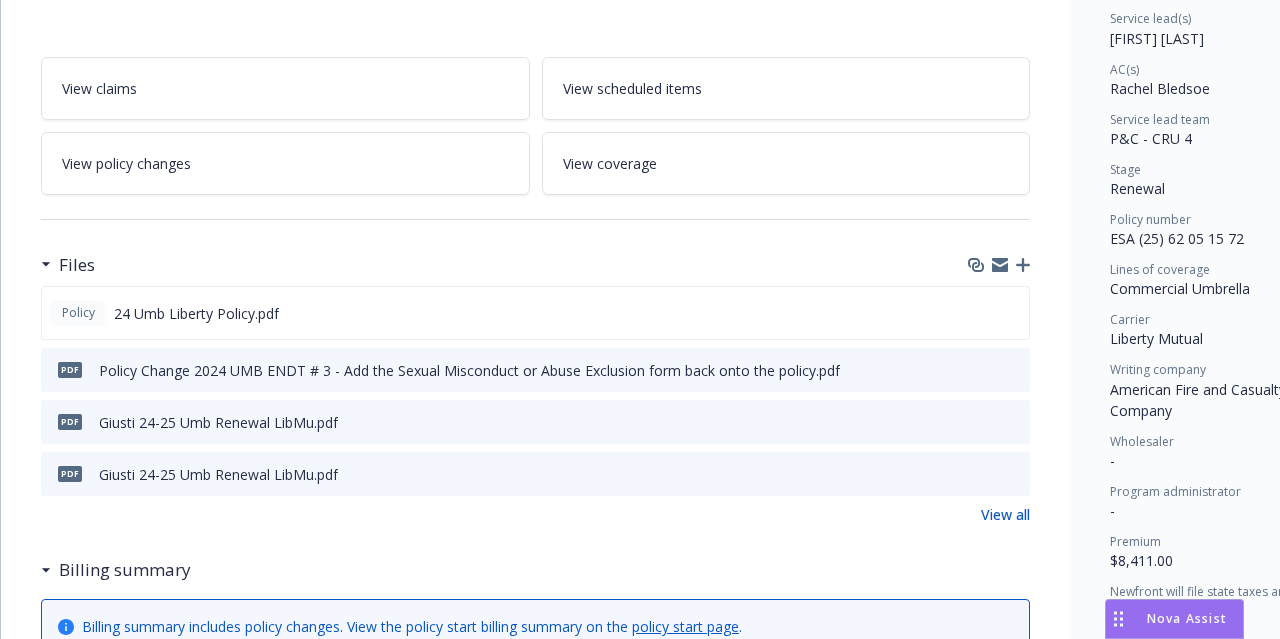 scroll, scrollTop: 305, scrollLeft: 0, axis: vertical 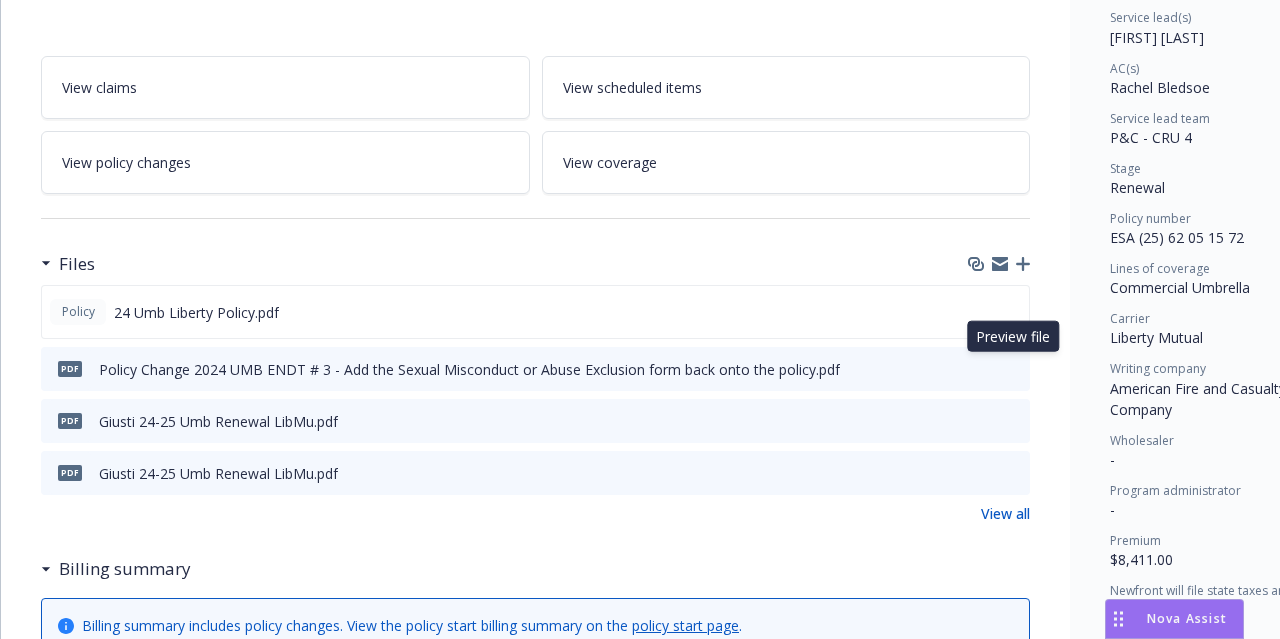 click 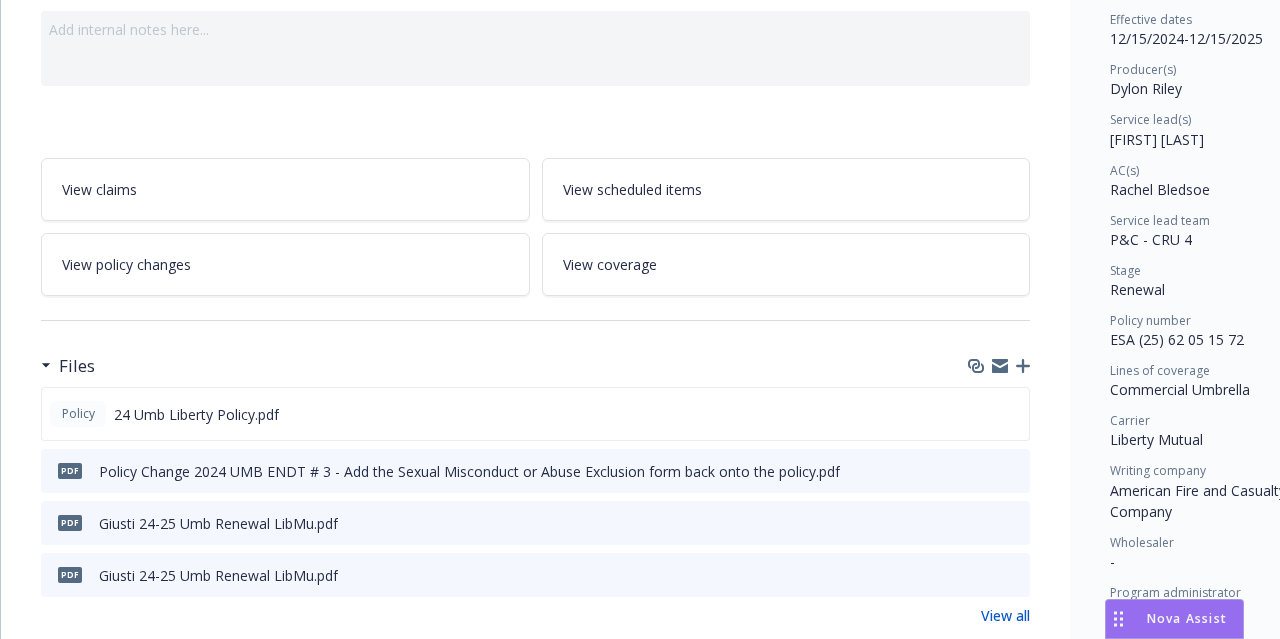 scroll, scrollTop: 0, scrollLeft: 0, axis: both 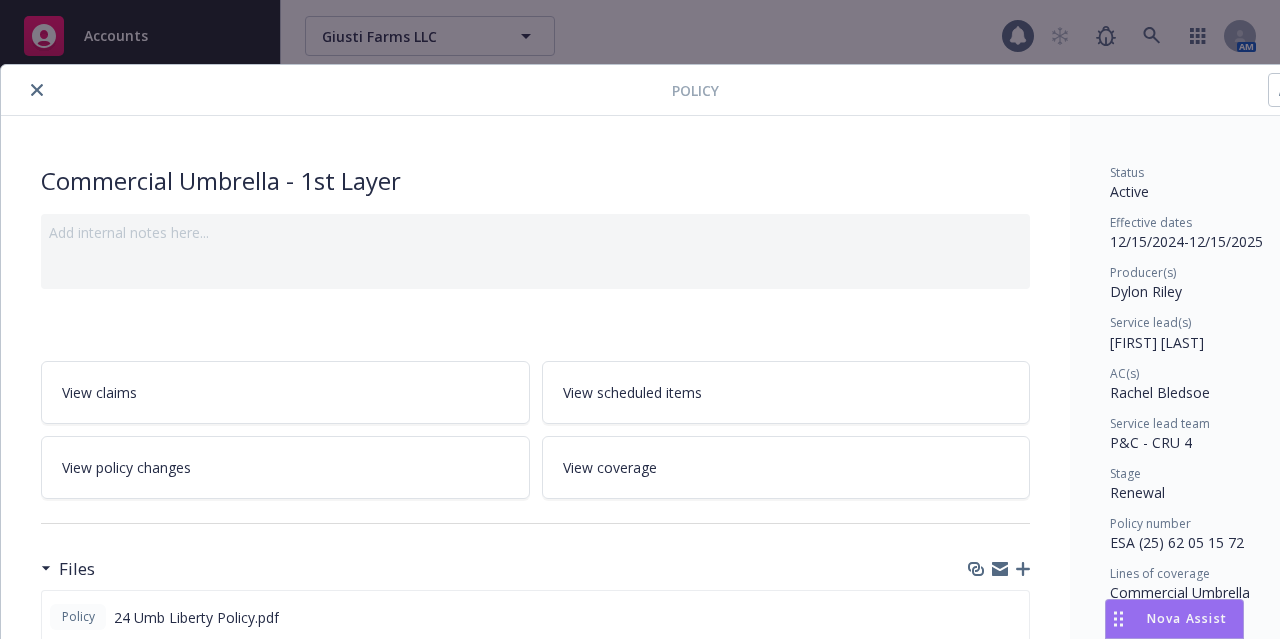 click 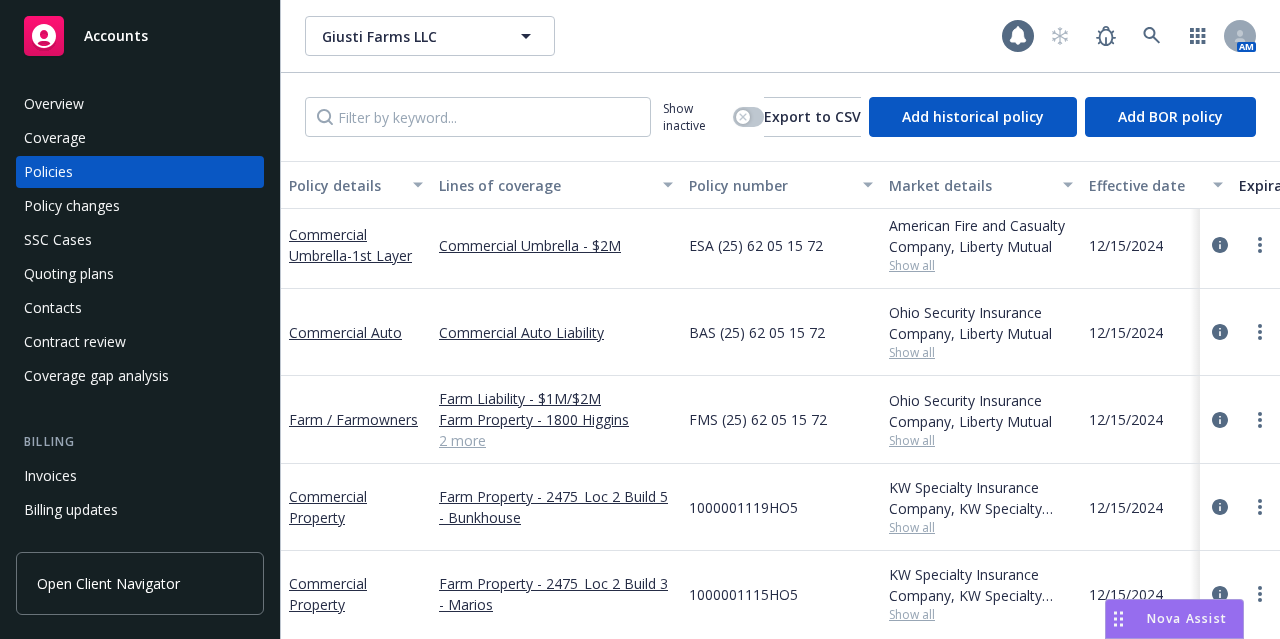 scroll, scrollTop: 157, scrollLeft: 0, axis: vertical 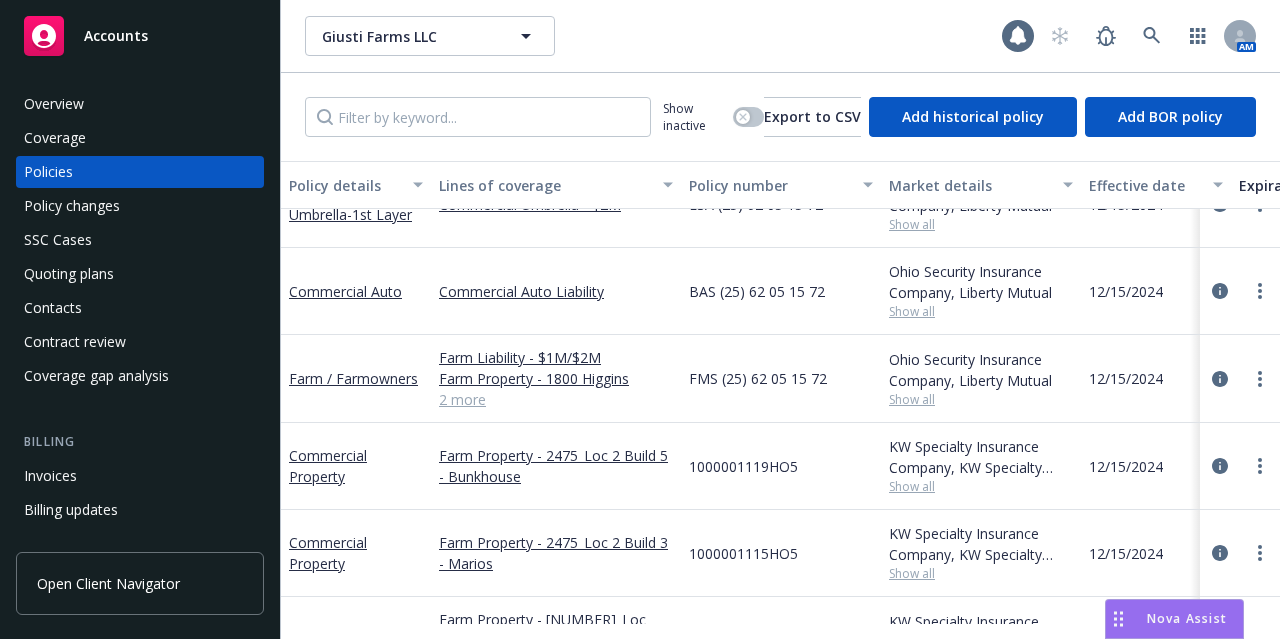 click on "Show all" at bounding box center (981, 399) 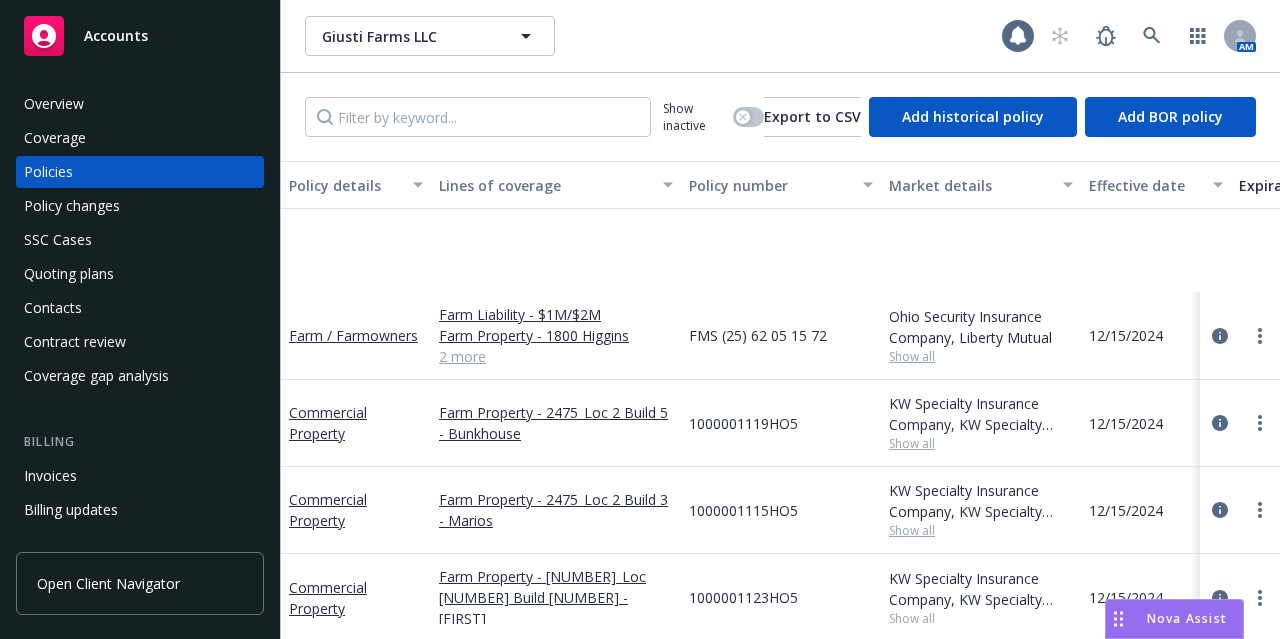 scroll, scrollTop: 330, scrollLeft: 0, axis: vertical 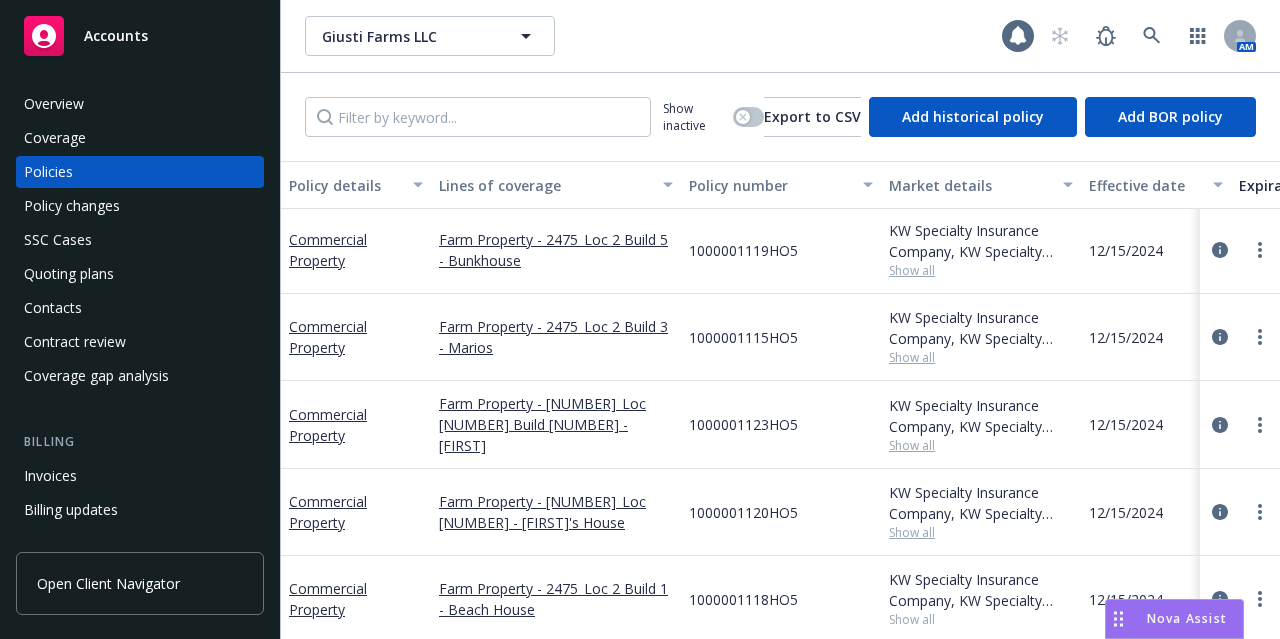 click on "Show all" at bounding box center [981, 357] 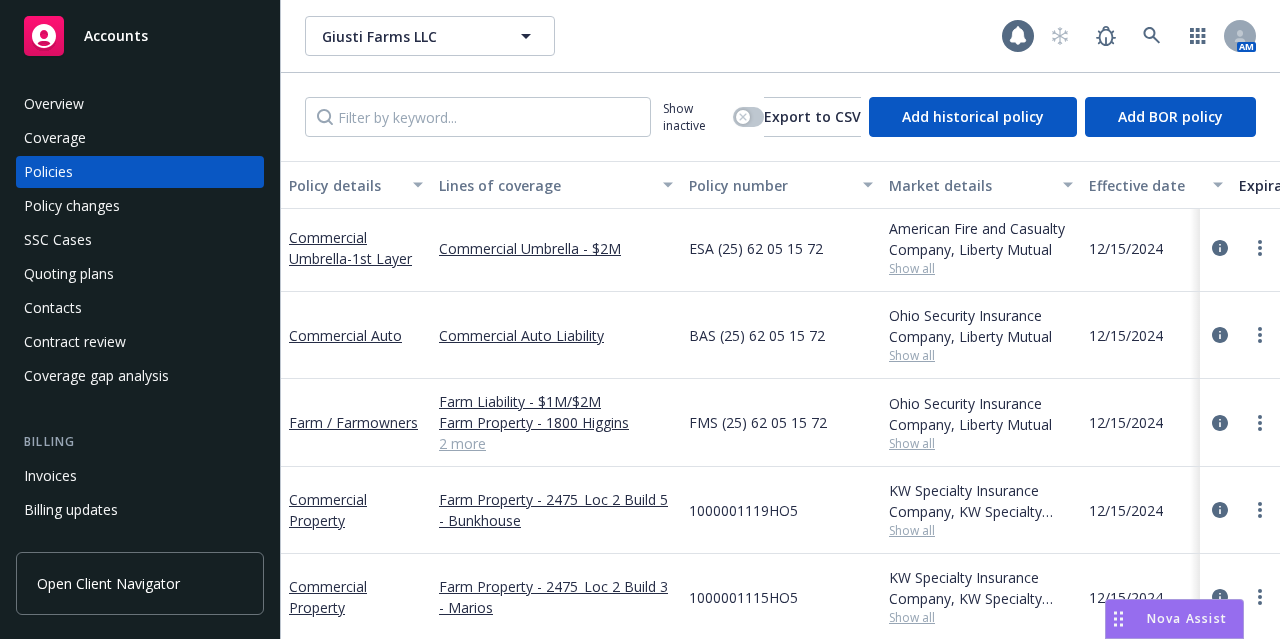 scroll, scrollTop: 114, scrollLeft: 0, axis: vertical 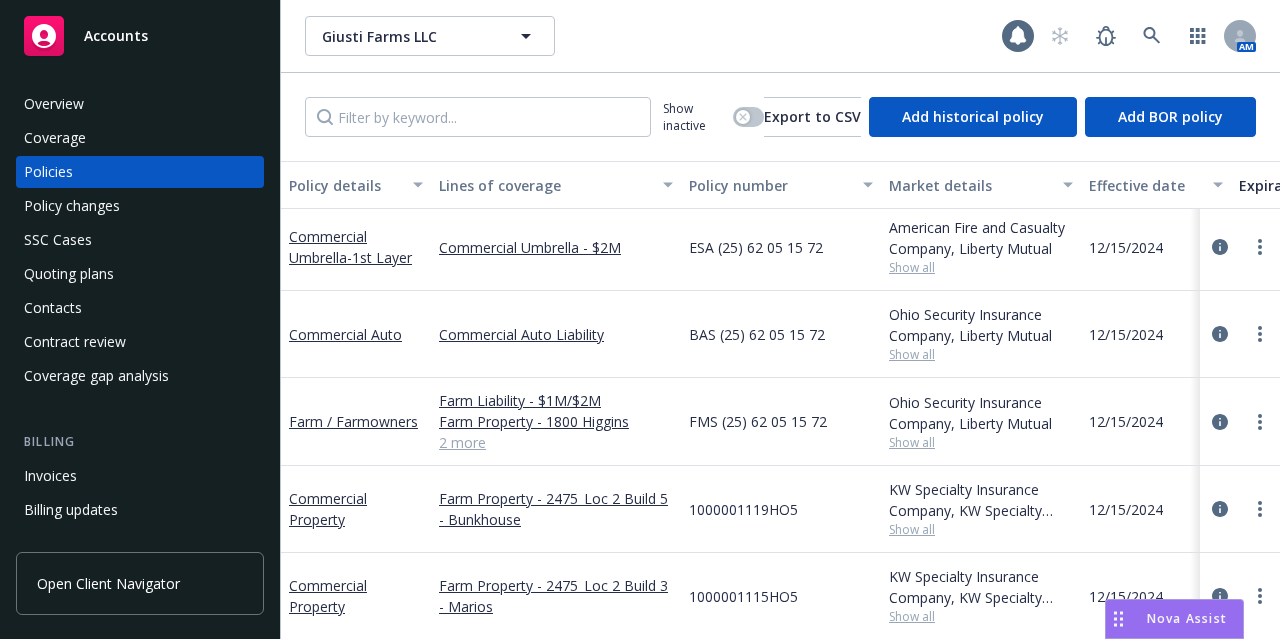 click on "1000001119HO5" at bounding box center [781, 509] 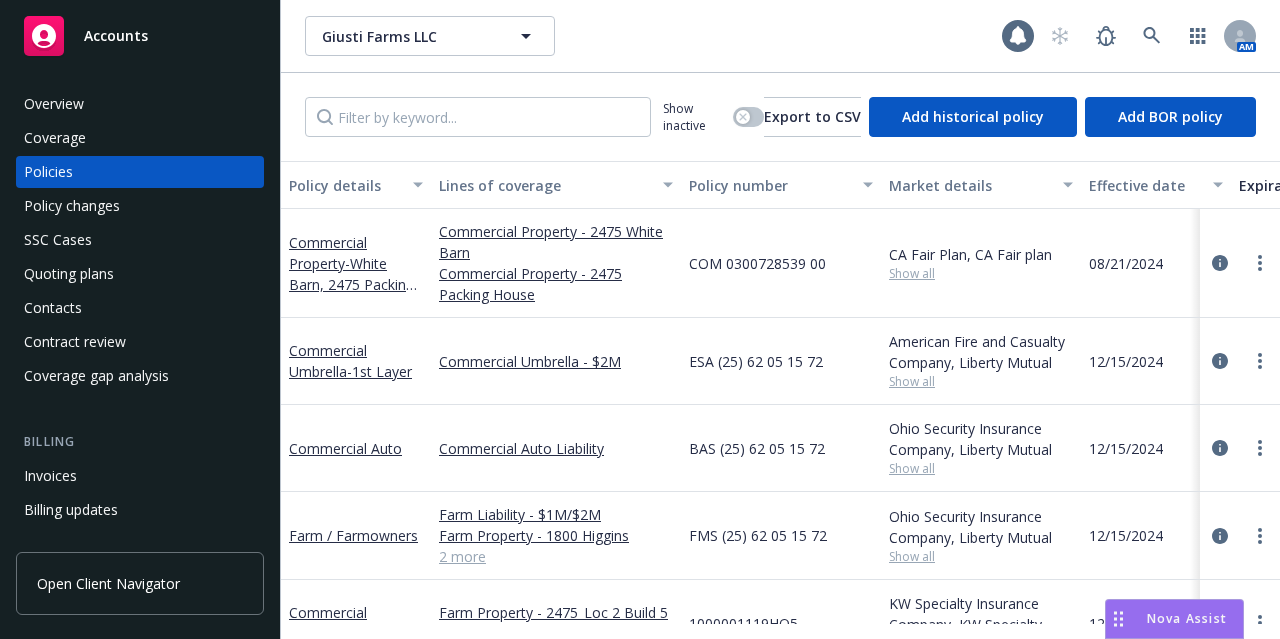 click on "COM 0300728539 00" at bounding box center (781, 263) 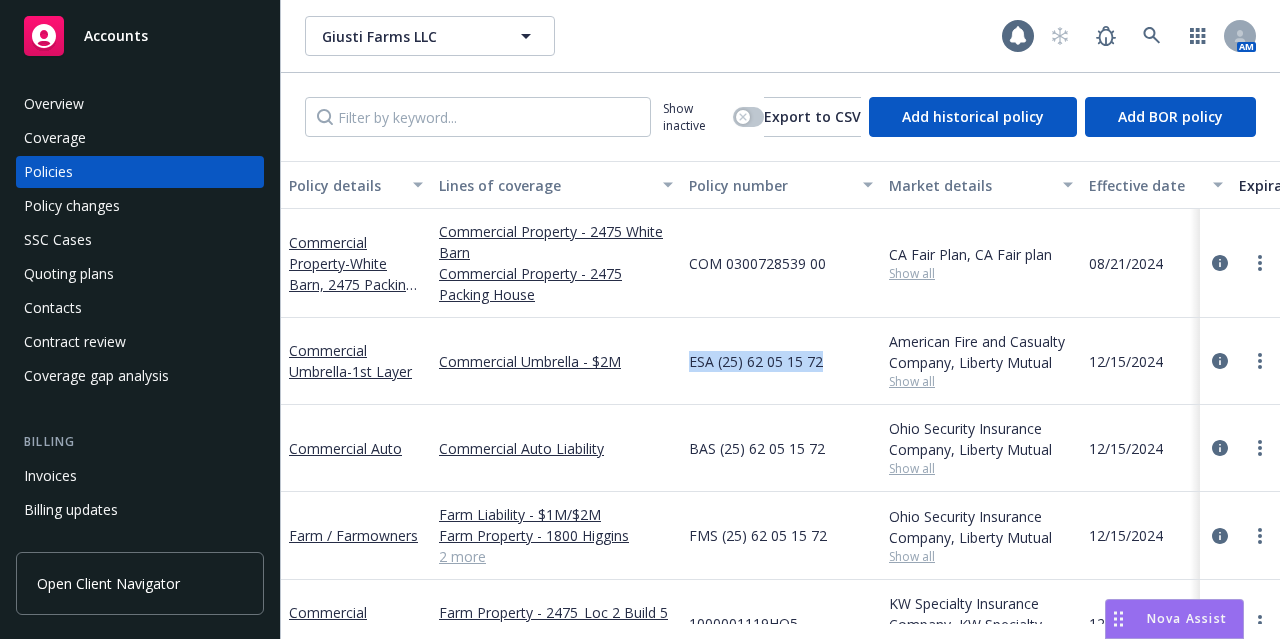 drag, startPoint x: 824, startPoint y: 358, endPoint x: 682, endPoint y: 357, distance: 142.00352 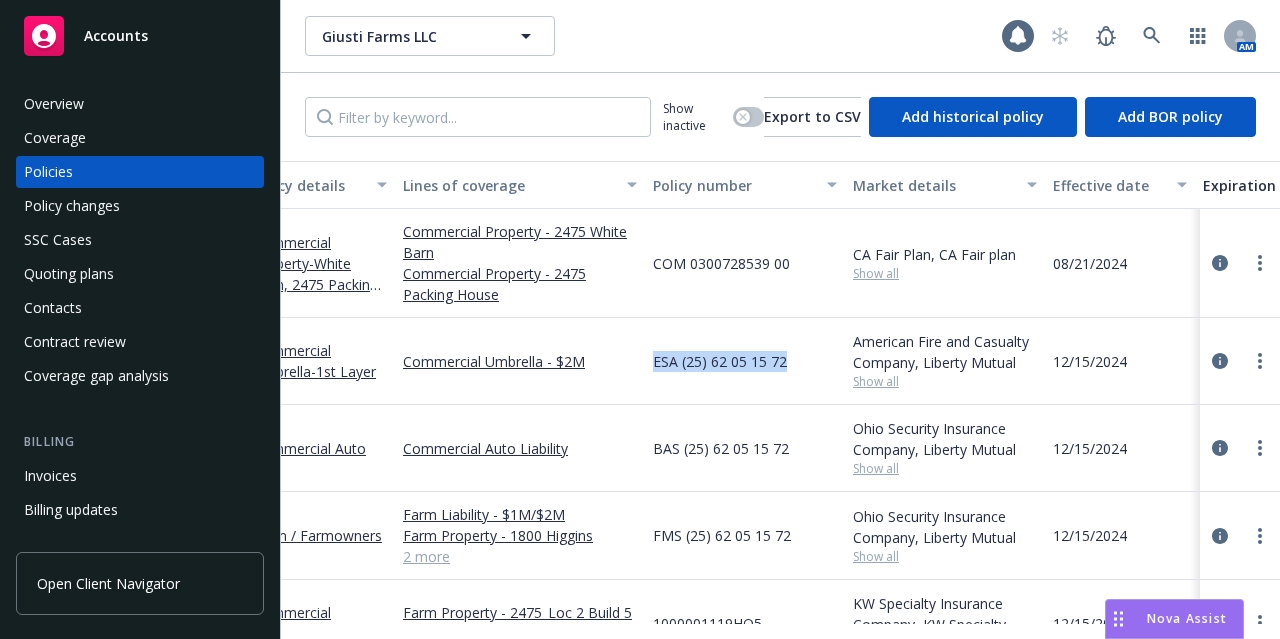 scroll, scrollTop: 0, scrollLeft: 0, axis: both 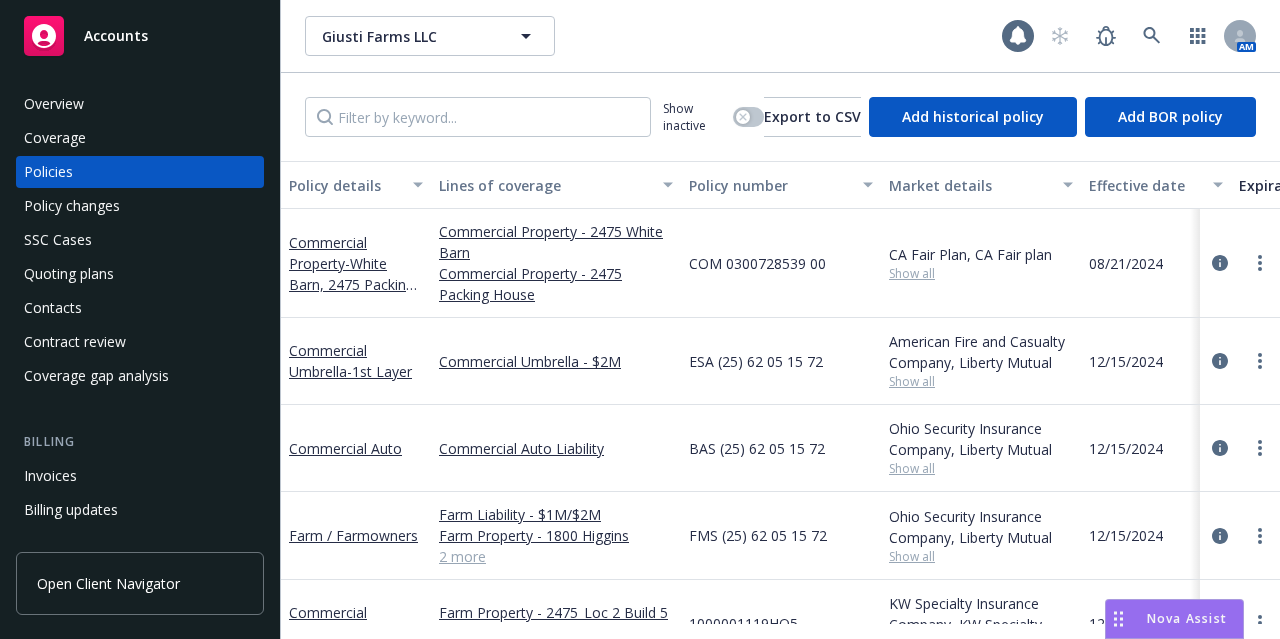 click on "BAS (25) 62 05 15 72" at bounding box center [781, 448] 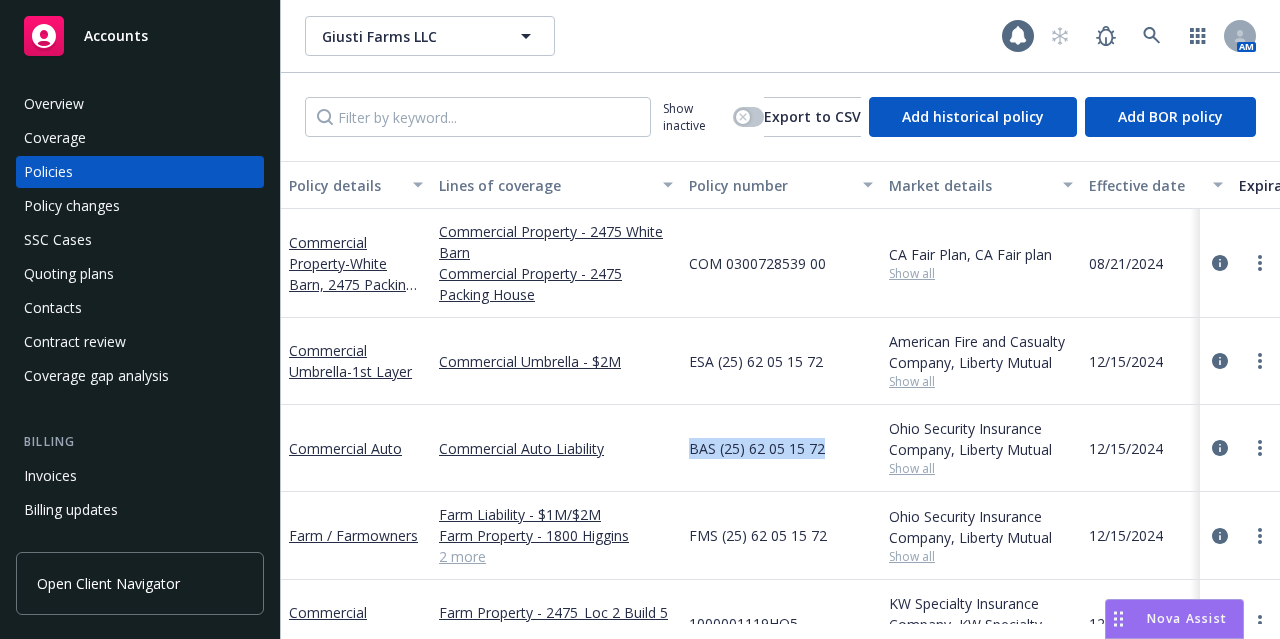 drag, startPoint x: 826, startPoint y: 443, endPoint x: 687, endPoint y: 451, distance: 139.23003 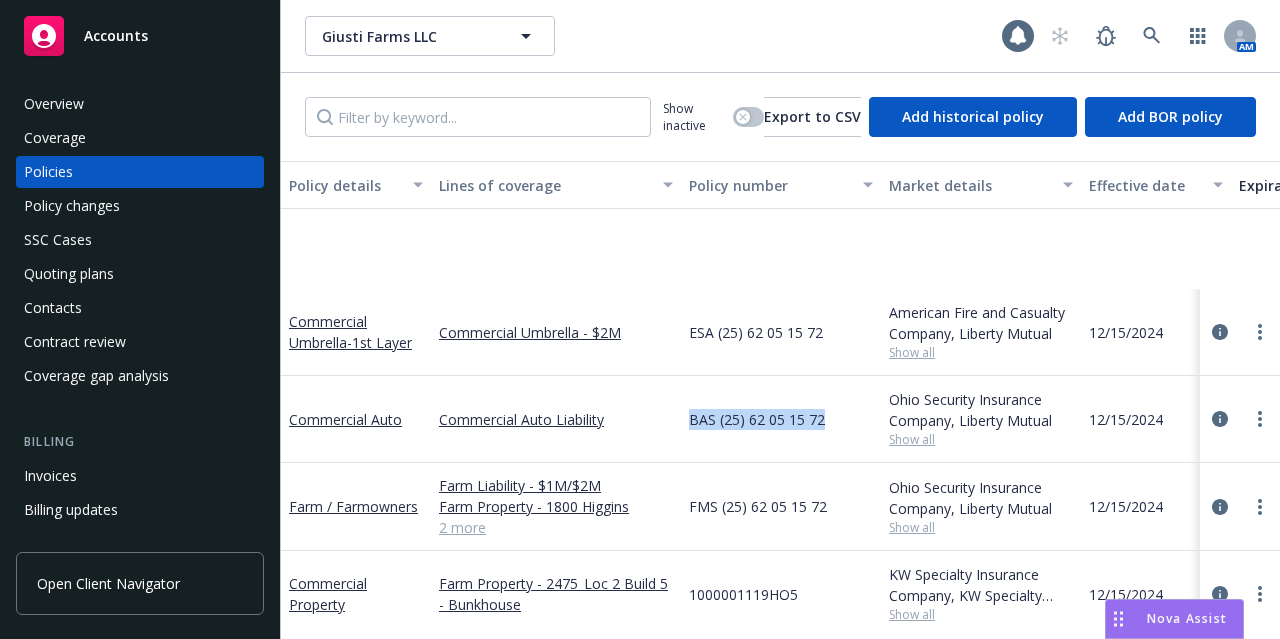 scroll, scrollTop: 166, scrollLeft: 0, axis: vertical 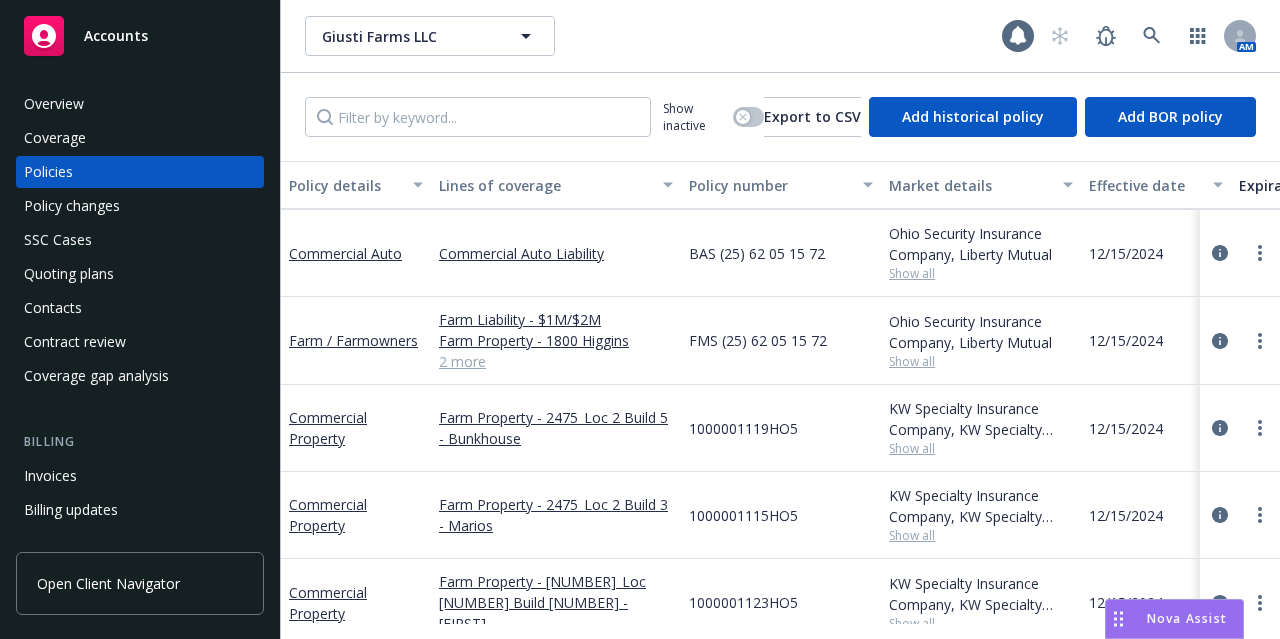 click on "FMS (25) 62 05 15 72" at bounding box center (781, 341) 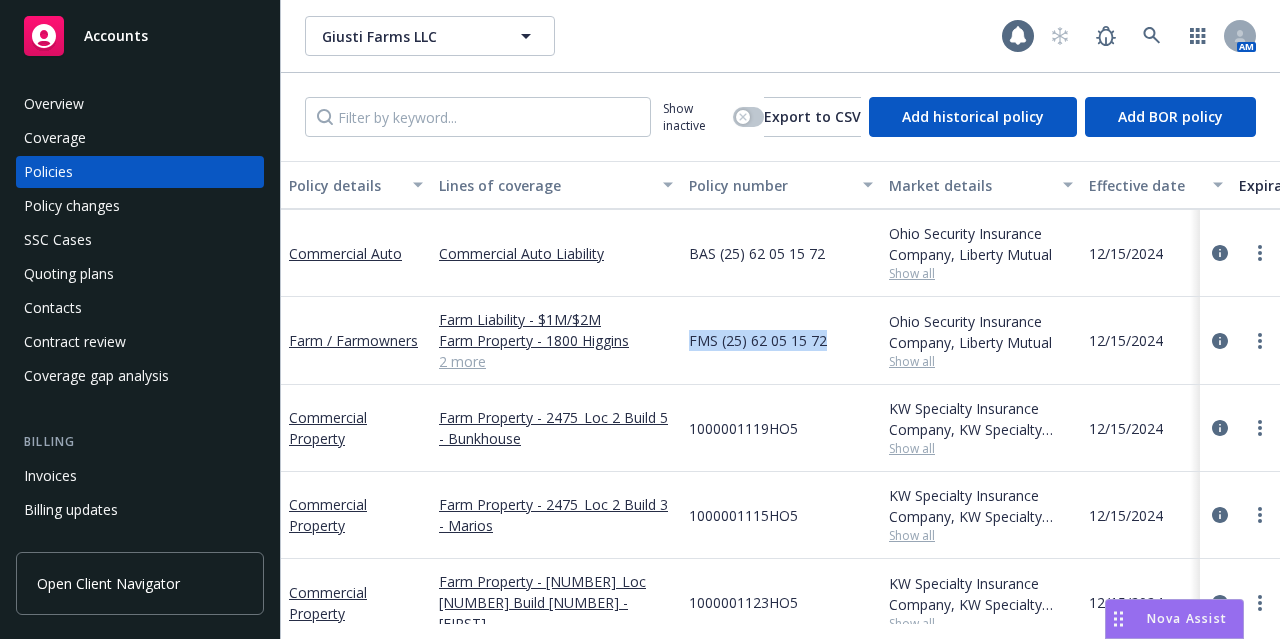 drag, startPoint x: 826, startPoint y: 332, endPoint x: 680, endPoint y: 355, distance: 147.80054 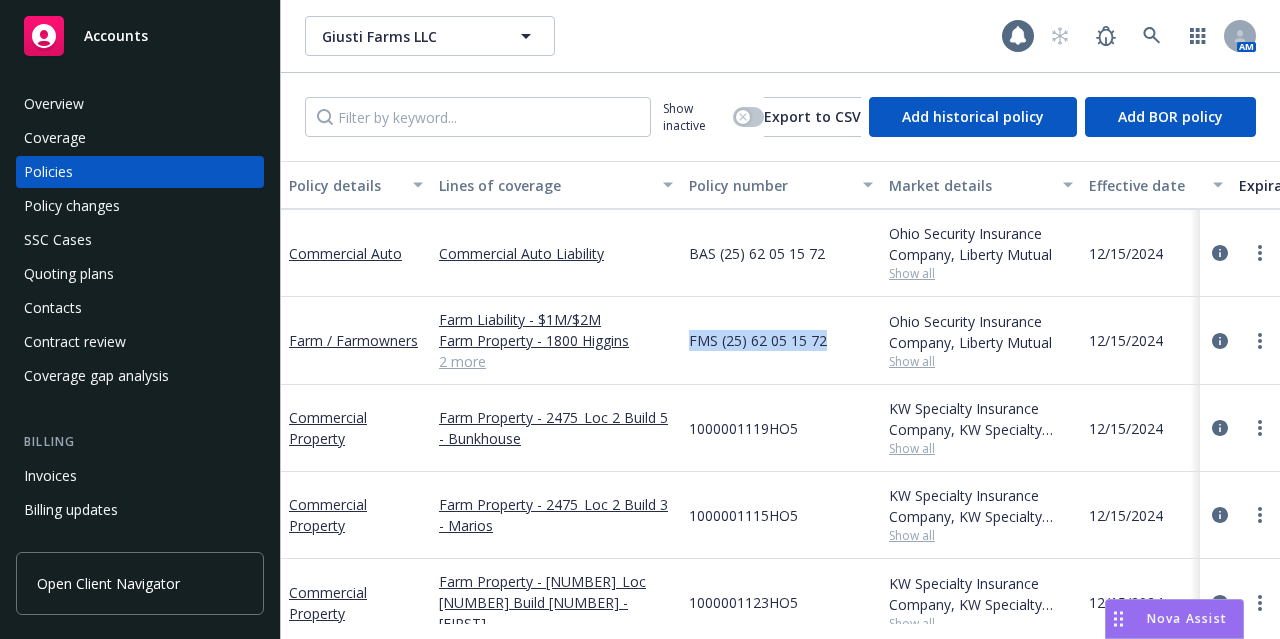 copy on "FMS (25) 62 05 15 72" 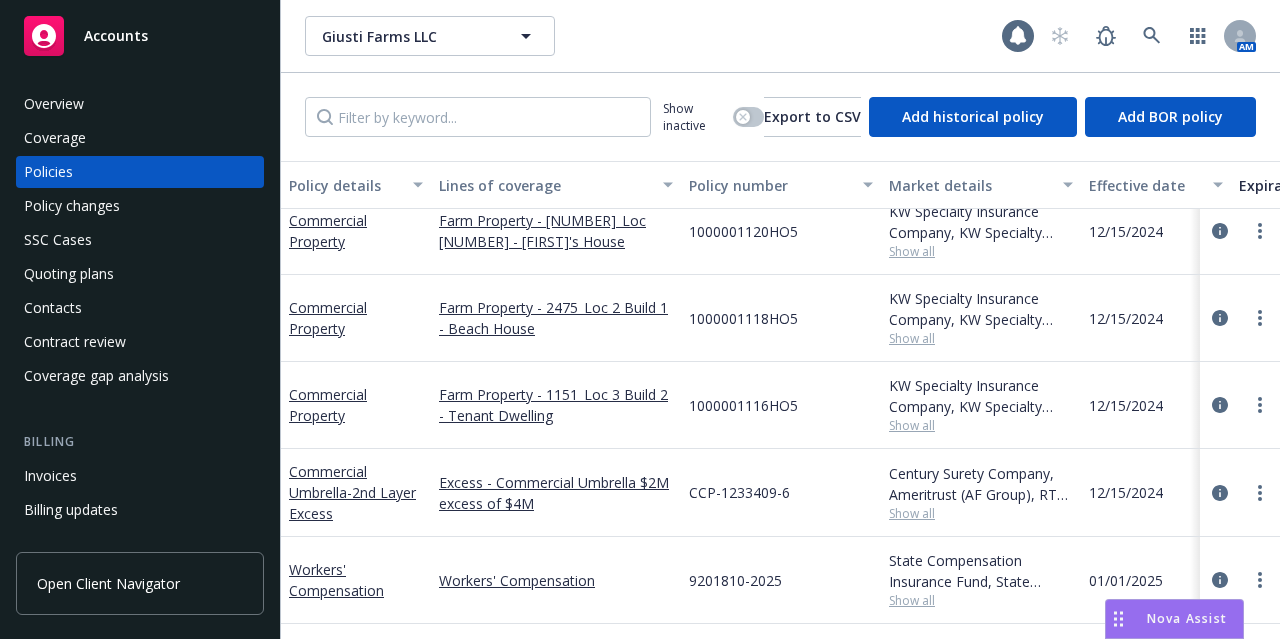 scroll, scrollTop: 0, scrollLeft: 0, axis: both 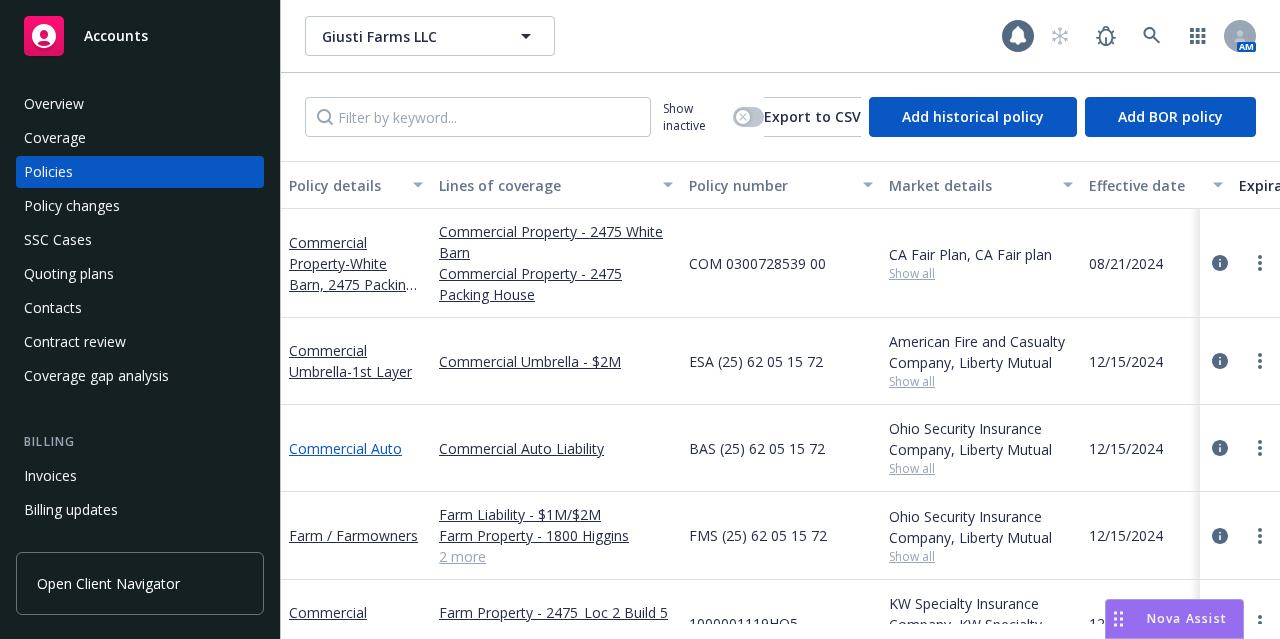 click on "Commercial Auto" at bounding box center (345, 448) 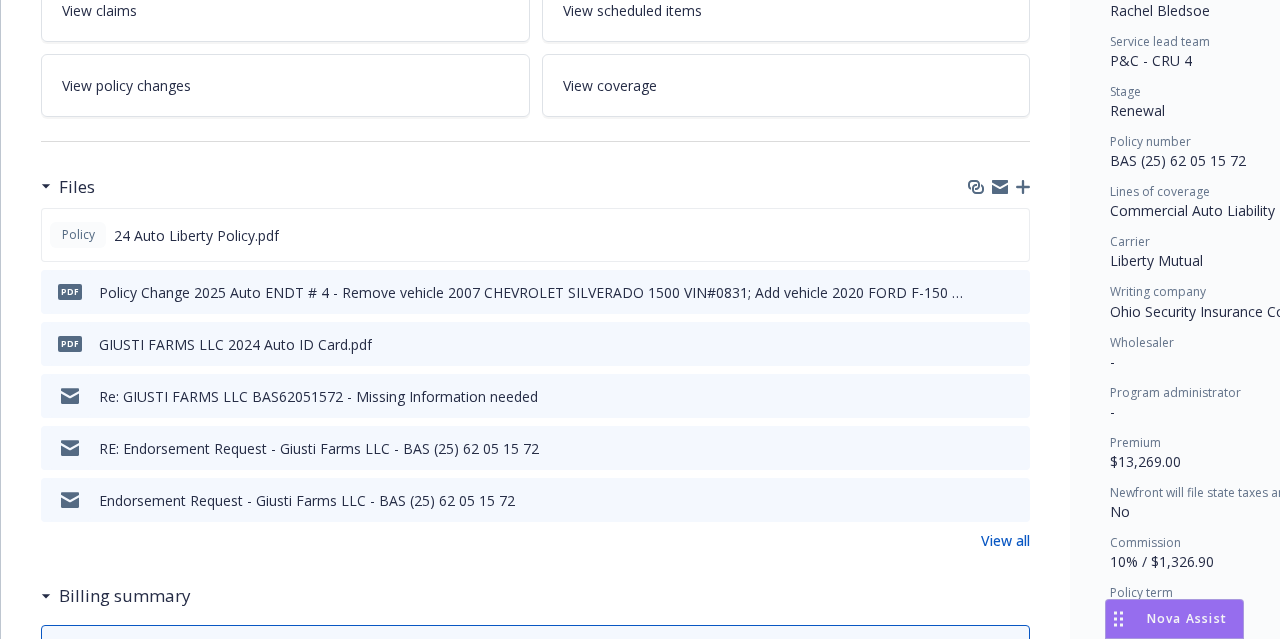 scroll, scrollTop: 395, scrollLeft: 0, axis: vertical 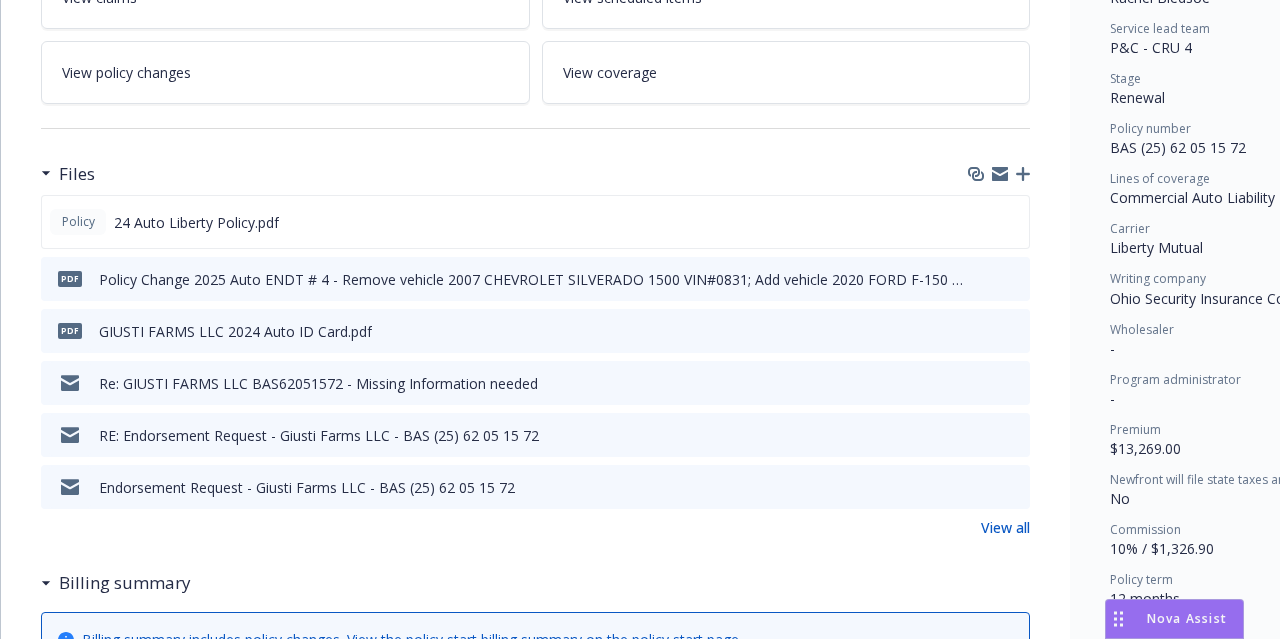 click on "View all" at bounding box center (1005, 527) 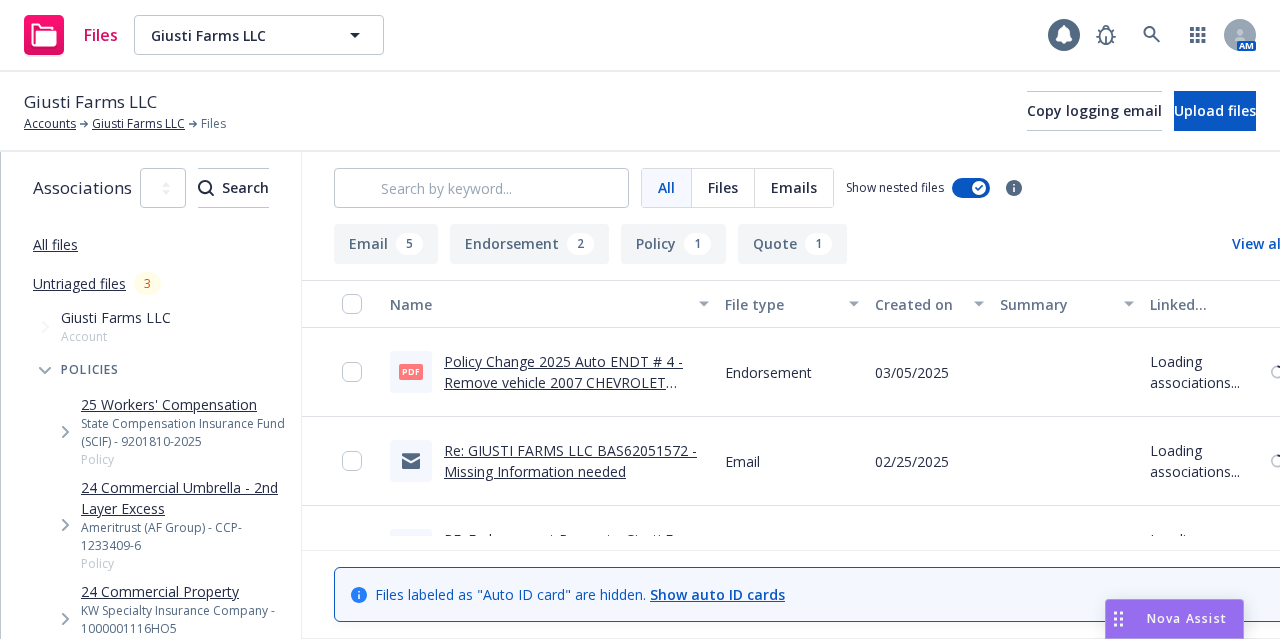 scroll, scrollTop: 0, scrollLeft: 0, axis: both 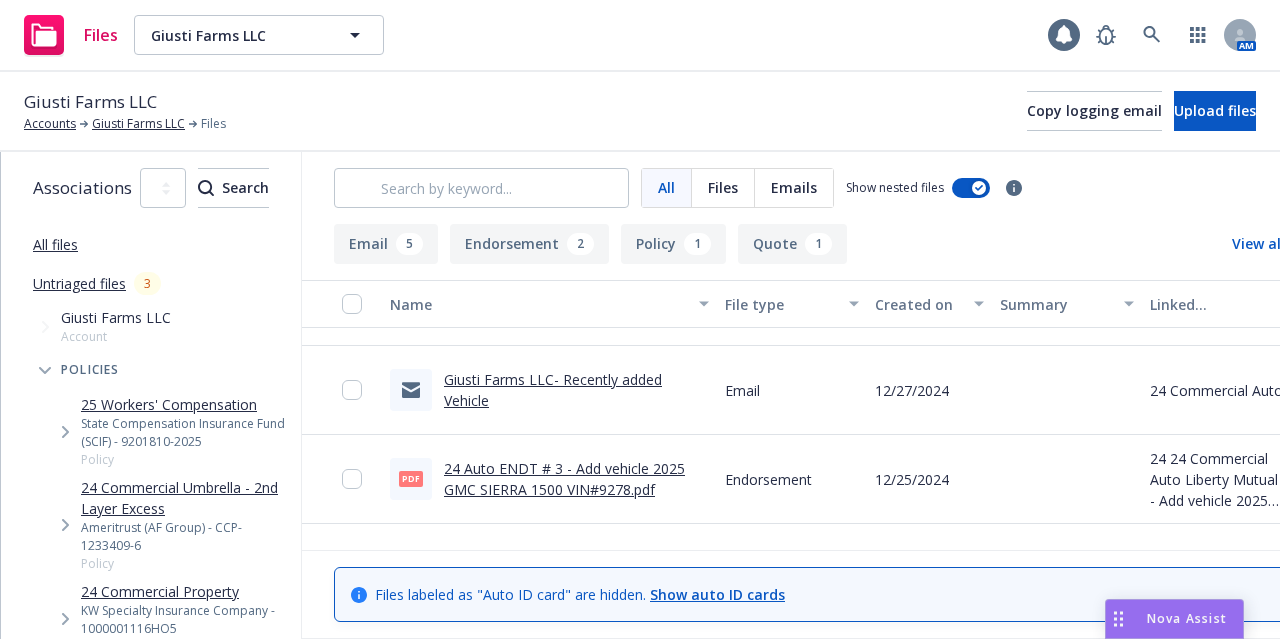 click on "Giusti Farms LLC- Recently added Vehicle" at bounding box center [553, 390] 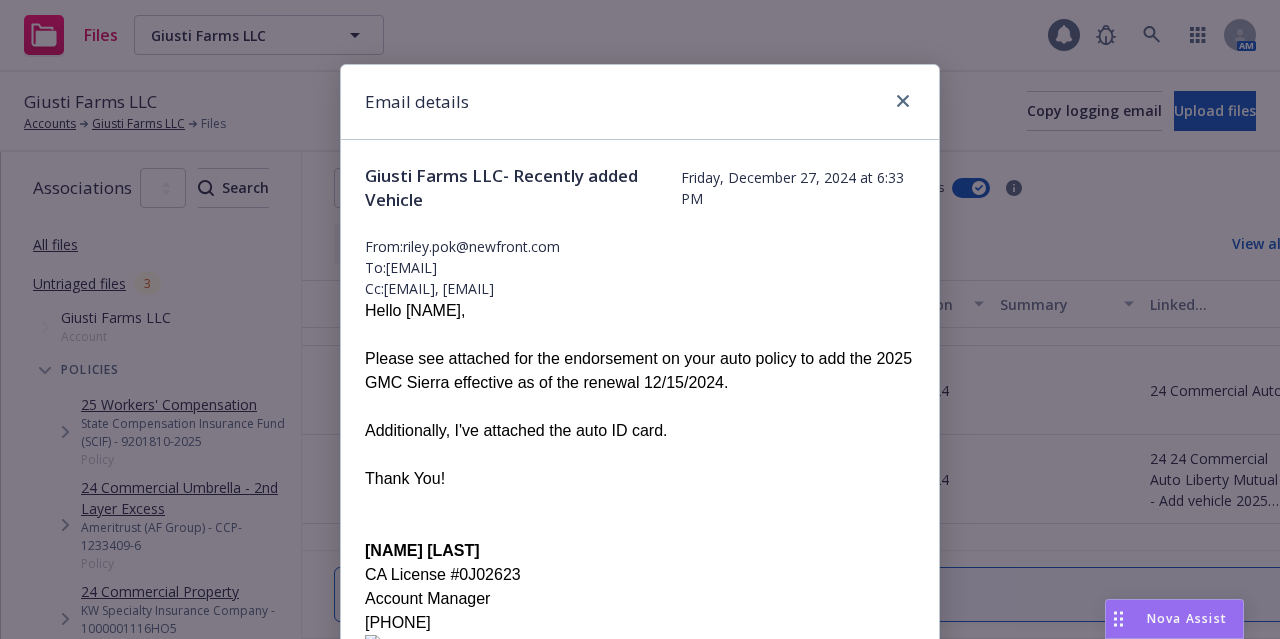 scroll, scrollTop: 269, scrollLeft: 0, axis: vertical 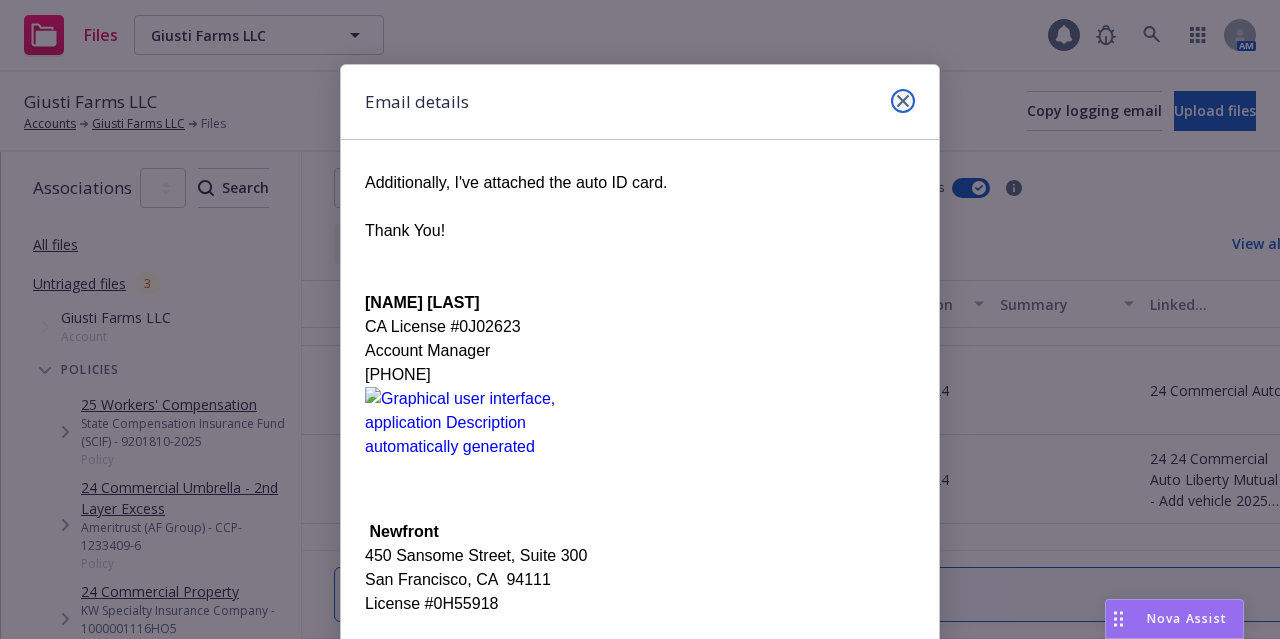 click 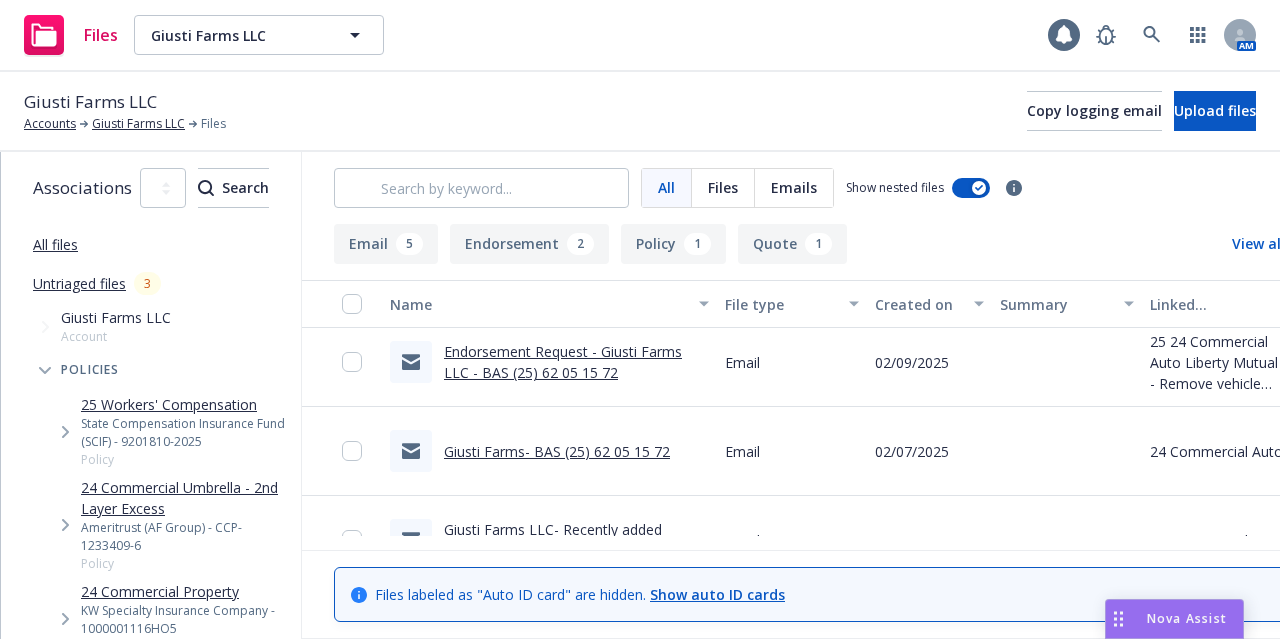 scroll, scrollTop: 260, scrollLeft: 0, axis: vertical 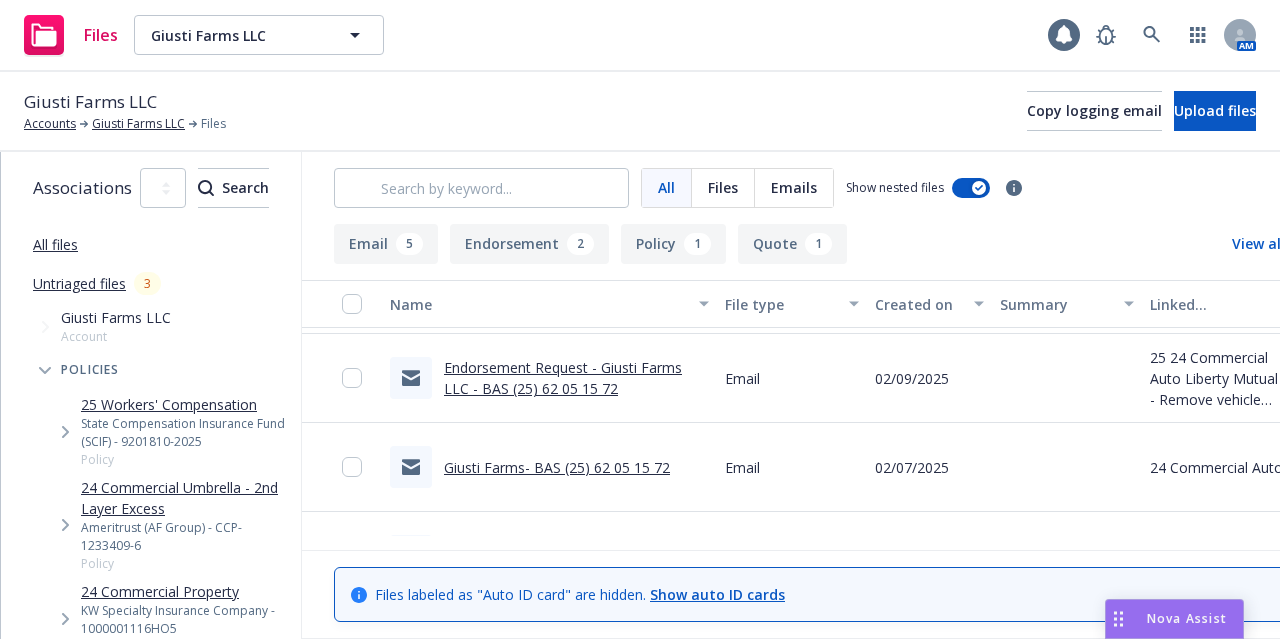 click on "Giusti Farms- BAS (25) 62 05 15 72" at bounding box center (557, 467) 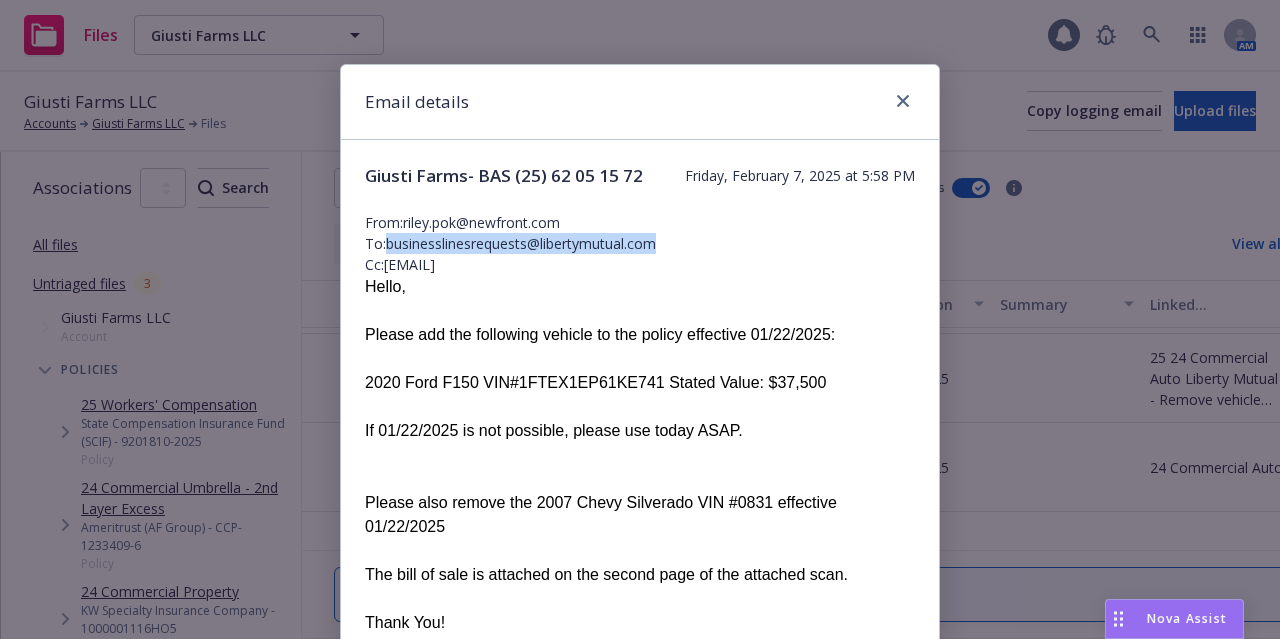 drag, startPoint x: 664, startPoint y: 241, endPoint x: 382, endPoint y: 240, distance: 282.00177 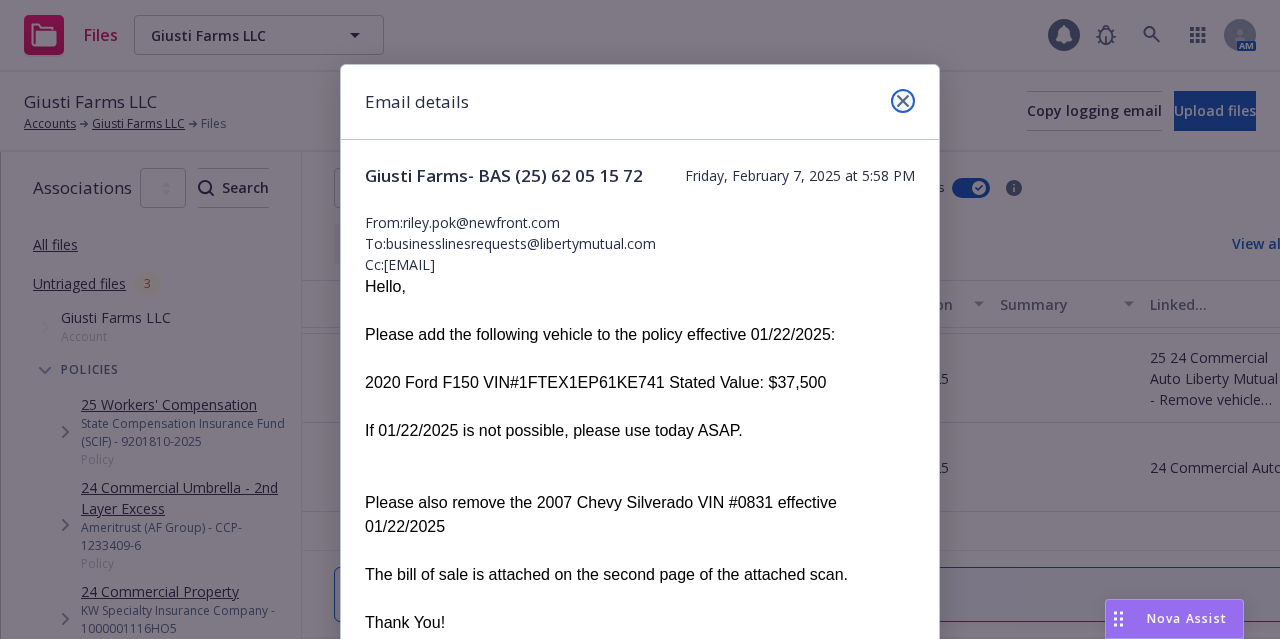 click at bounding box center (903, 101) 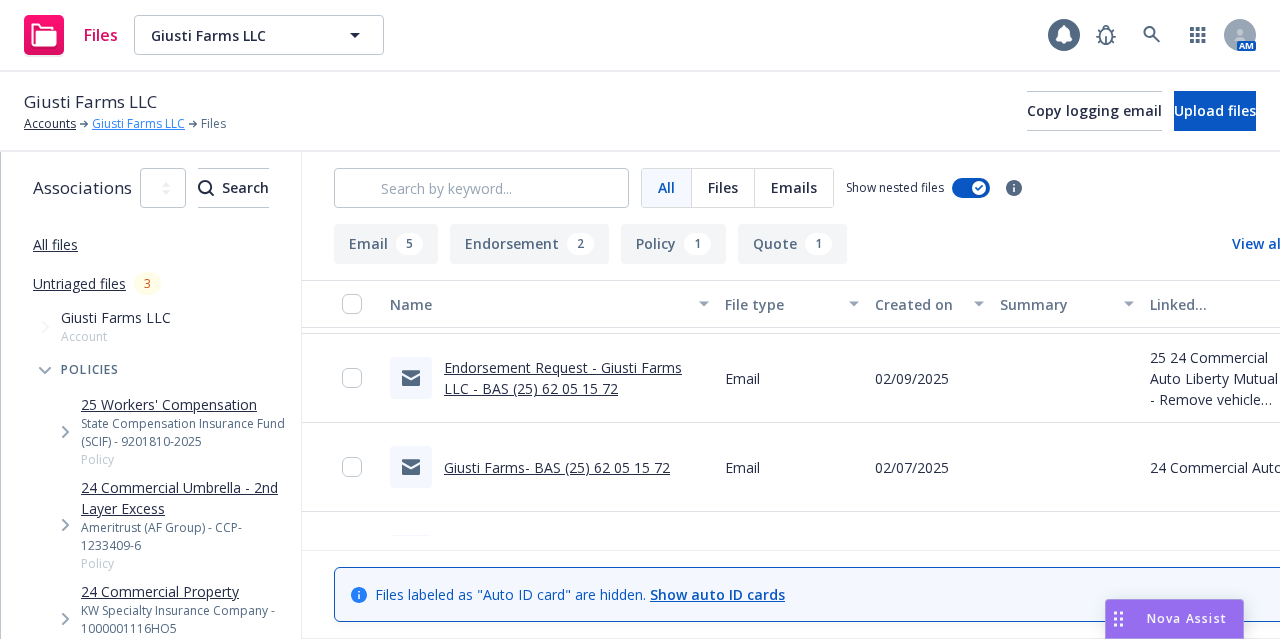 click on "Giusti Farms LLC" at bounding box center (138, 124) 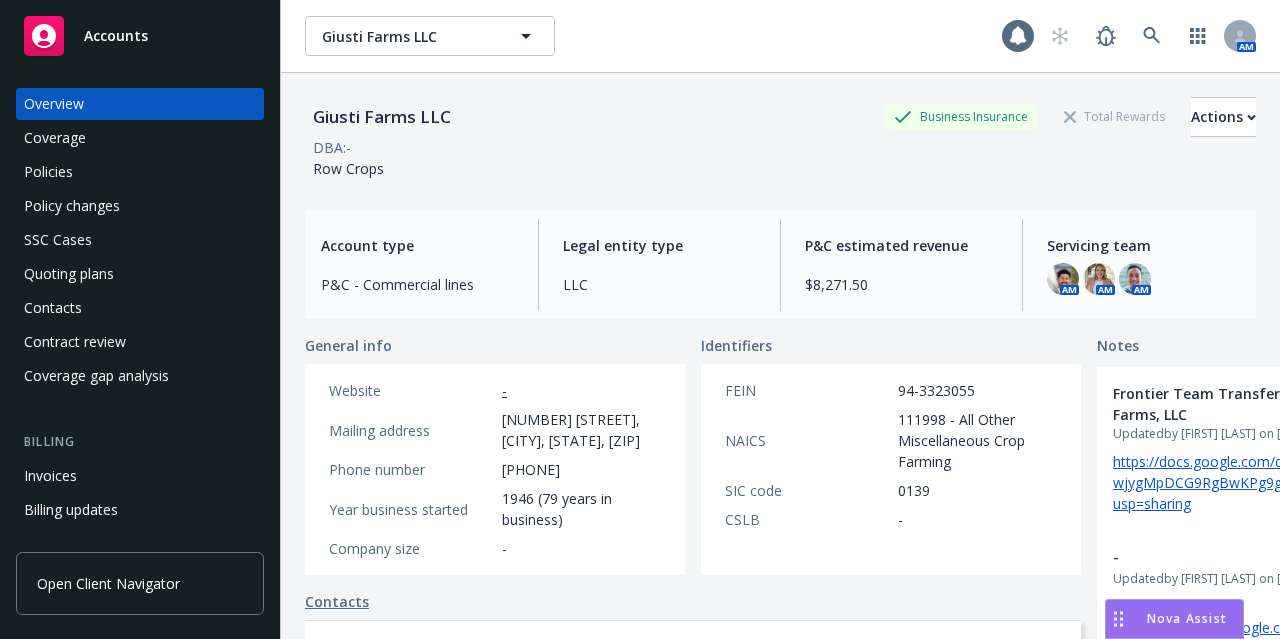 scroll, scrollTop: 0, scrollLeft: 0, axis: both 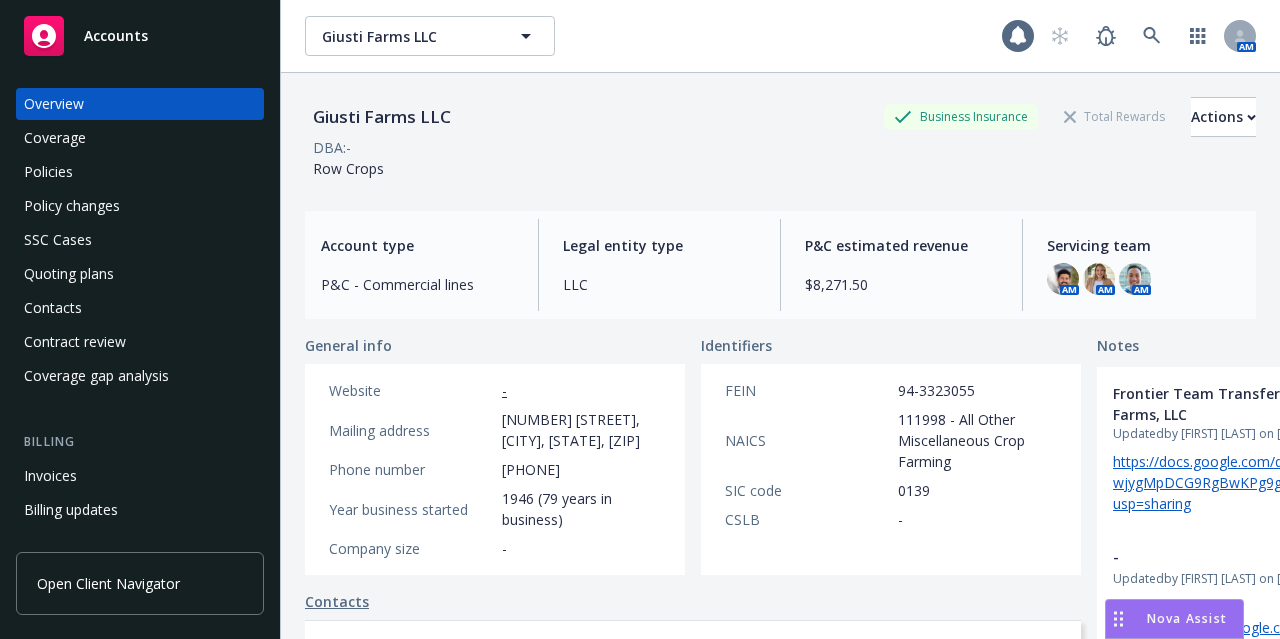 click on "Quoting plans" at bounding box center (140, 274) 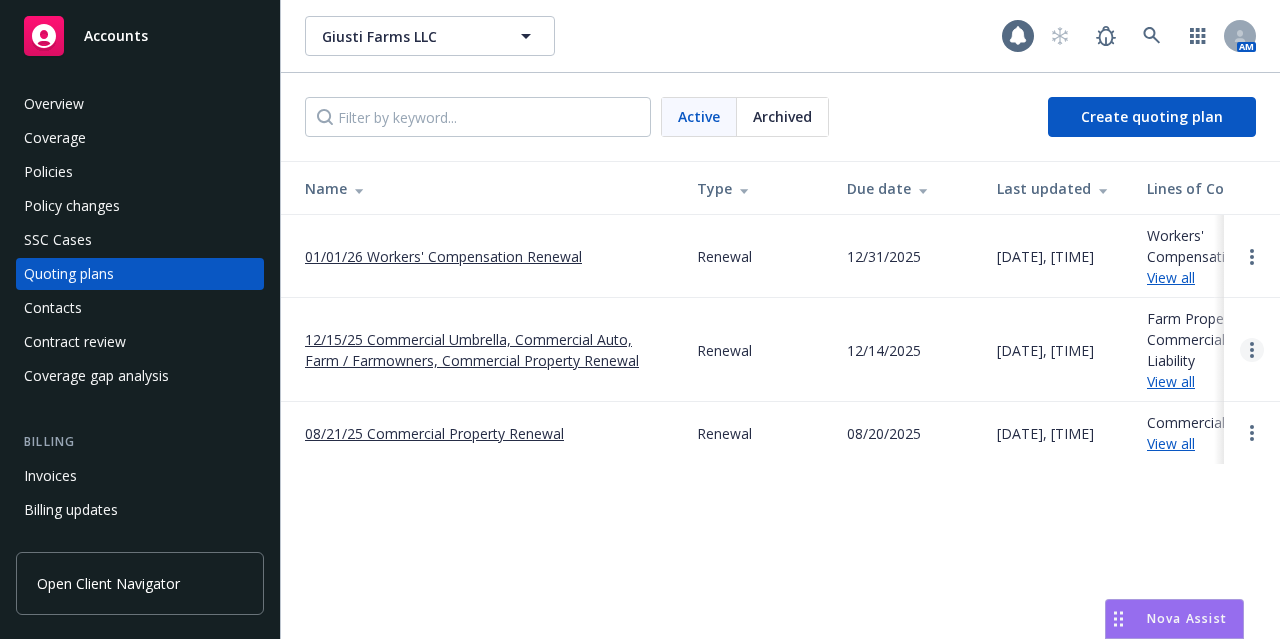 click 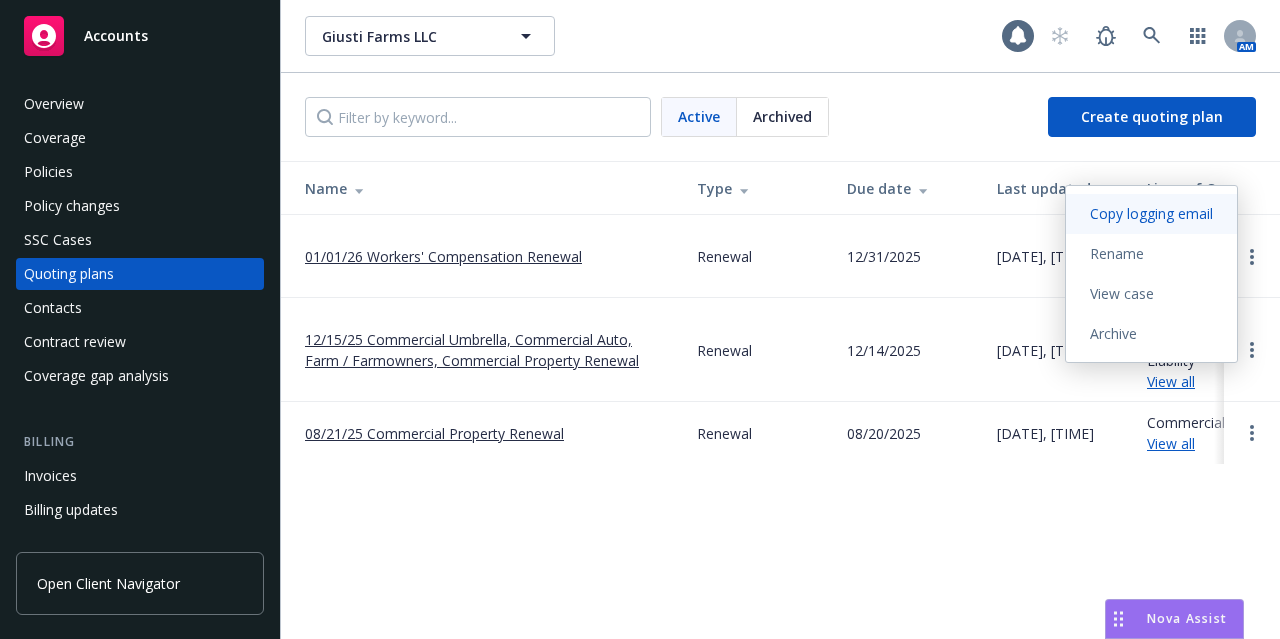 click on "Copy logging email" at bounding box center [1151, 213] 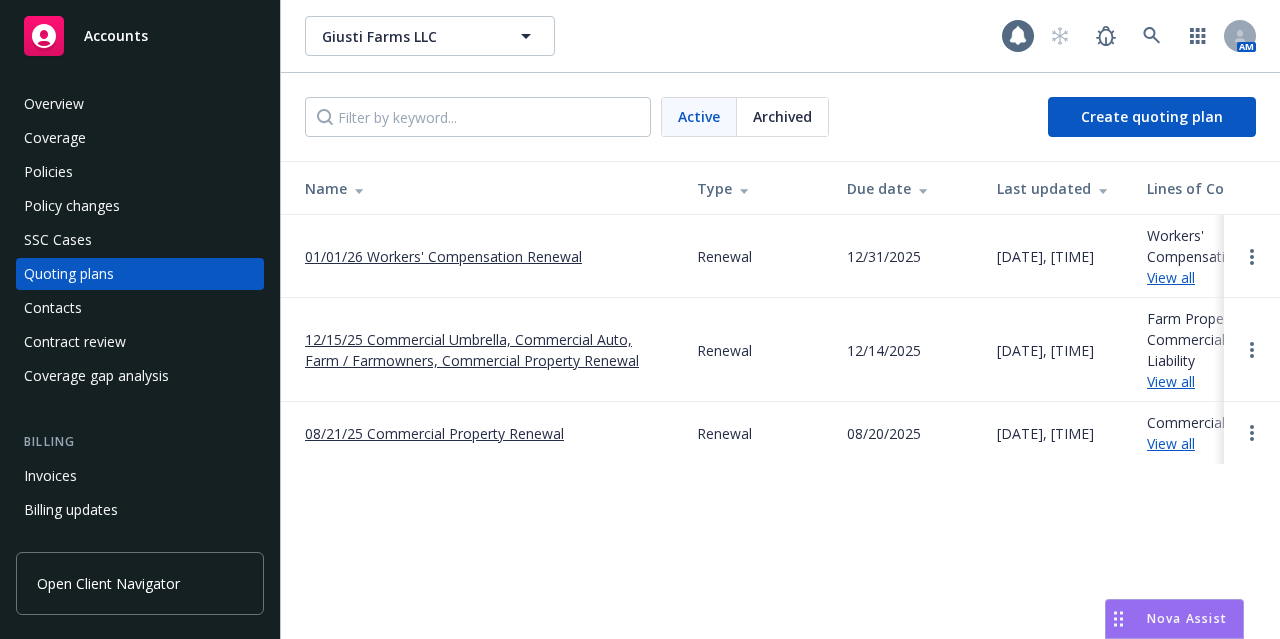 click on "Policies" at bounding box center (140, 172) 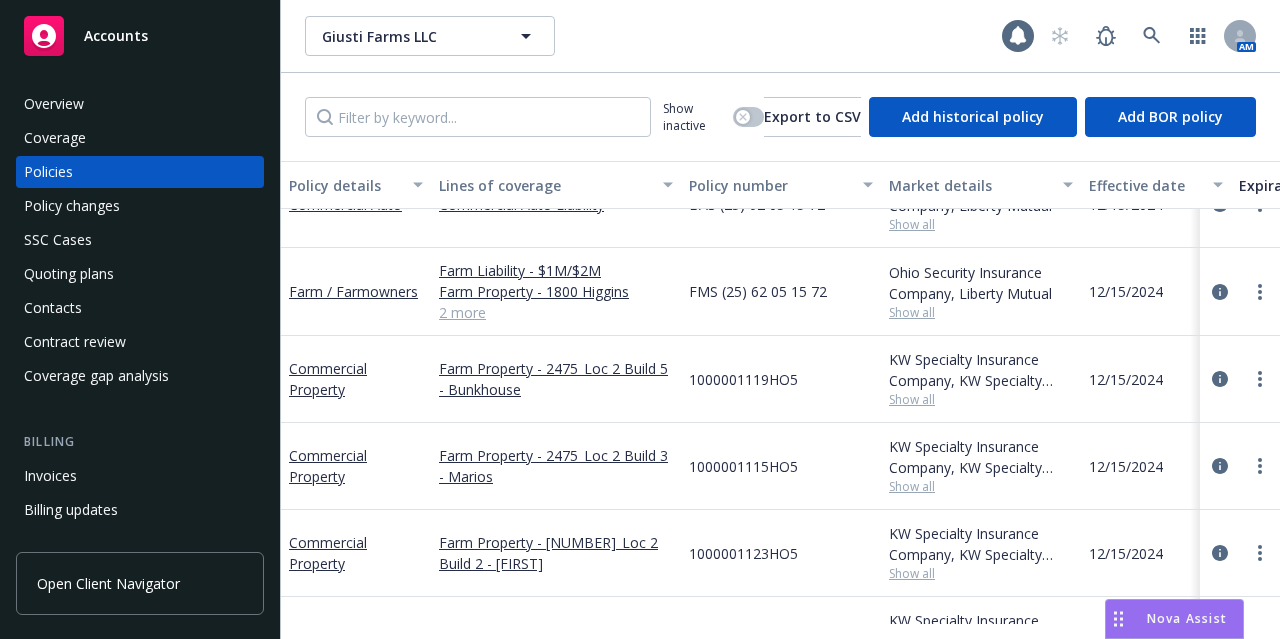 scroll, scrollTop: 238, scrollLeft: 0, axis: vertical 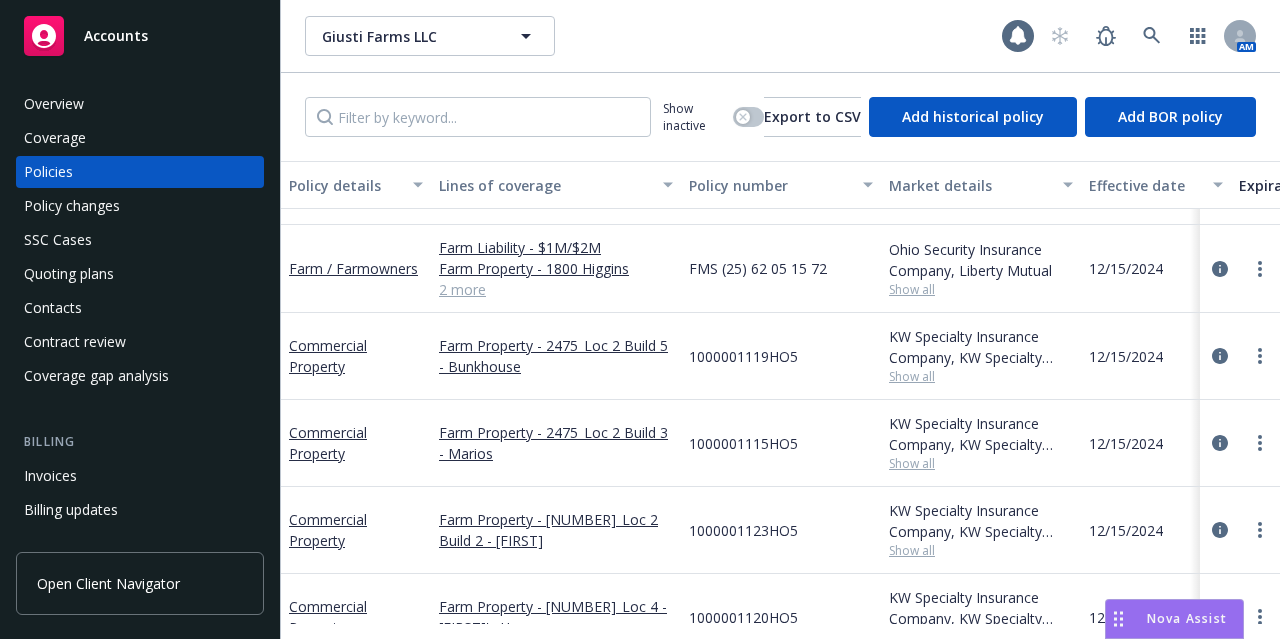 click on "Show all" at bounding box center (981, 376) 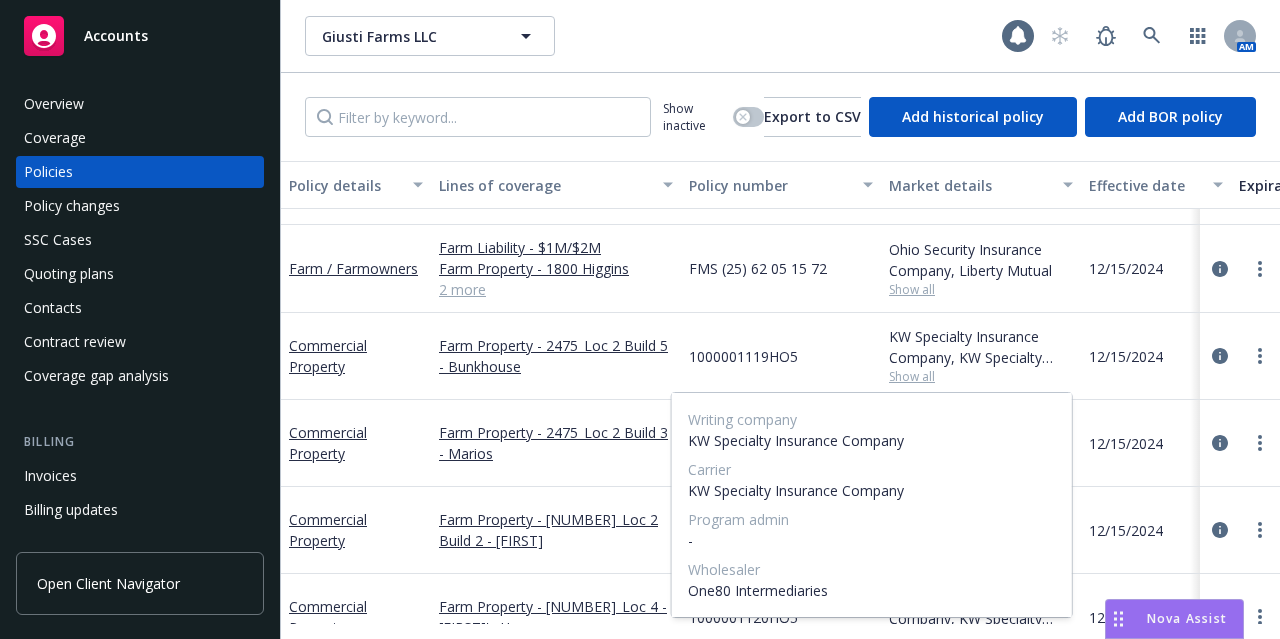 click on "Show all" at bounding box center (981, 376) 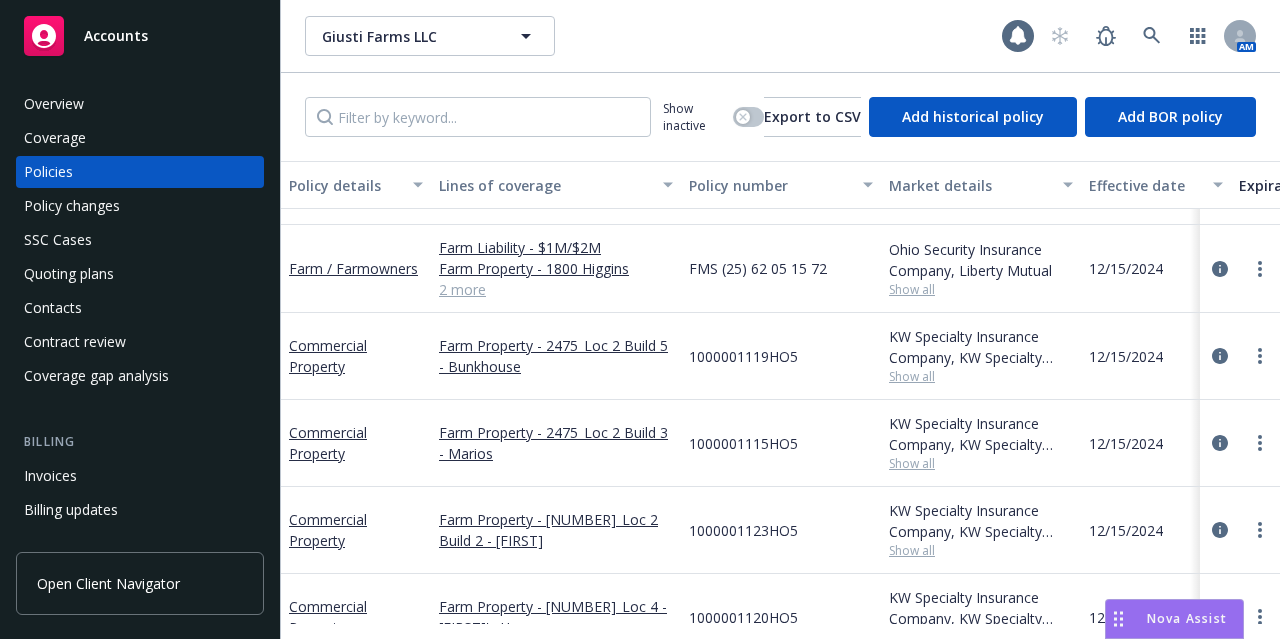 click on "Show all" at bounding box center [981, 376] 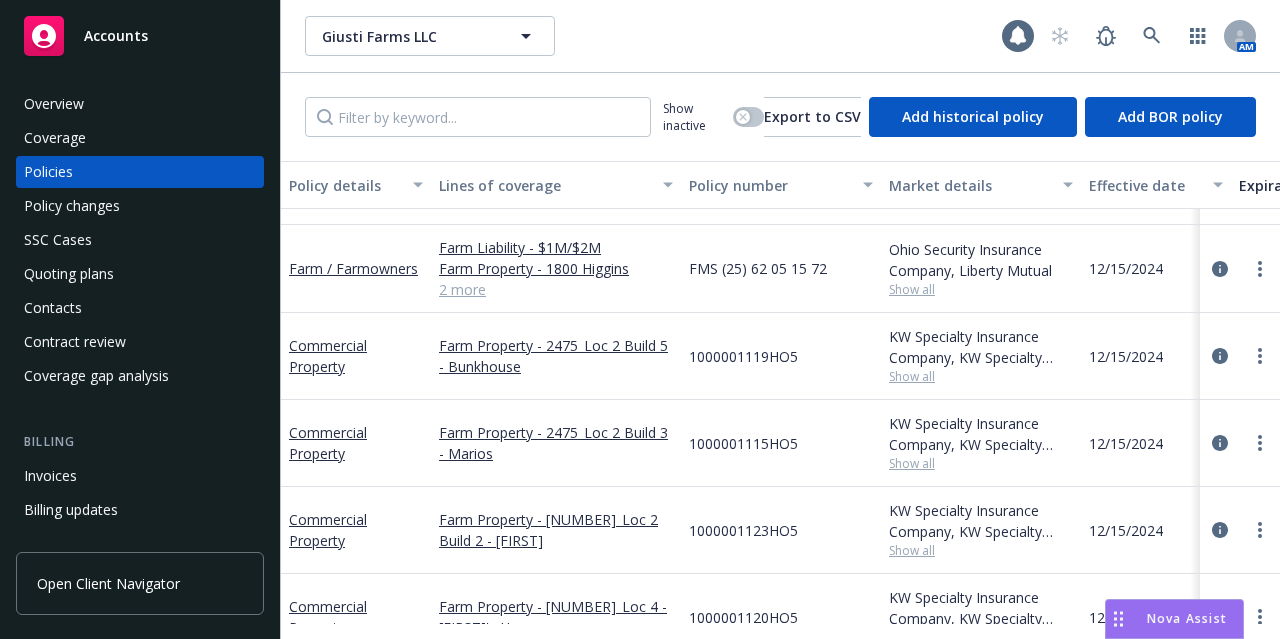 click on "1000001119HO5" at bounding box center (781, 356) 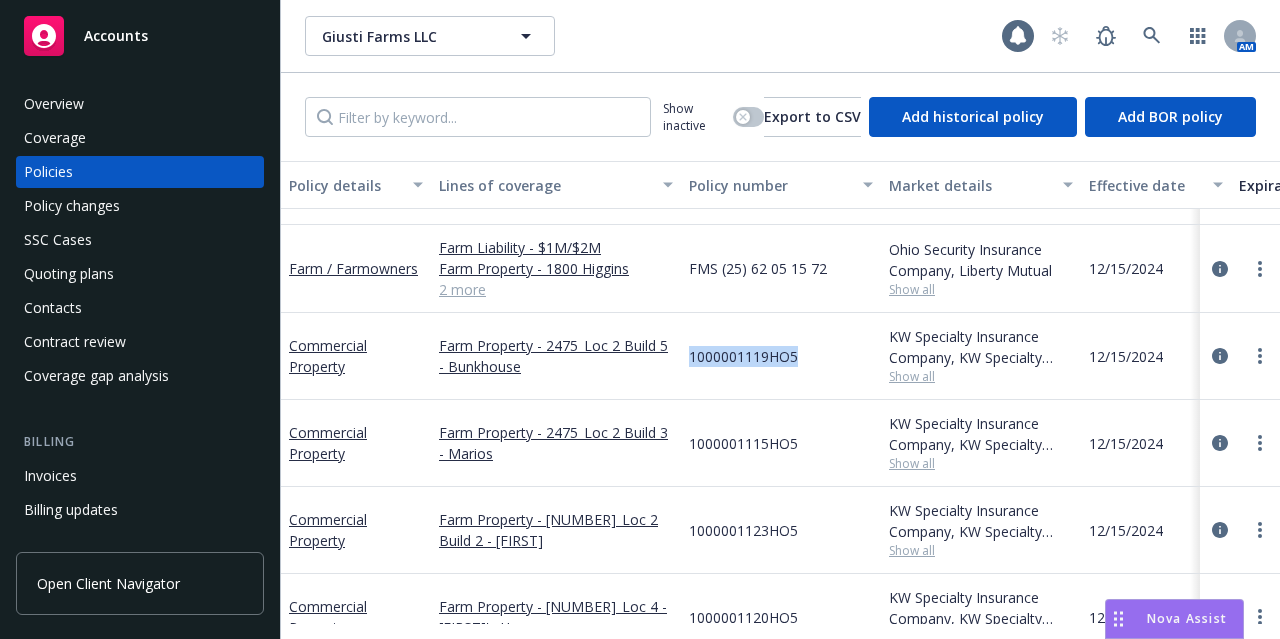 drag, startPoint x: 808, startPoint y: 358, endPoint x: 688, endPoint y: 358, distance: 120 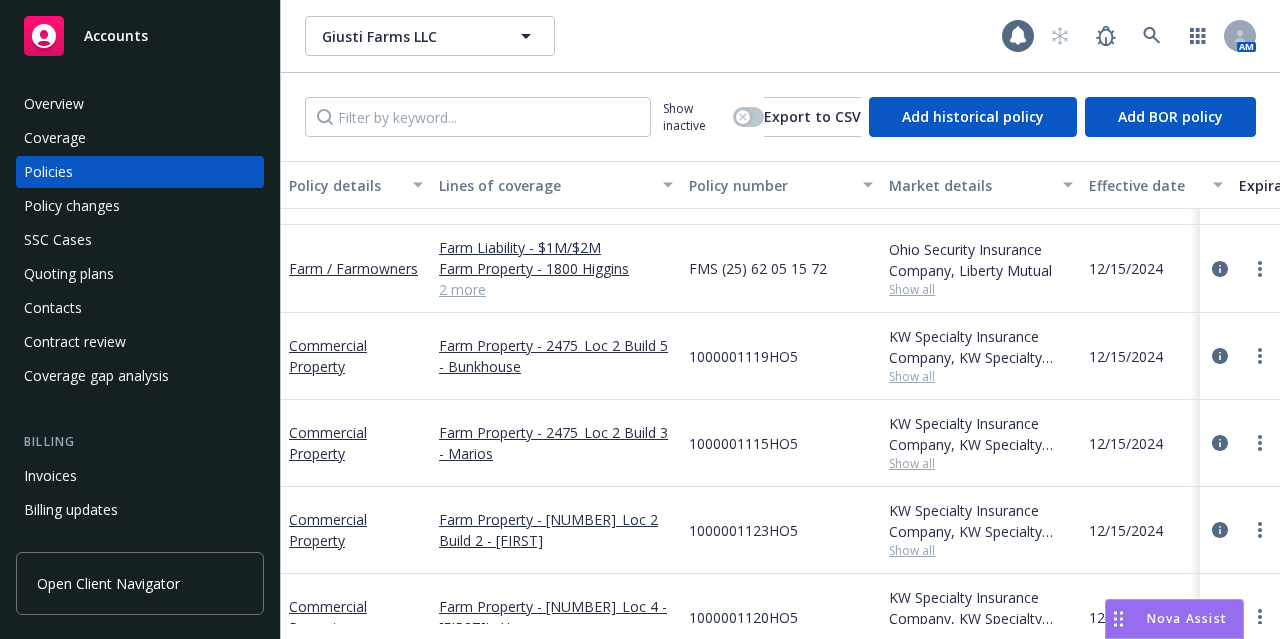 click on "Show all" at bounding box center [981, 463] 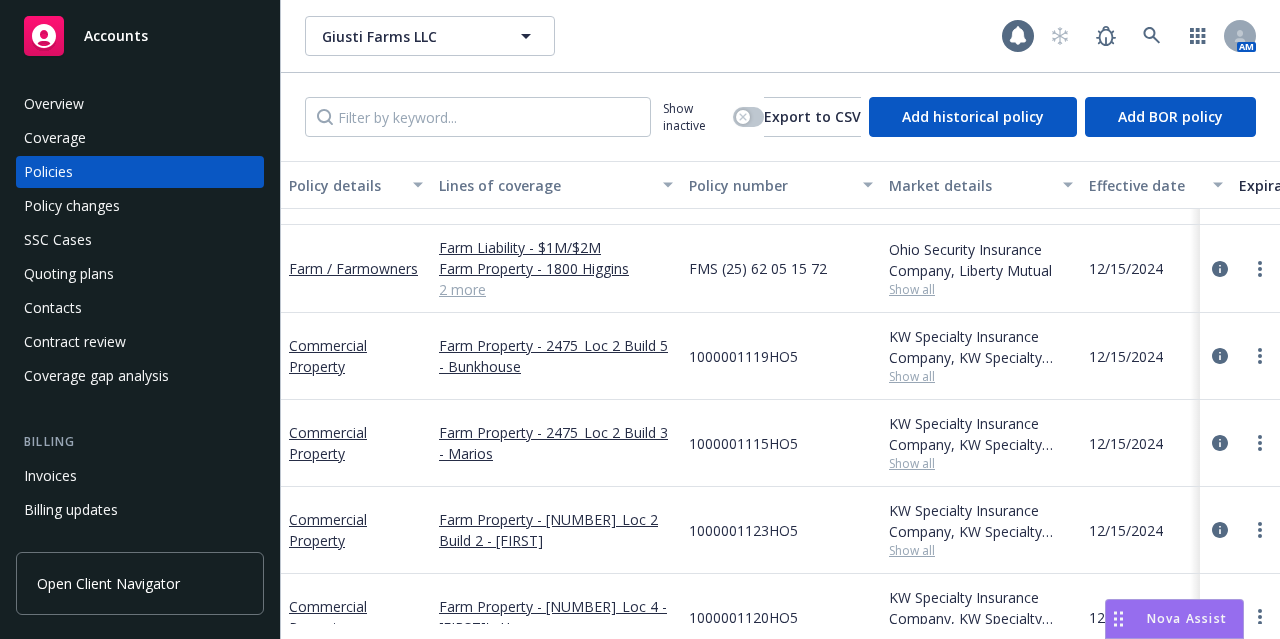 click on "KW Specialty Insurance Company, KW Specialty Insurance Company, One80 Intermediaries Show all" at bounding box center (981, 443) 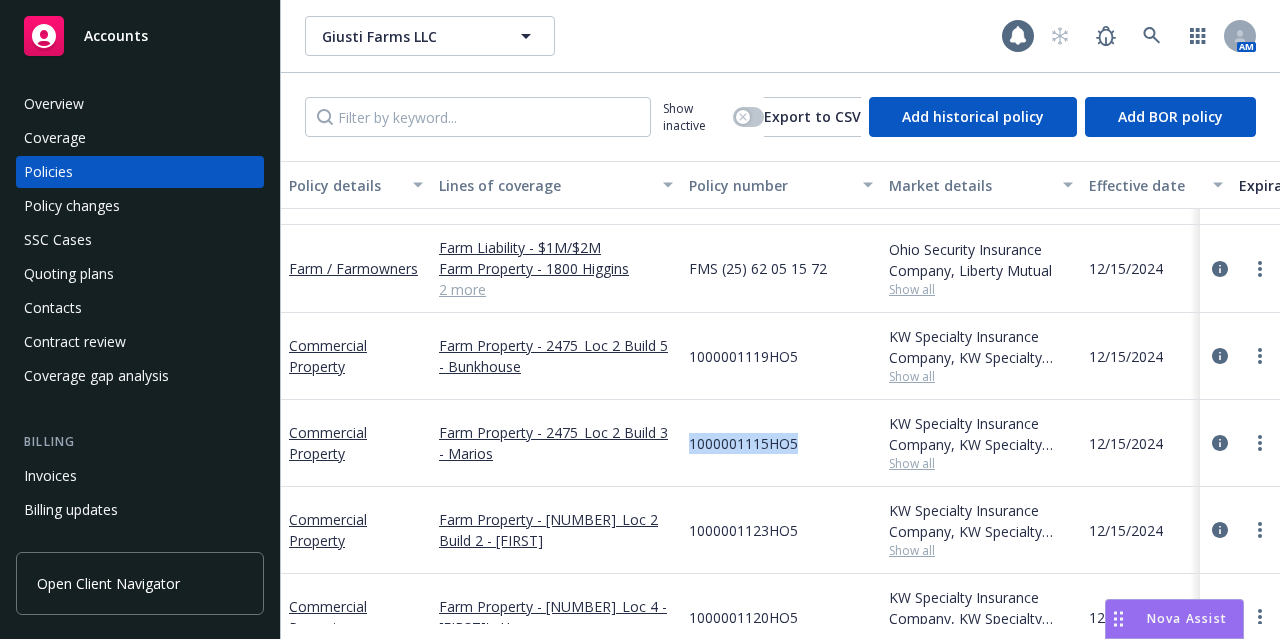 drag, startPoint x: 816, startPoint y: 447, endPoint x: 685, endPoint y: 447, distance: 131 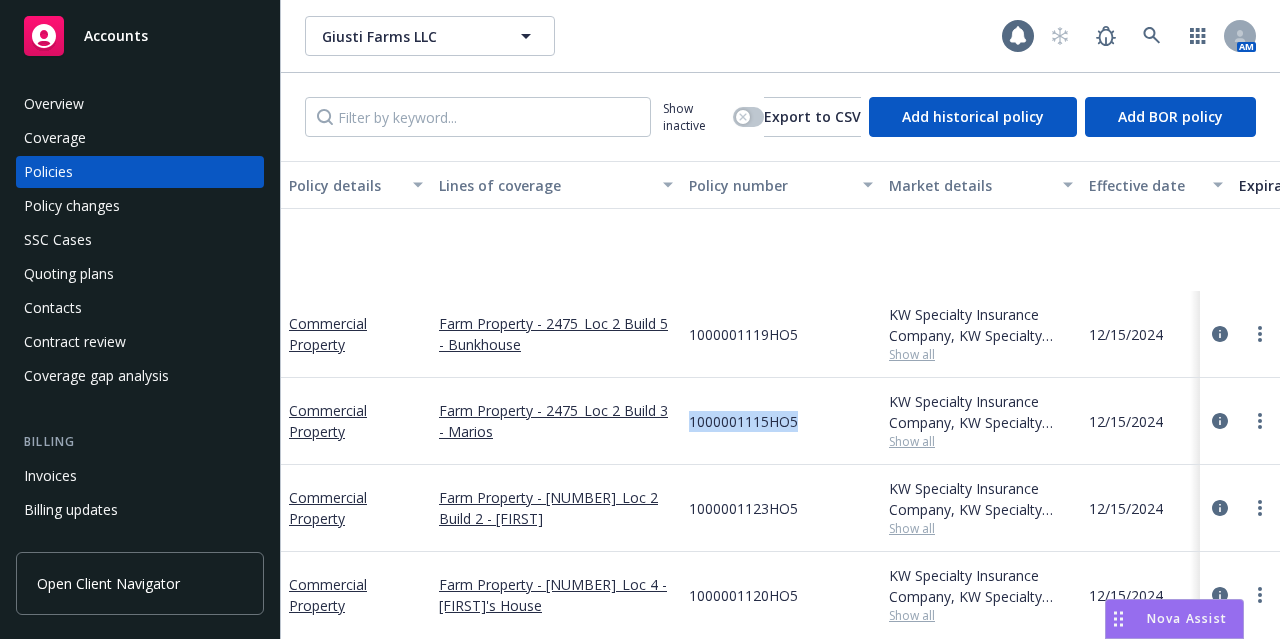 scroll, scrollTop: 471, scrollLeft: 0, axis: vertical 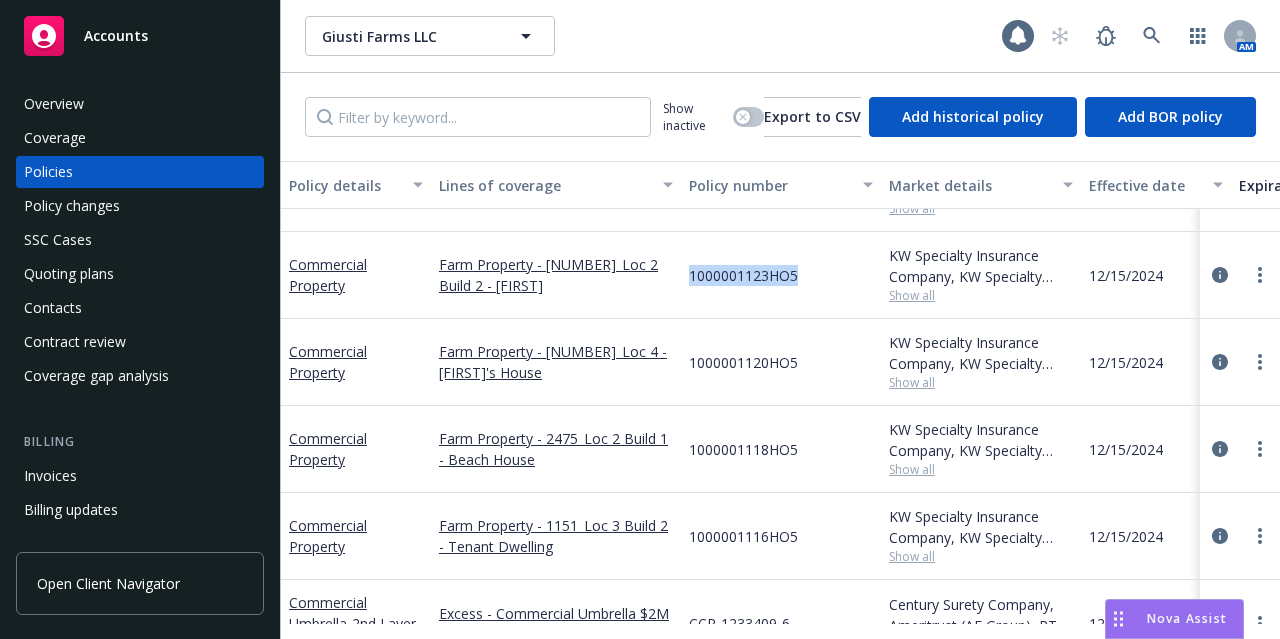 drag, startPoint x: 802, startPoint y: 271, endPoint x: 689, endPoint y: 268, distance: 113.03982 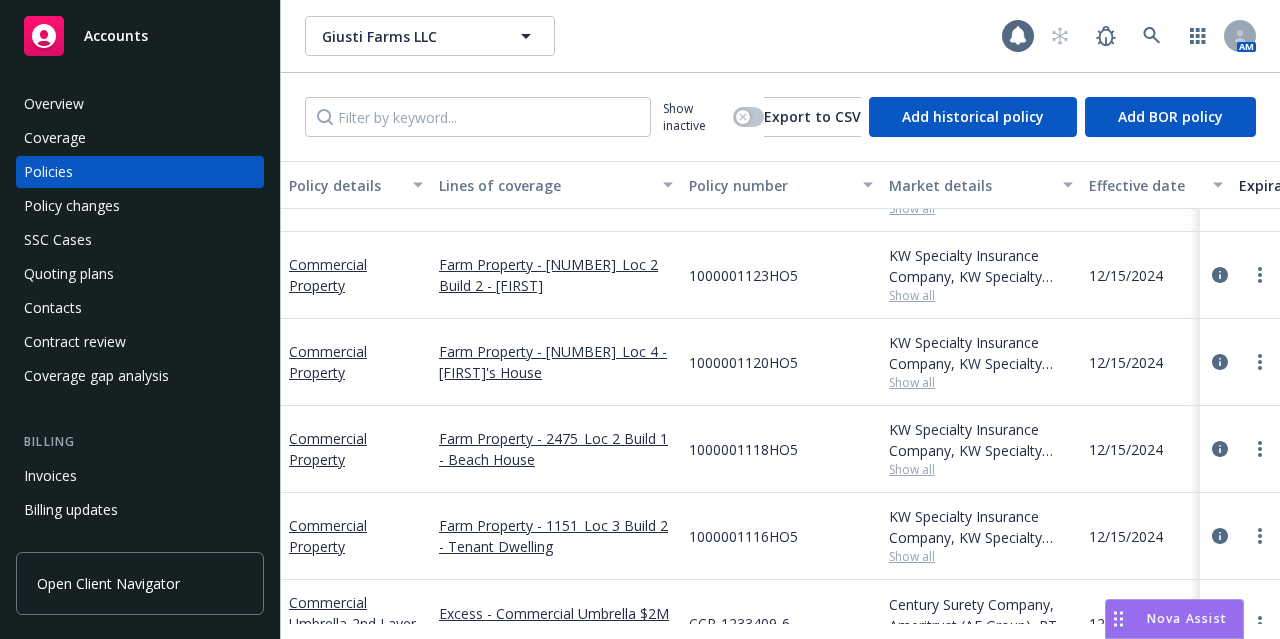 click on "1000001120HO5" at bounding box center (781, 362) 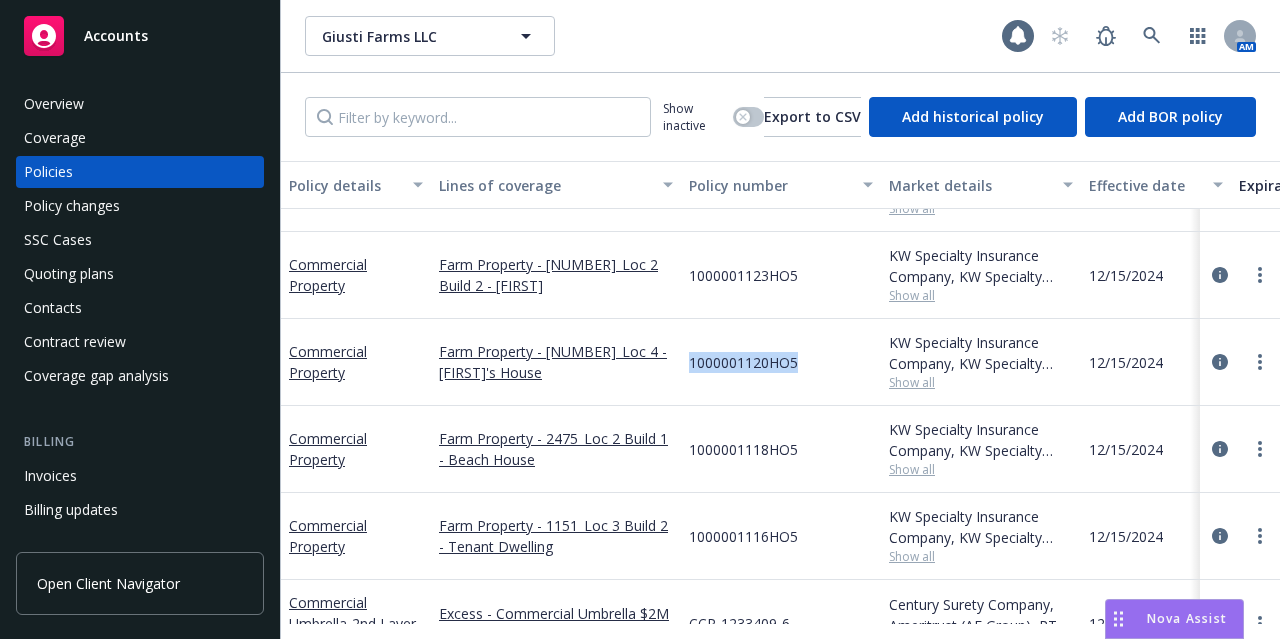drag, startPoint x: 809, startPoint y: 357, endPoint x: 690, endPoint y: 355, distance: 119.01681 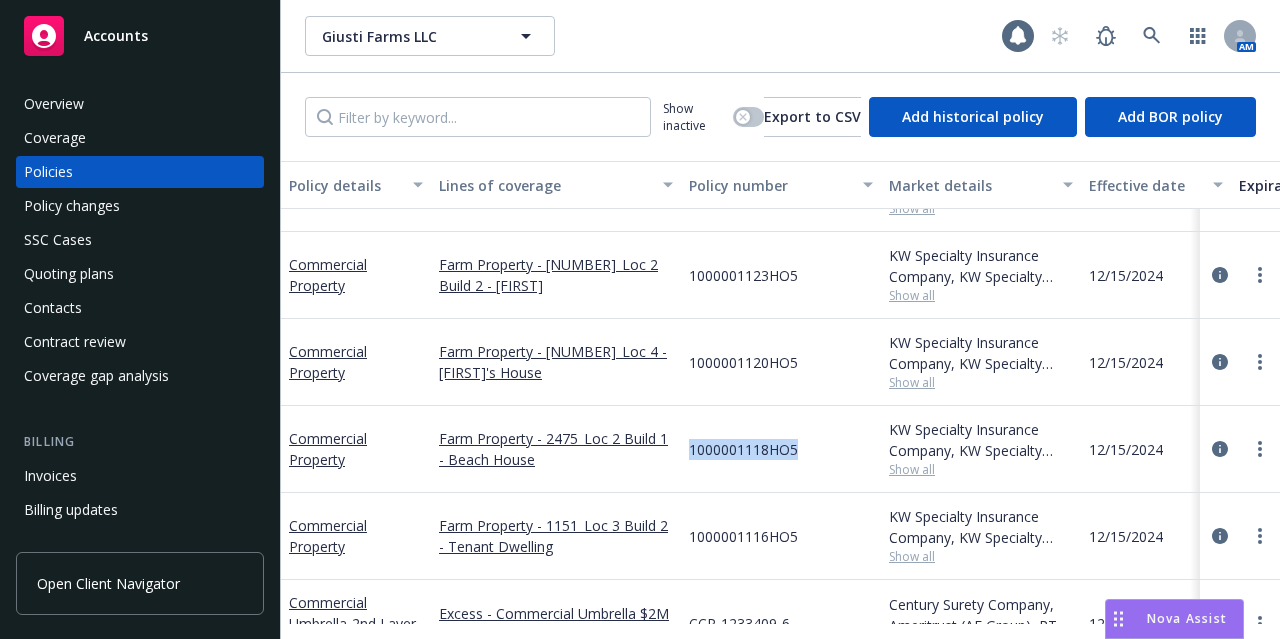drag, startPoint x: 812, startPoint y: 453, endPoint x: 688, endPoint y: 451, distance: 124.01613 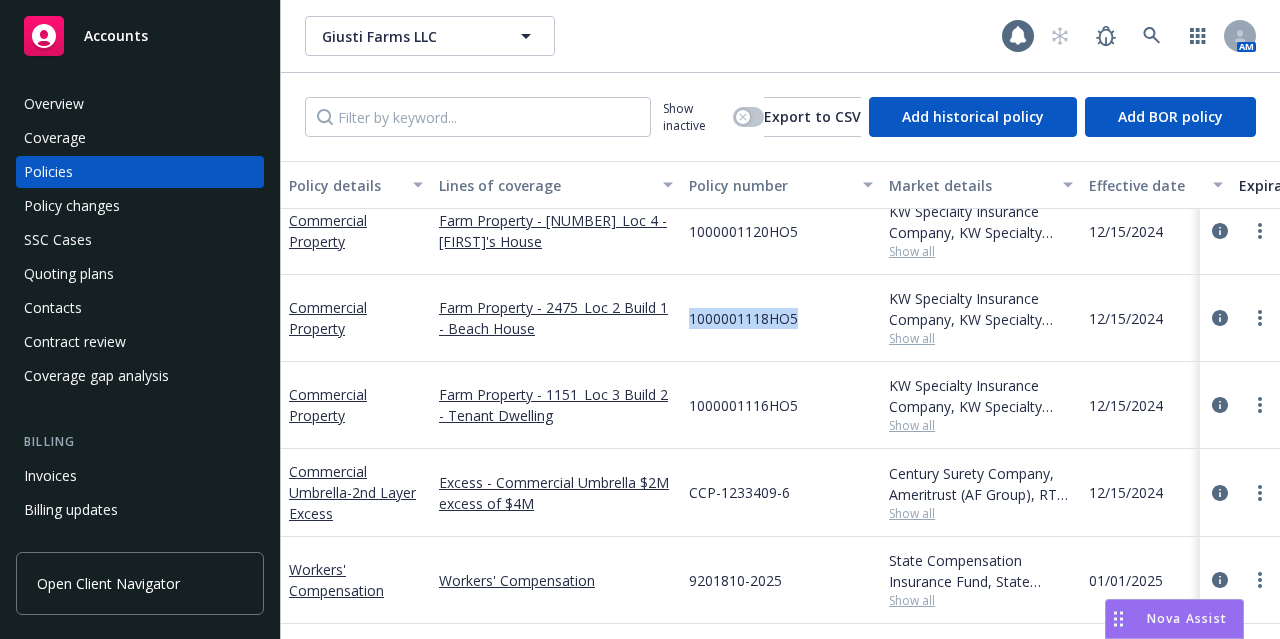 scroll, scrollTop: 601, scrollLeft: 0, axis: vertical 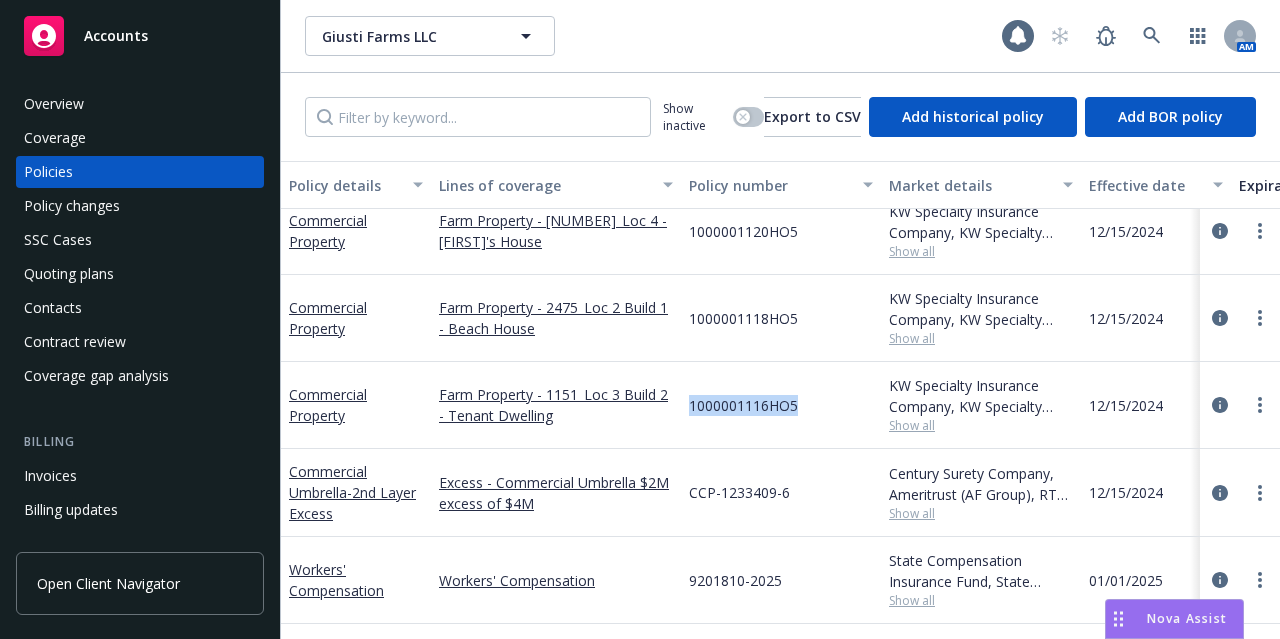 drag, startPoint x: 812, startPoint y: 390, endPoint x: 691, endPoint y: 394, distance: 121.0661 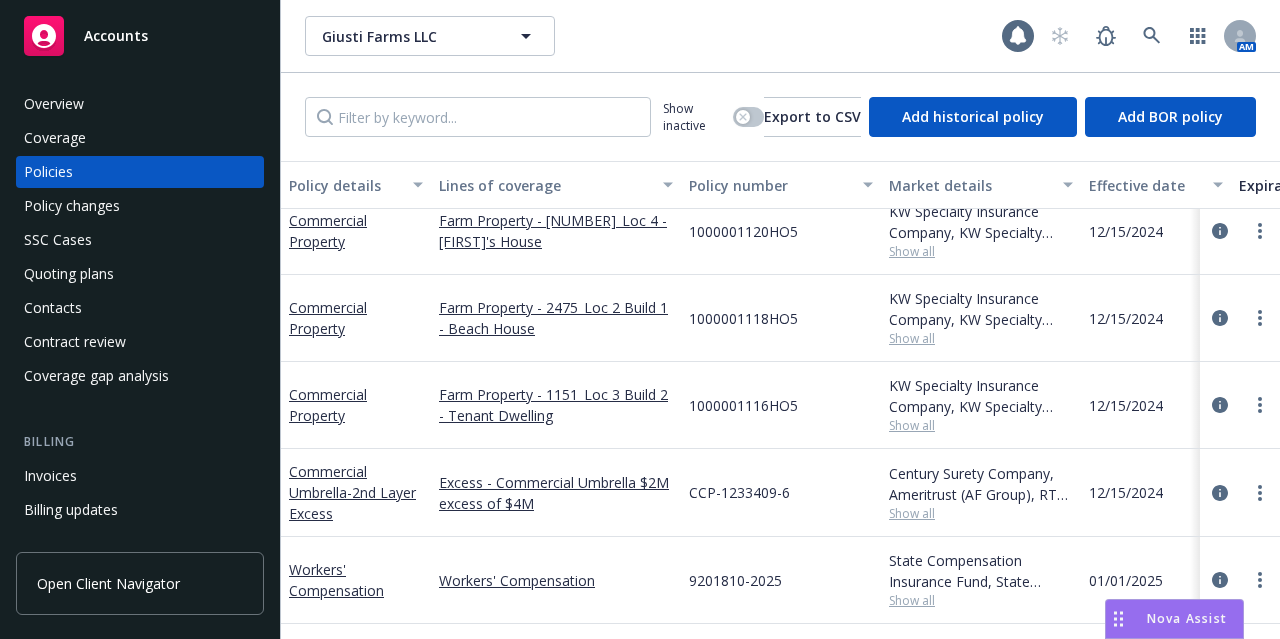 click on "Show all" at bounding box center (981, 513) 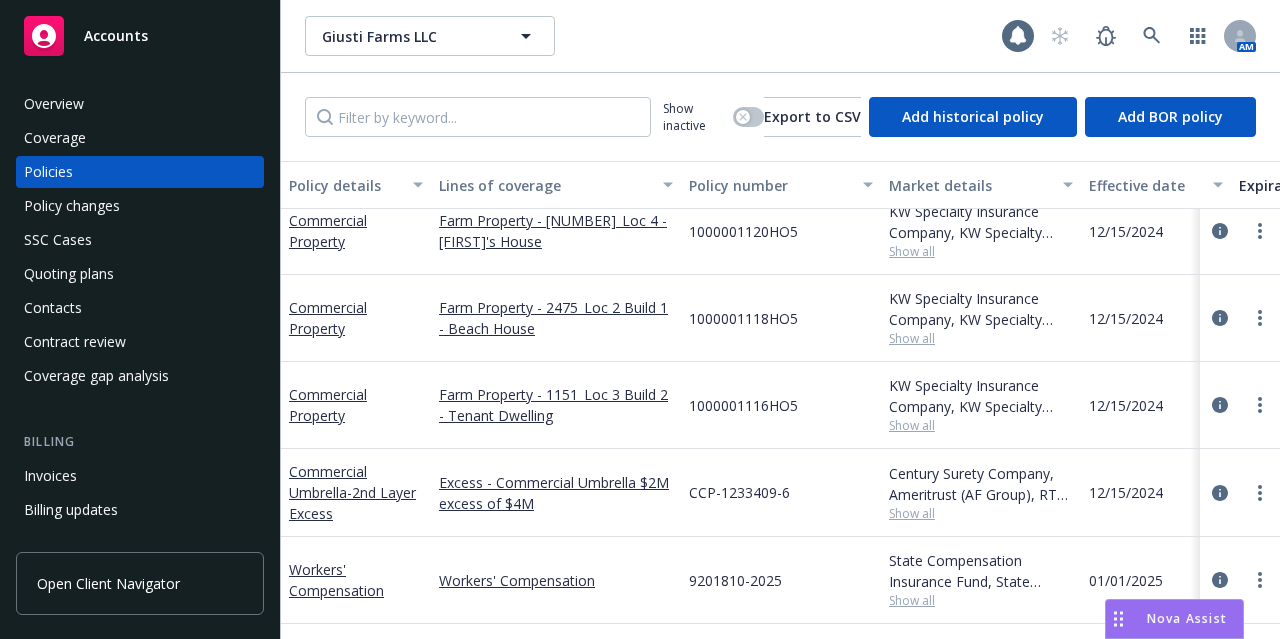 click on "Show all" at bounding box center (981, 600) 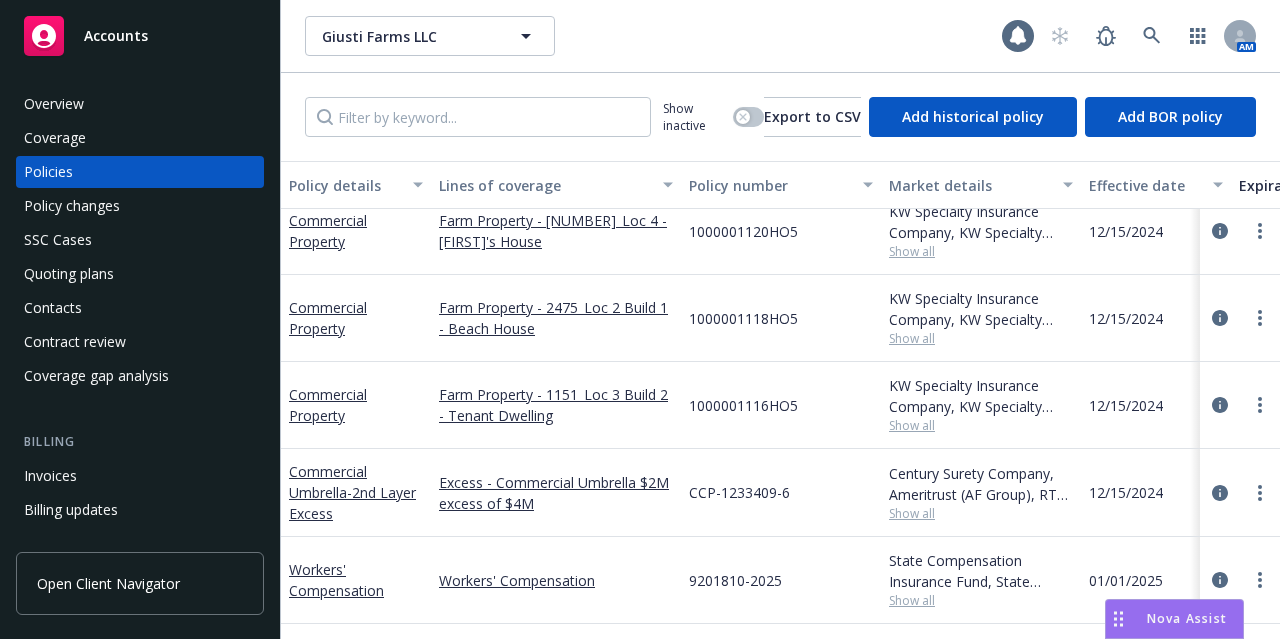click on "9201810-2025" at bounding box center (781, 580) 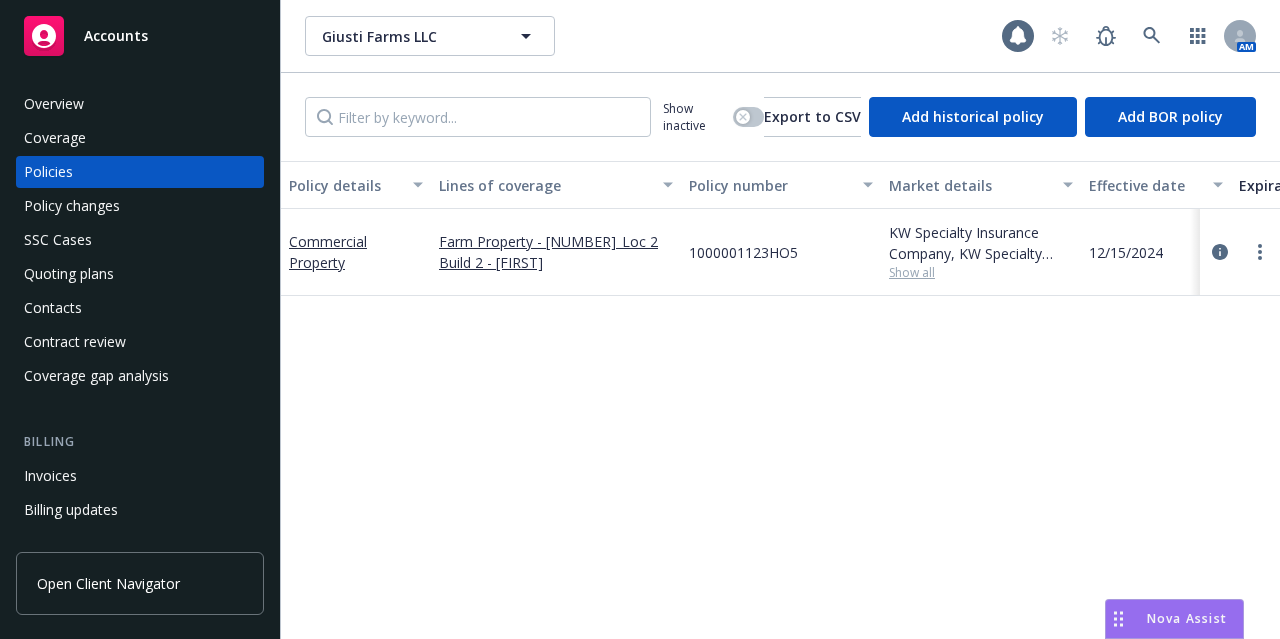 scroll, scrollTop: 0, scrollLeft: 0, axis: both 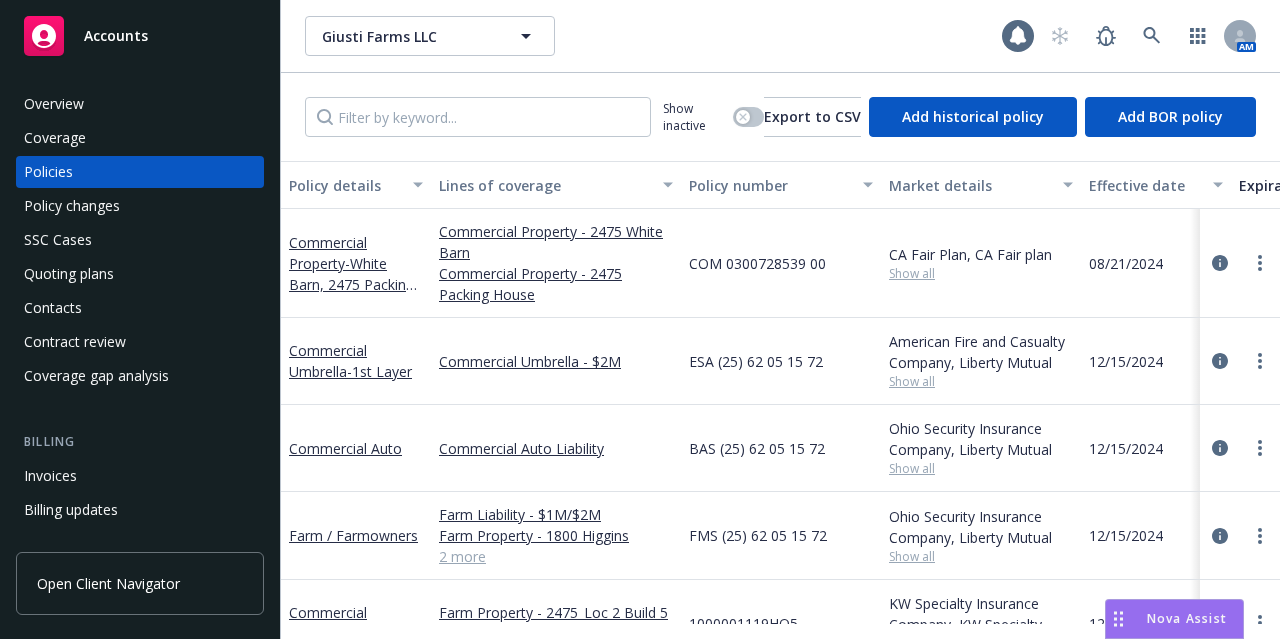 click on "Commercial Umbrella  -  1st Layer" at bounding box center (356, 361) 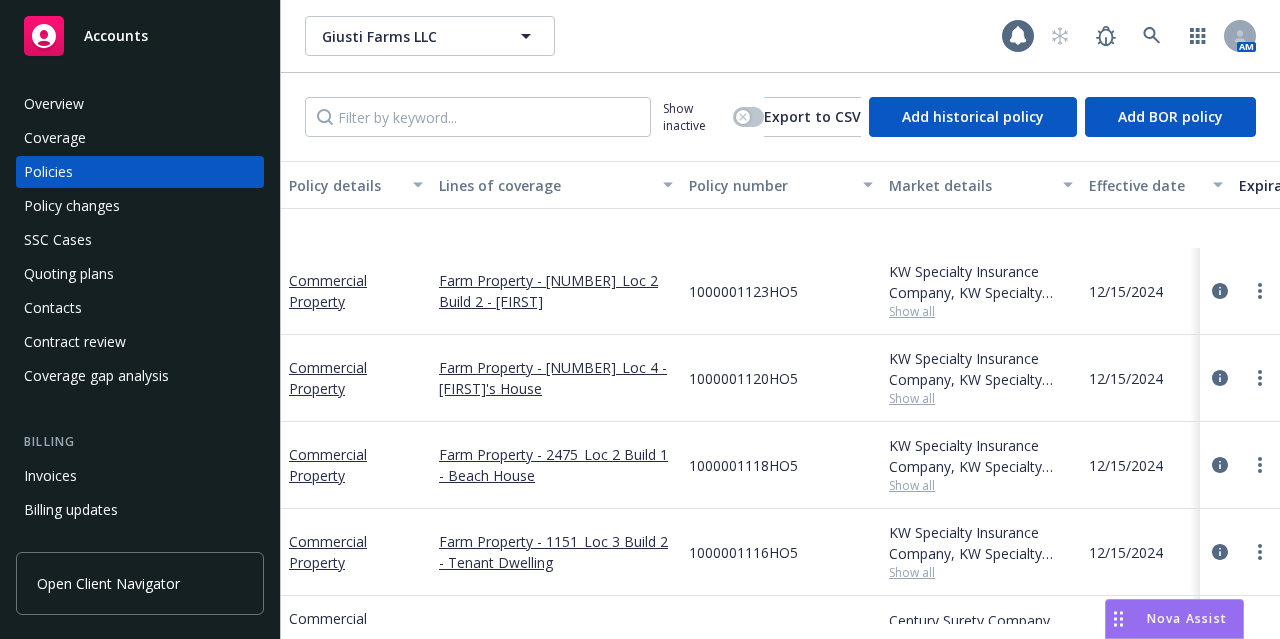 scroll, scrollTop: 601, scrollLeft: 0, axis: vertical 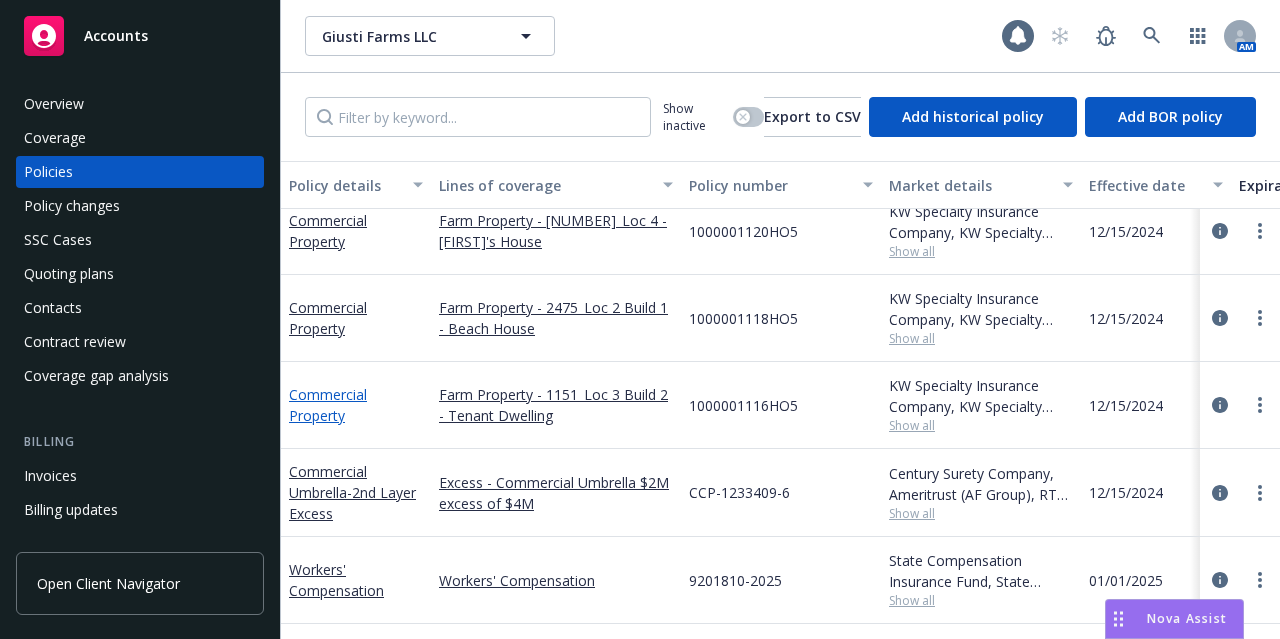 click on "Commercial Property" at bounding box center (328, 405) 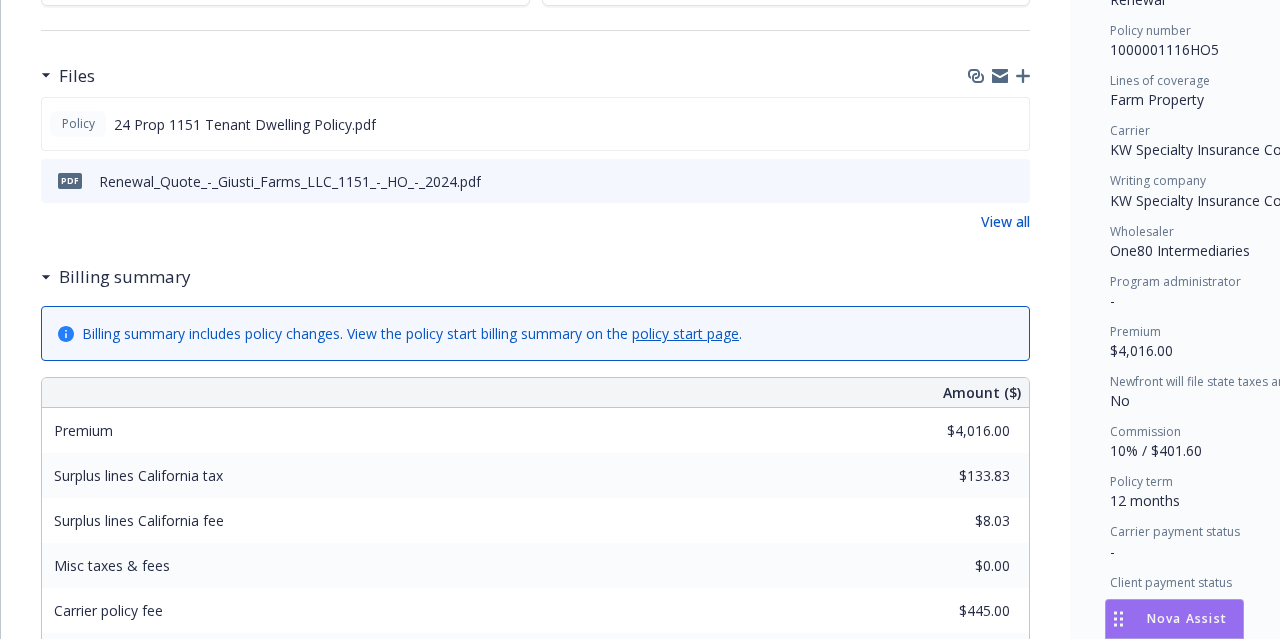 scroll, scrollTop: 490, scrollLeft: 0, axis: vertical 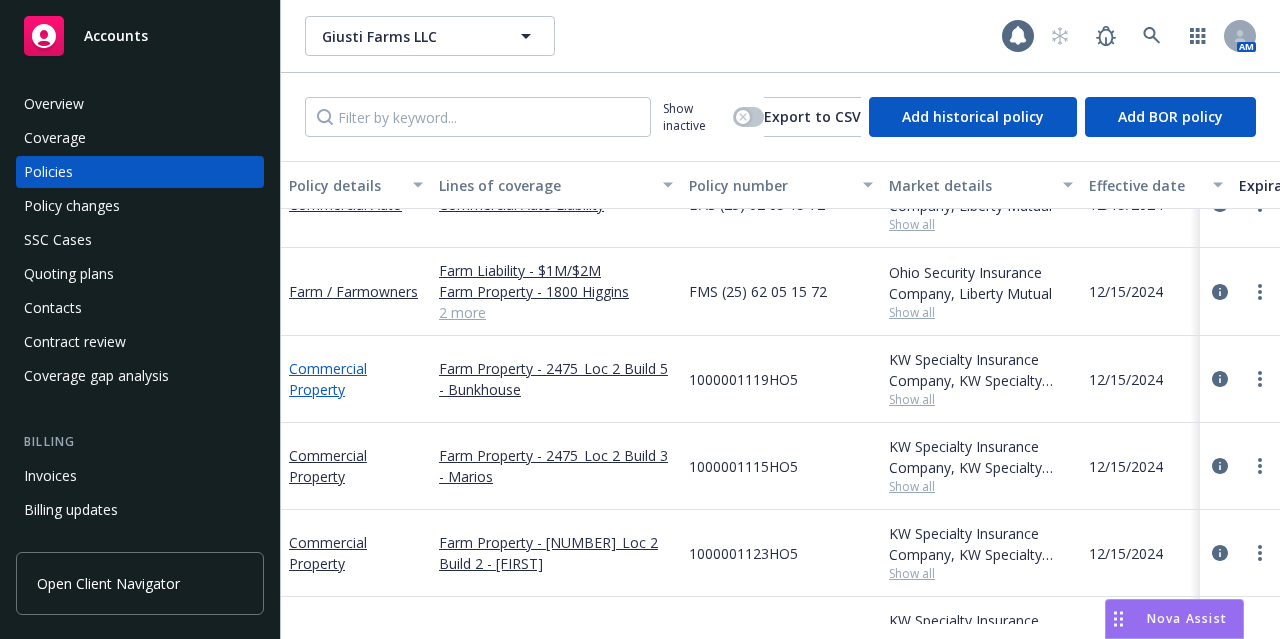 click on "Commercial Property" at bounding box center [328, 379] 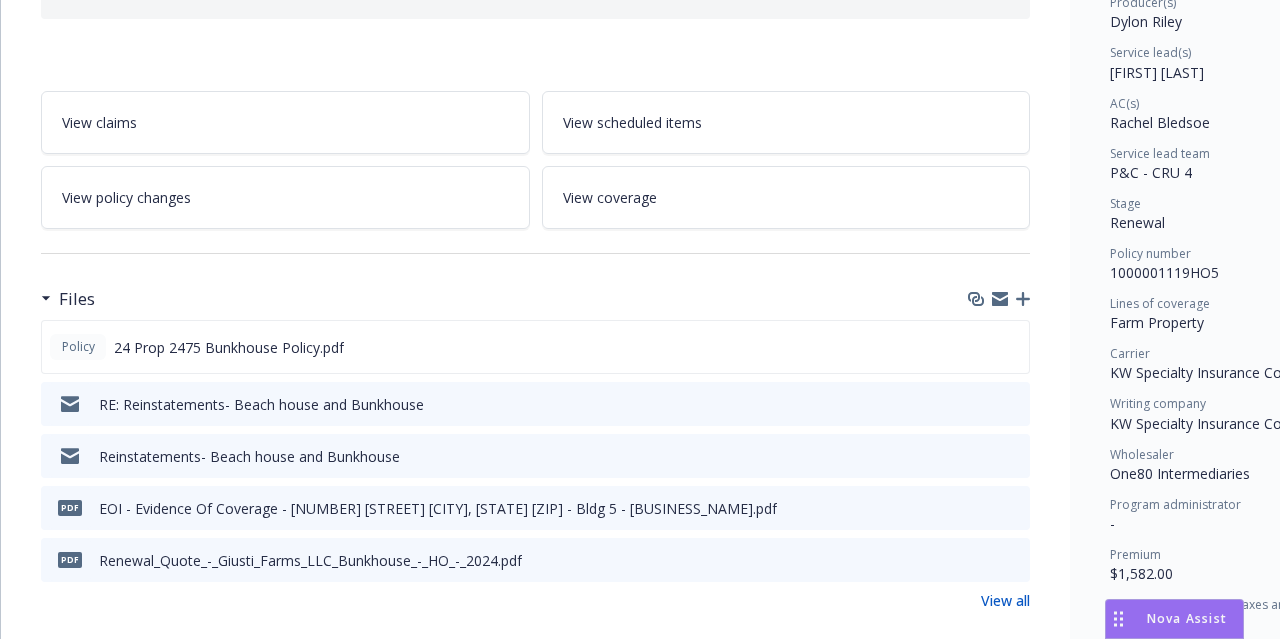 scroll, scrollTop: 360, scrollLeft: 0, axis: vertical 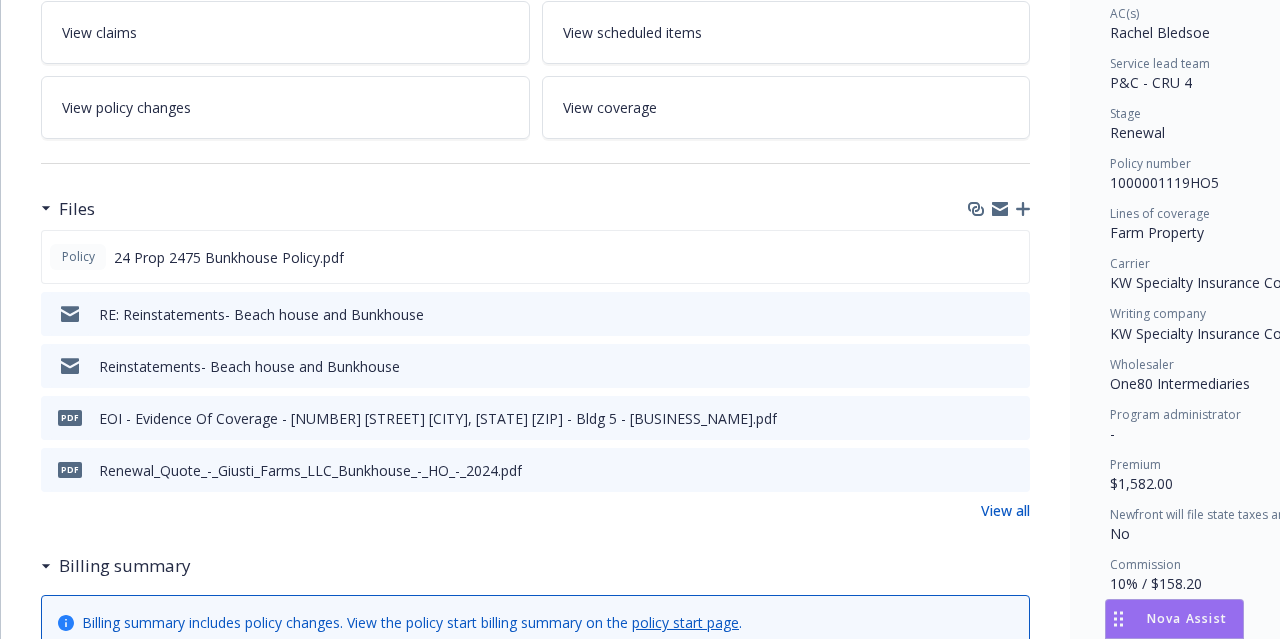 click on "View all" at bounding box center (1005, 510) 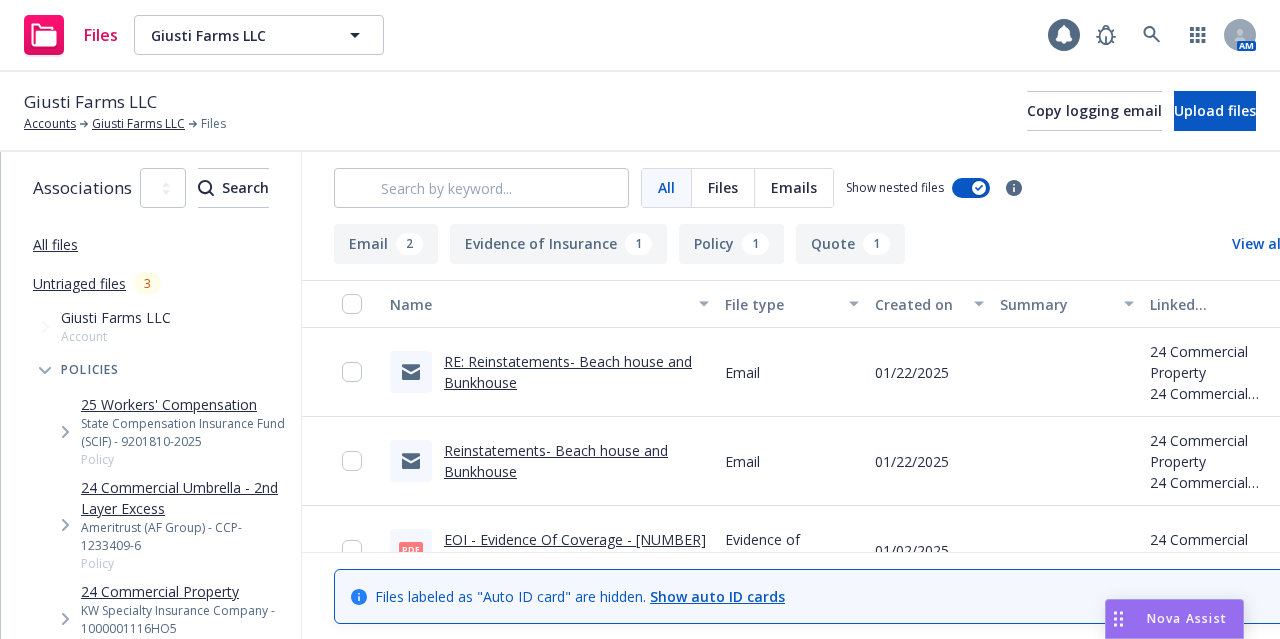 scroll, scrollTop: 0, scrollLeft: 0, axis: both 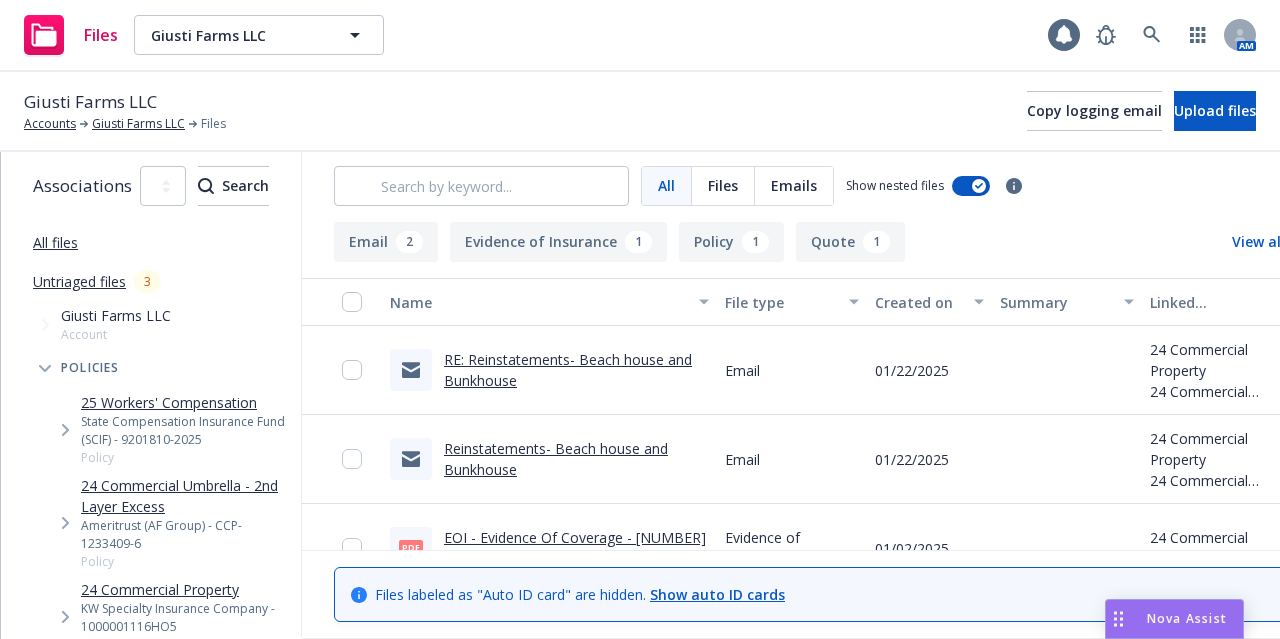 click on "Reinstatements- Beach house and Bunkhouse" at bounding box center (556, 459) 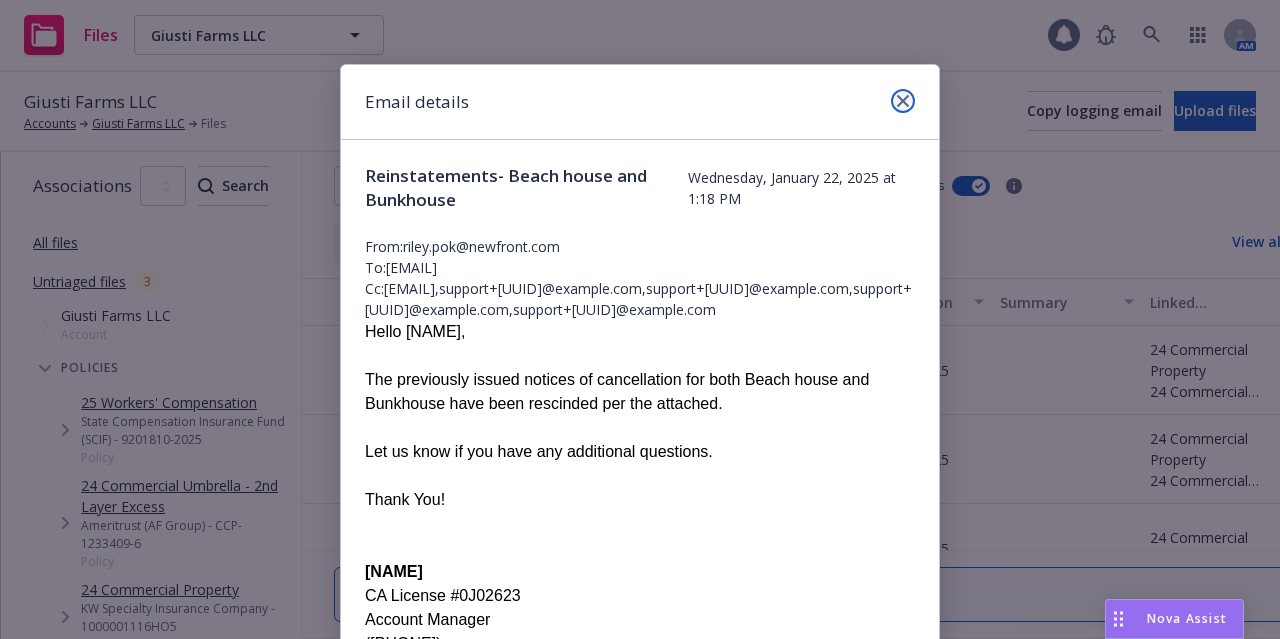 click 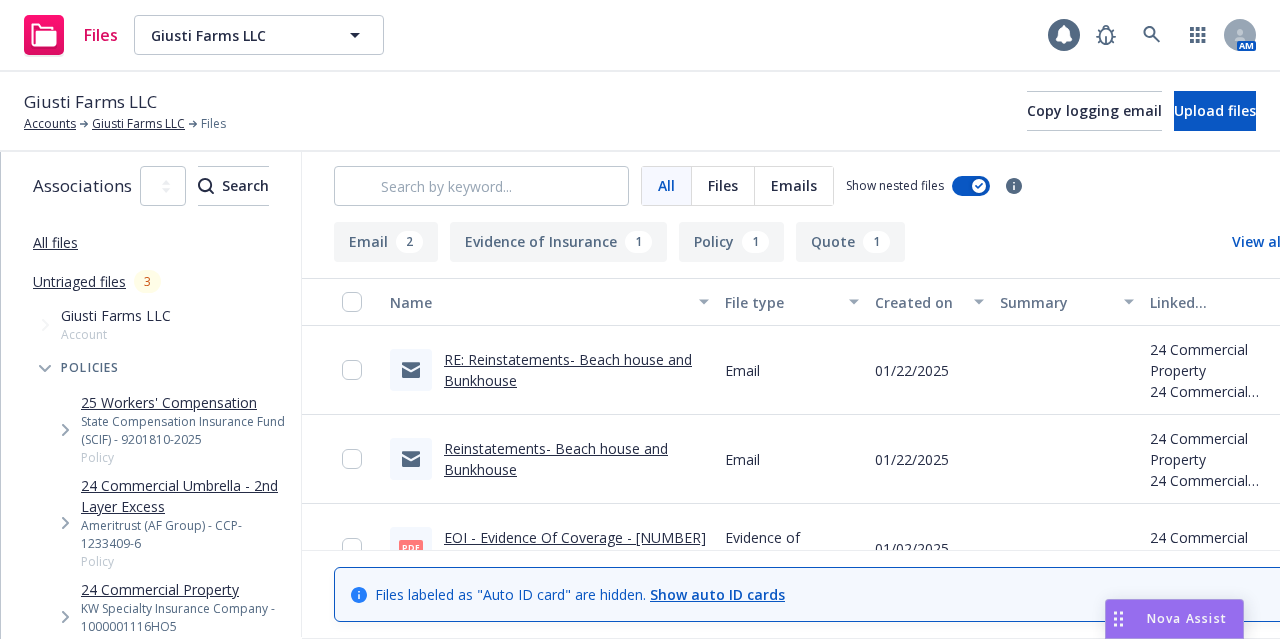click on "RE: Reinstatements- Beach house and Bunkhouse" at bounding box center (568, 370) 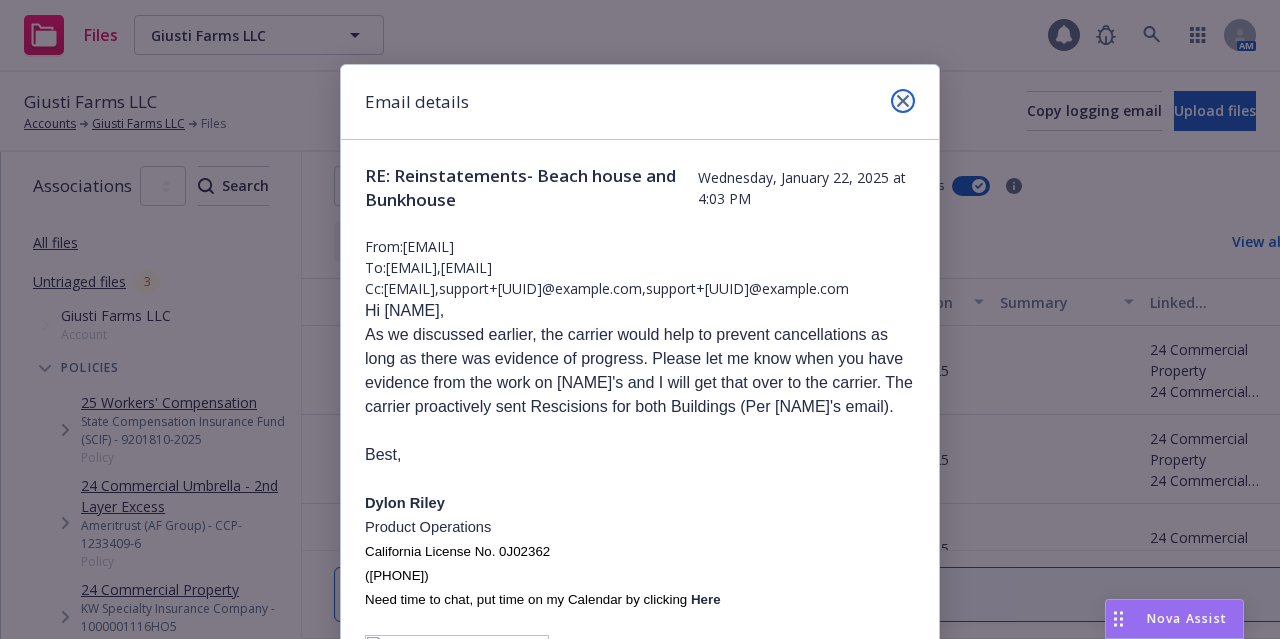 click at bounding box center [903, 101] 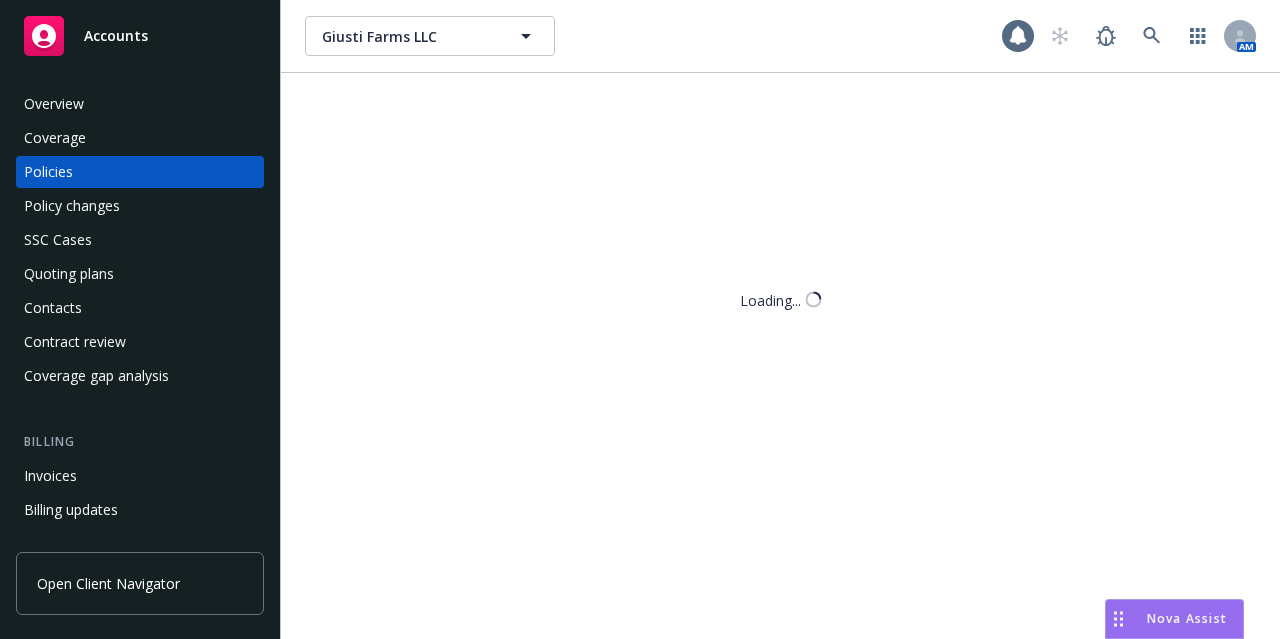 scroll, scrollTop: 0, scrollLeft: 0, axis: both 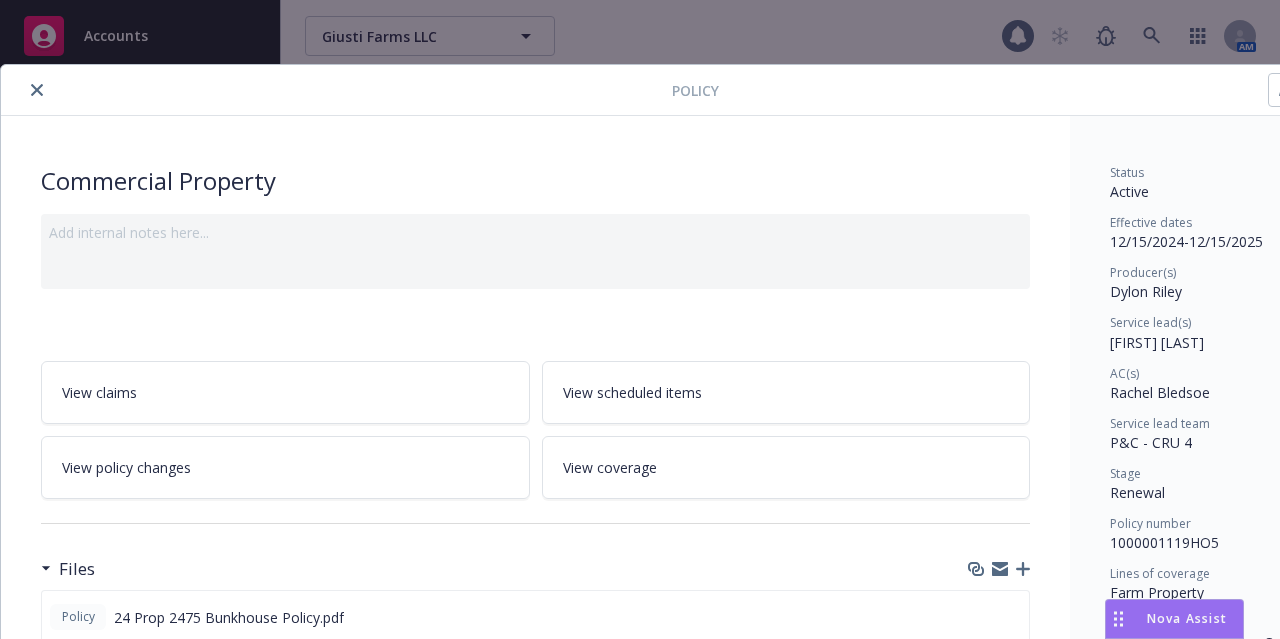 click 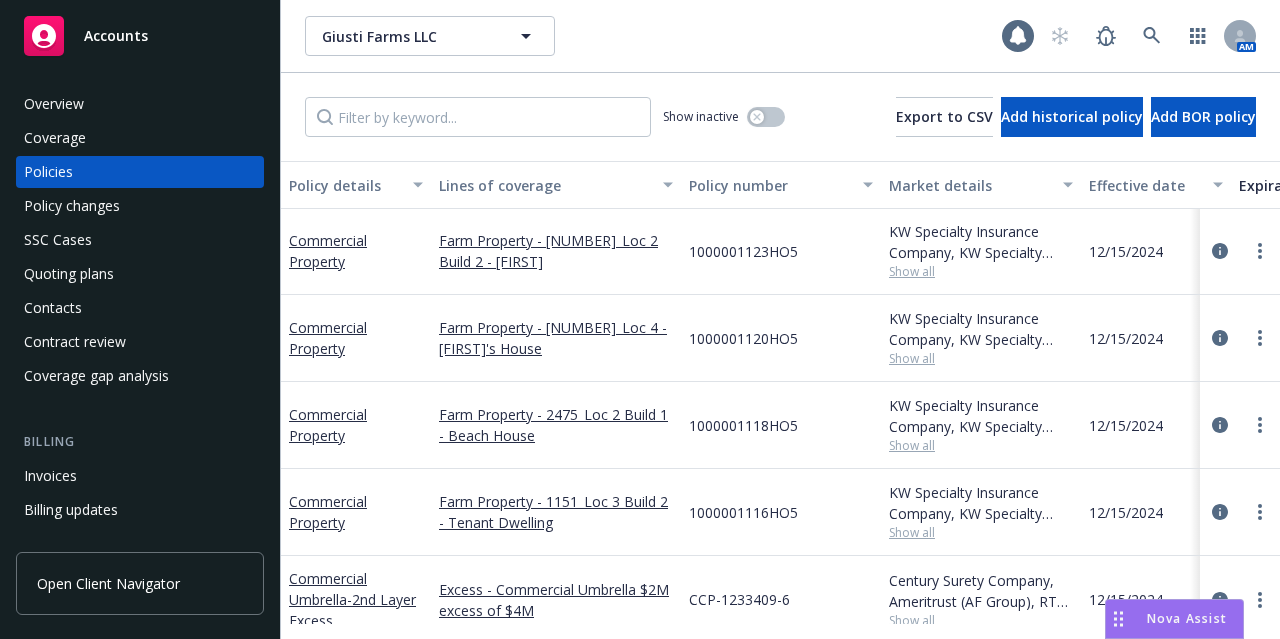 scroll, scrollTop: 488, scrollLeft: 0, axis: vertical 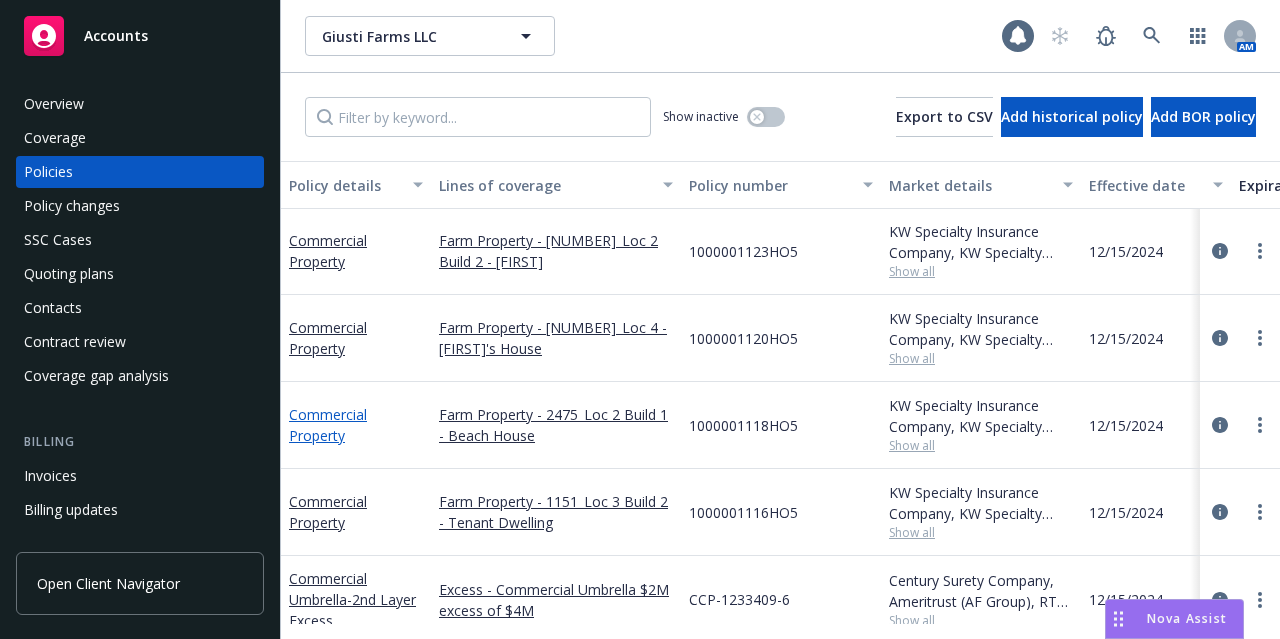 click on "Commercial Property" at bounding box center [328, 425] 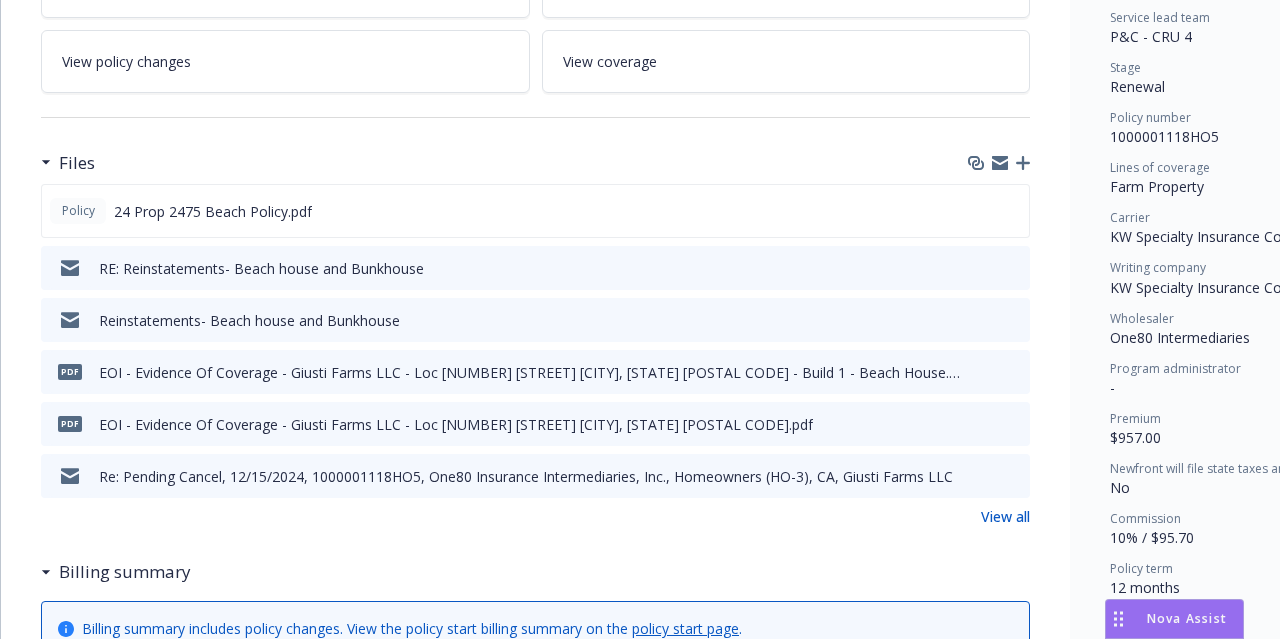 scroll, scrollTop: 411, scrollLeft: 0, axis: vertical 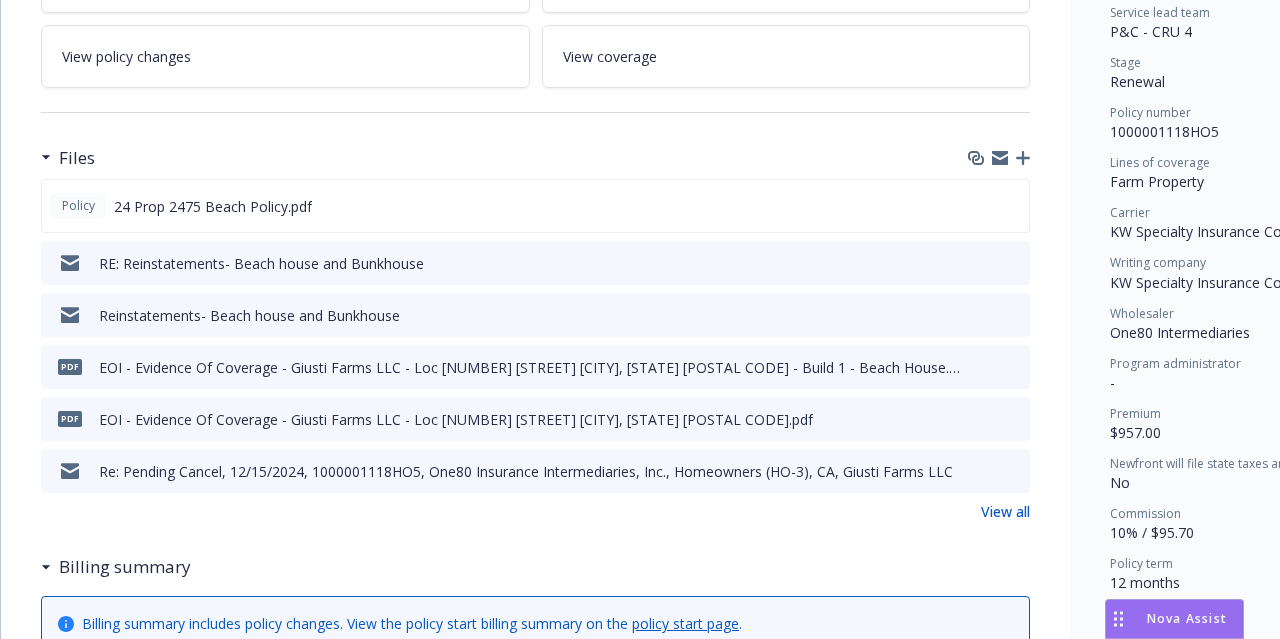 click 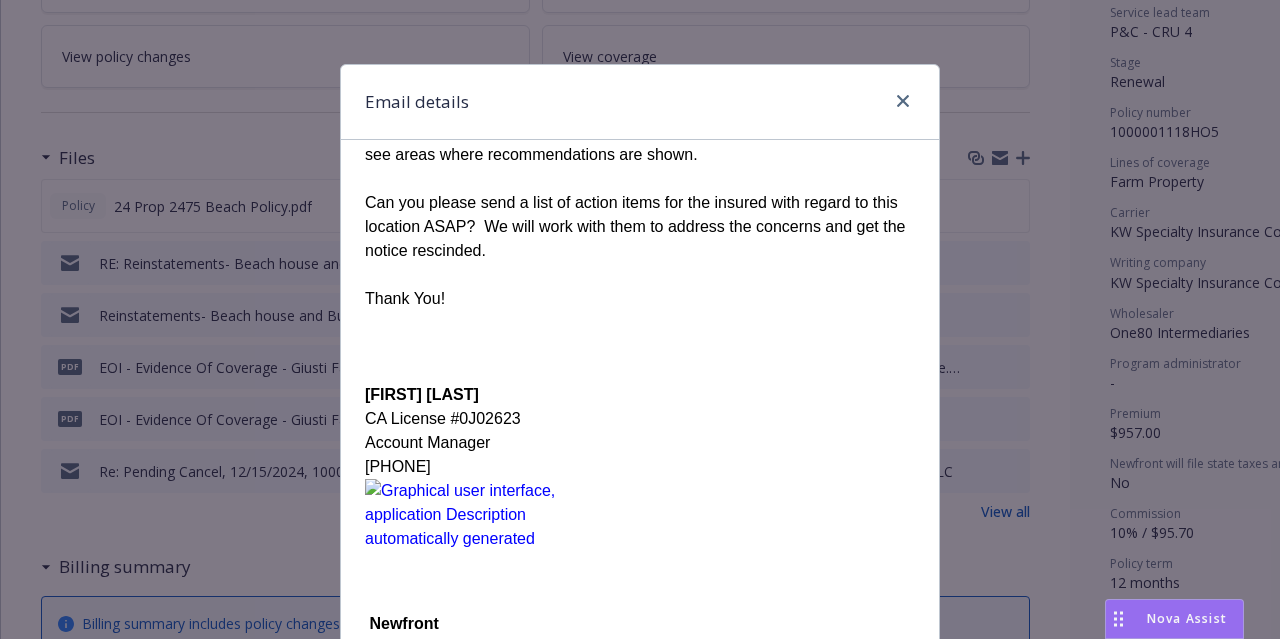 scroll, scrollTop: 279, scrollLeft: 0, axis: vertical 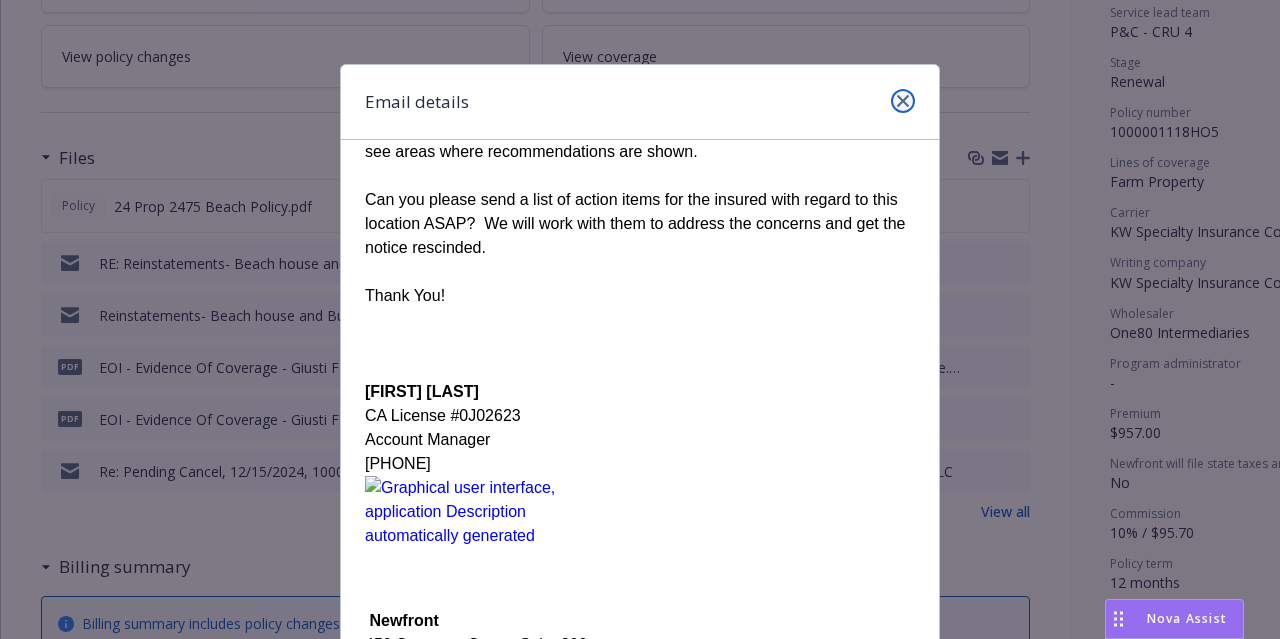 click at bounding box center [903, 101] 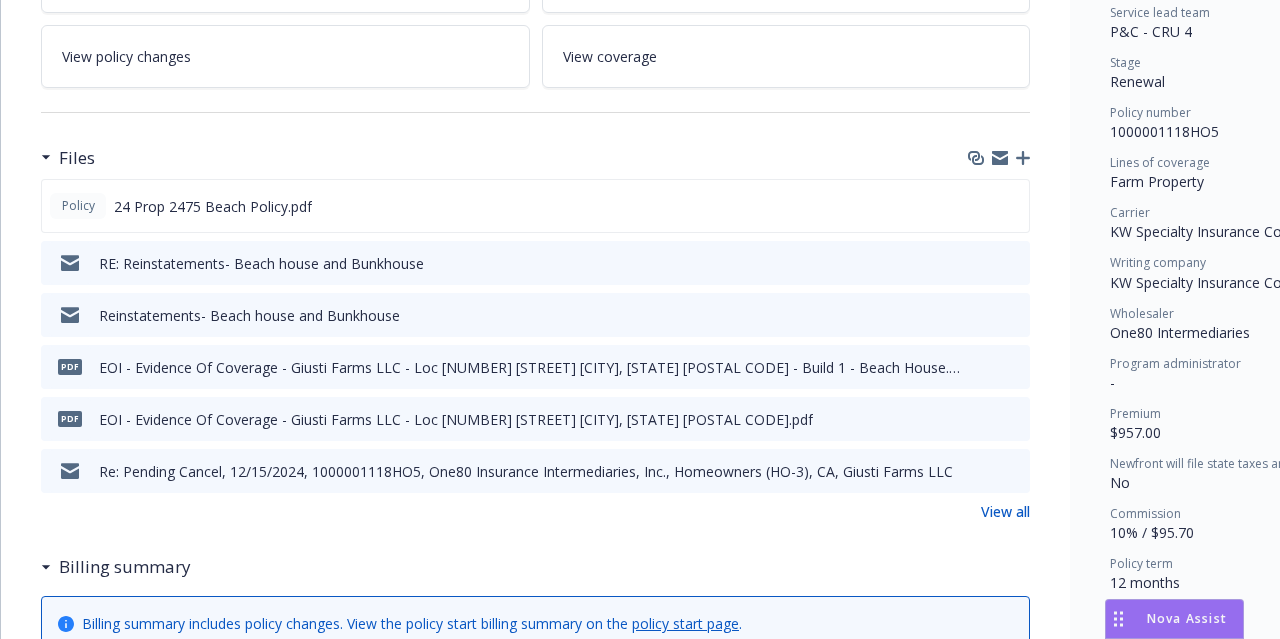 click 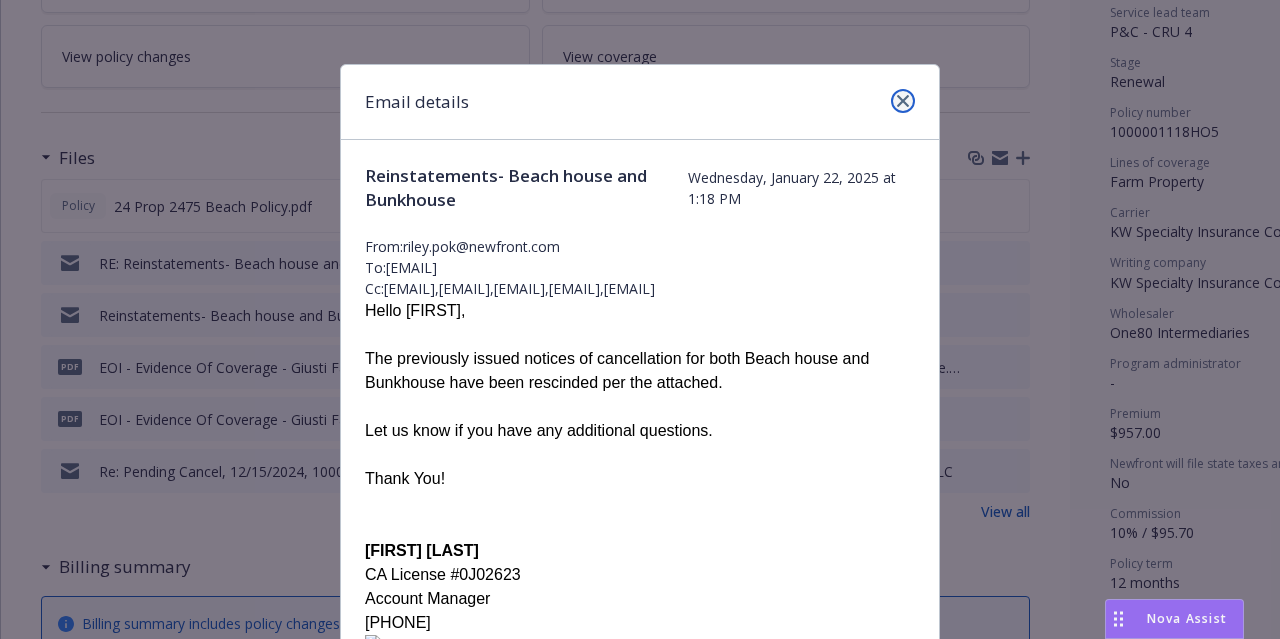 click at bounding box center [903, 101] 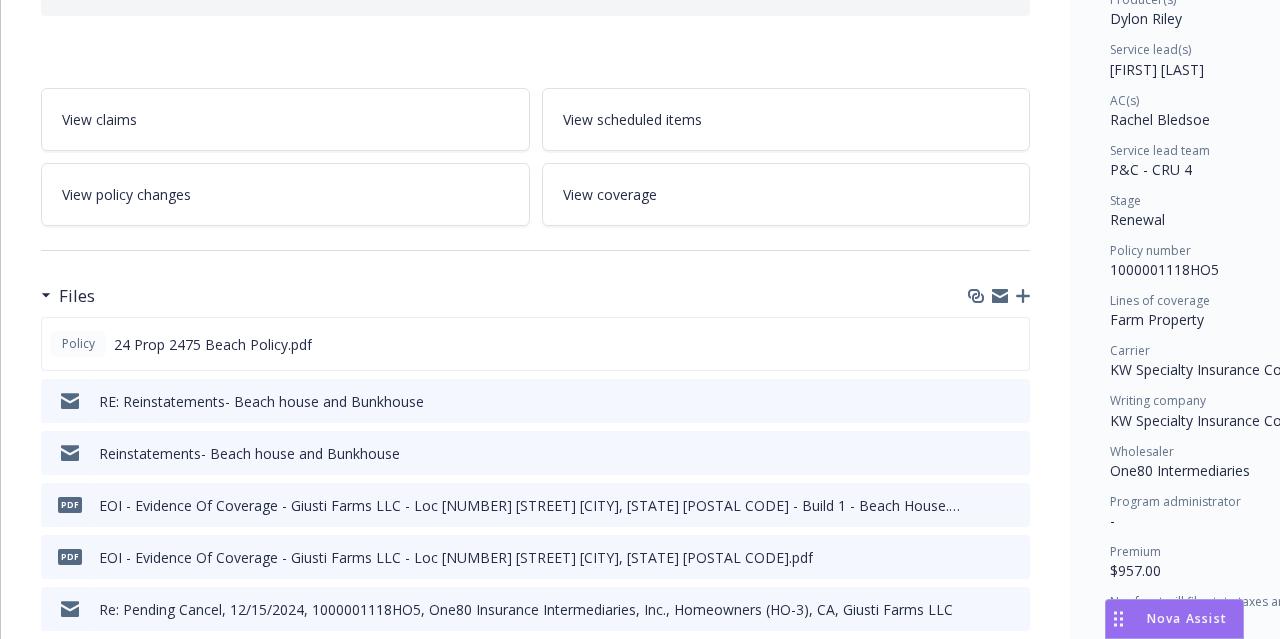 scroll, scrollTop: 42, scrollLeft: 0, axis: vertical 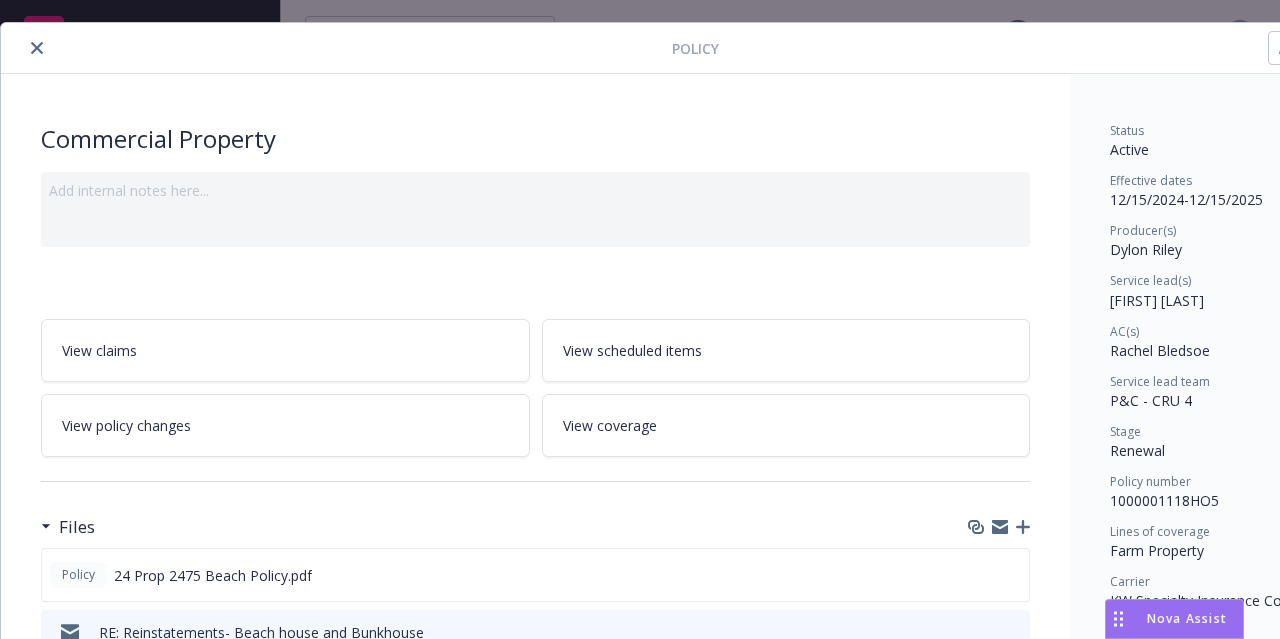 click 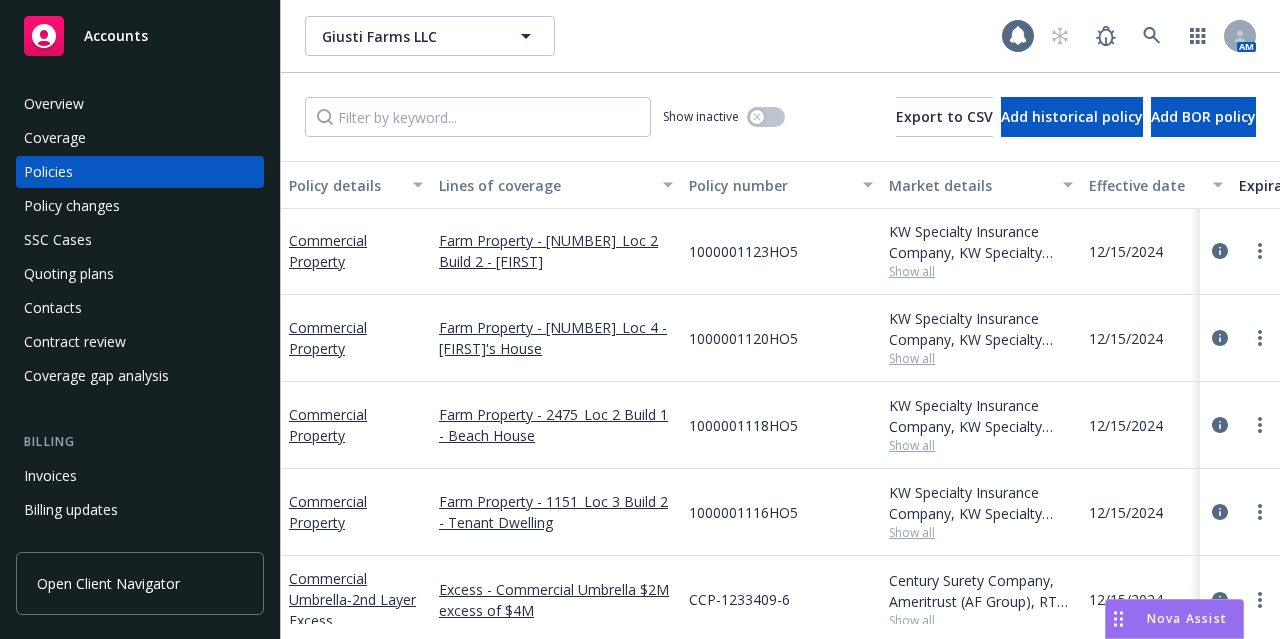 scroll, scrollTop: 601, scrollLeft: 0, axis: vertical 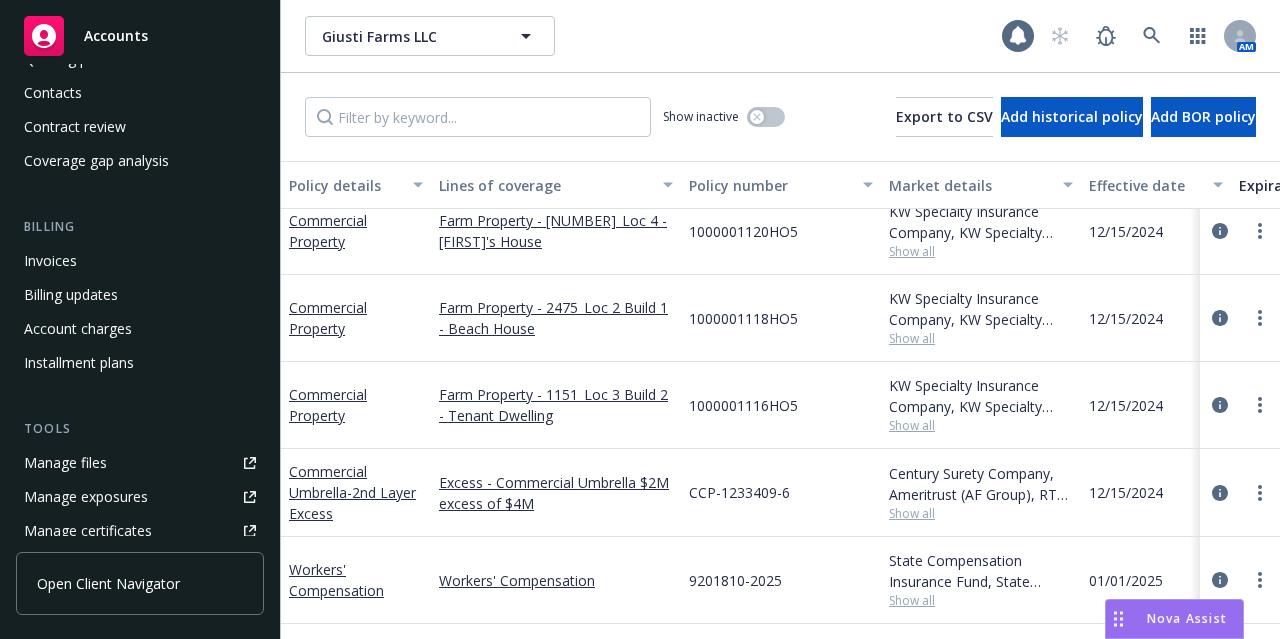 click on "Manage files" at bounding box center [65, 463] 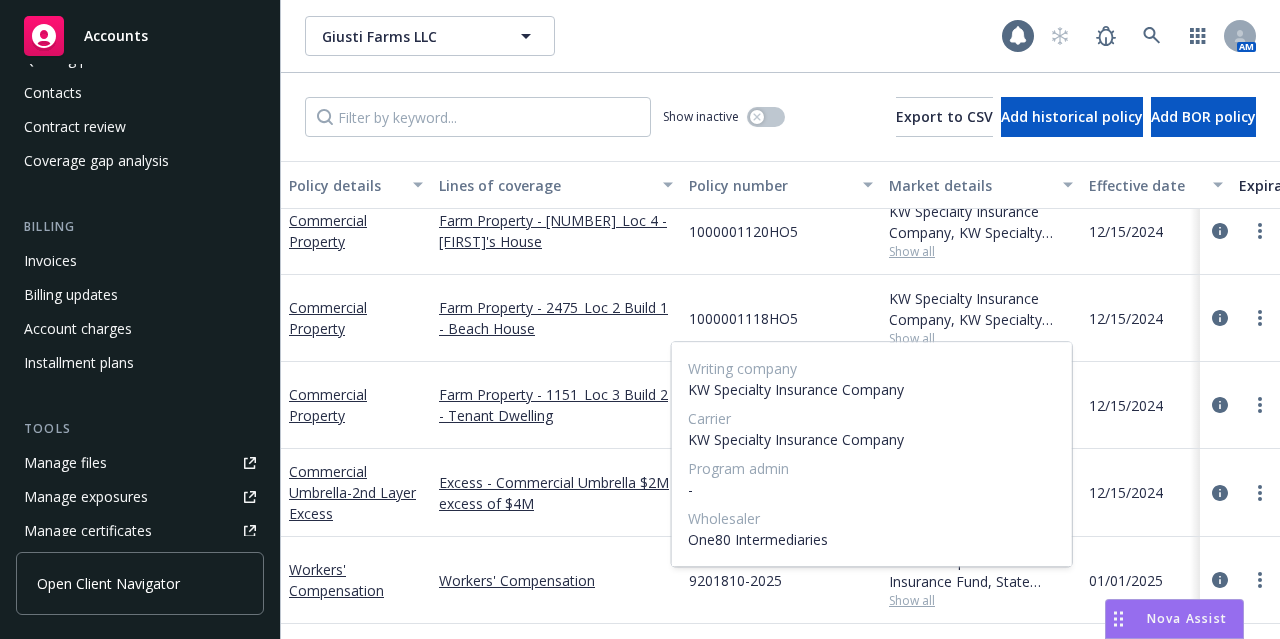 click on "Show all" at bounding box center [981, 338] 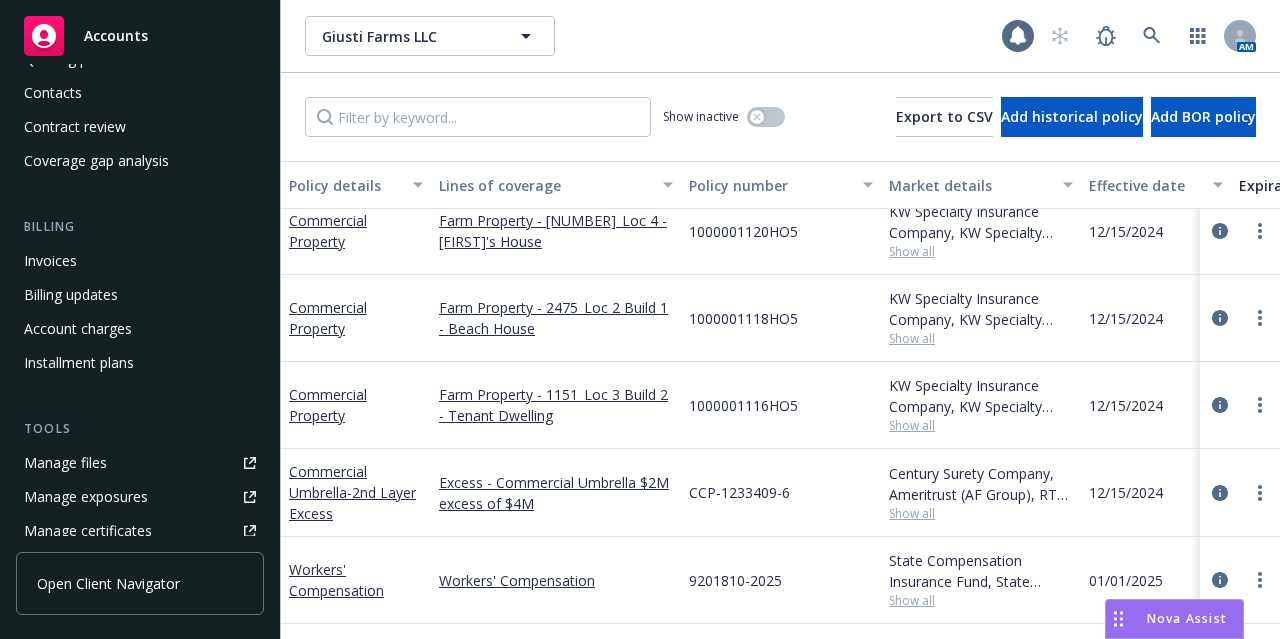 click on "Show all" at bounding box center (981, 513) 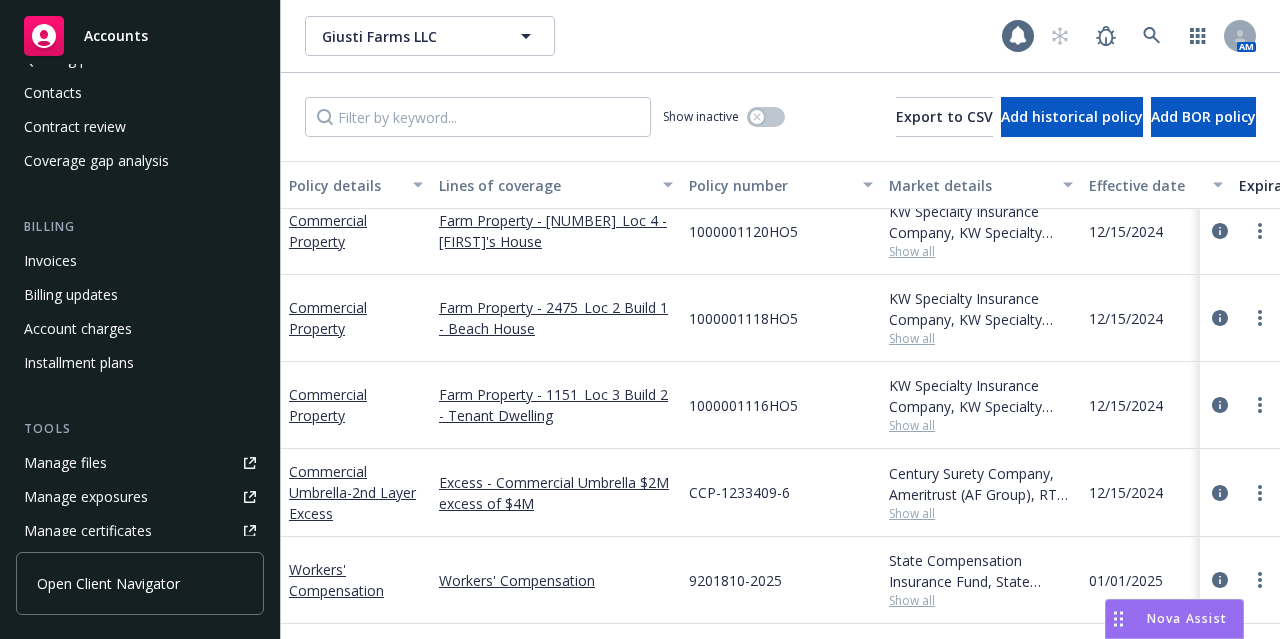 click on "Show all" at bounding box center (981, 513) 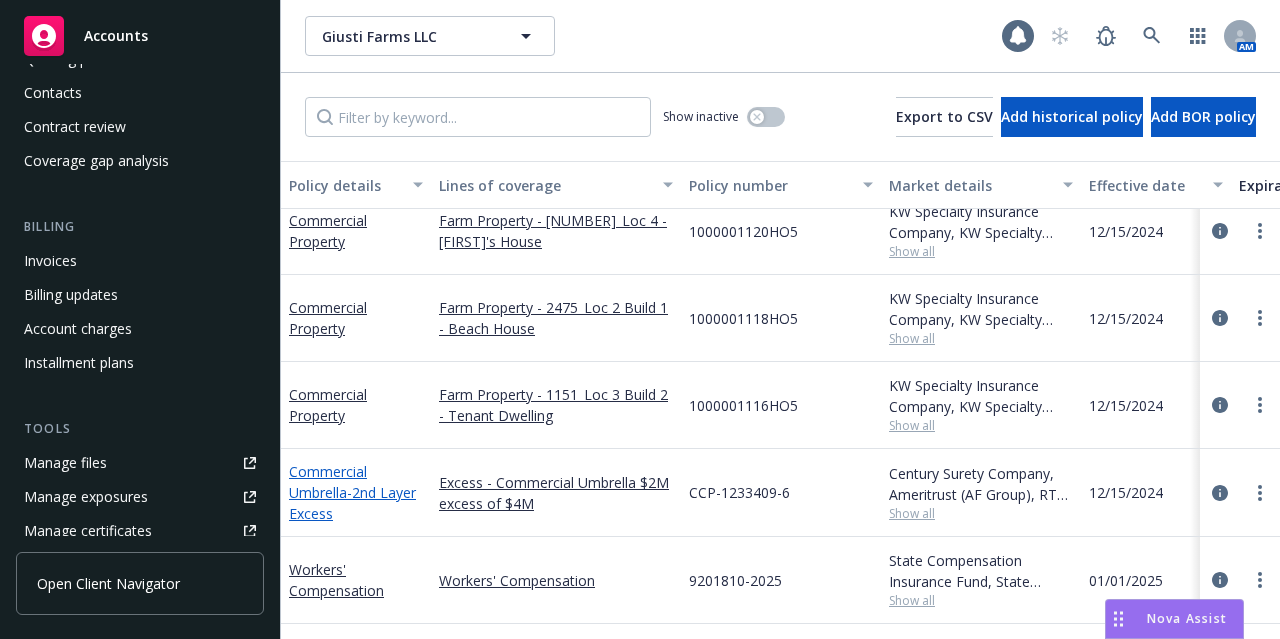 click on "Commercial Umbrella  -  2nd Layer Excess" at bounding box center [352, 492] 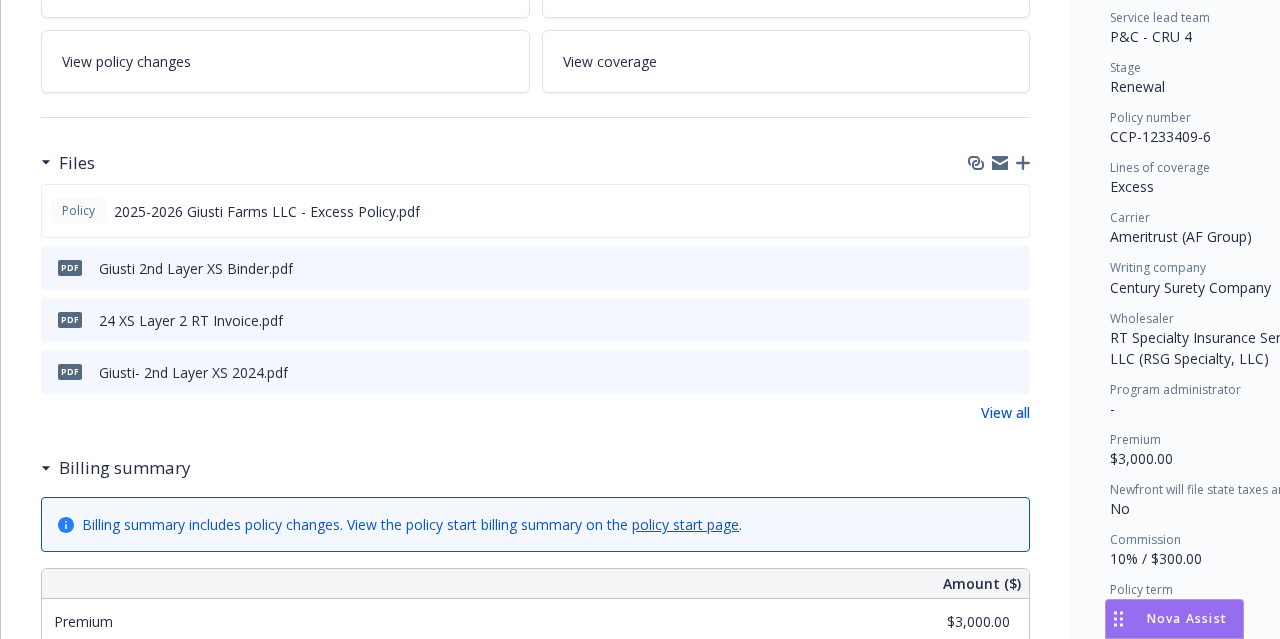 scroll, scrollTop: 408, scrollLeft: 0, axis: vertical 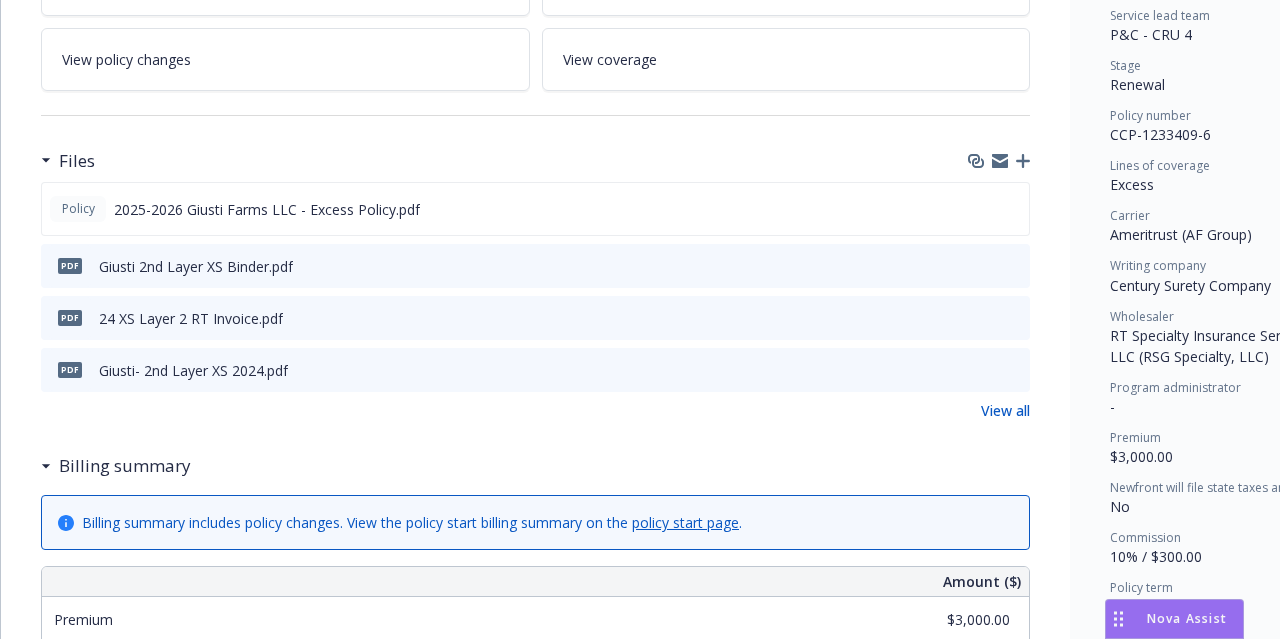 click on "View all" at bounding box center [1005, 410] 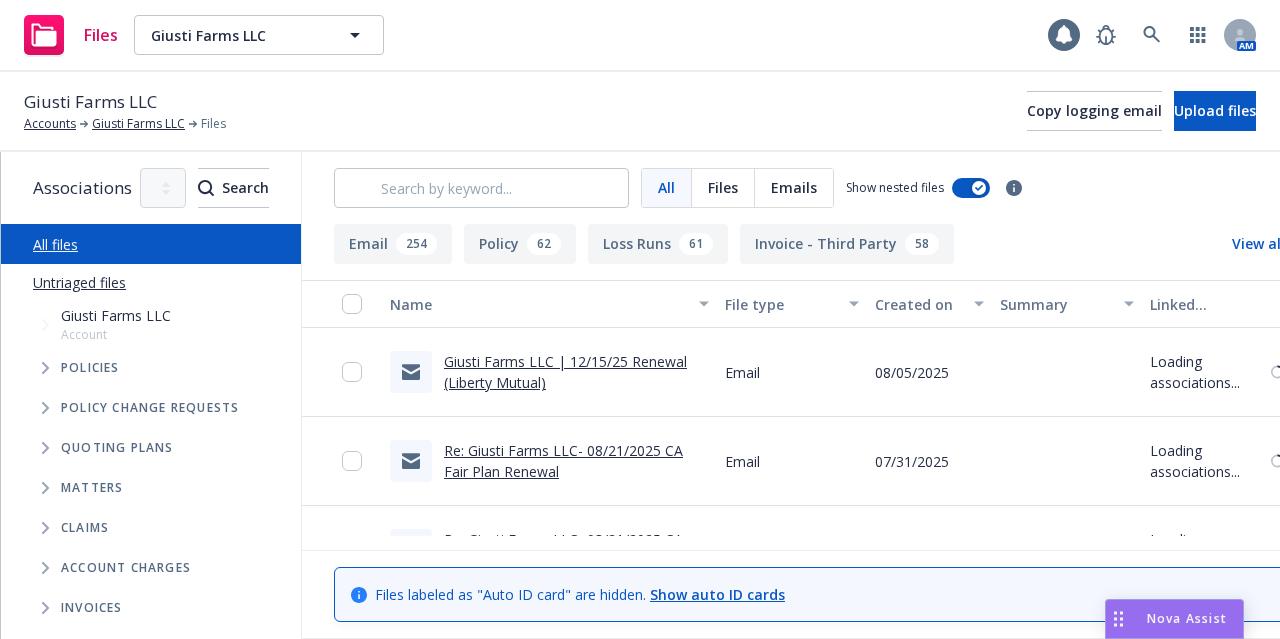 scroll, scrollTop: 0, scrollLeft: 0, axis: both 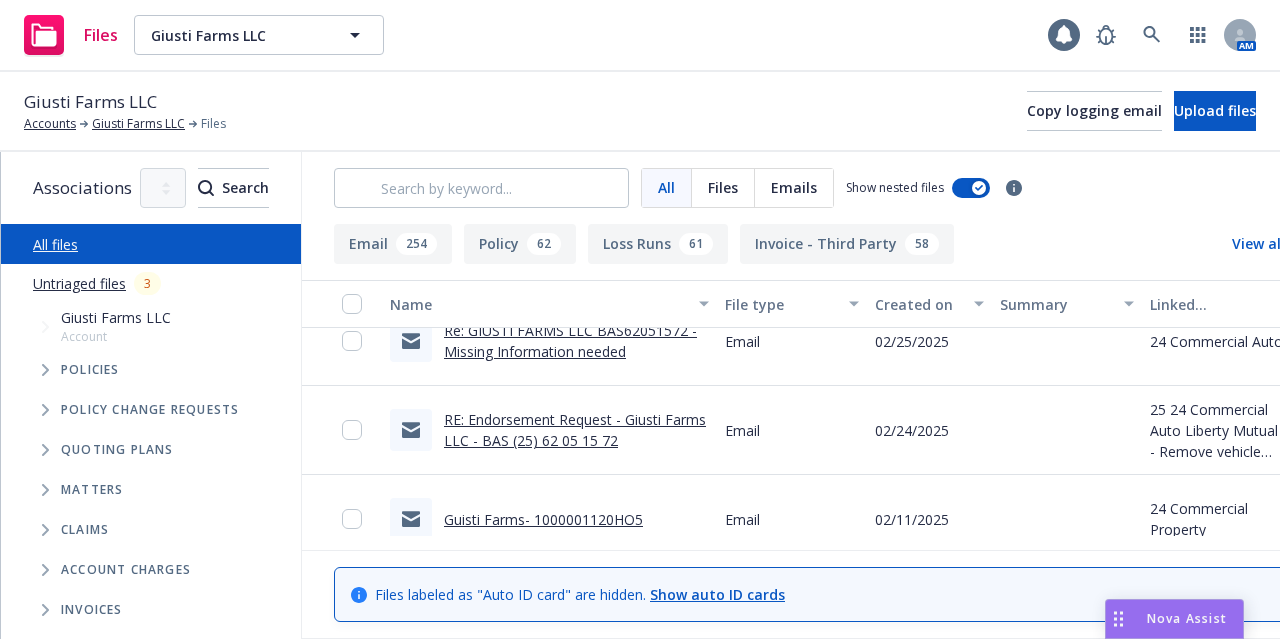 click on "RE: Endorsement Request - Giusti Farms LLC - BAS (25) 62 05 15 72" at bounding box center (575, 430) 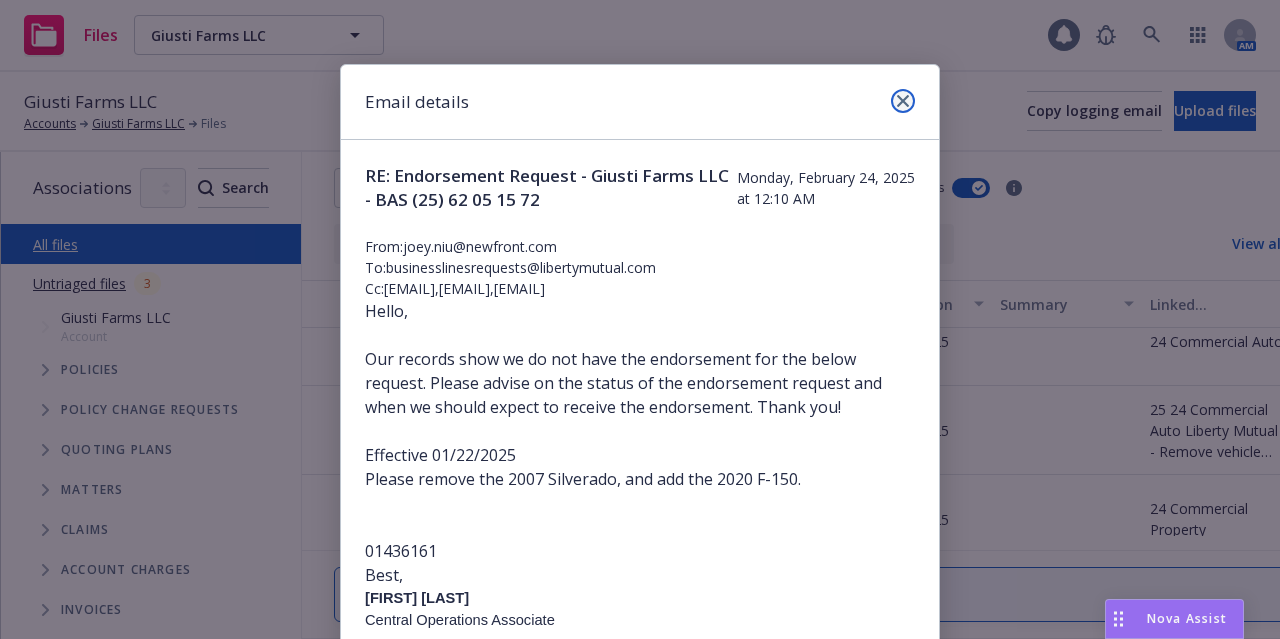 click 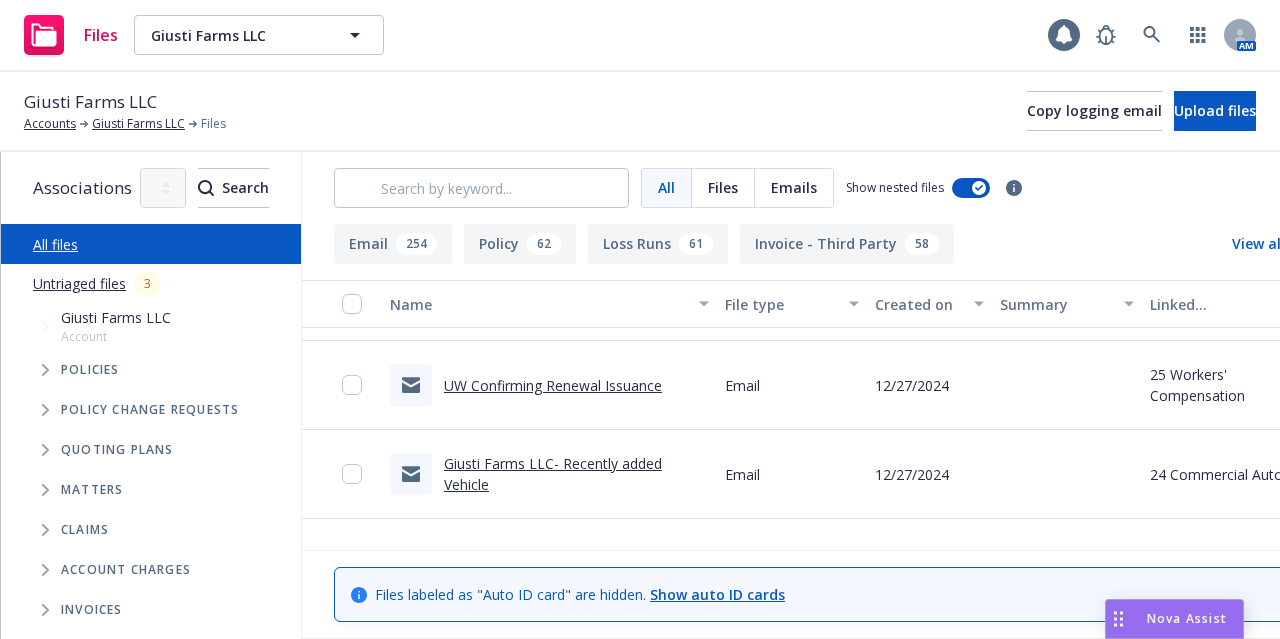 scroll, scrollTop: 5799, scrollLeft: 0, axis: vertical 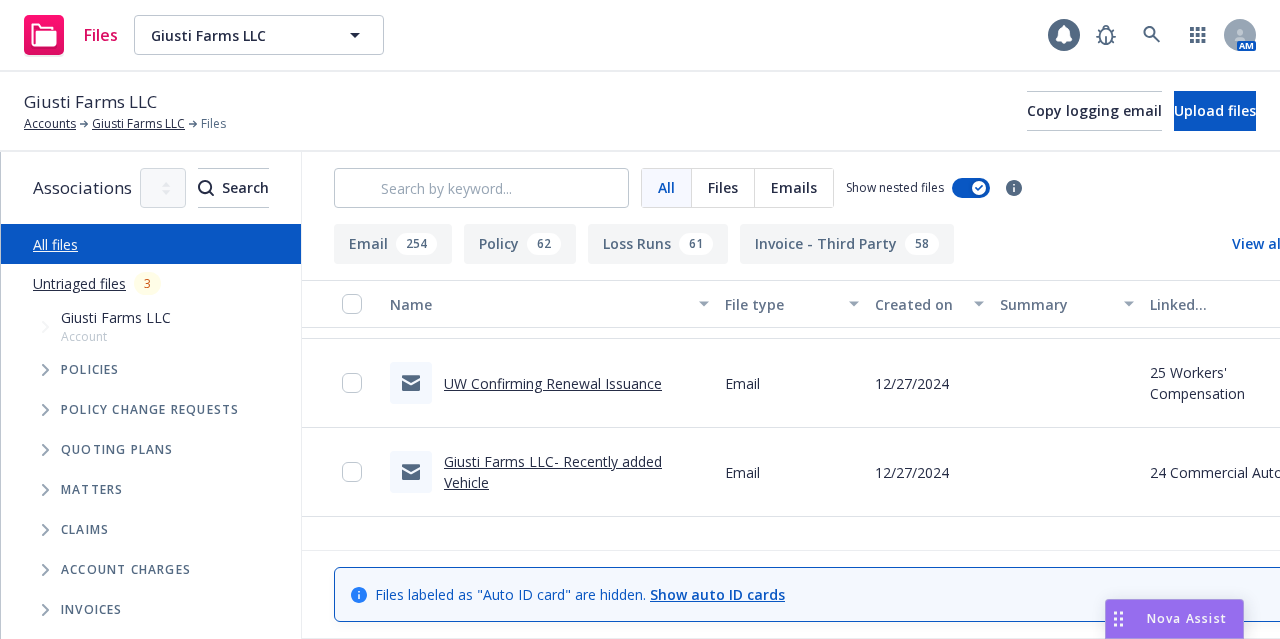 click on "UW Confirming Renewal Issuance" at bounding box center [553, 383] 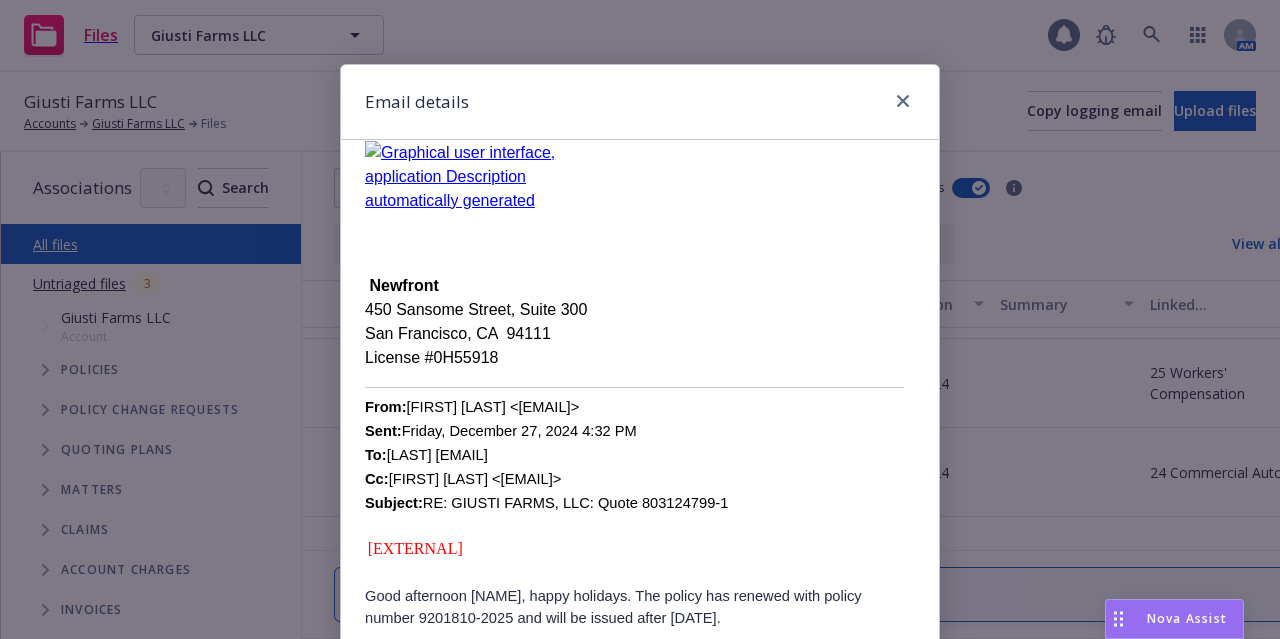 scroll, scrollTop: 306, scrollLeft: 0, axis: vertical 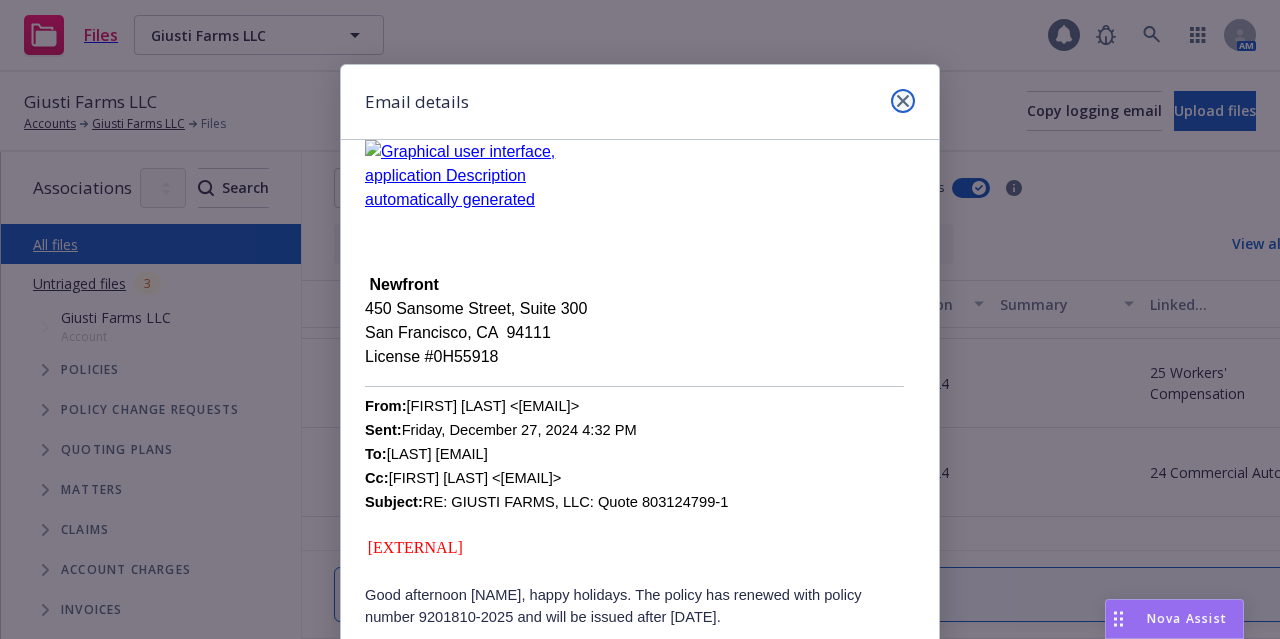 click 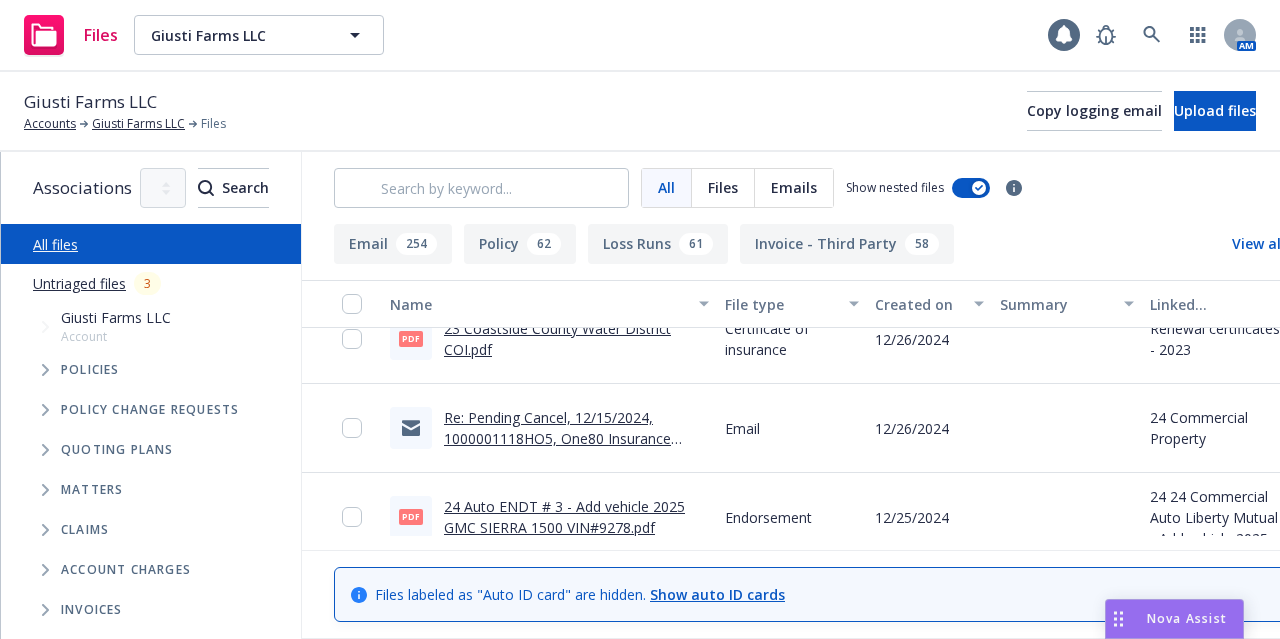 scroll, scrollTop: 6809, scrollLeft: 0, axis: vertical 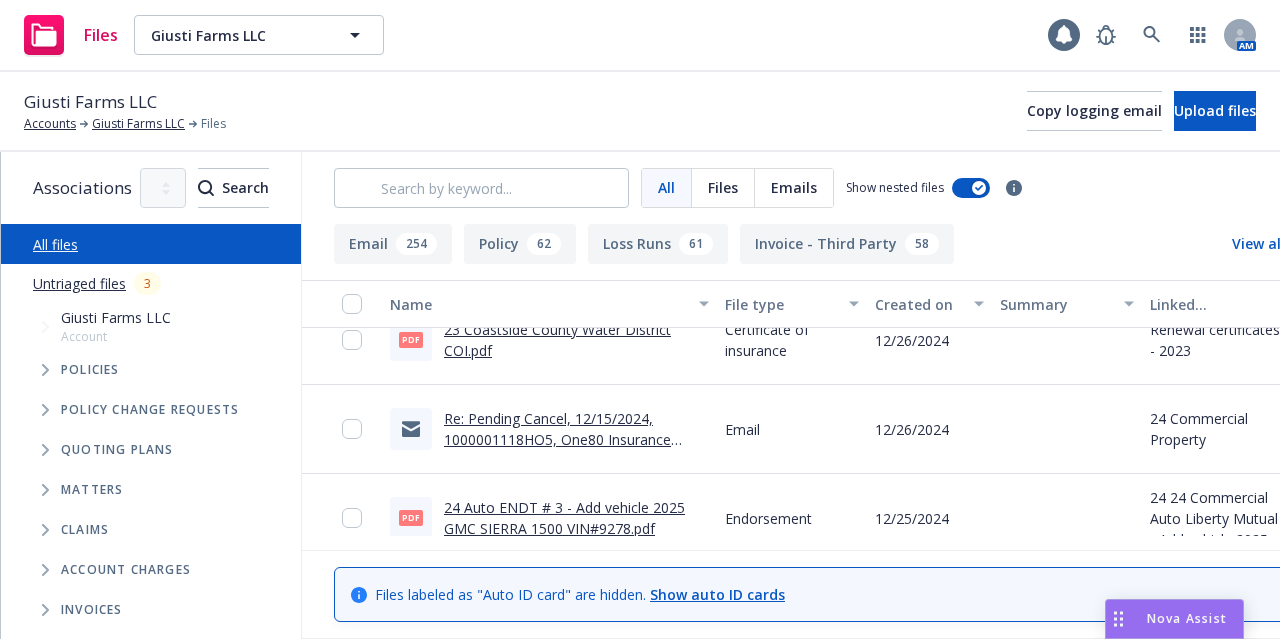 click on "Re: Pending Cancel, 12/15/2024, 1000001118HO5, One80 Insurance Intermediaries, Inc., Homeowners (HO-3), CA, Giusti Farms LLC" at bounding box center [570, 450] 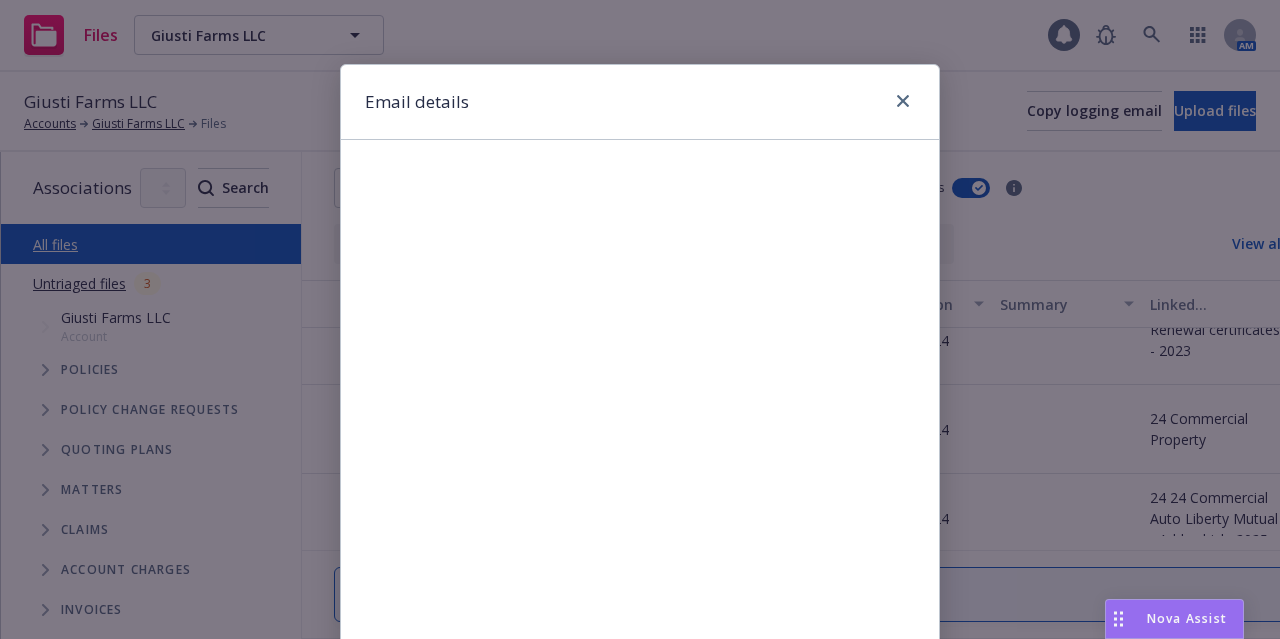 scroll, scrollTop: 1331, scrollLeft: 0, axis: vertical 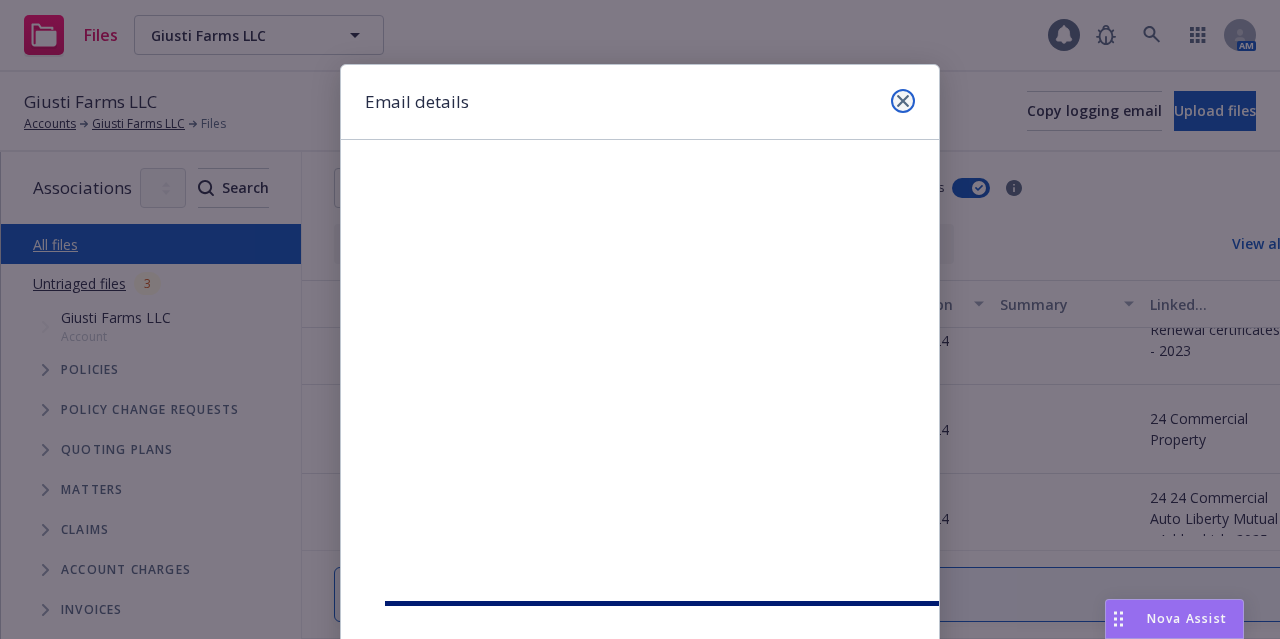 click at bounding box center (903, 101) 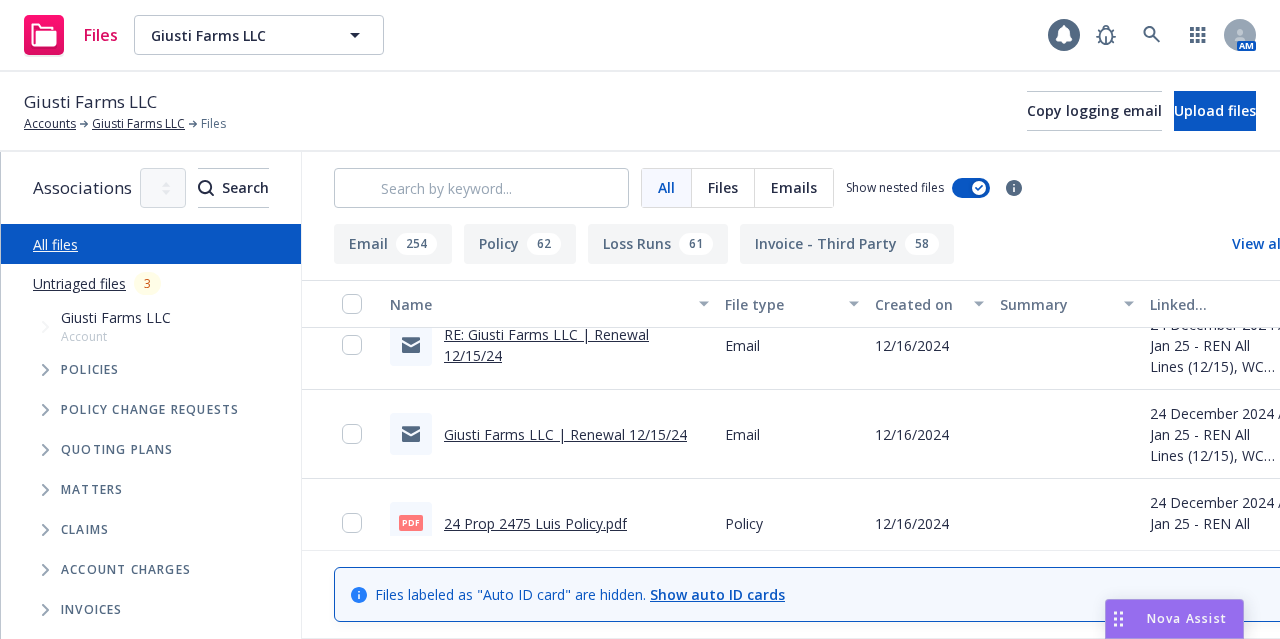 scroll, scrollTop: 7595, scrollLeft: 0, axis: vertical 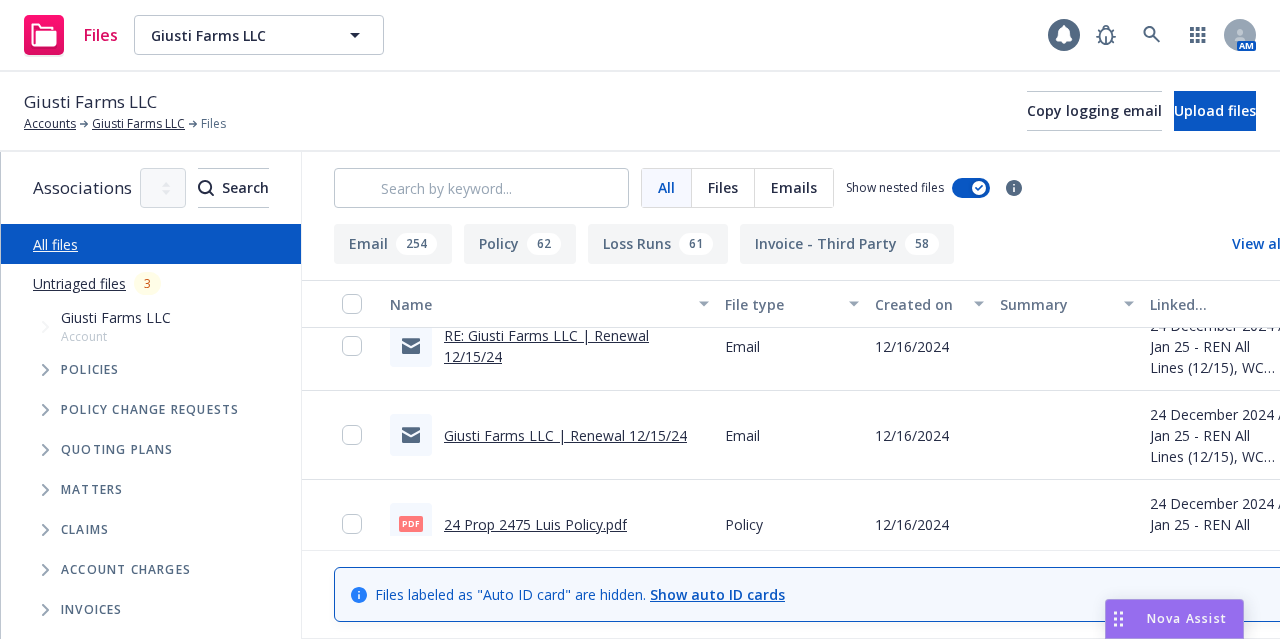 click on "RE: Giusti Farms LLC | Renewal 12/15/24" at bounding box center (546, 346) 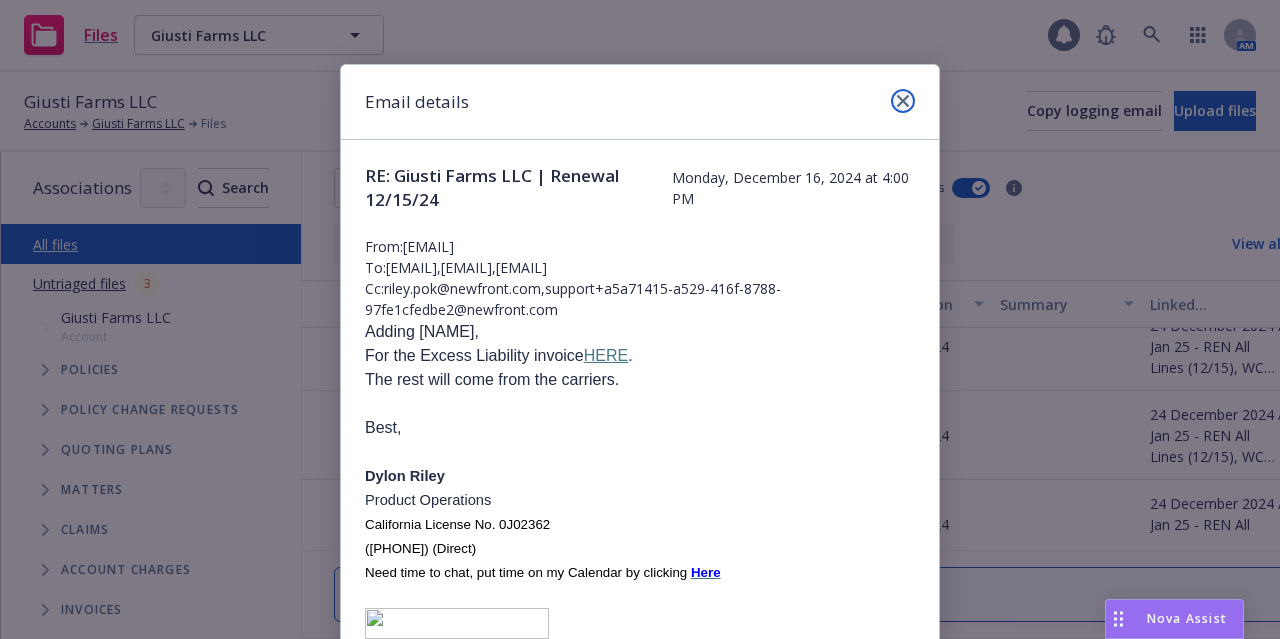 click 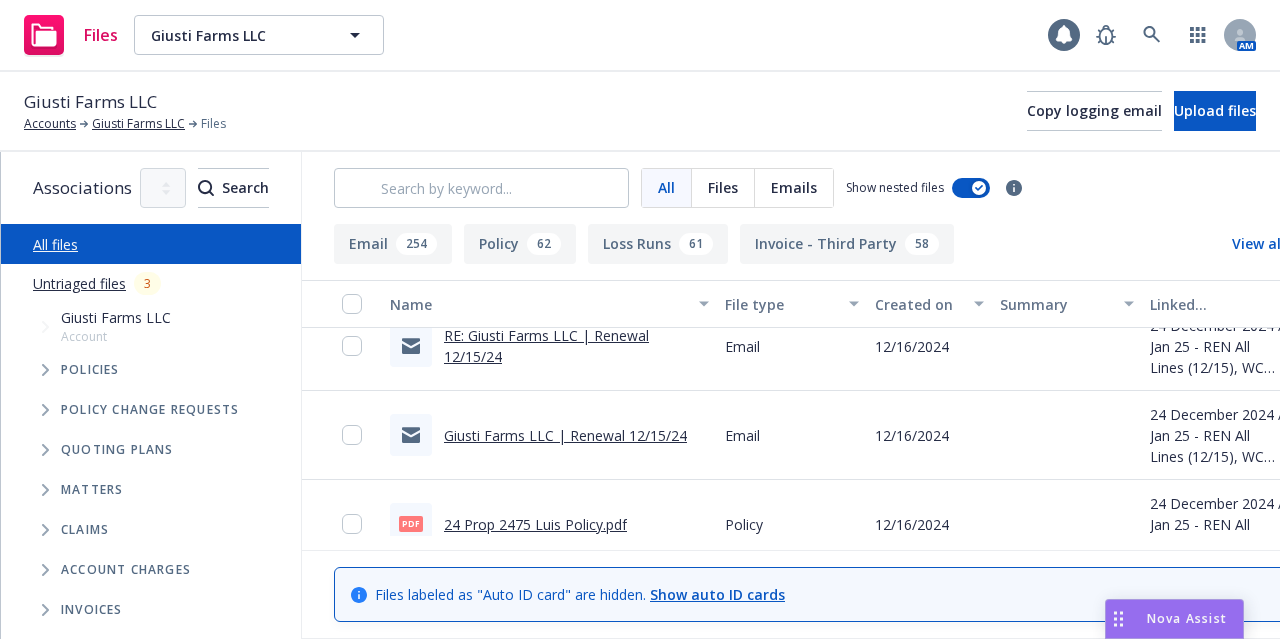 click on "Giusti Farms LLC | Renewal 12/15/24" at bounding box center (565, 435) 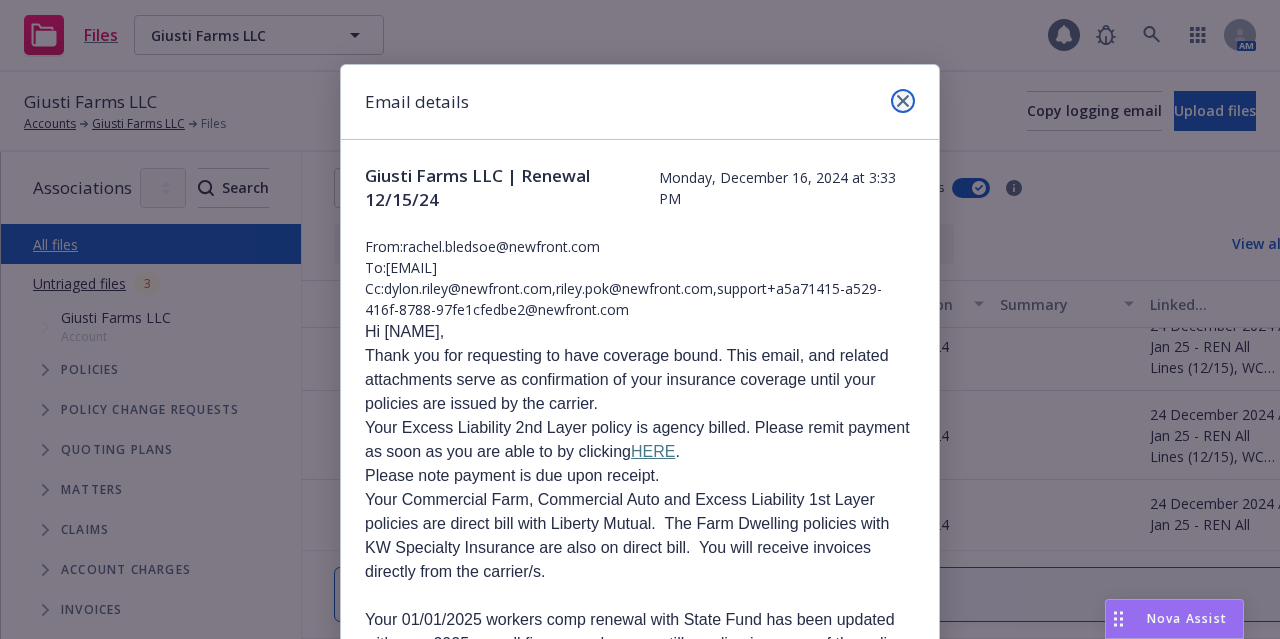 click at bounding box center [903, 101] 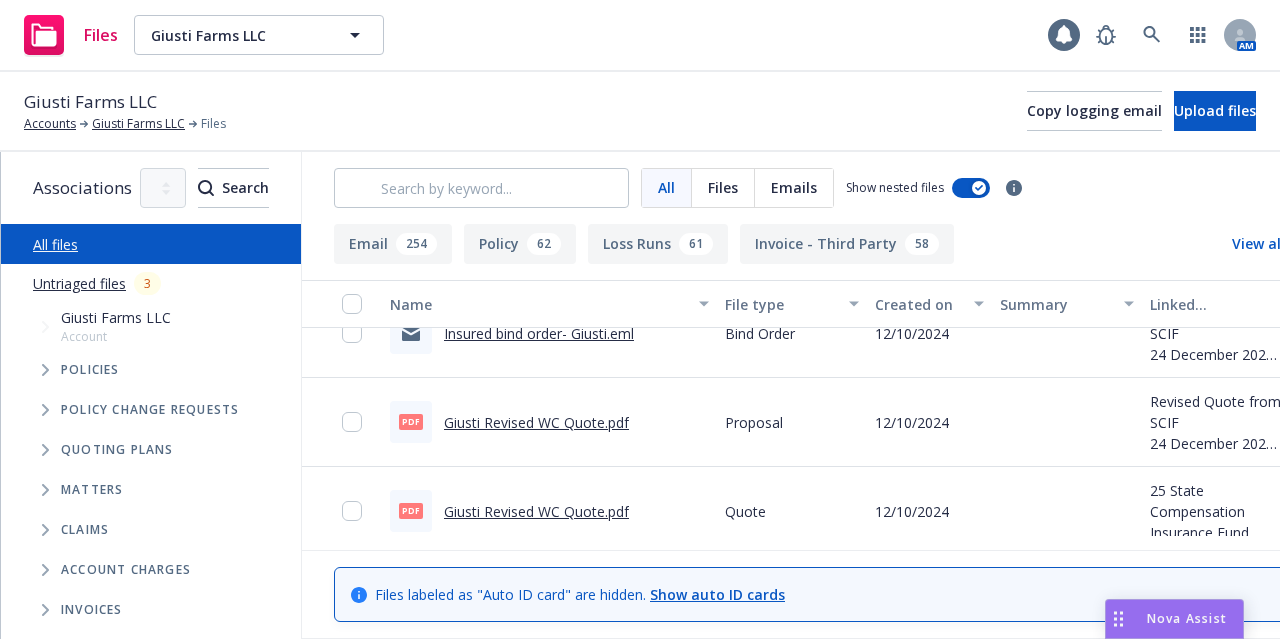 scroll, scrollTop: 8351, scrollLeft: 0, axis: vertical 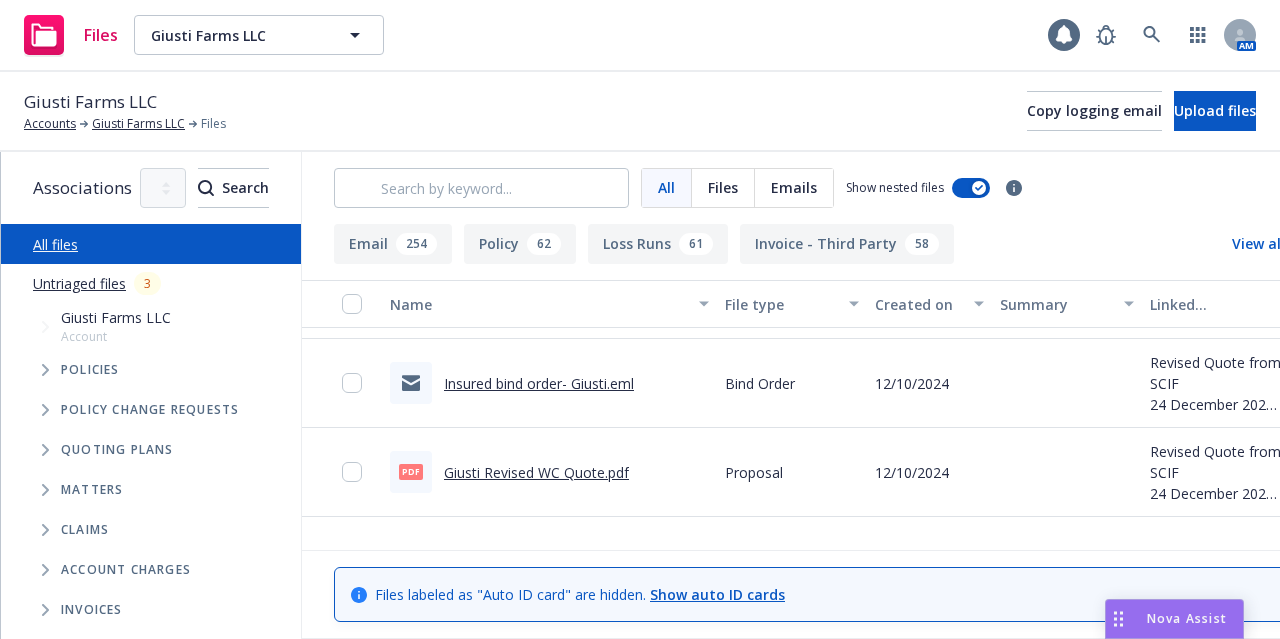 click on "Insured bind order- Giusti.eml" at bounding box center [539, 383] 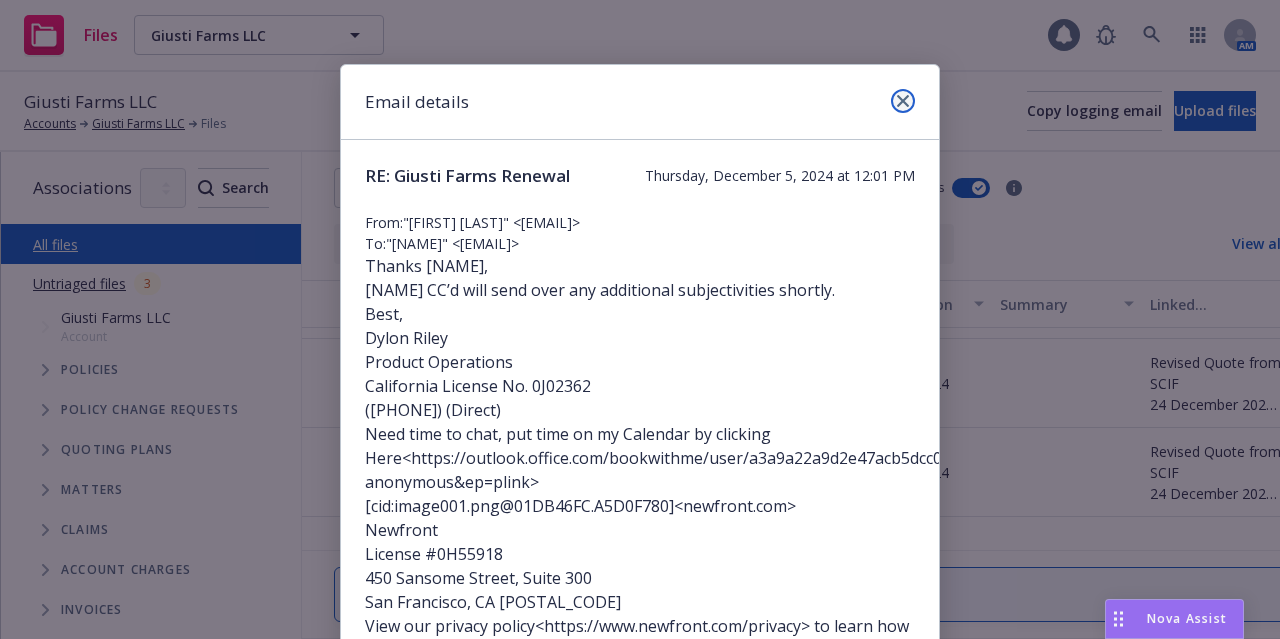 click 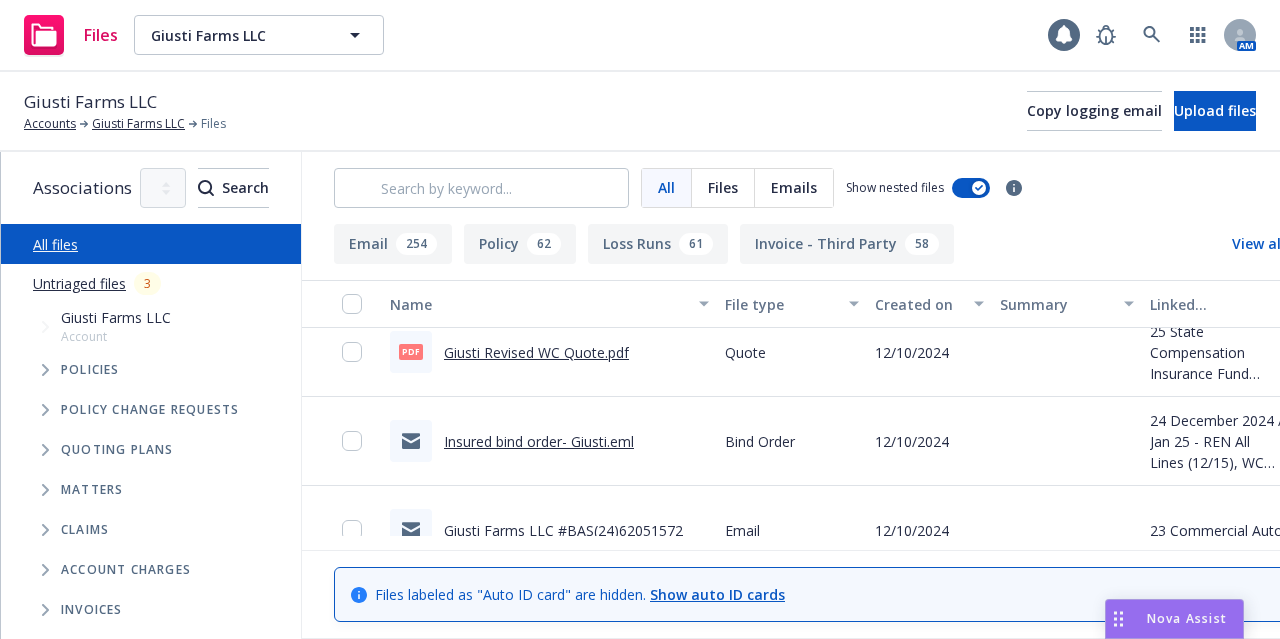 scroll, scrollTop: 8558, scrollLeft: 0, axis: vertical 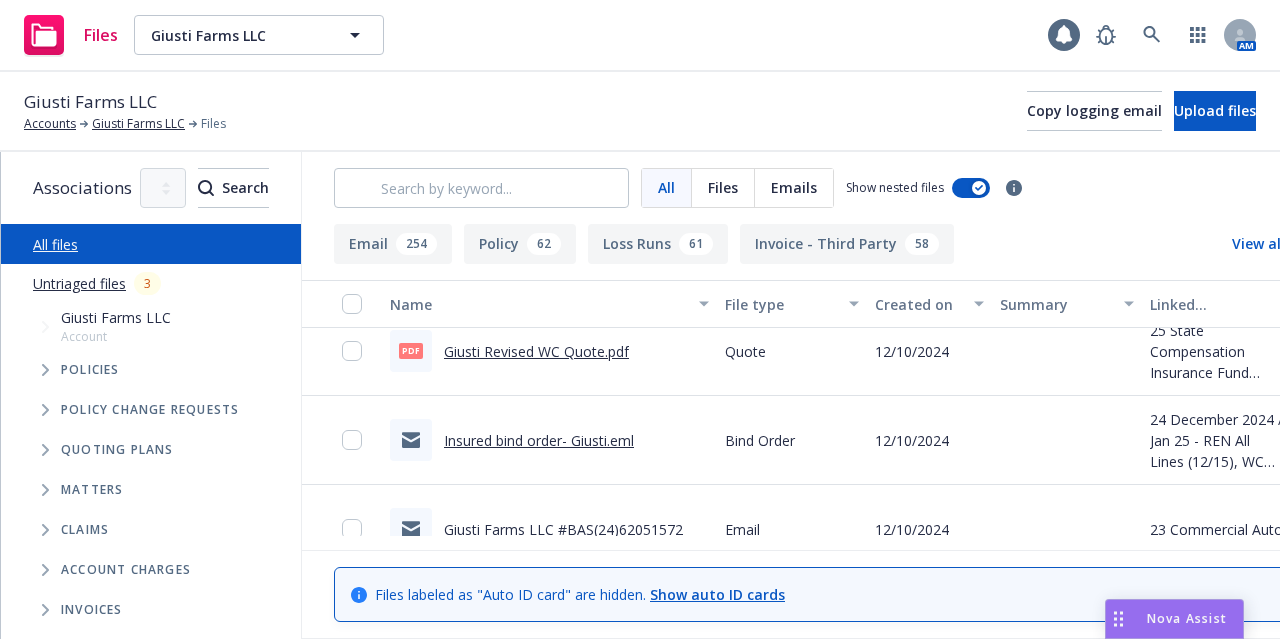 click on "Insured bind order- Giusti.eml" at bounding box center (539, 440) 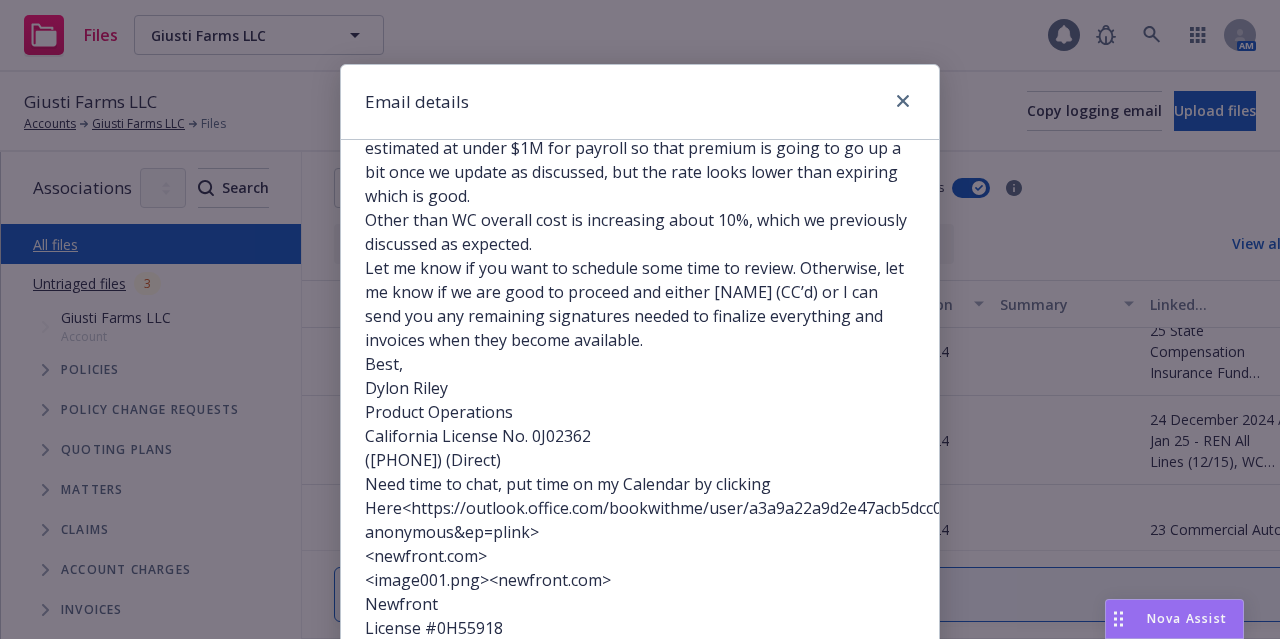 scroll, scrollTop: 1006, scrollLeft: 0, axis: vertical 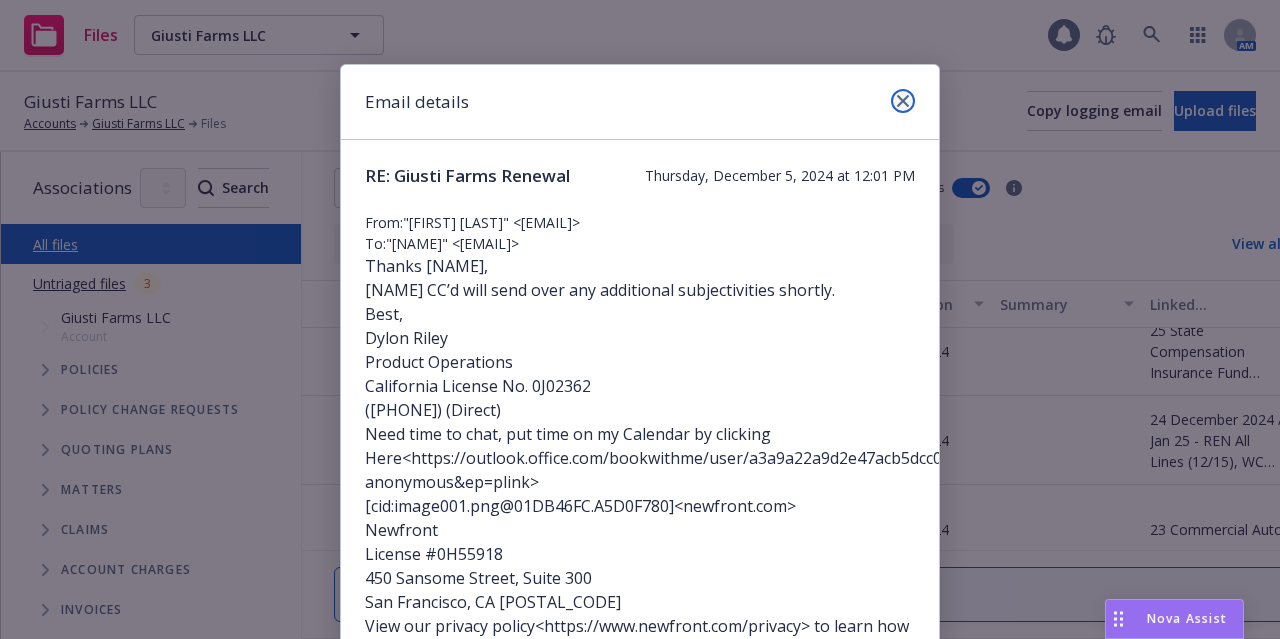 click 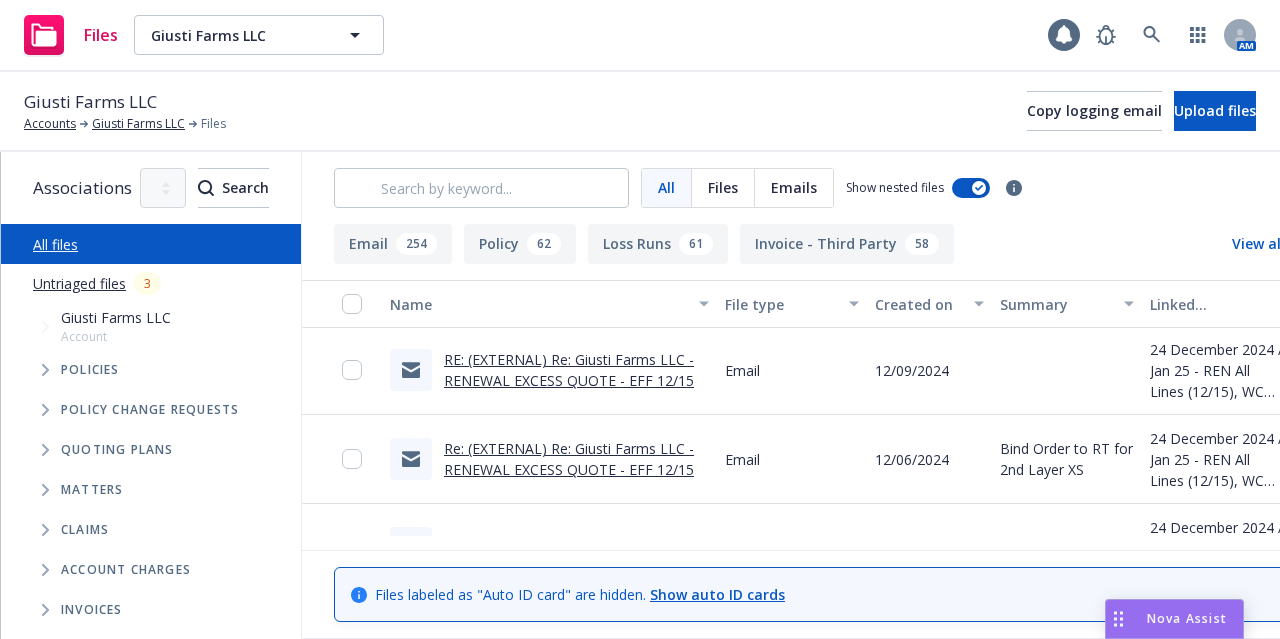 scroll, scrollTop: 8805, scrollLeft: 0, axis: vertical 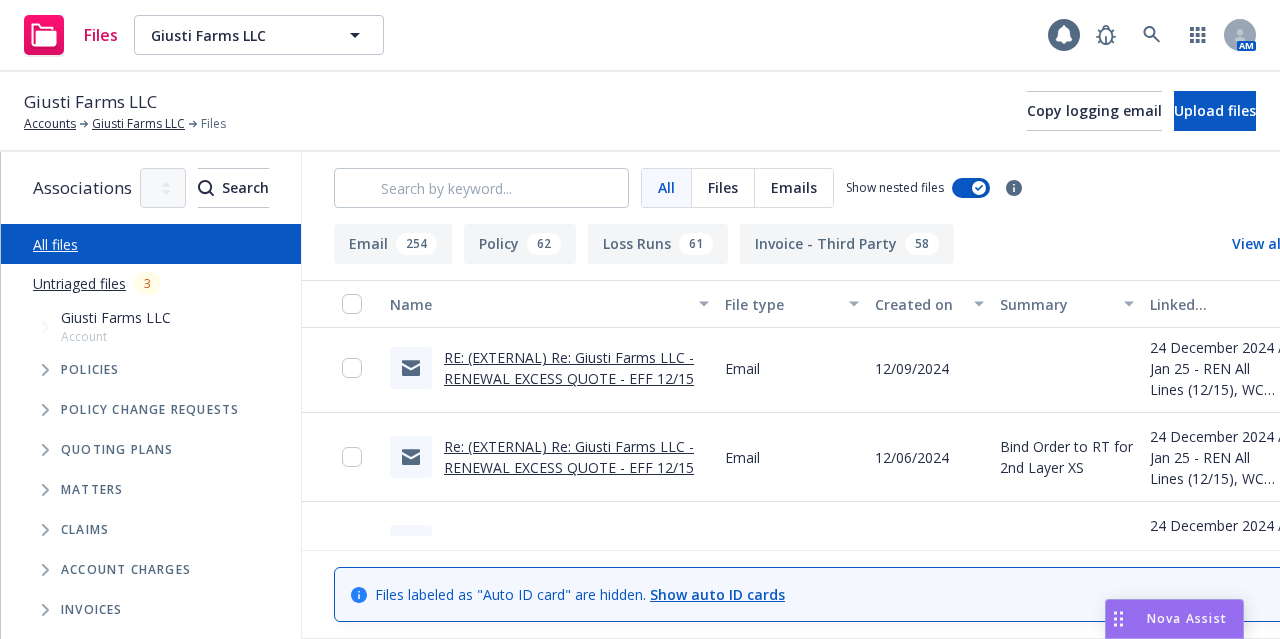 click on "RE: (EXTERNAL) Re: Giusti Farms LLC - RENEWAL EXCESS QUOTE - EFF 12/15" at bounding box center (569, 368) 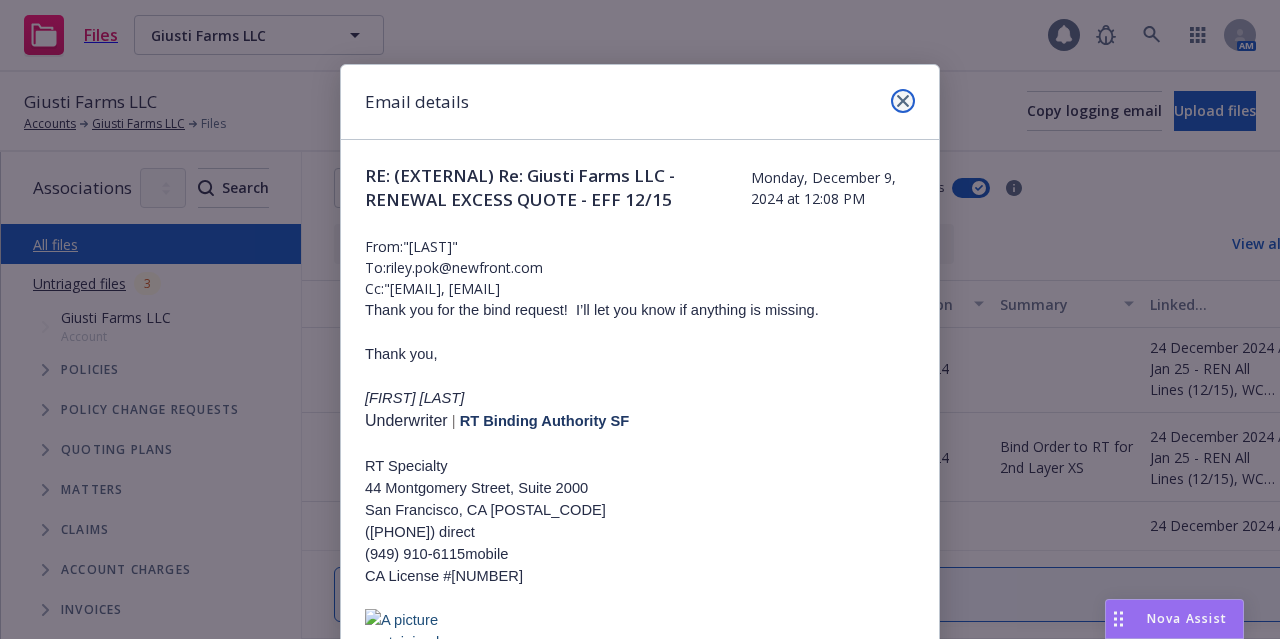 click 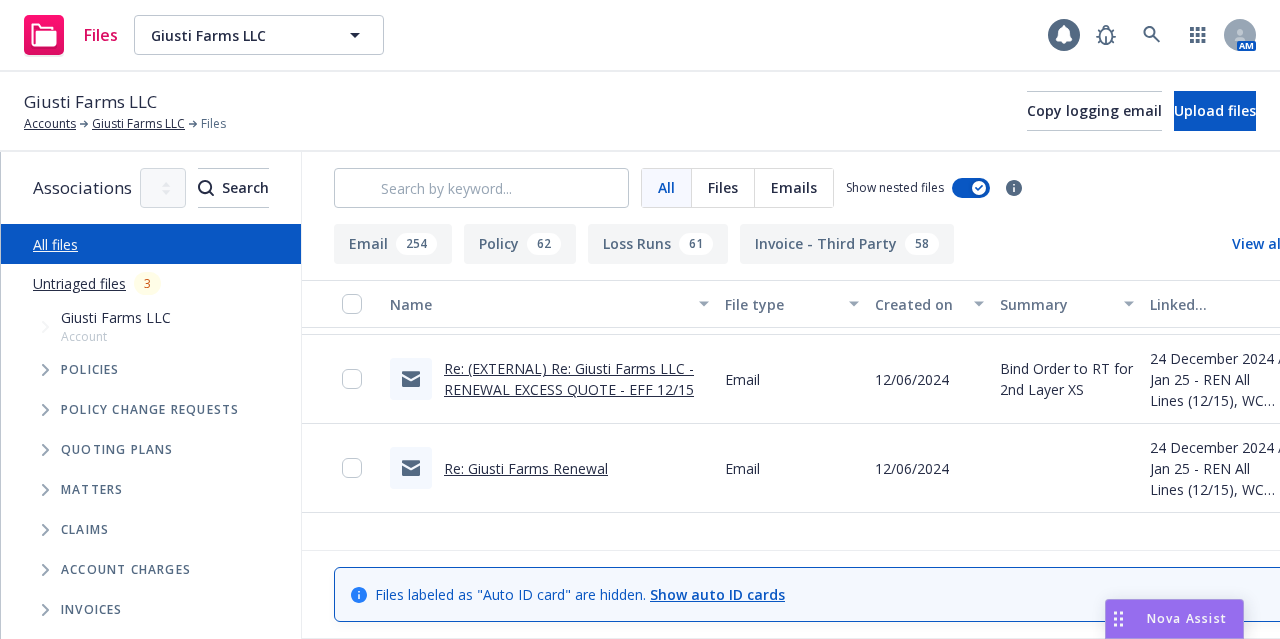 scroll, scrollTop: 8951, scrollLeft: 0, axis: vertical 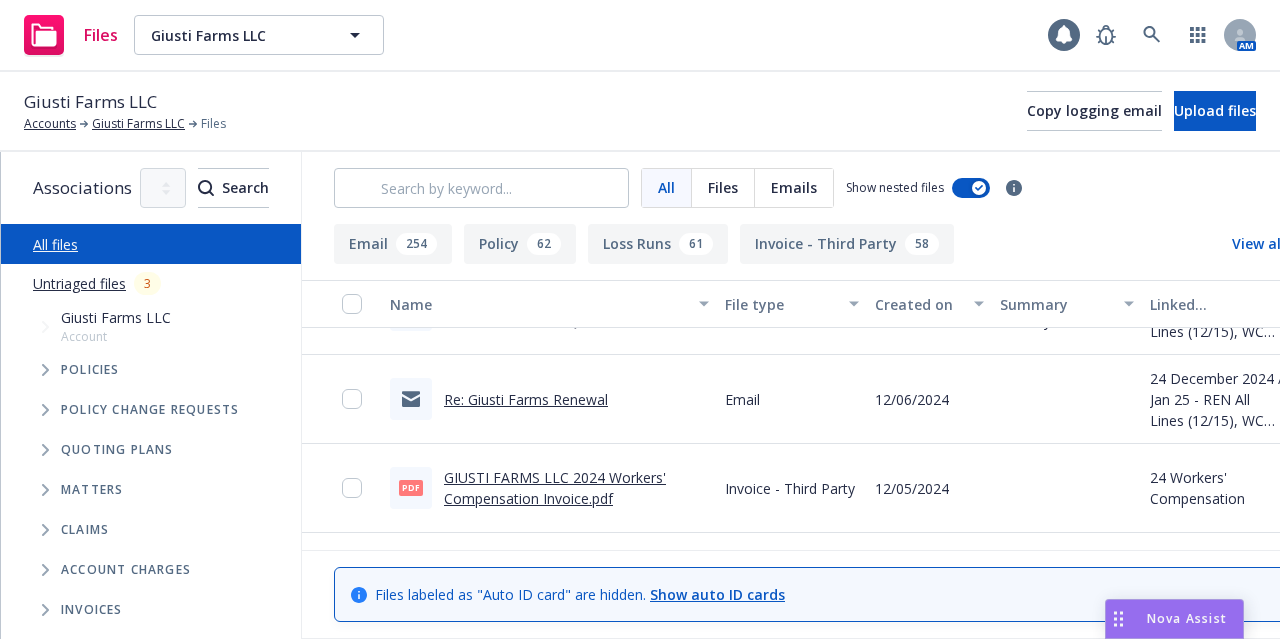click on "Re: Giusti Farms Renewal" at bounding box center [526, 399] 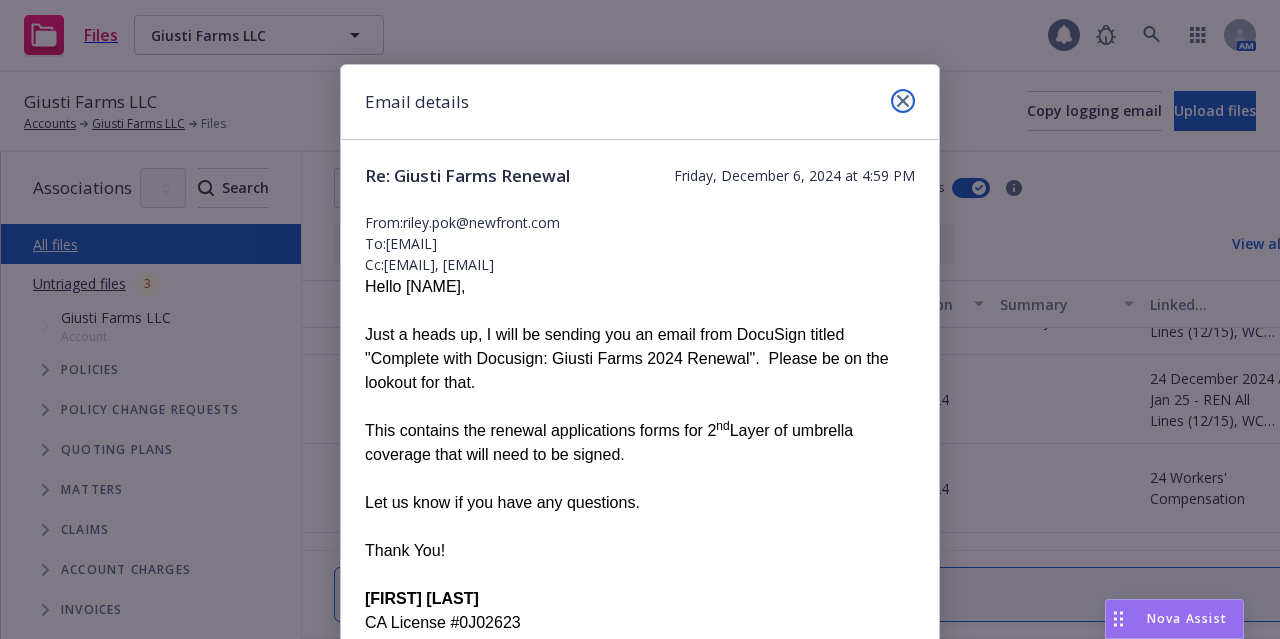click 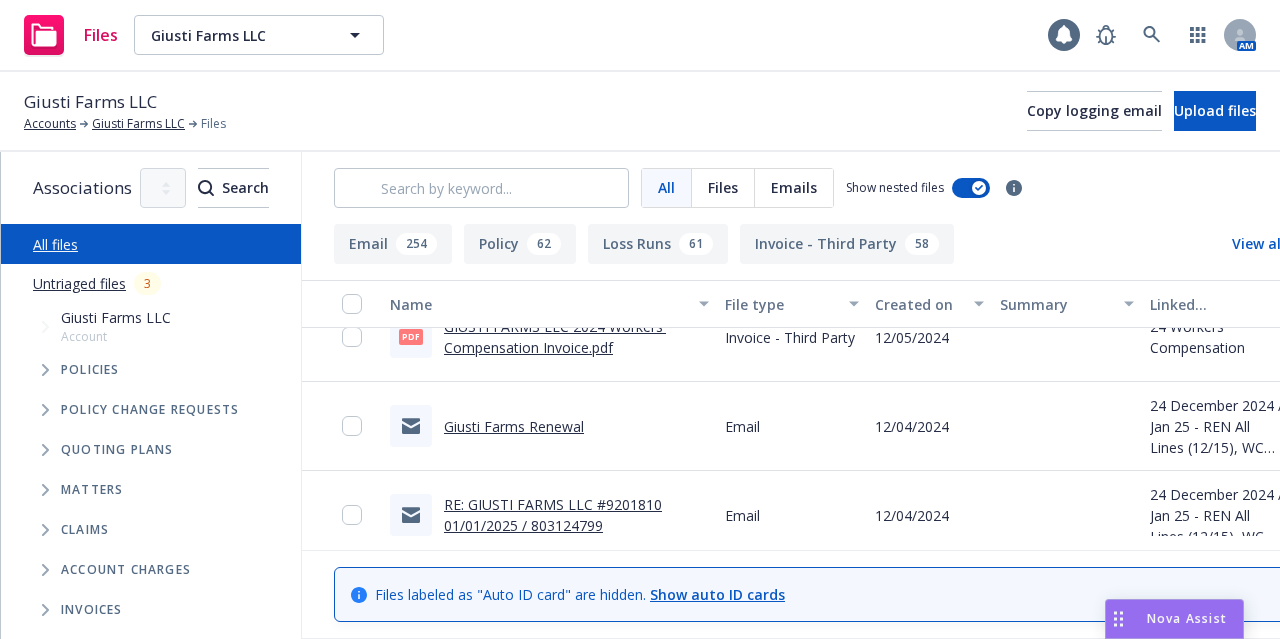 scroll, scrollTop: 9141, scrollLeft: 0, axis: vertical 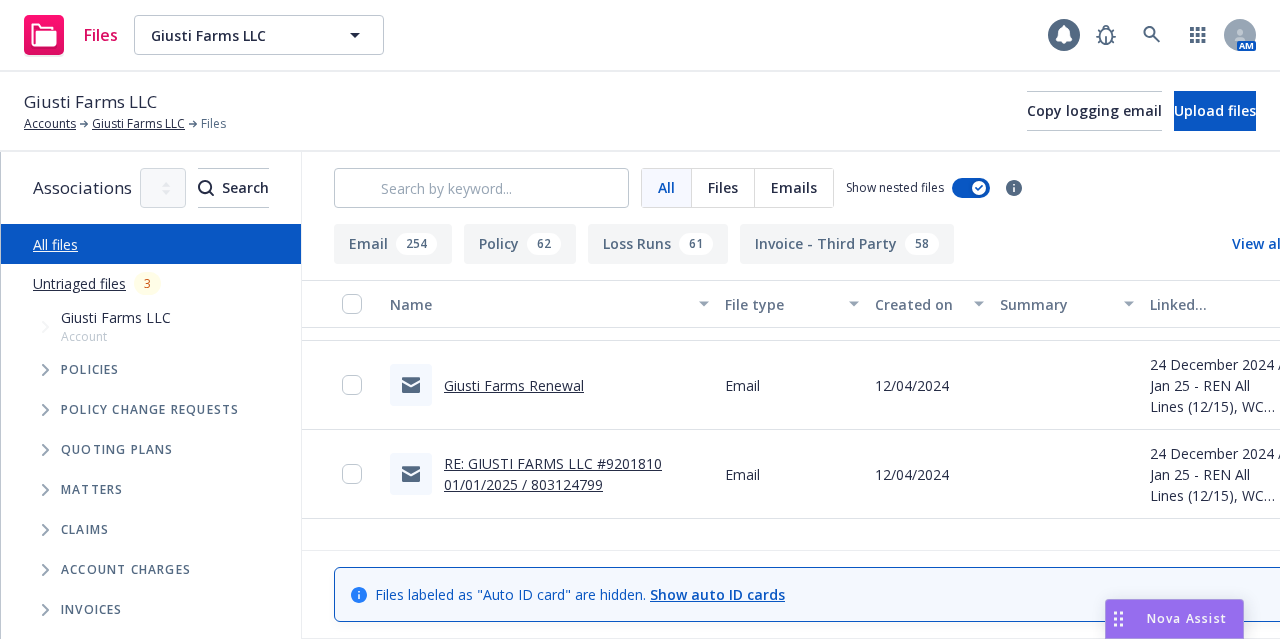 click on "Giusti Farms Renewal" at bounding box center (514, 385) 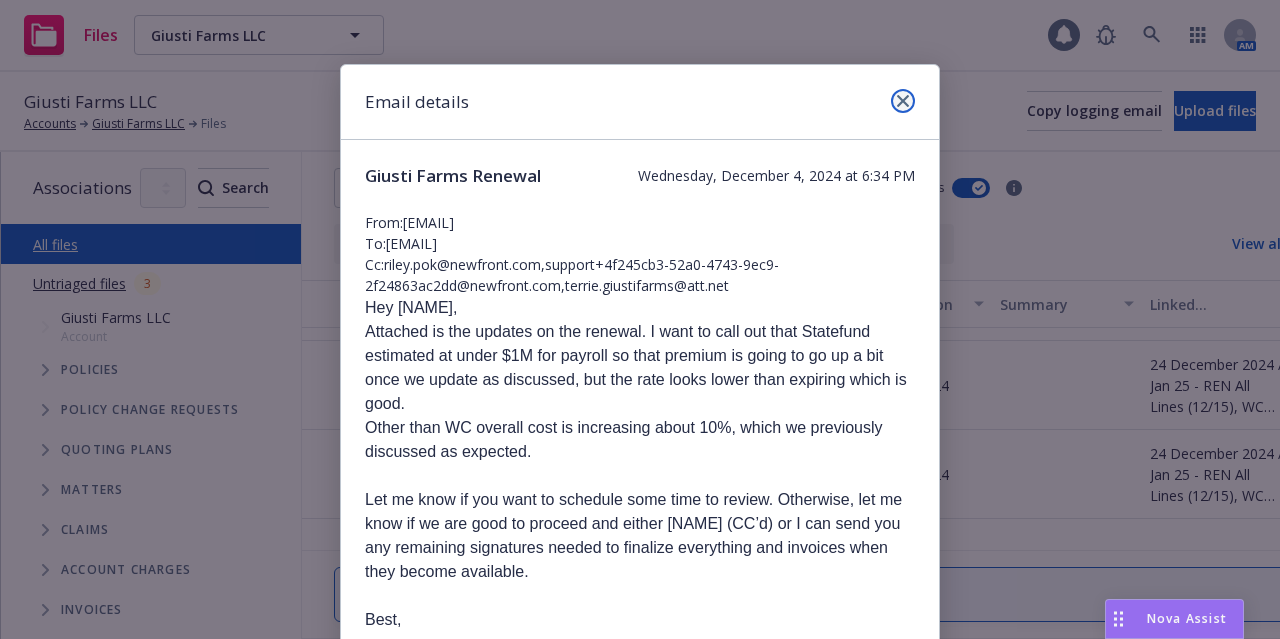 click 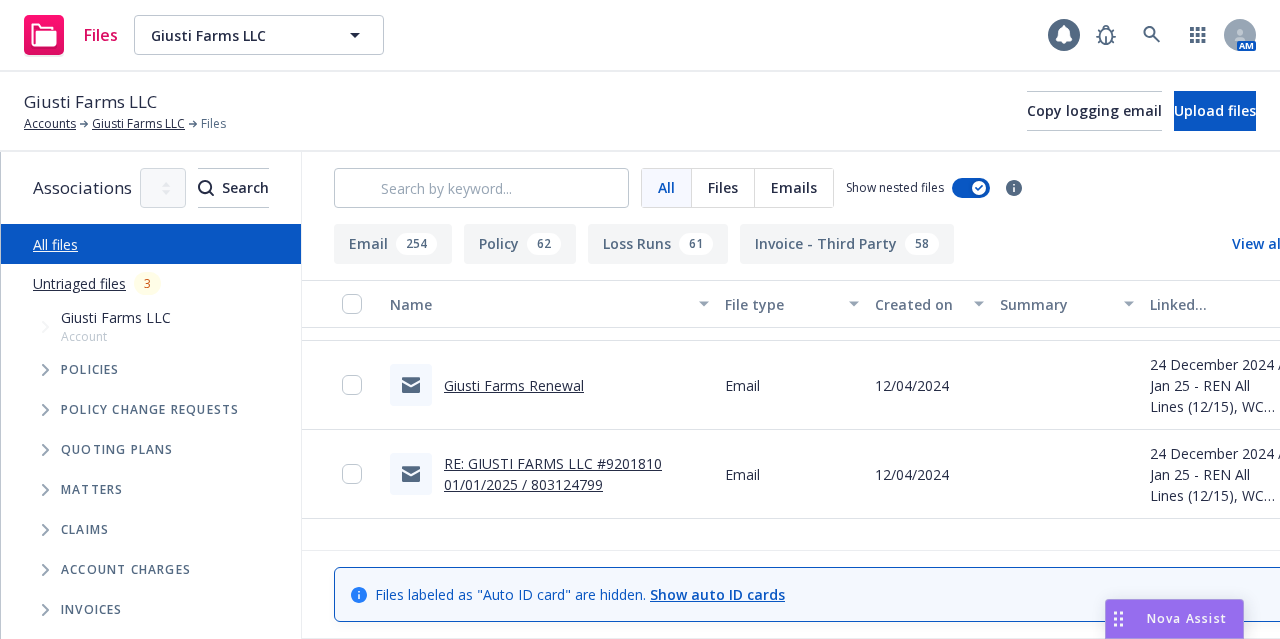 click on "RE: GIUSTI FARMS LLC #9201810 01/01/2025   / 803124799" at bounding box center (553, 474) 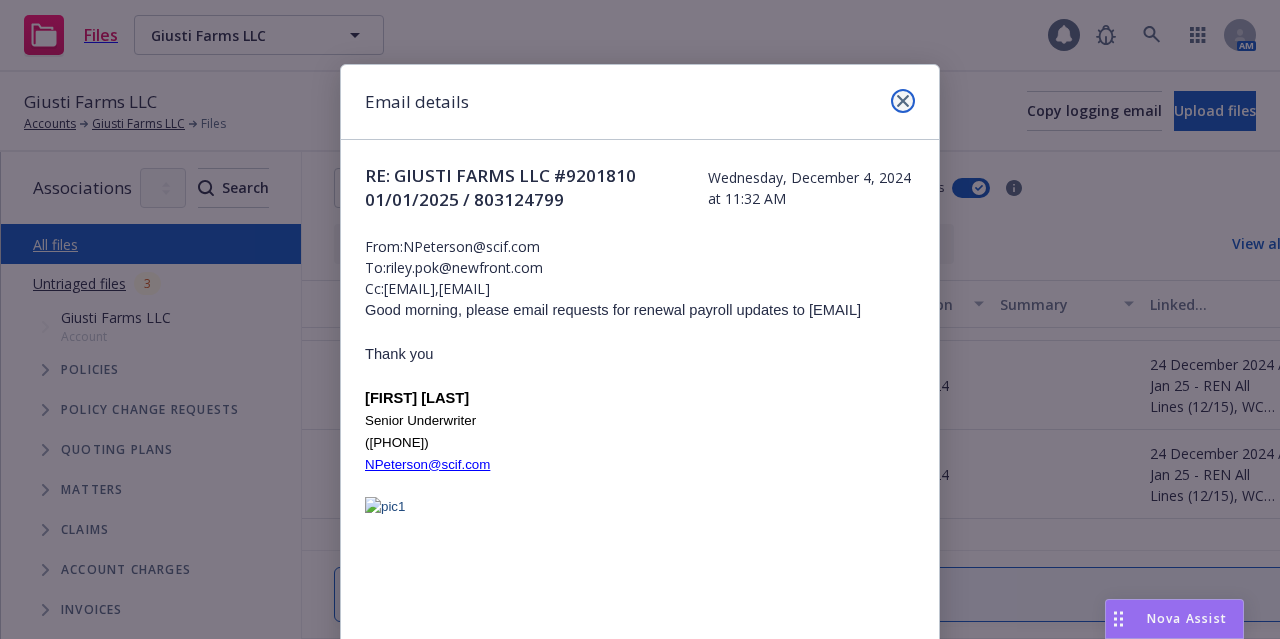 click 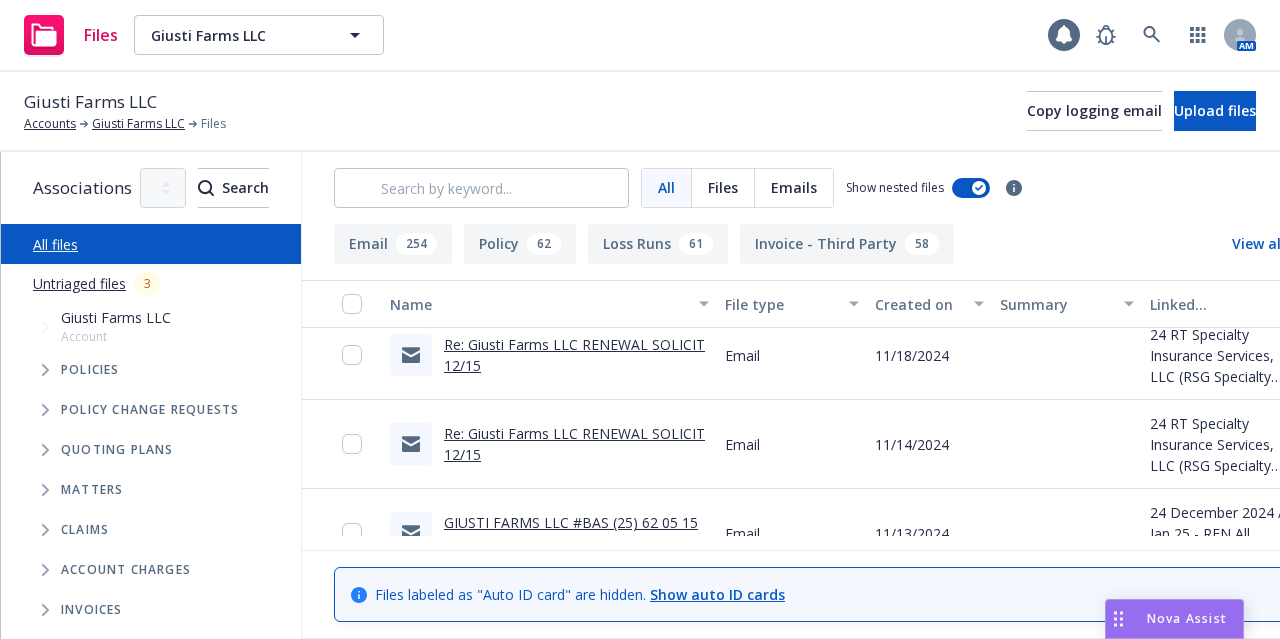 scroll, scrollTop: 10313, scrollLeft: 0, axis: vertical 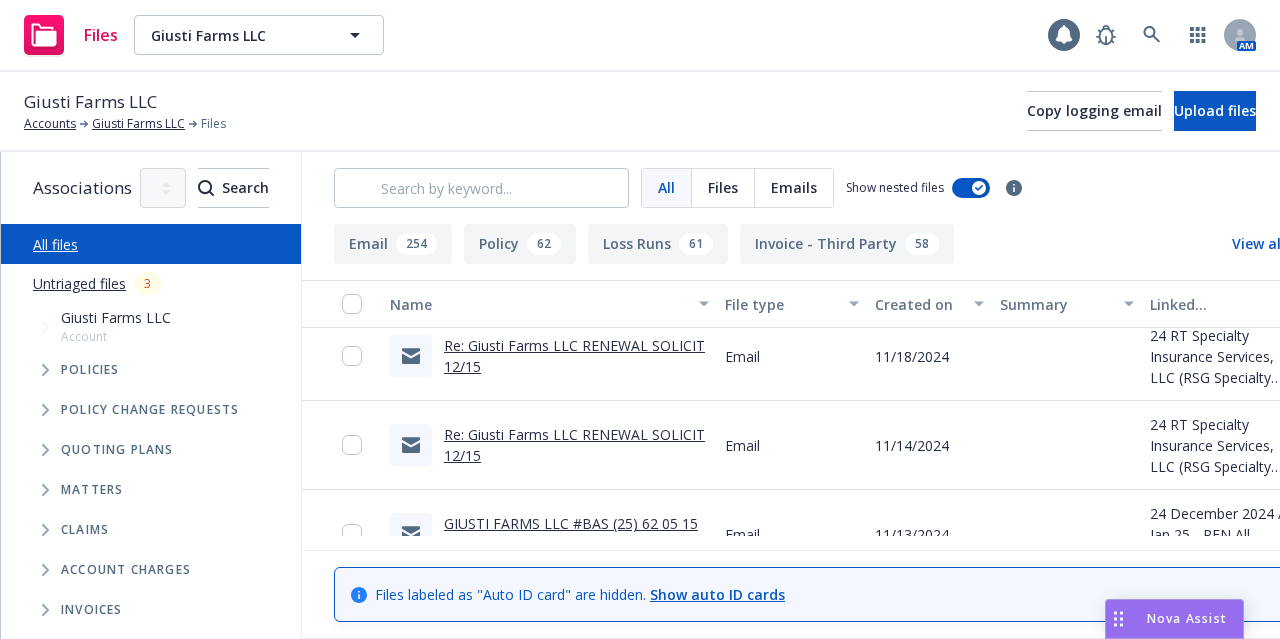 click on "Re: Giusti Farms LLC RENEWAL SOLICIT 12/15" at bounding box center (574, 356) 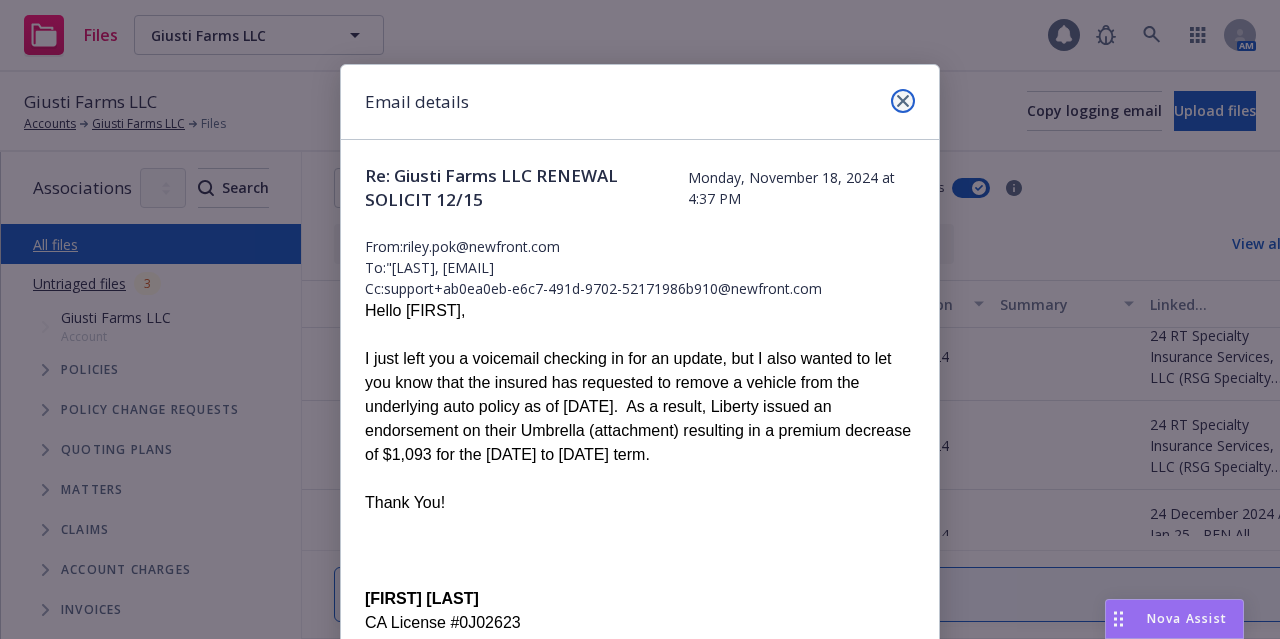 click 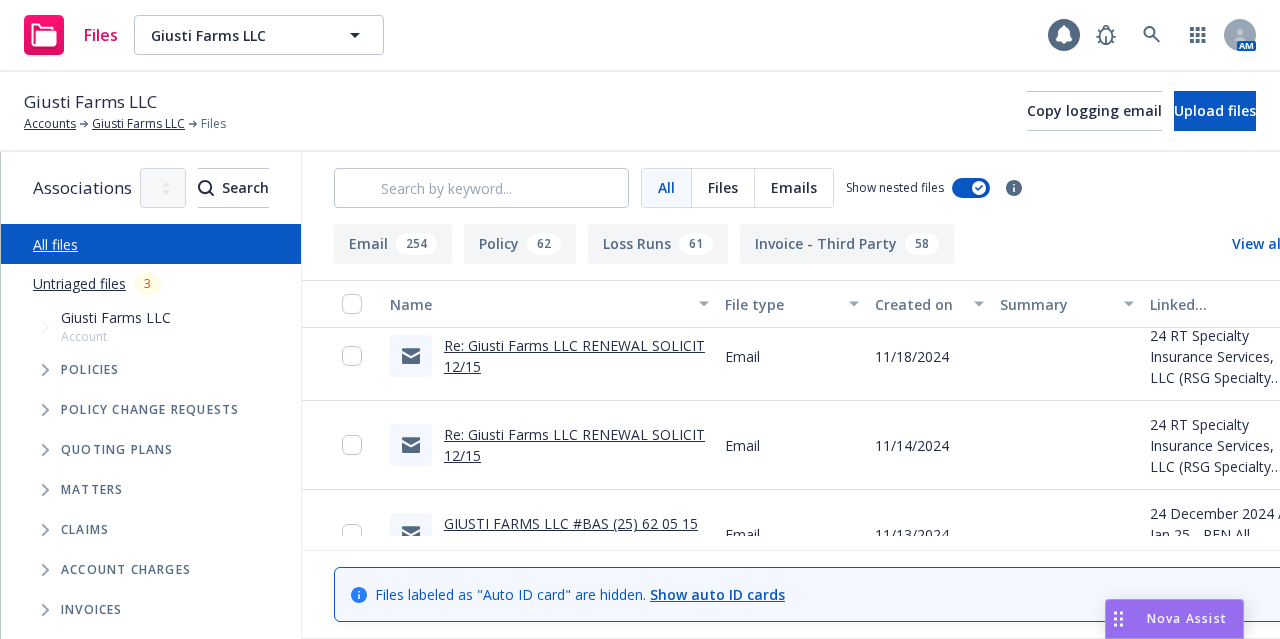 click on "Re: Giusti Farms LLC RENEWAL SOLICIT 12/15" at bounding box center [574, 445] 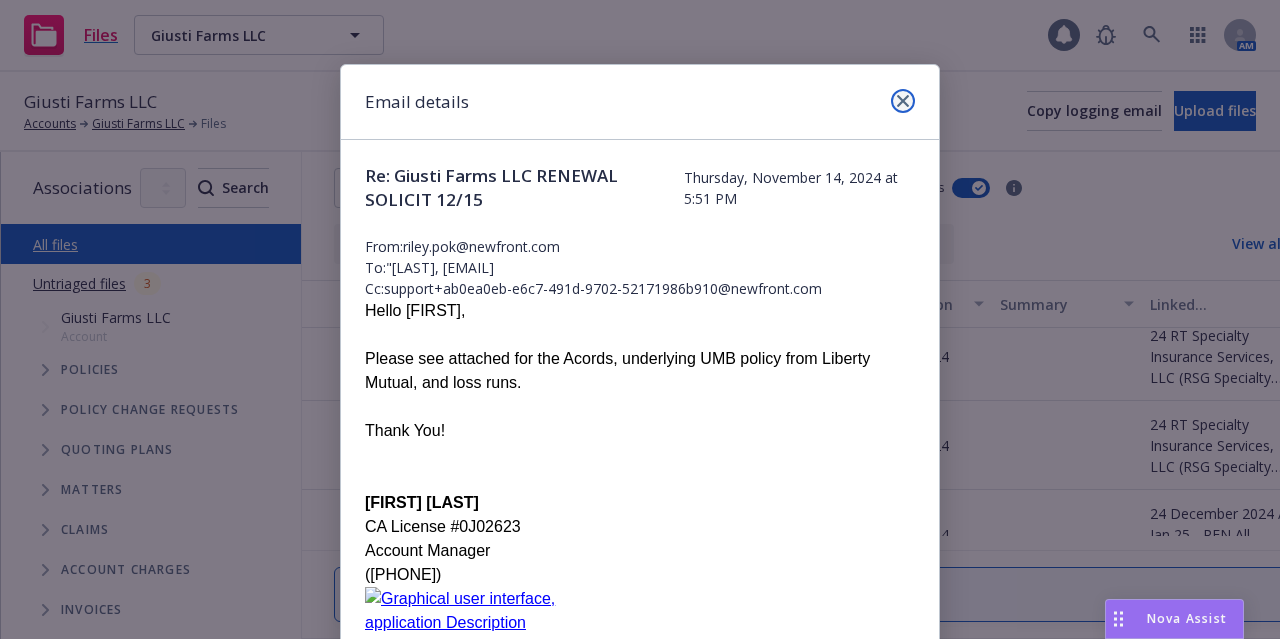 click 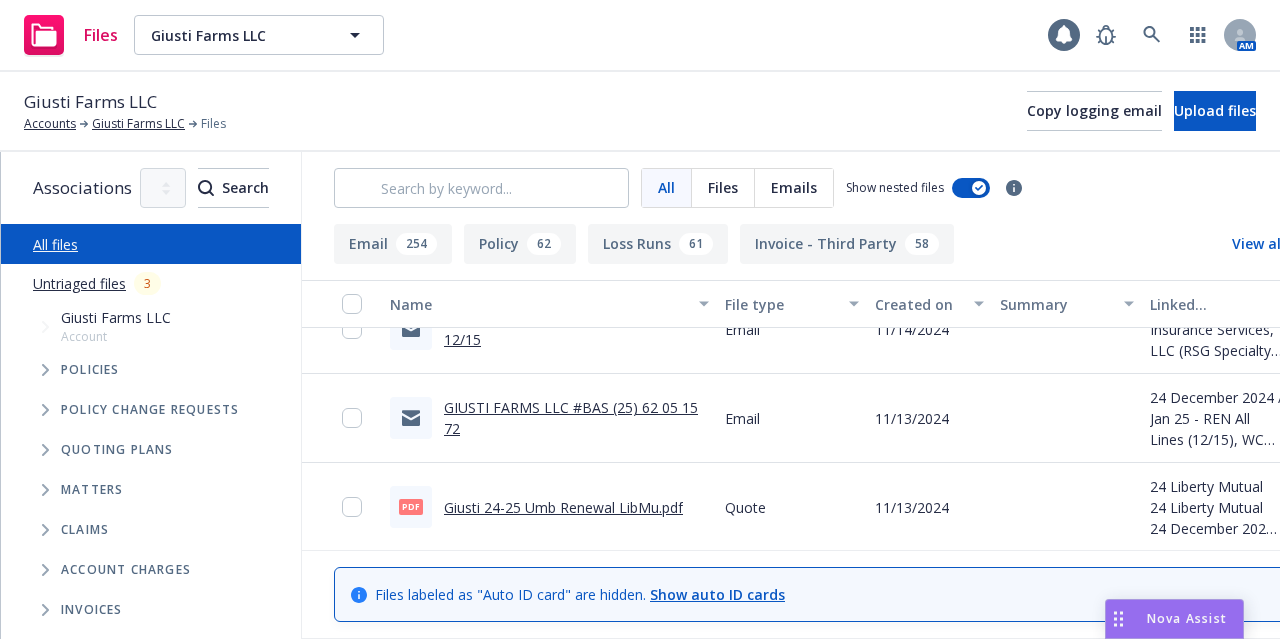 scroll, scrollTop: 10435, scrollLeft: 0, axis: vertical 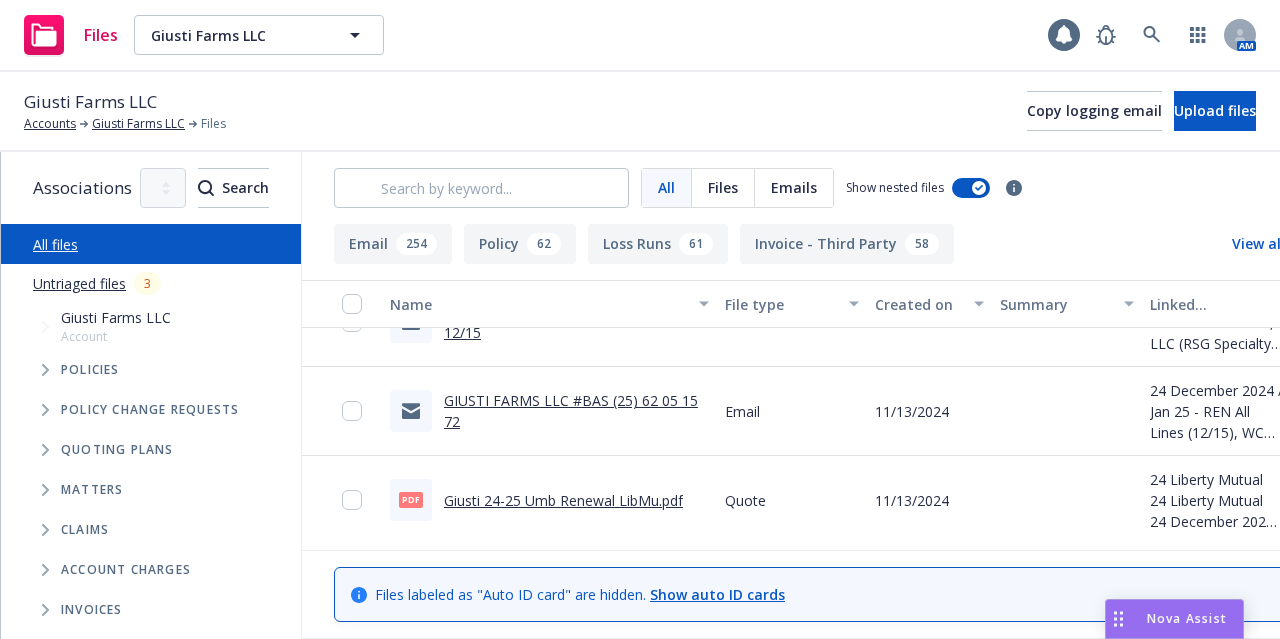 click on "GIUSTI FARMS LLC #BAS (25) 62 05 15 72" at bounding box center (571, 411) 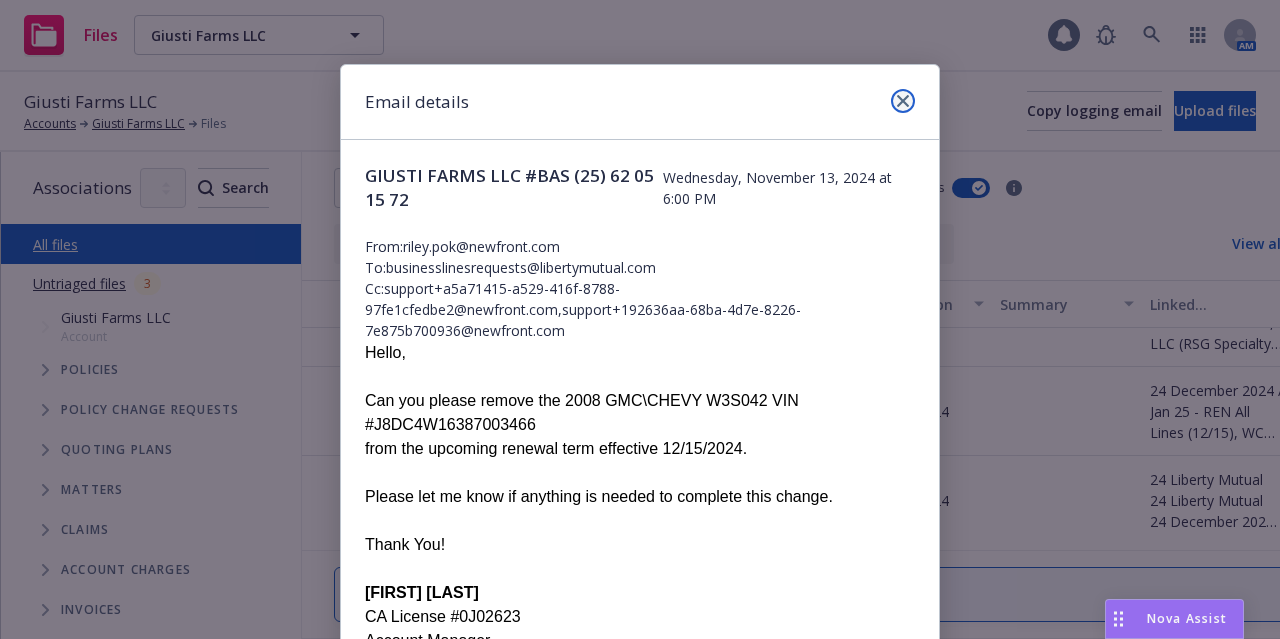 click at bounding box center (903, 101) 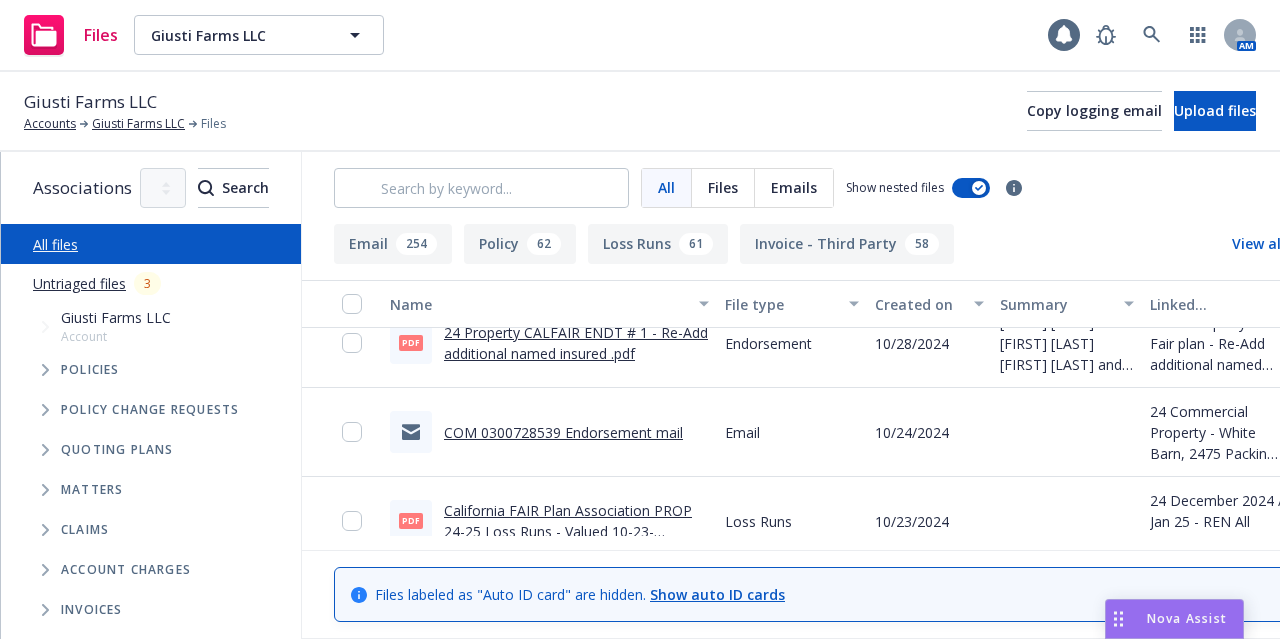 scroll, scrollTop: 11557, scrollLeft: 0, axis: vertical 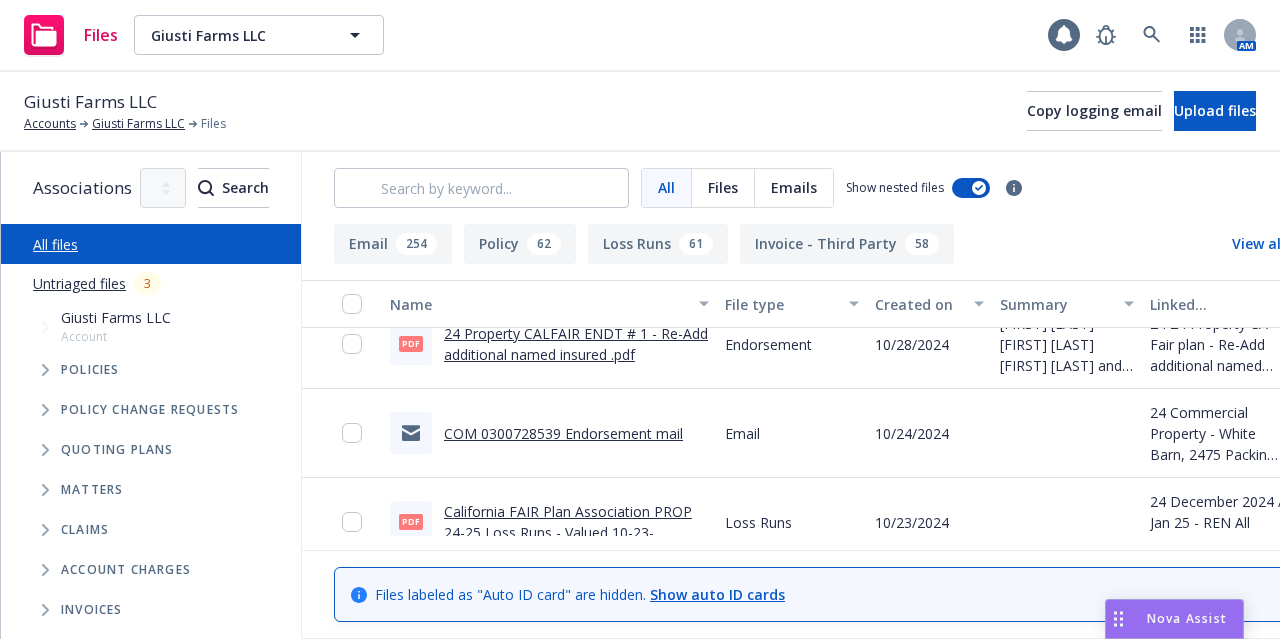 click on "COM 0300728539 Endorsement mail" at bounding box center (563, 433) 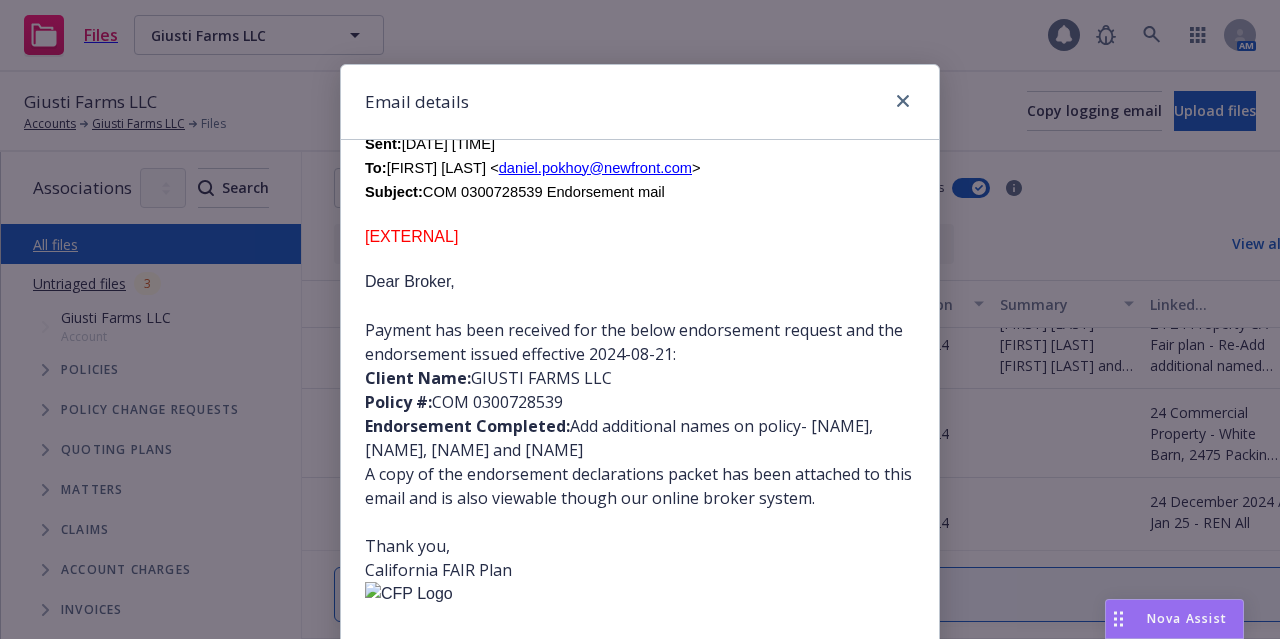 scroll, scrollTop: 0, scrollLeft: 0, axis: both 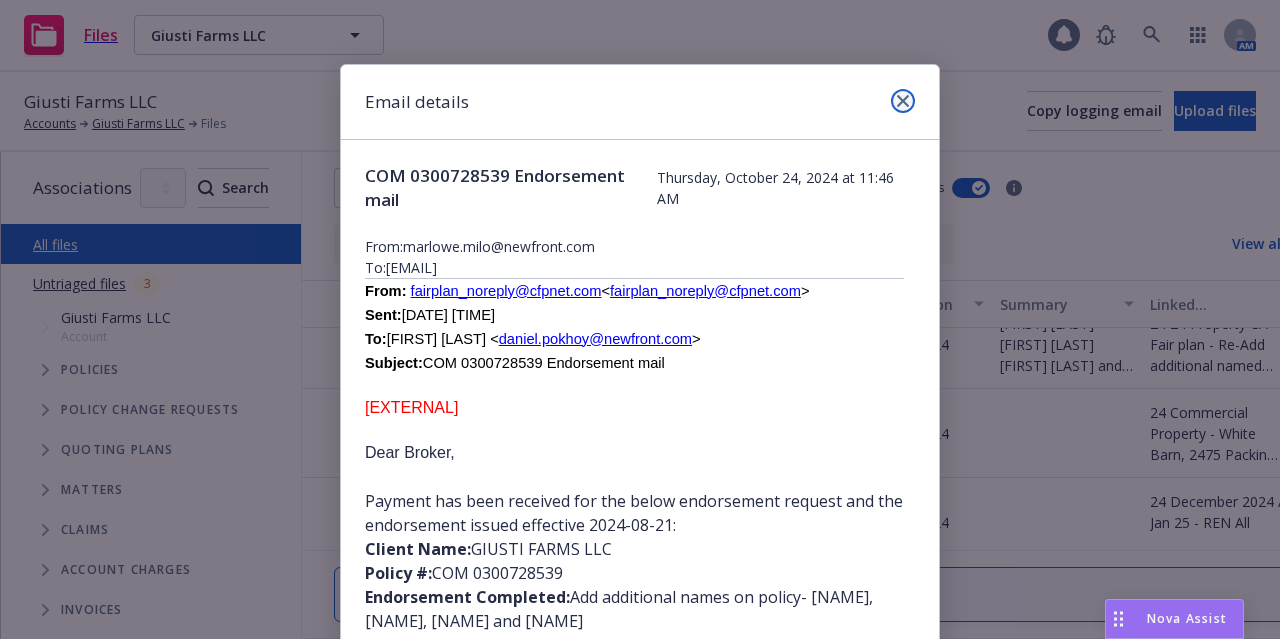 click at bounding box center [903, 101] 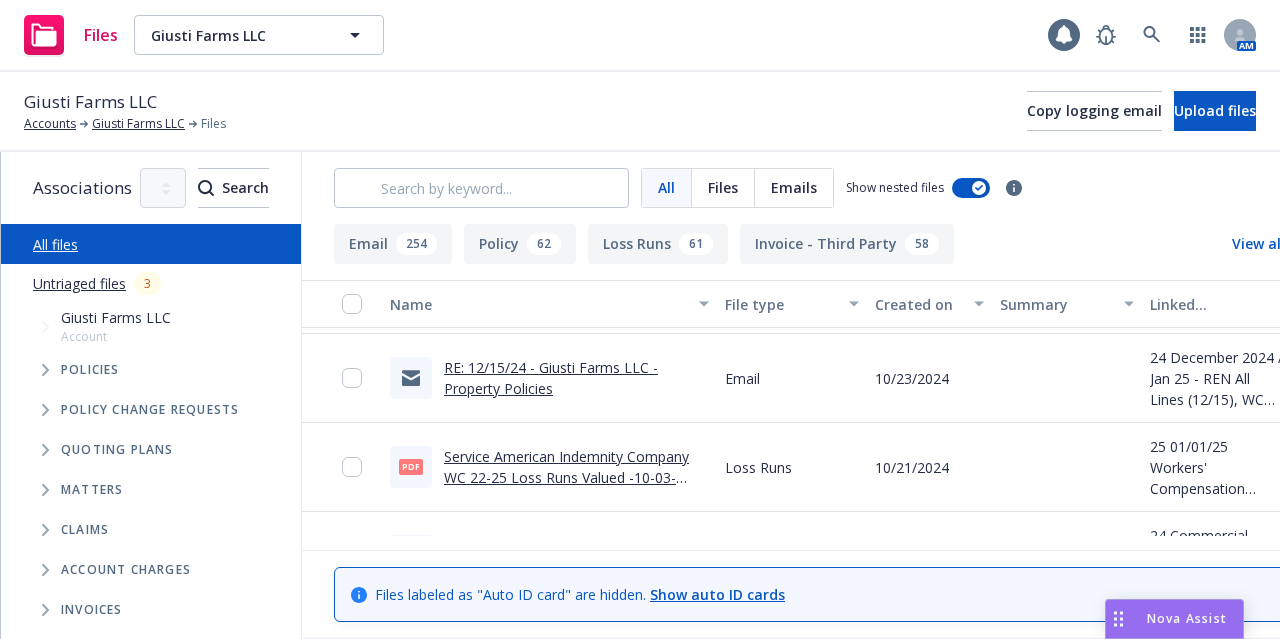 scroll, scrollTop: 11787, scrollLeft: 0, axis: vertical 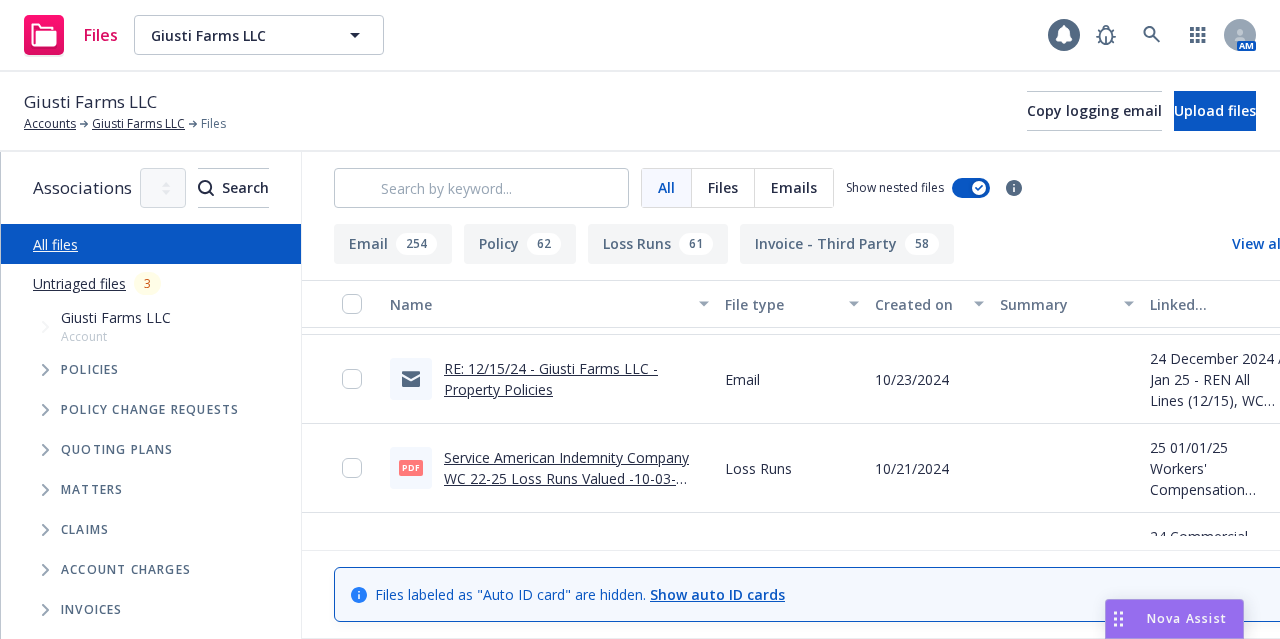 click on "RE: 12/15/24 - Giusti Farms LLC - Property Policies" at bounding box center [551, 379] 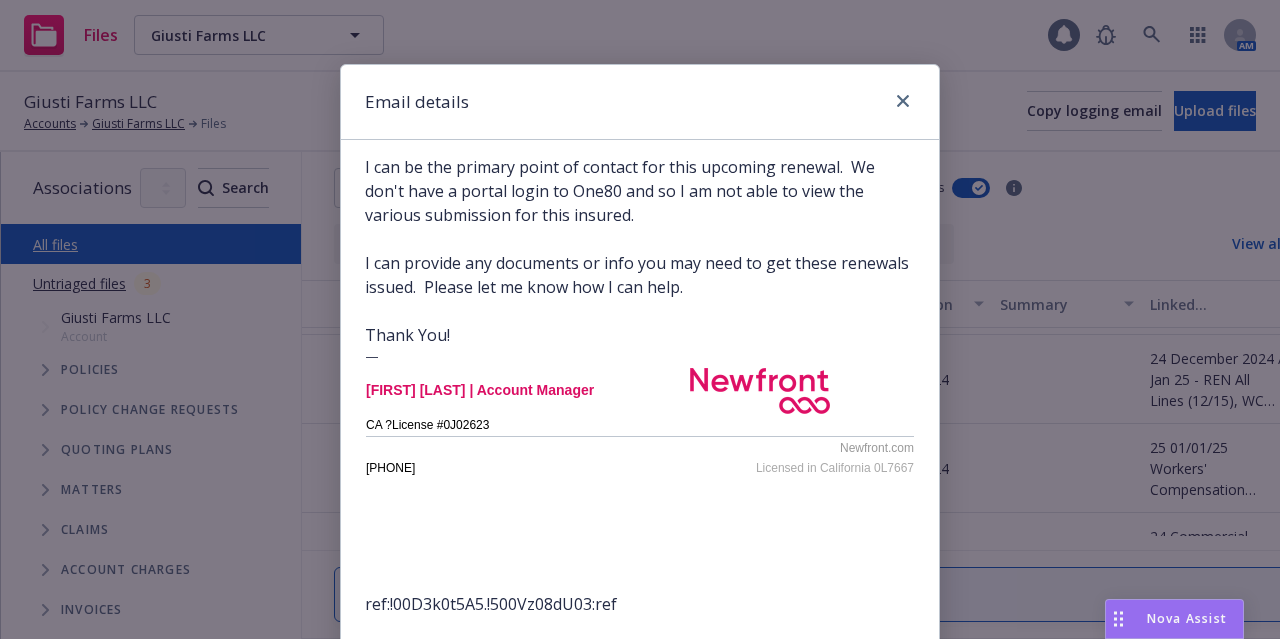 scroll, scrollTop: 0, scrollLeft: 0, axis: both 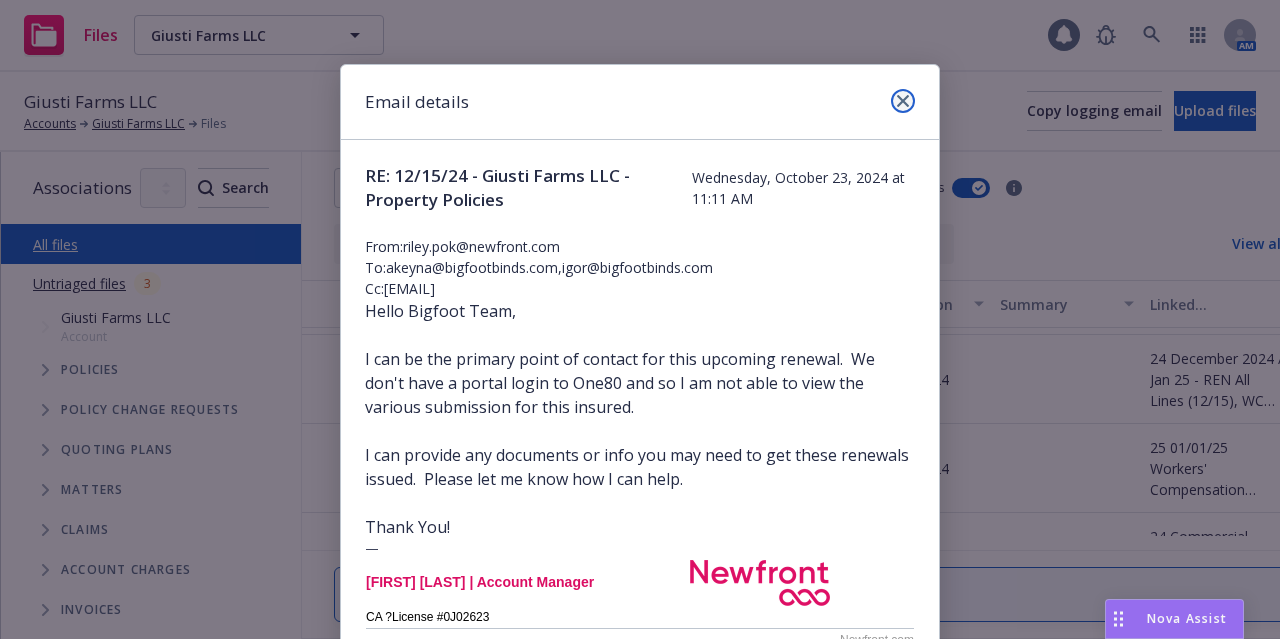 click 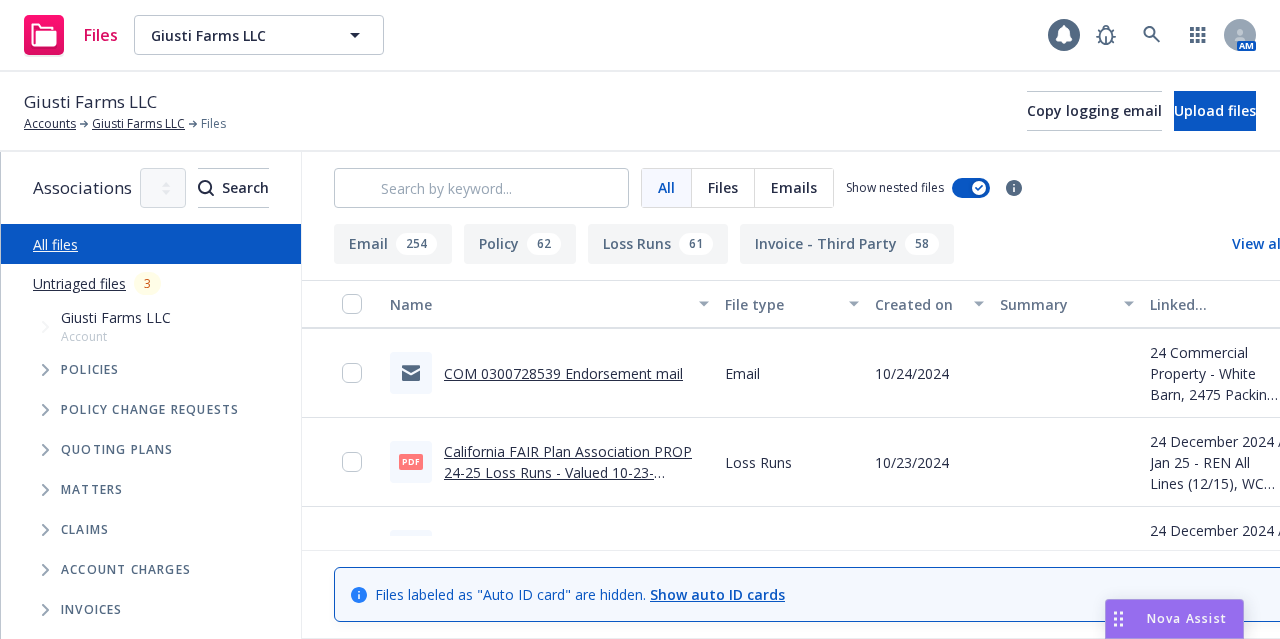 scroll, scrollTop: 11721, scrollLeft: 0, axis: vertical 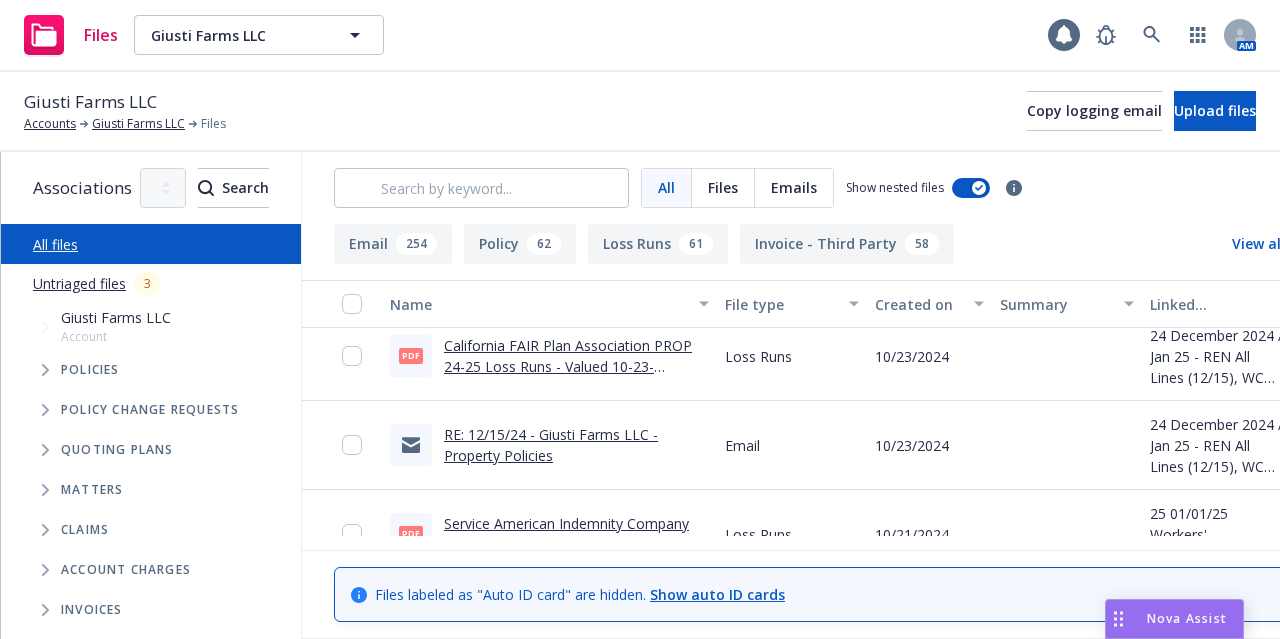click on "RE: 12/15/24 - Giusti Farms LLC - Property Policies" at bounding box center [551, 445] 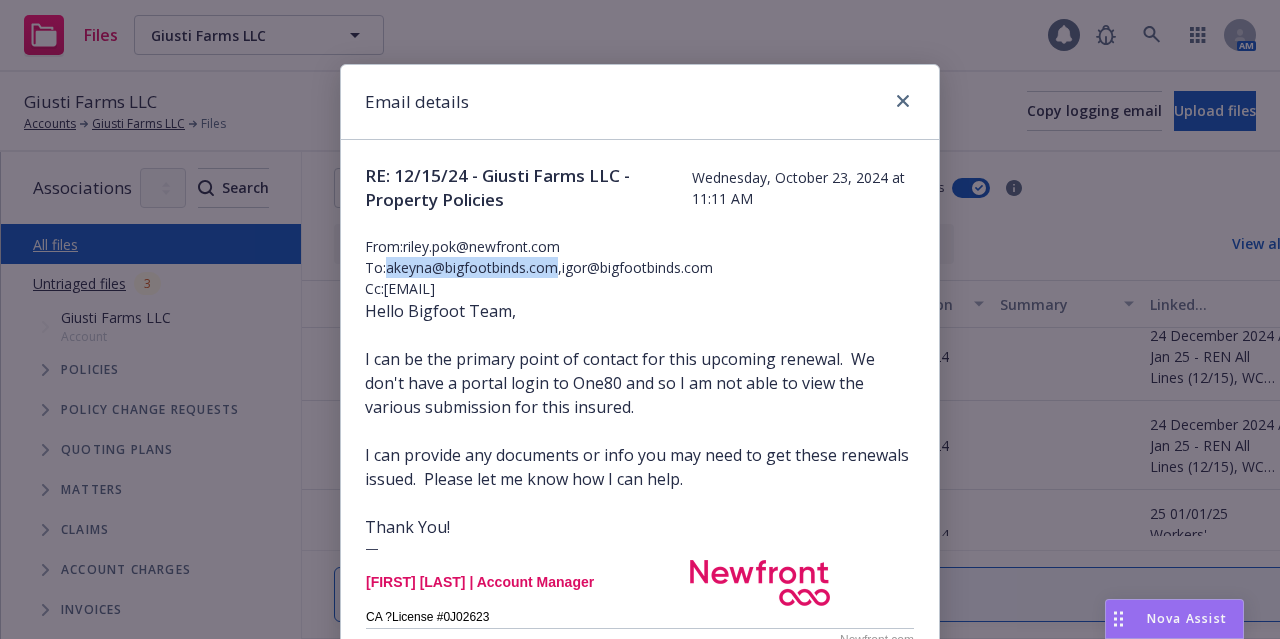 drag, startPoint x: 552, startPoint y: 265, endPoint x: 381, endPoint y: 265, distance: 171 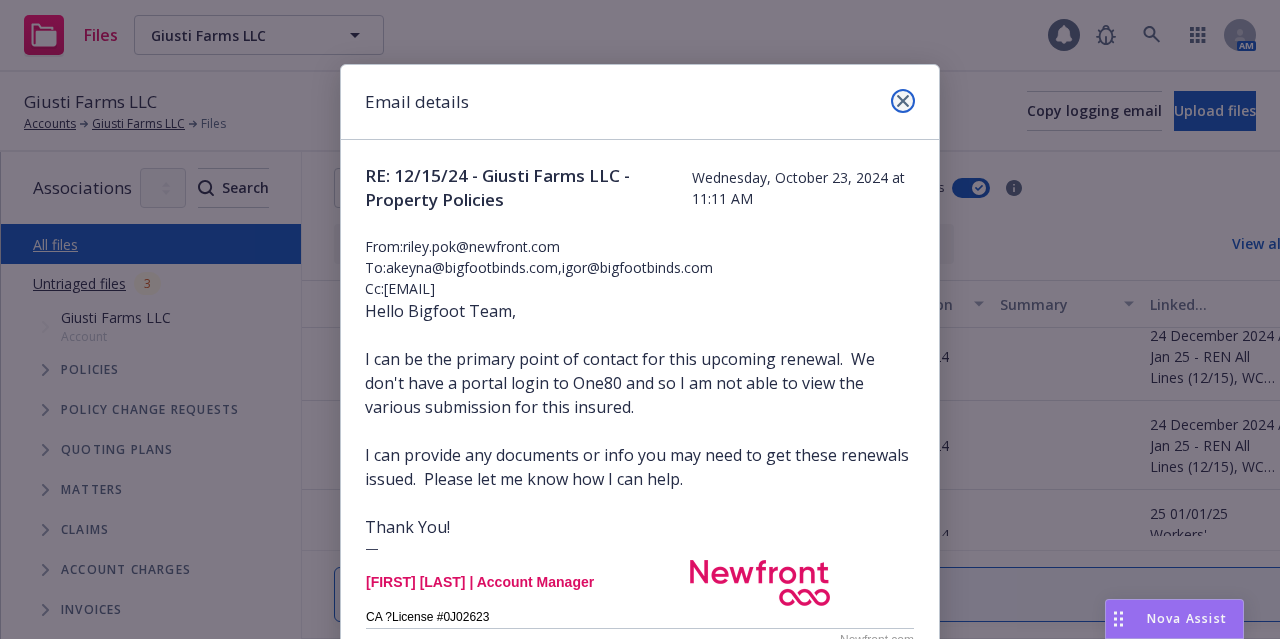 click 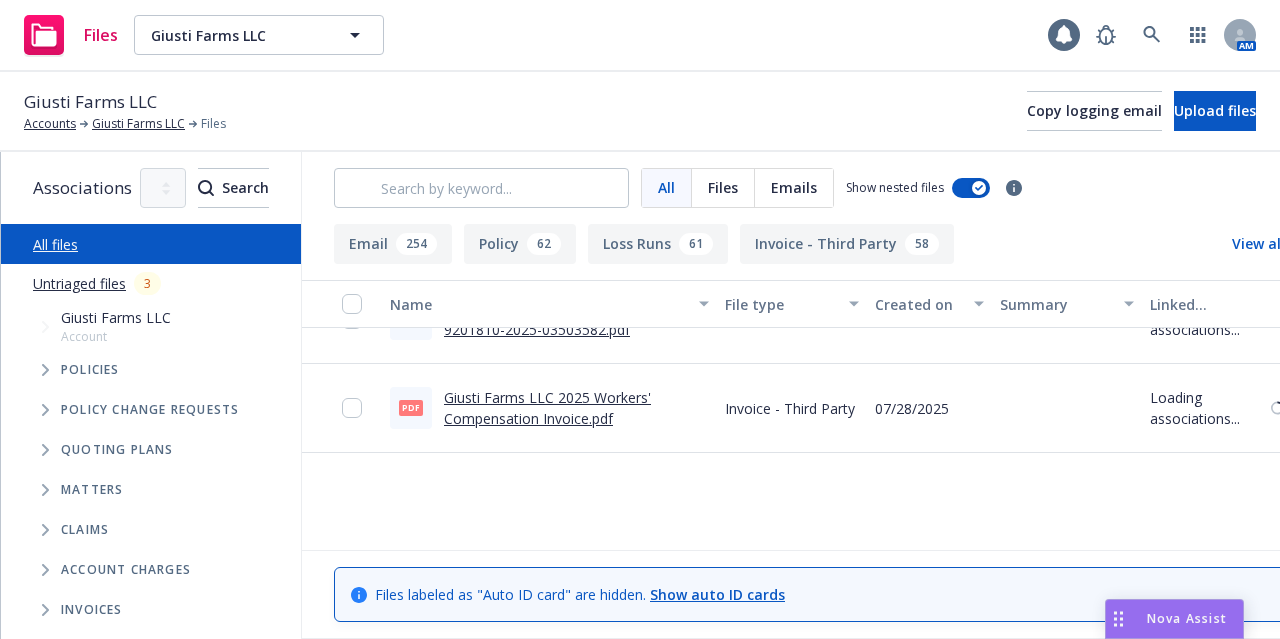 scroll, scrollTop: 0, scrollLeft: 0, axis: both 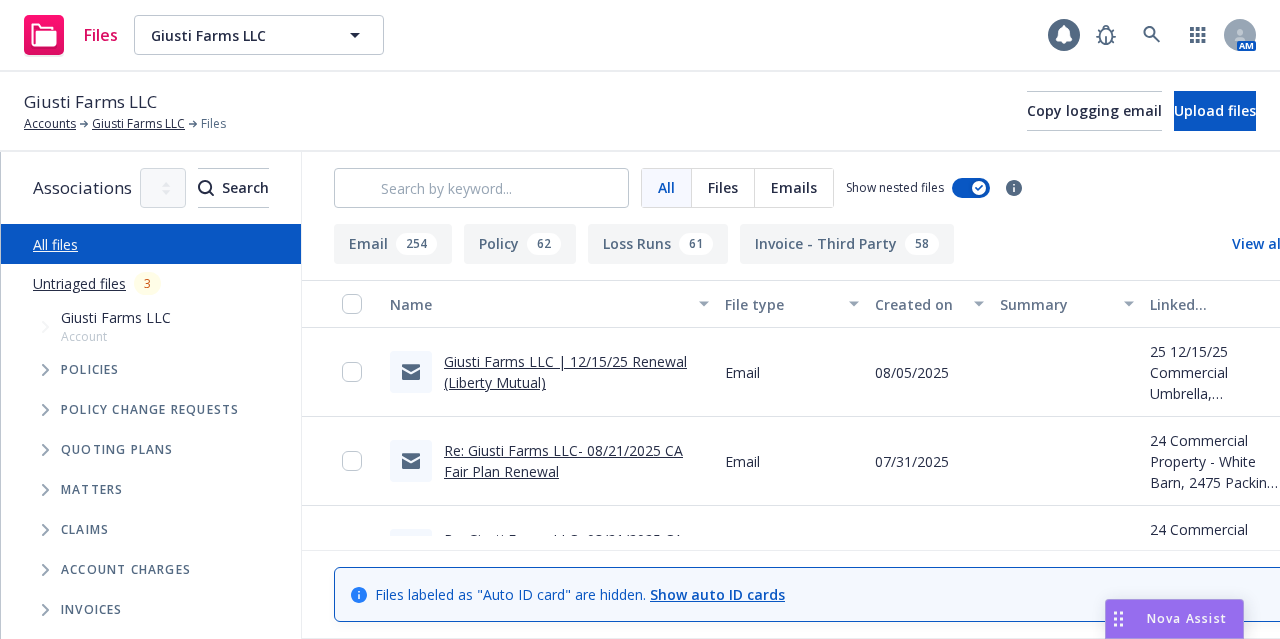 click on "Created on" at bounding box center [918, 304] 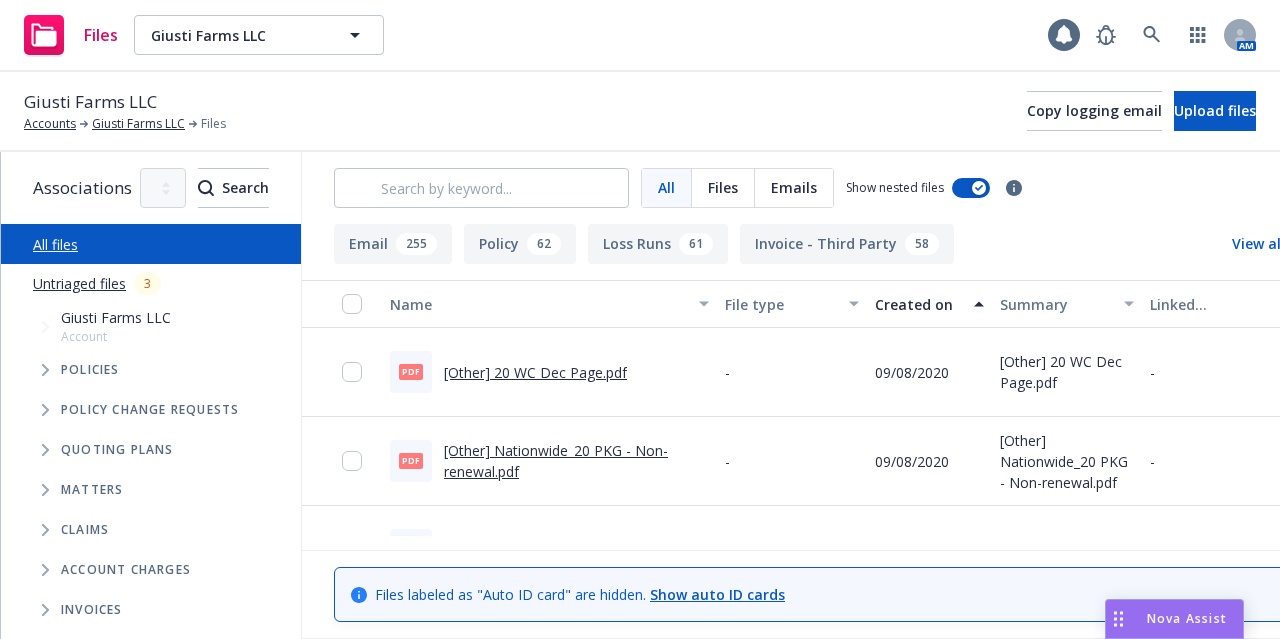 click on "Created on" at bounding box center (918, 304) 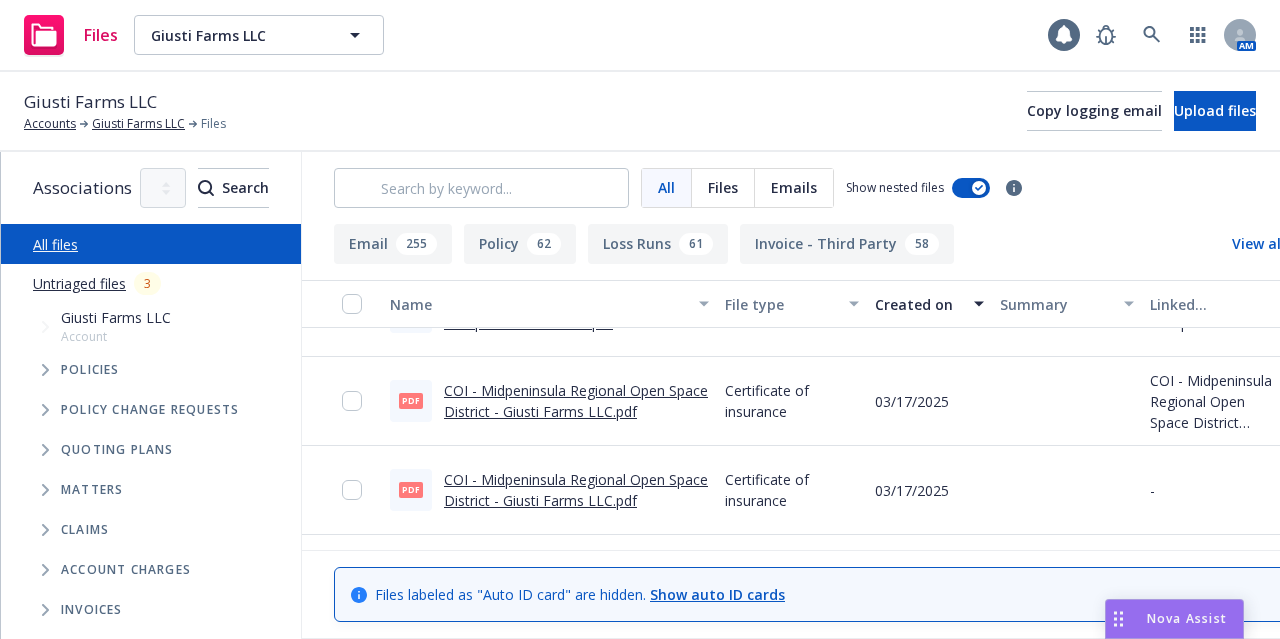 scroll, scrollTop: 1654, scrollLeft: 0, axis: vertical 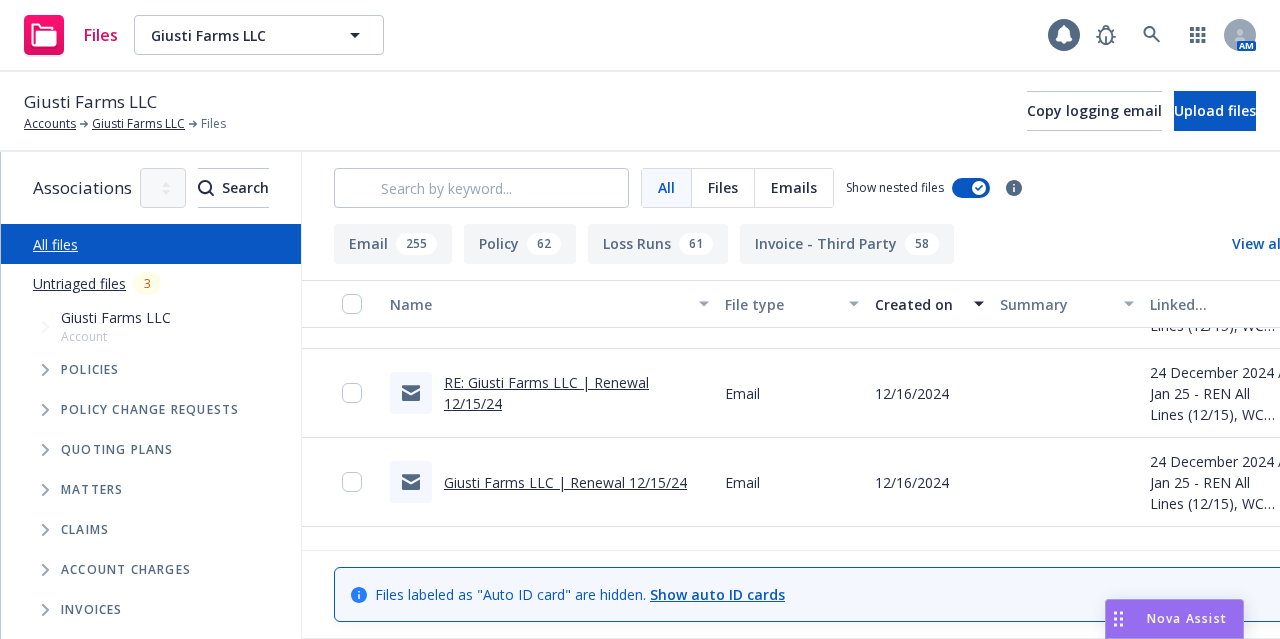 click on "RE: Giusti Farms LLC | Renewal 12/15/24" at bounding box center (546, 393) 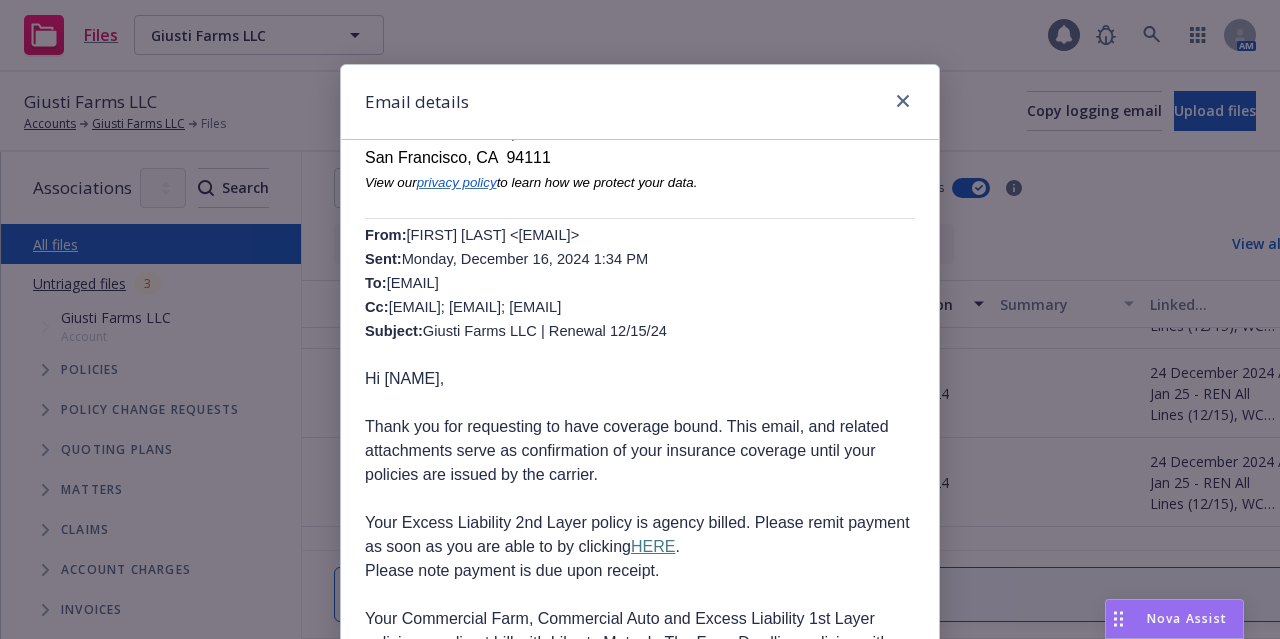 scroll, scrollTop: 590, scrollLeft: 0, axis: vertical 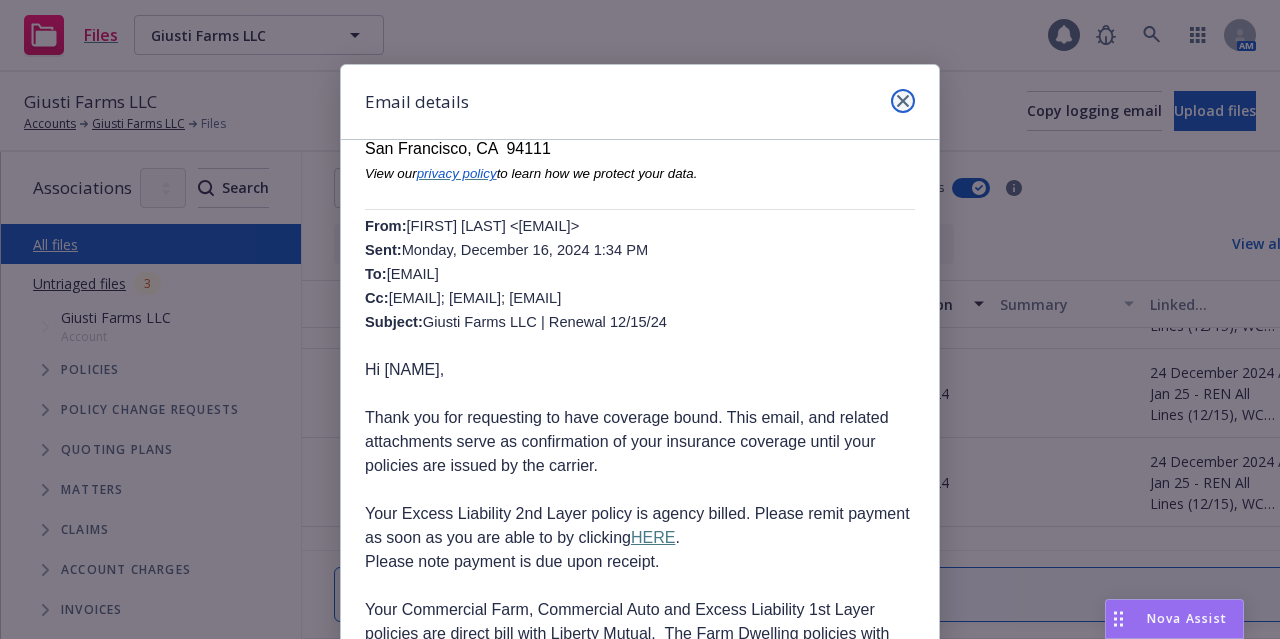 click 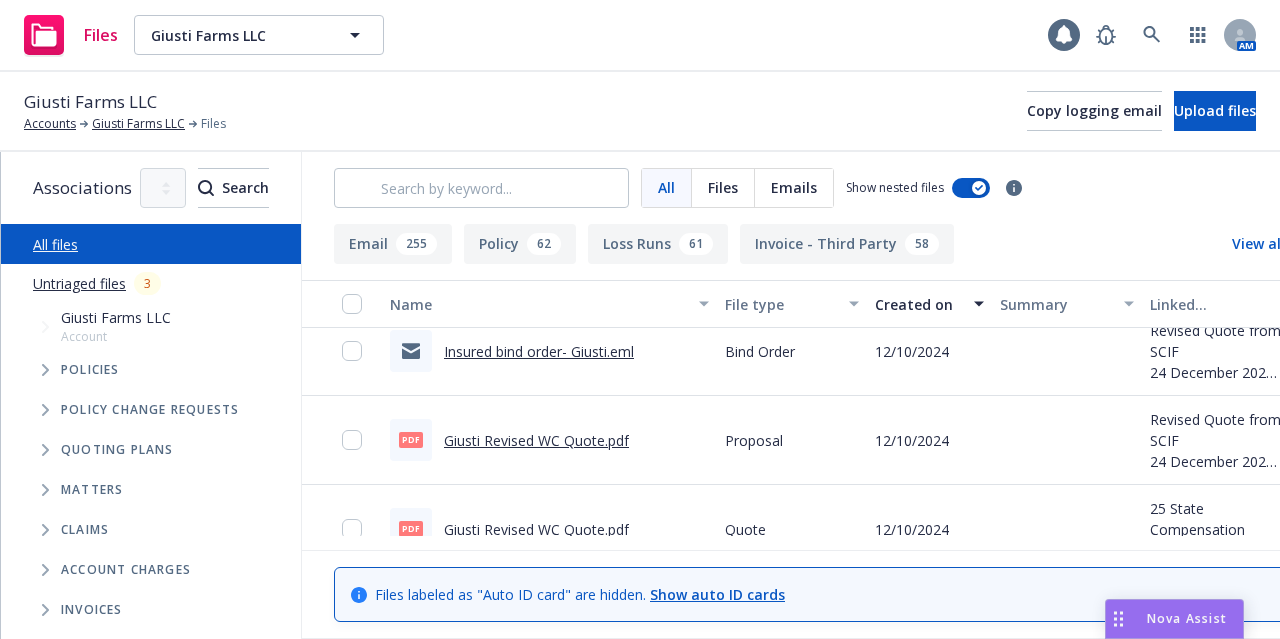 scroll, scrollTop: 8469, scrollLeft: 0, axis: vertical 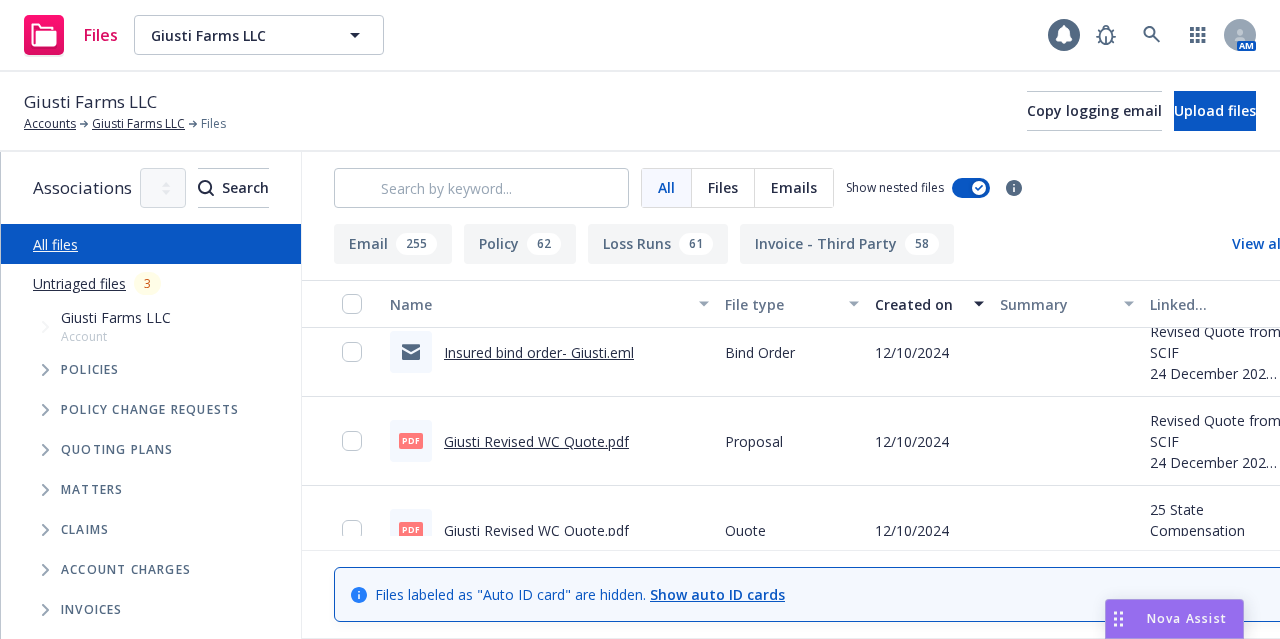 click on "Insured bind order- Giusti.eml" at bounding box center [539, 352] 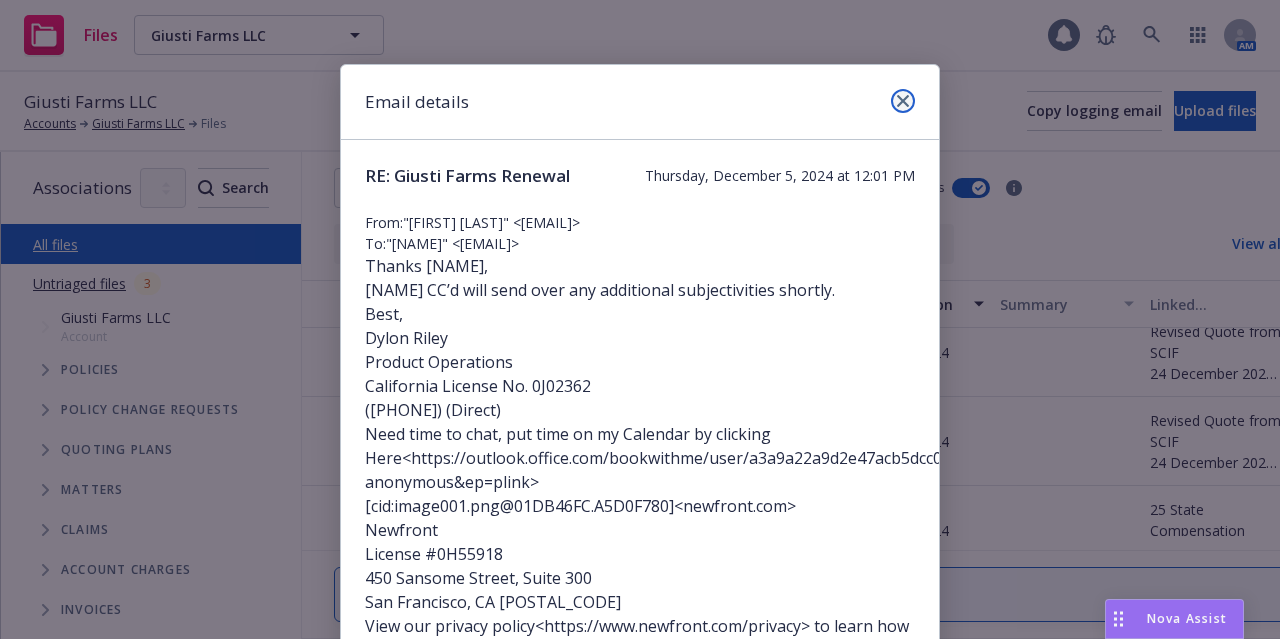 click at bounding box center (903, 101) 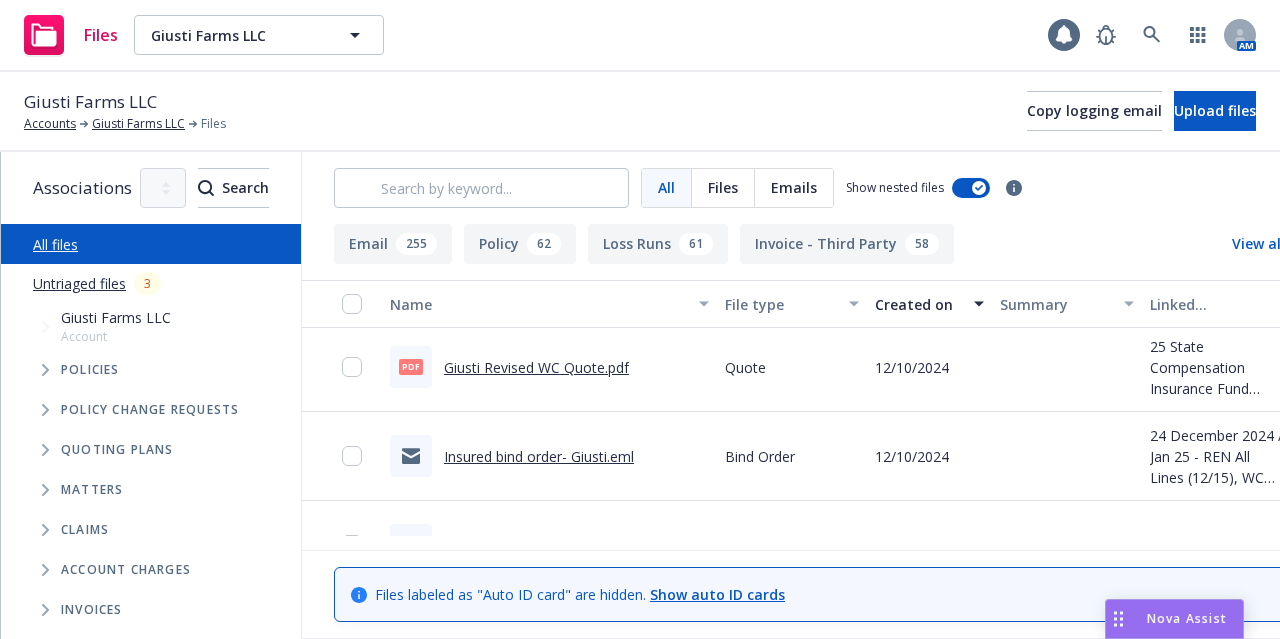 scroll, scrollTop: 8721, scrollLeft: 0, axis: vertical 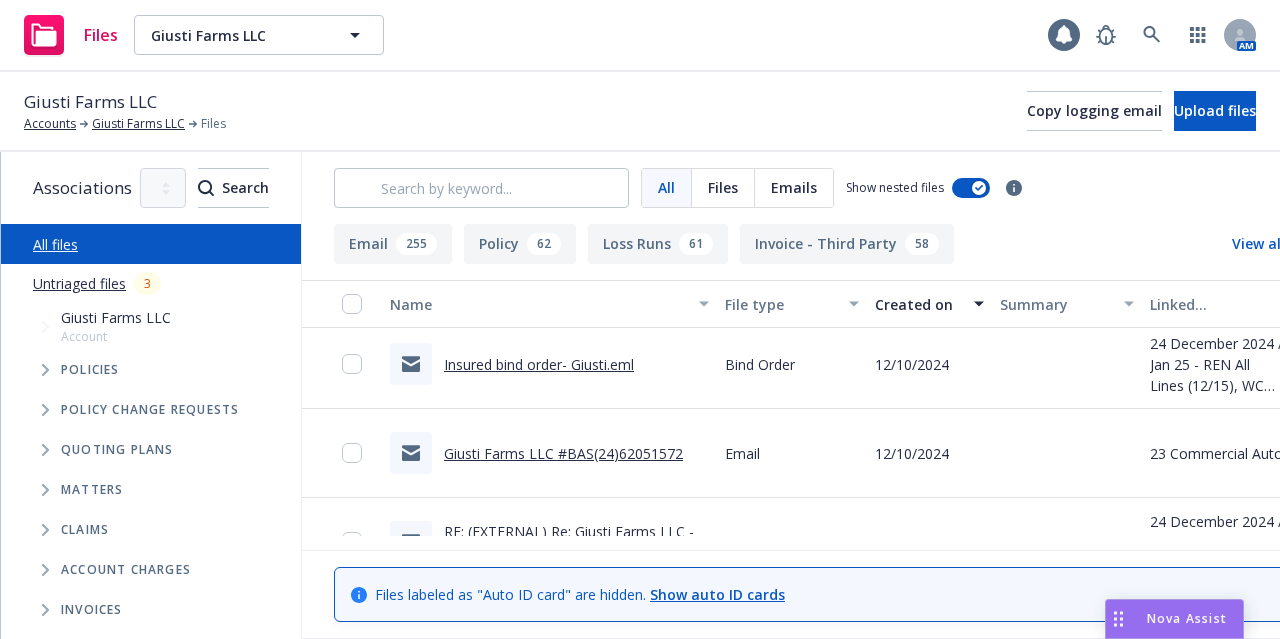 click on "Insured bind order- Giusti.eml" at bounding box center [539, 364] 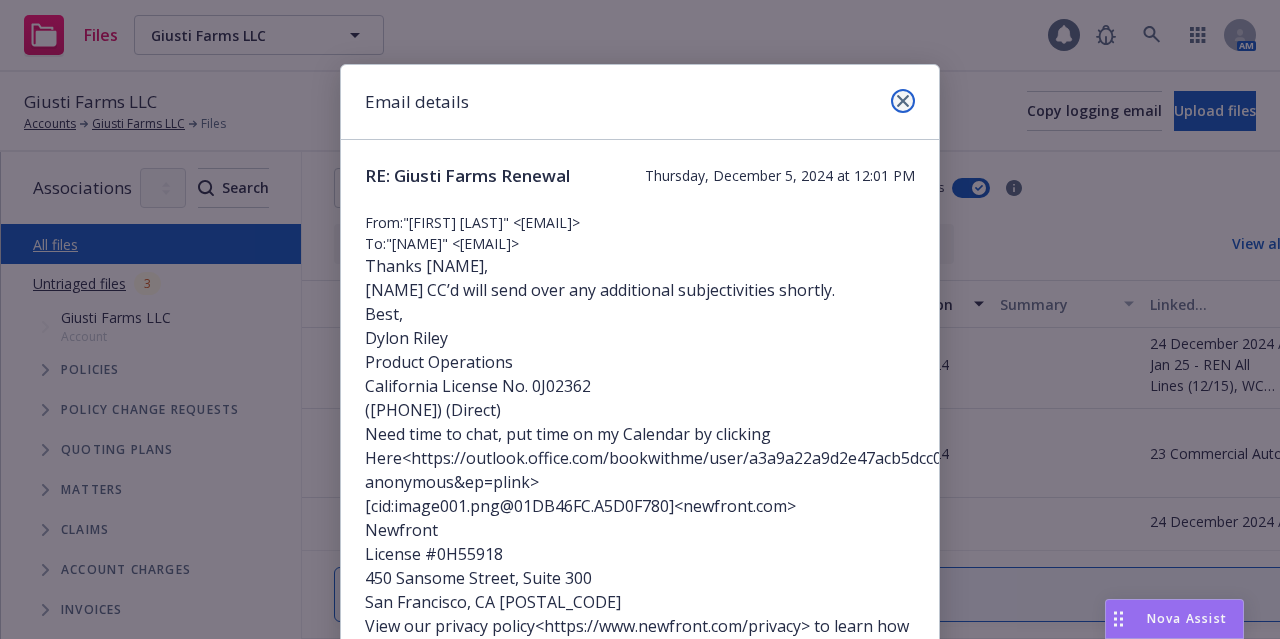 click 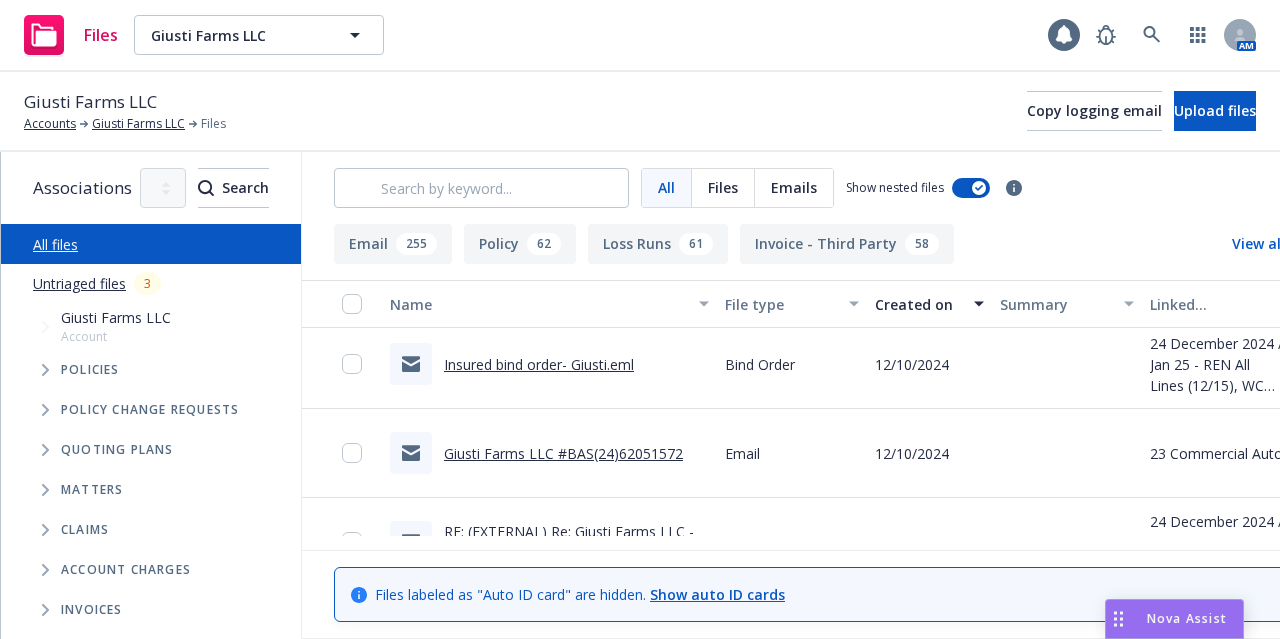 click on "Giusti Farms LLC #BAS(24)62051572" at bounding box center [563, 453] 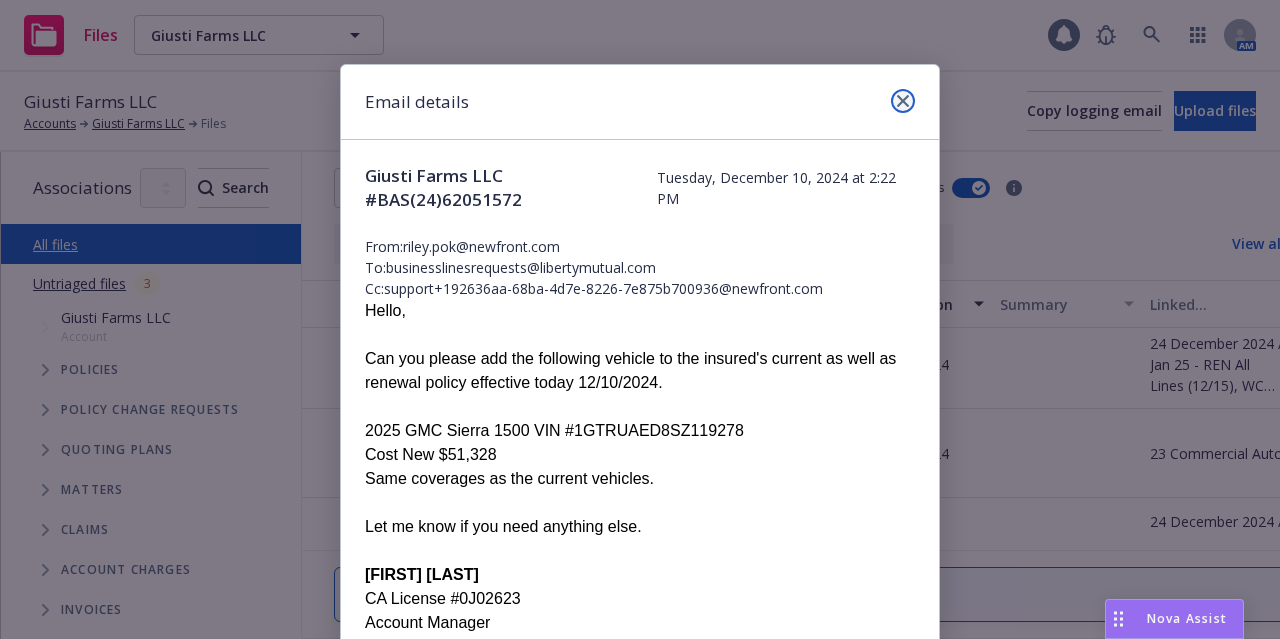 click 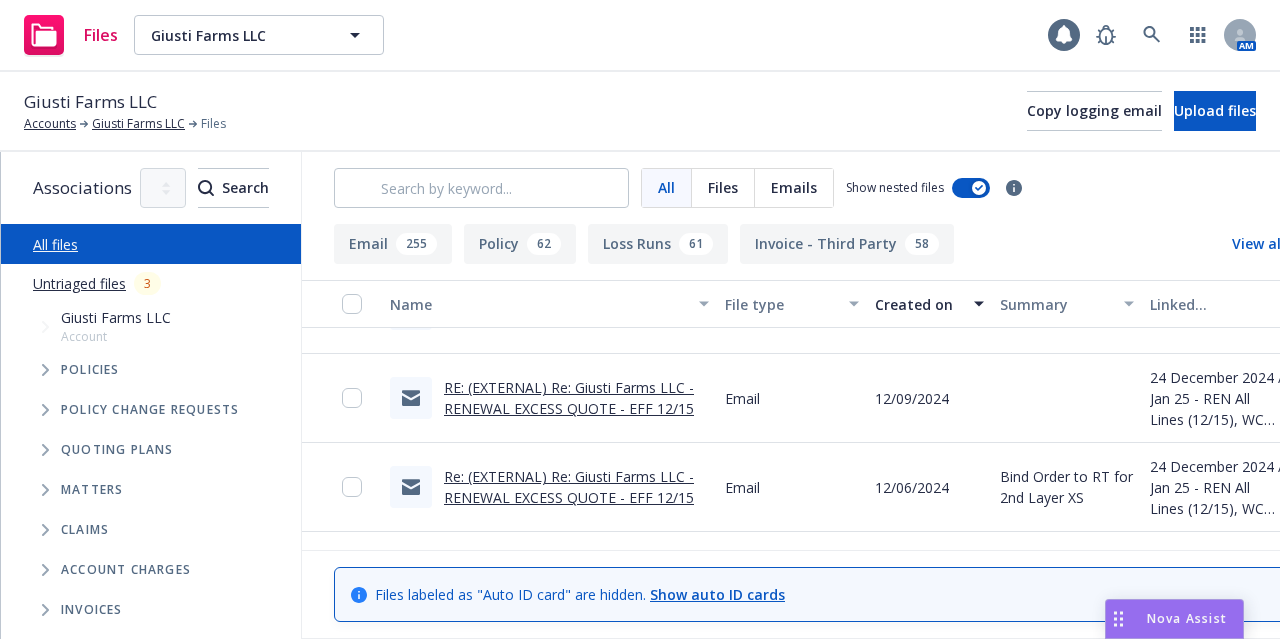 scroll, scrollTop: 8861, scrollLeft: 0, axis: vertical 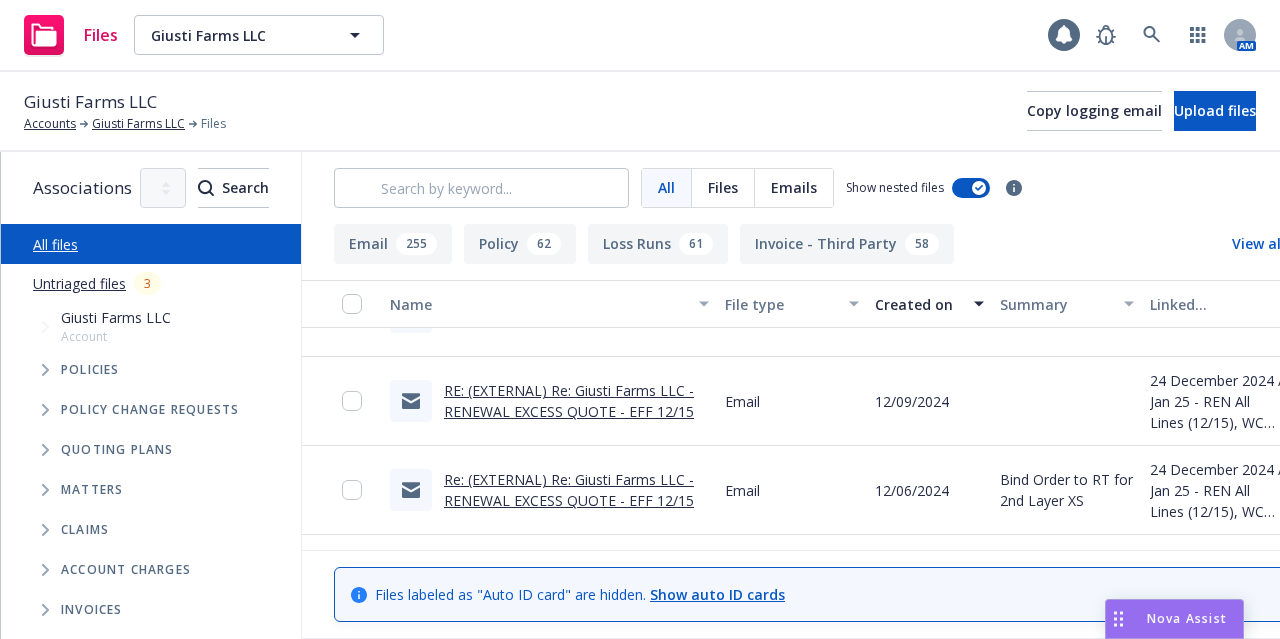 click on "RE: (EXTERNAL) Re: Giusti Farms LLC - RENEWAL EXCESS QUOTE - EFF 12/15" at bounding box center (569, 401) 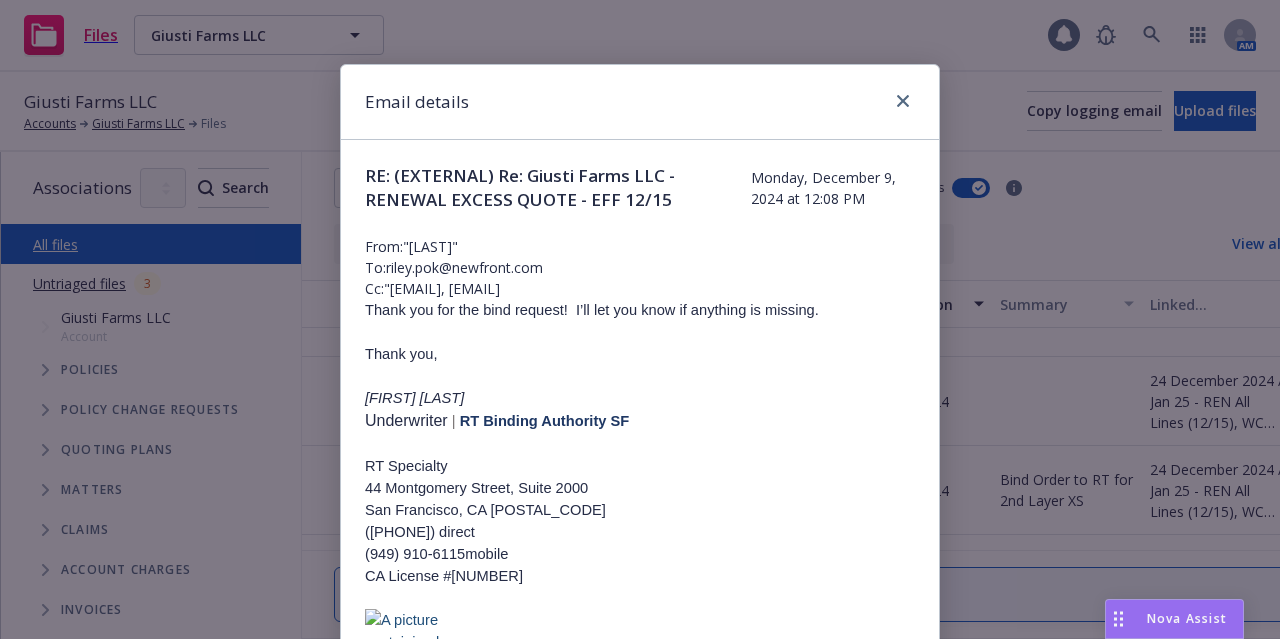 drag, startPoint x: 638, startPoint y: 285, endPoint x: 384, endPoint y: 286, distance: 254.00197 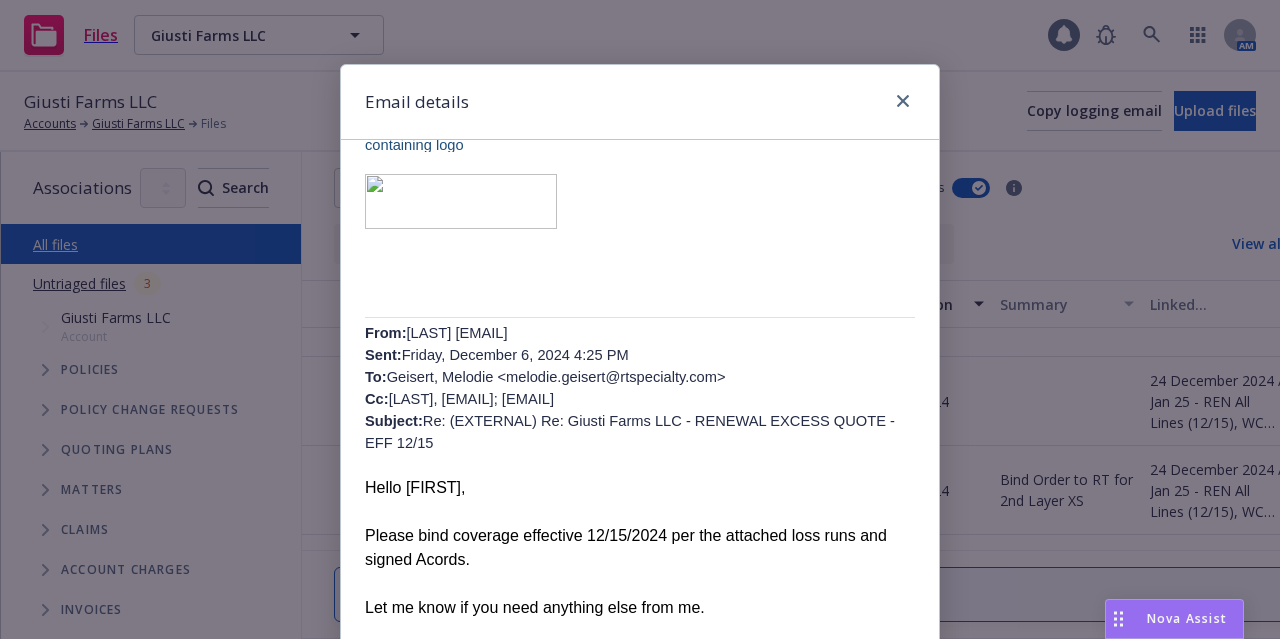 scroll, scrollTop: 500, scrollLeft: 0, axis: vertical 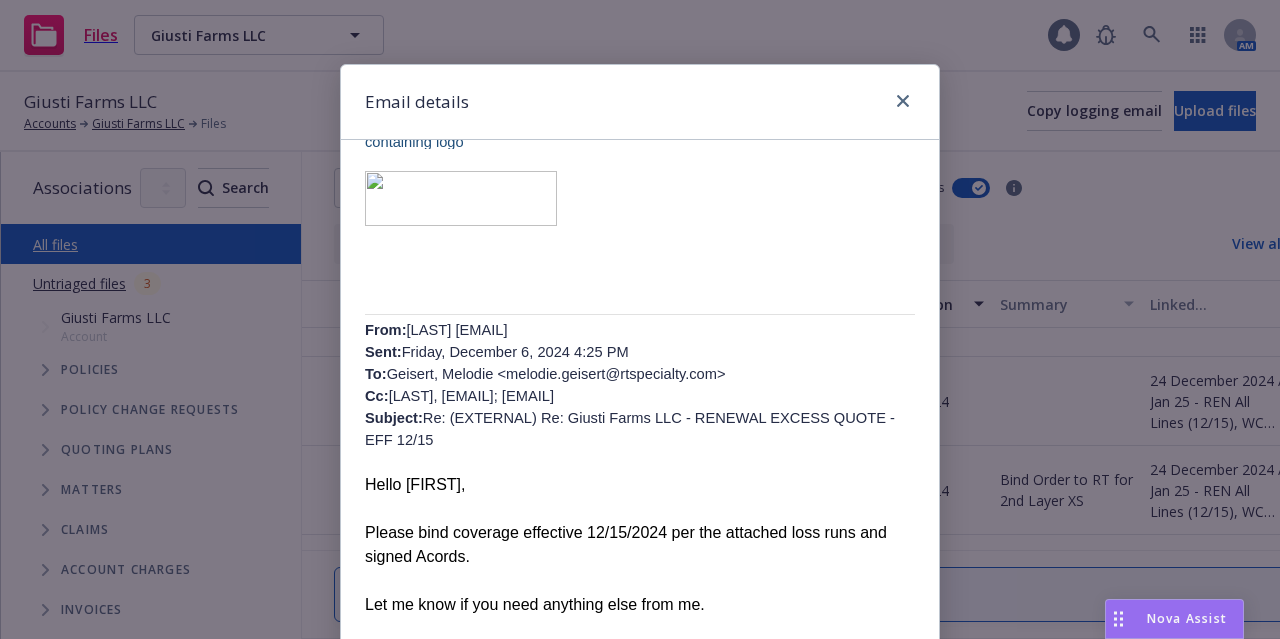click on "From:  Riley Pok <riley.pok@newfront.com>
Sent:  Friday, December 6, 2024 4:25 PM
To:  Geisert, Melodie <melodie.geisert@rtspecialty.com>
Cc:  Berroya, Allen <allen.berroya@rtspecialty.com>; support+a5a71415-a529-416f-8788-97fe1cfedbe2@newfront.com
Subject:  Re: (EXTERNAL) Re: Giusti Farms LLC - RENEWAL EXCESS QUOTE - EFF 12/15" at bounding box center (640, 385) 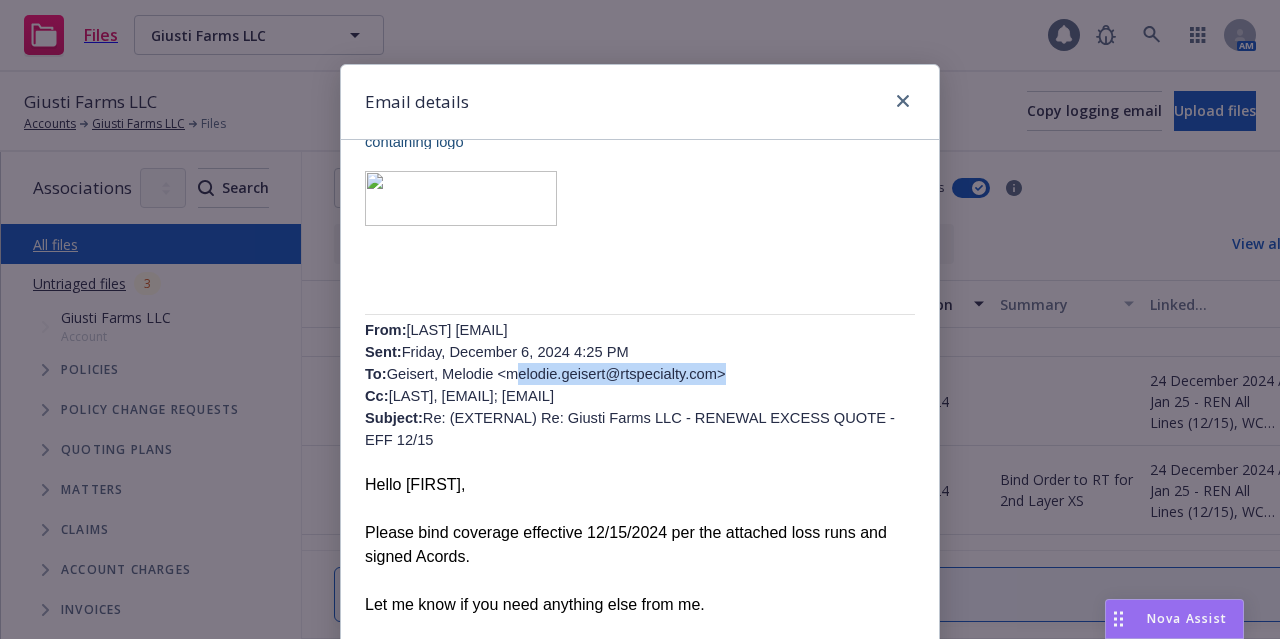 drag, startPoint x: 683, startPoint y: 394, endPoint x: 491, endPoint y: 398, distance: 192.04166 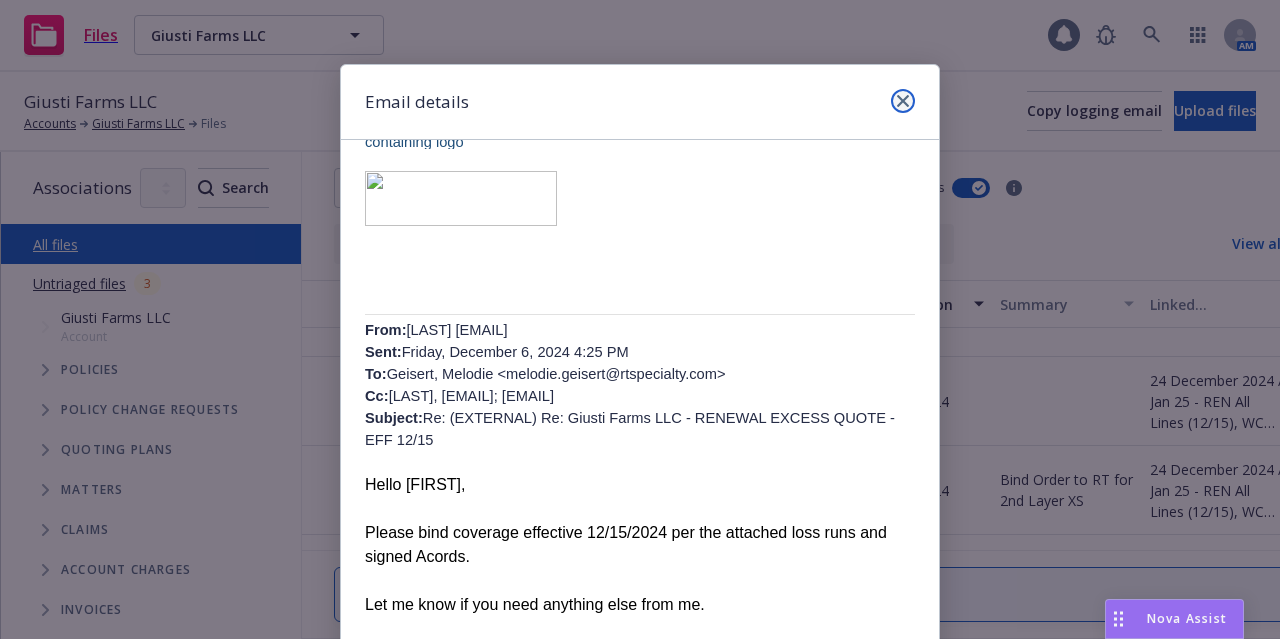 click 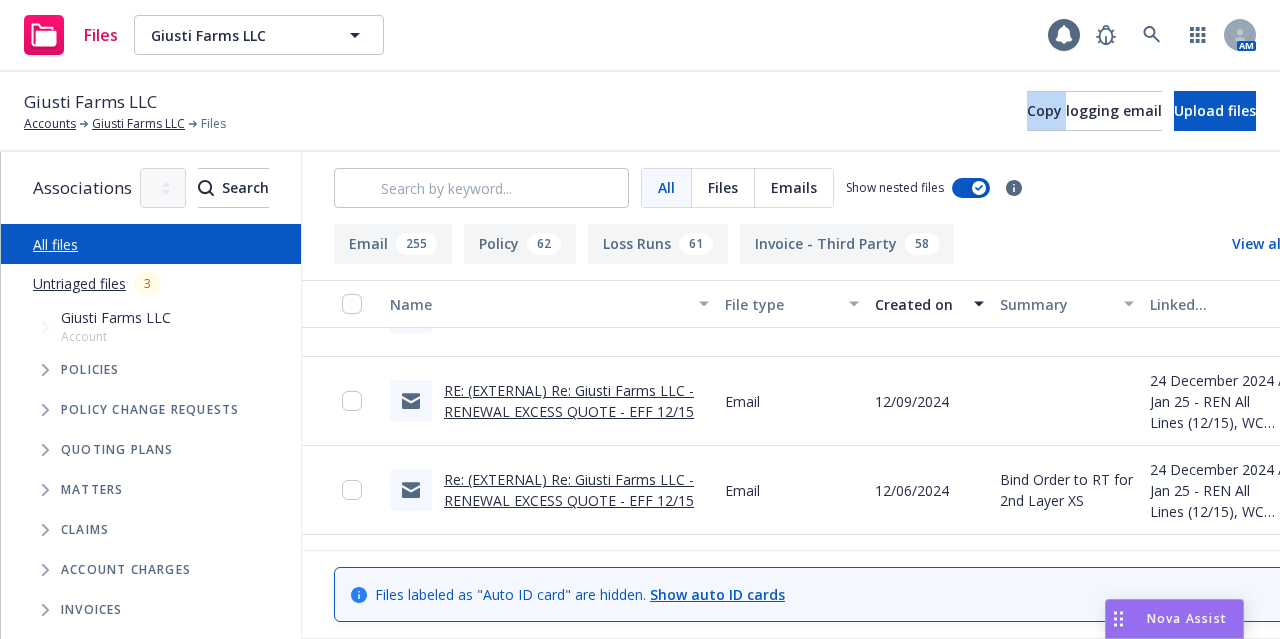 click on "Giusti Farms LLC Accounts Giusti Farms LLC Files Copy logging email Upload files" at bounding box center [640, 111] 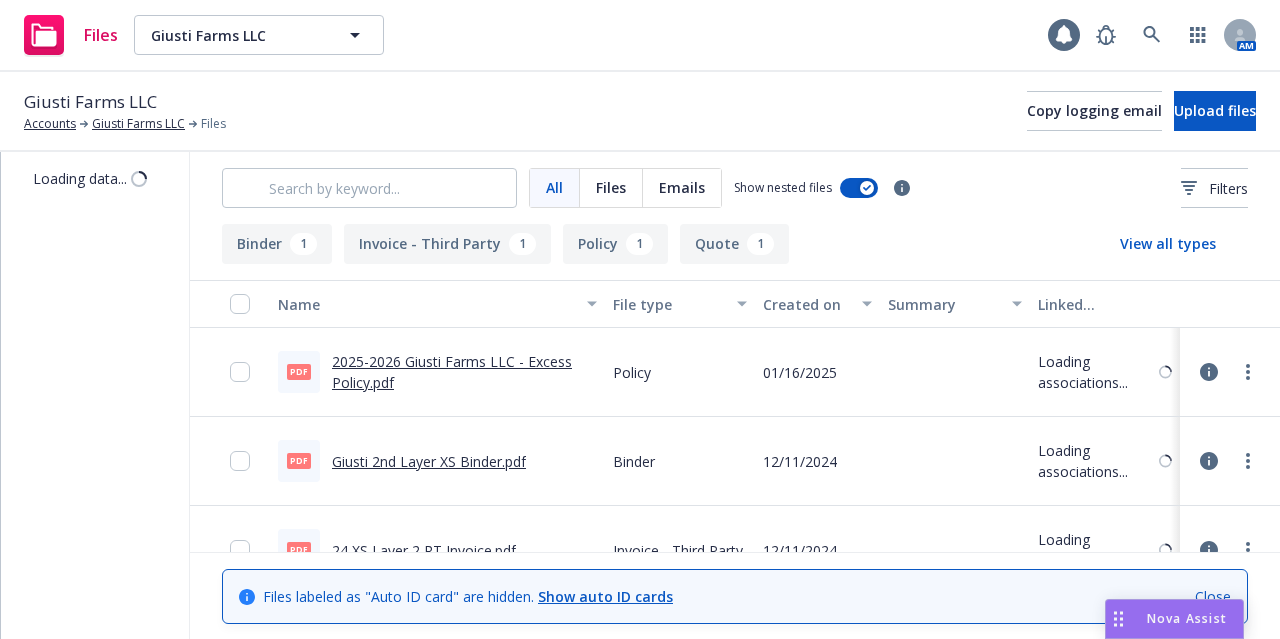scroll, scrollTop: 0, scrollLeft: 0, axis: both 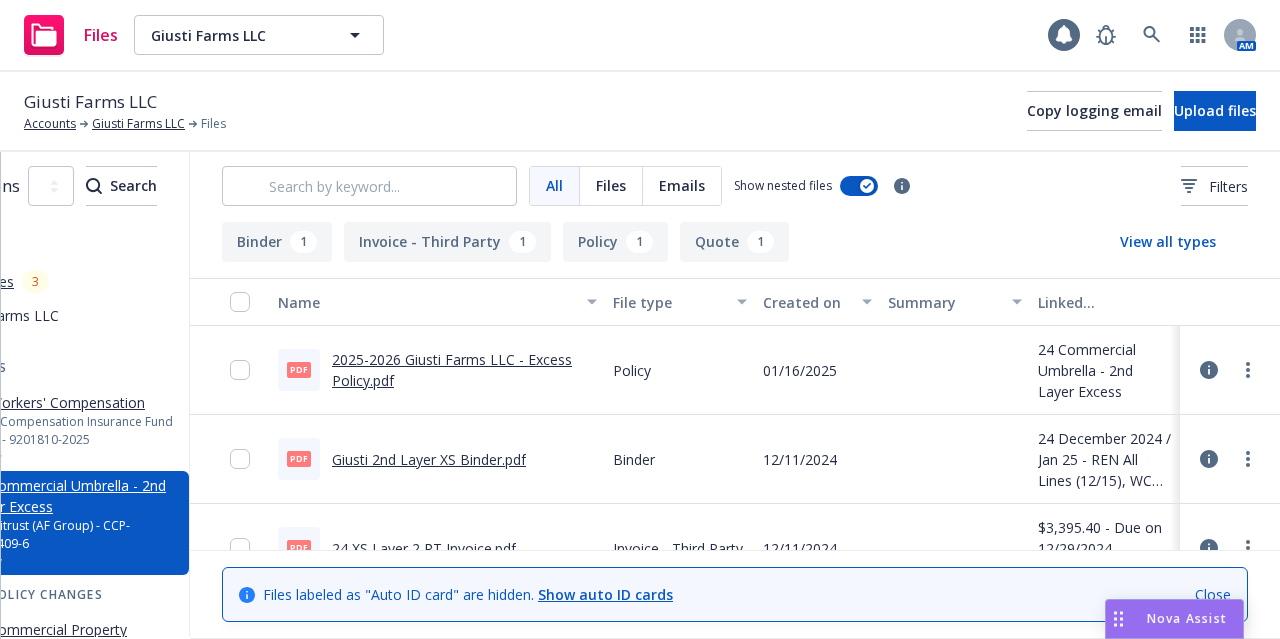 click on "2025-2026 Giusti Farms LLC - Excess Policy.pdf" at bounding box center (452, 370) 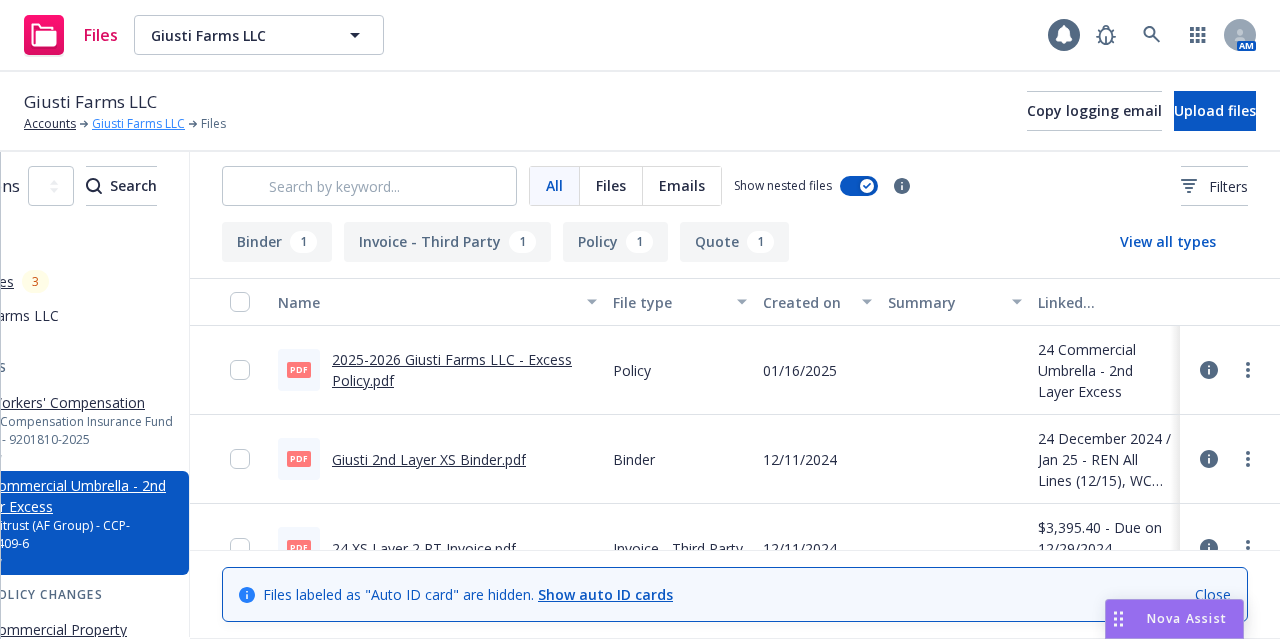 click on "Giusti Farms LLC" at bounding box center [138, 124] 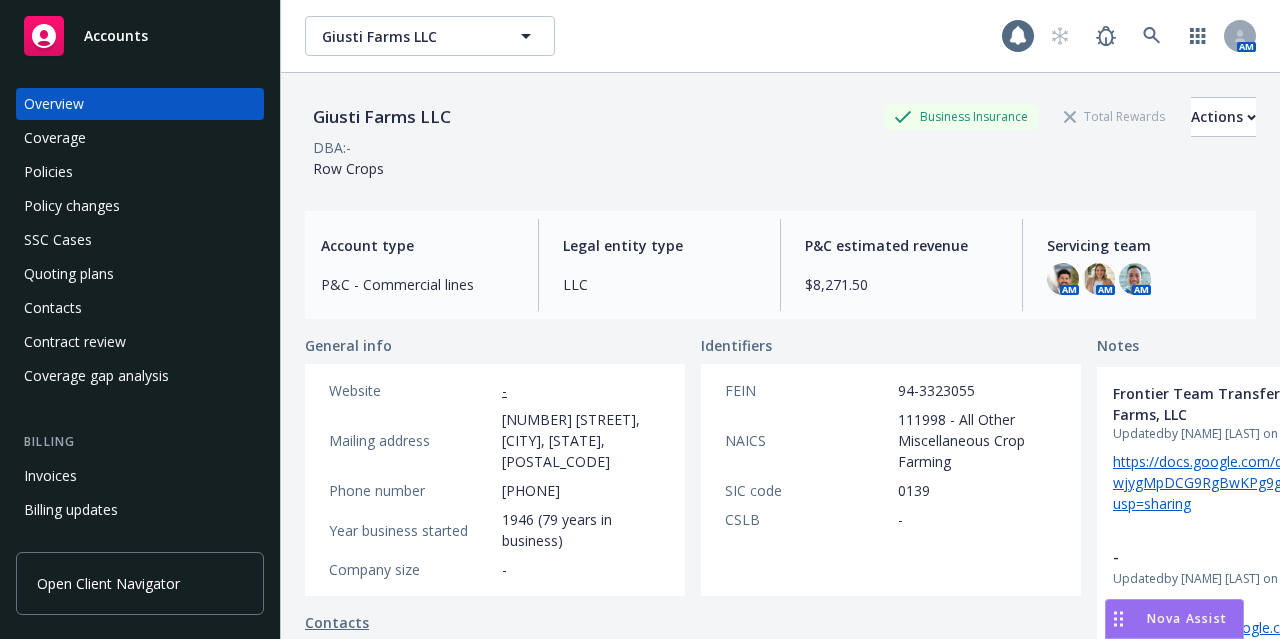scroll, scrollTop: 0, scrollLeft: 0, axis: both 